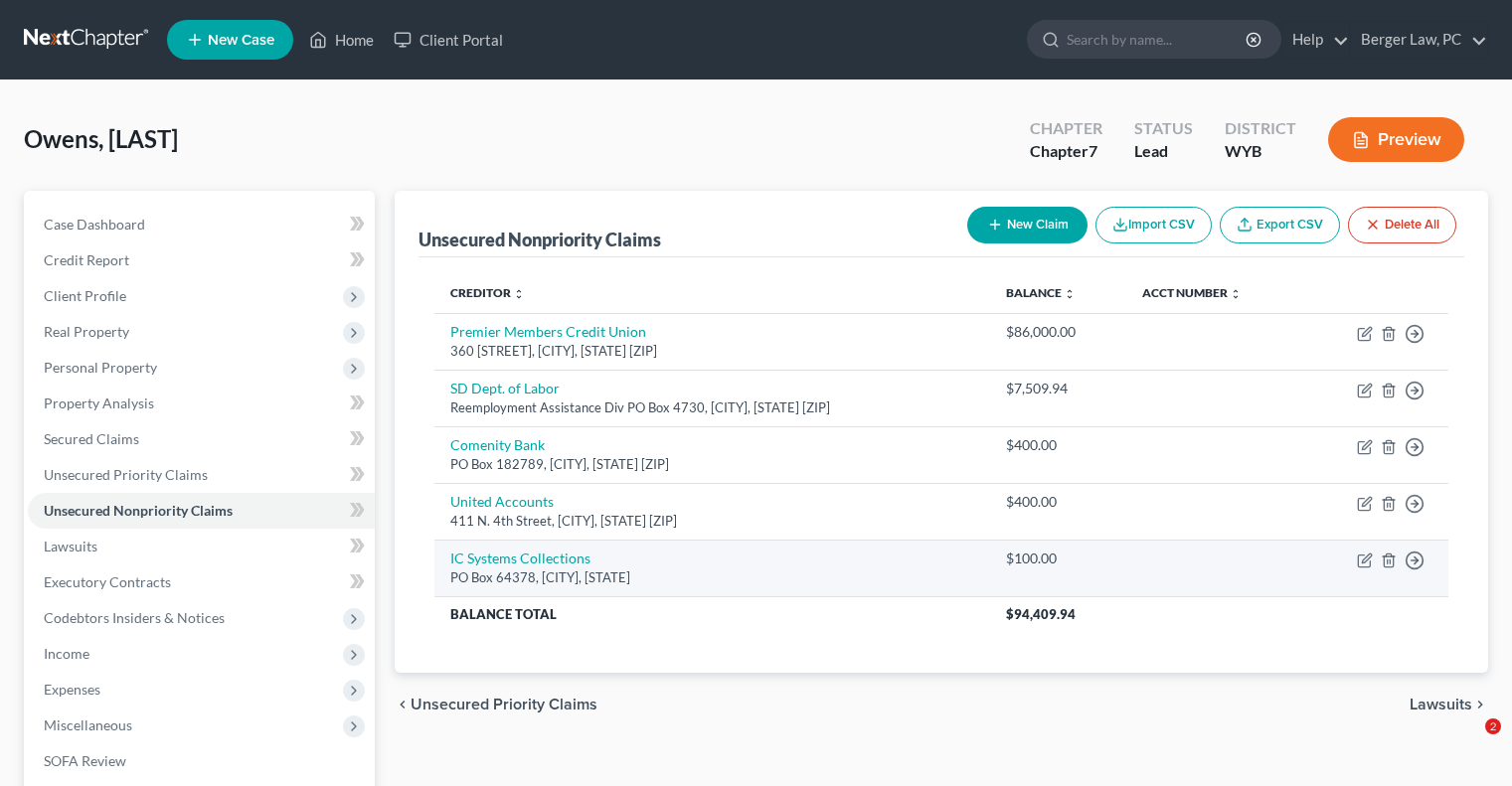 scroll, scrollTop: 0, scrollLeft: 0, axis: both 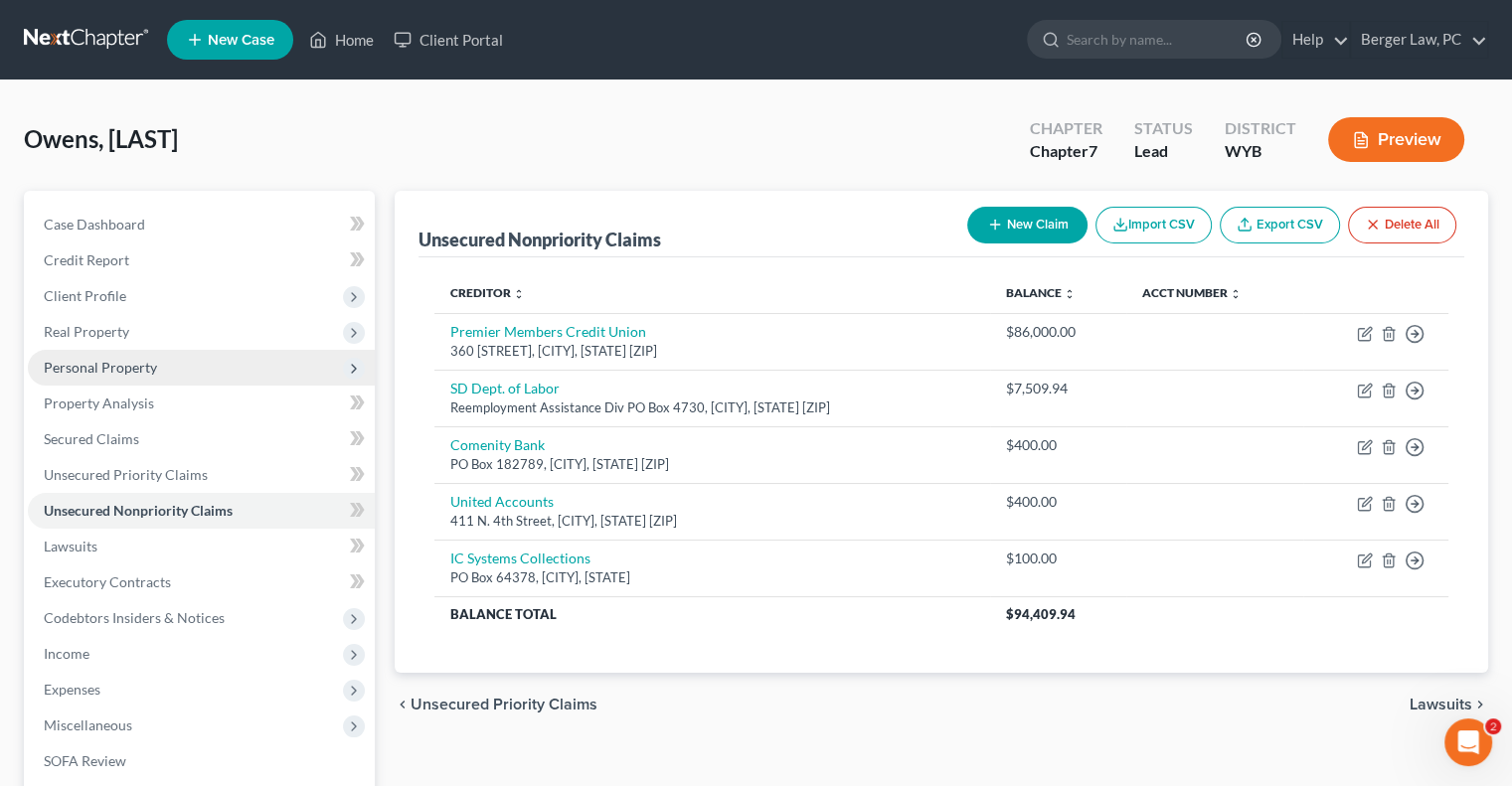 click on "Personal Property" at bounding box center (100, 367) 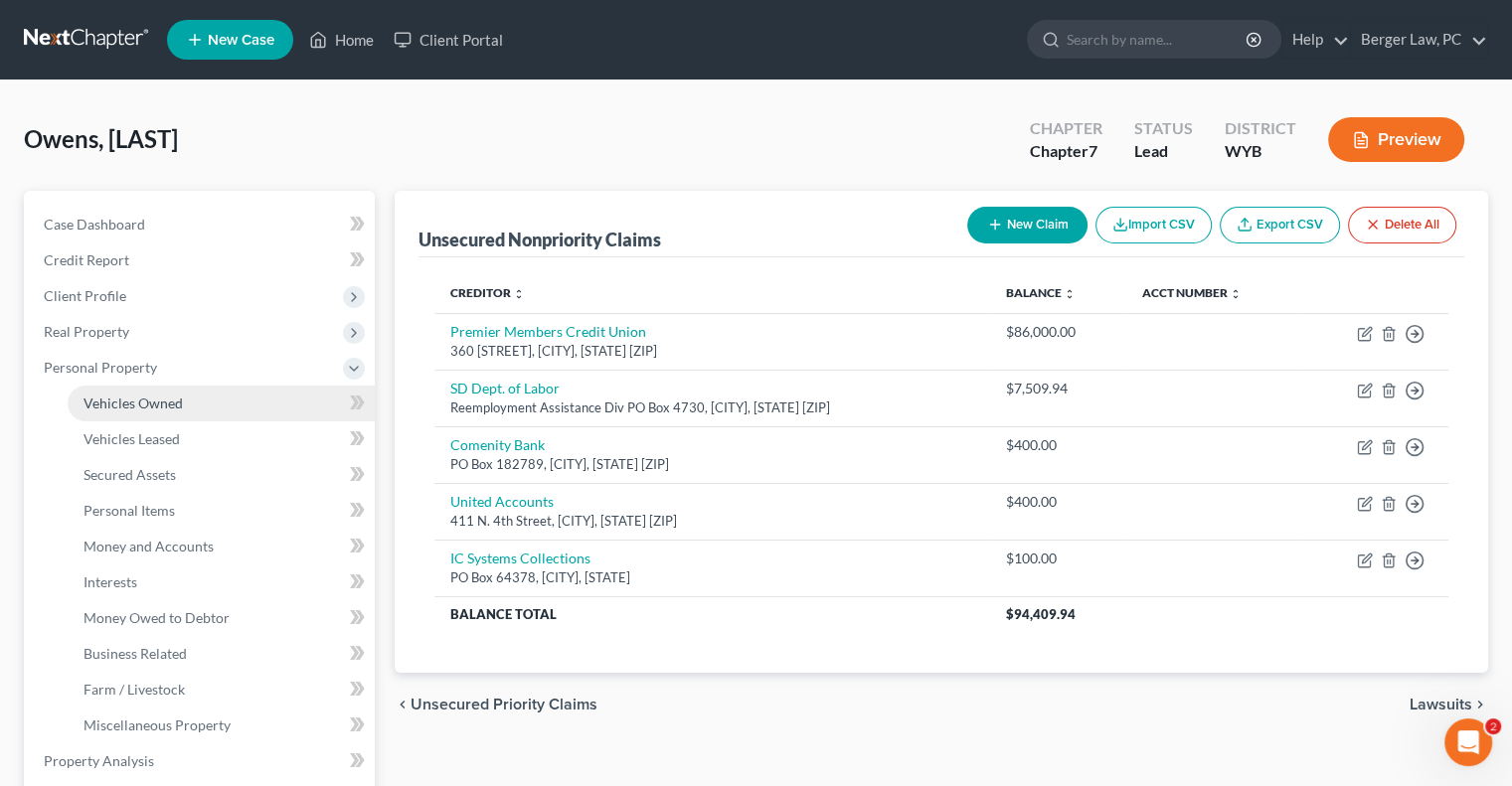 click on "Vehicles Owned" at bounding box center (133, 402) 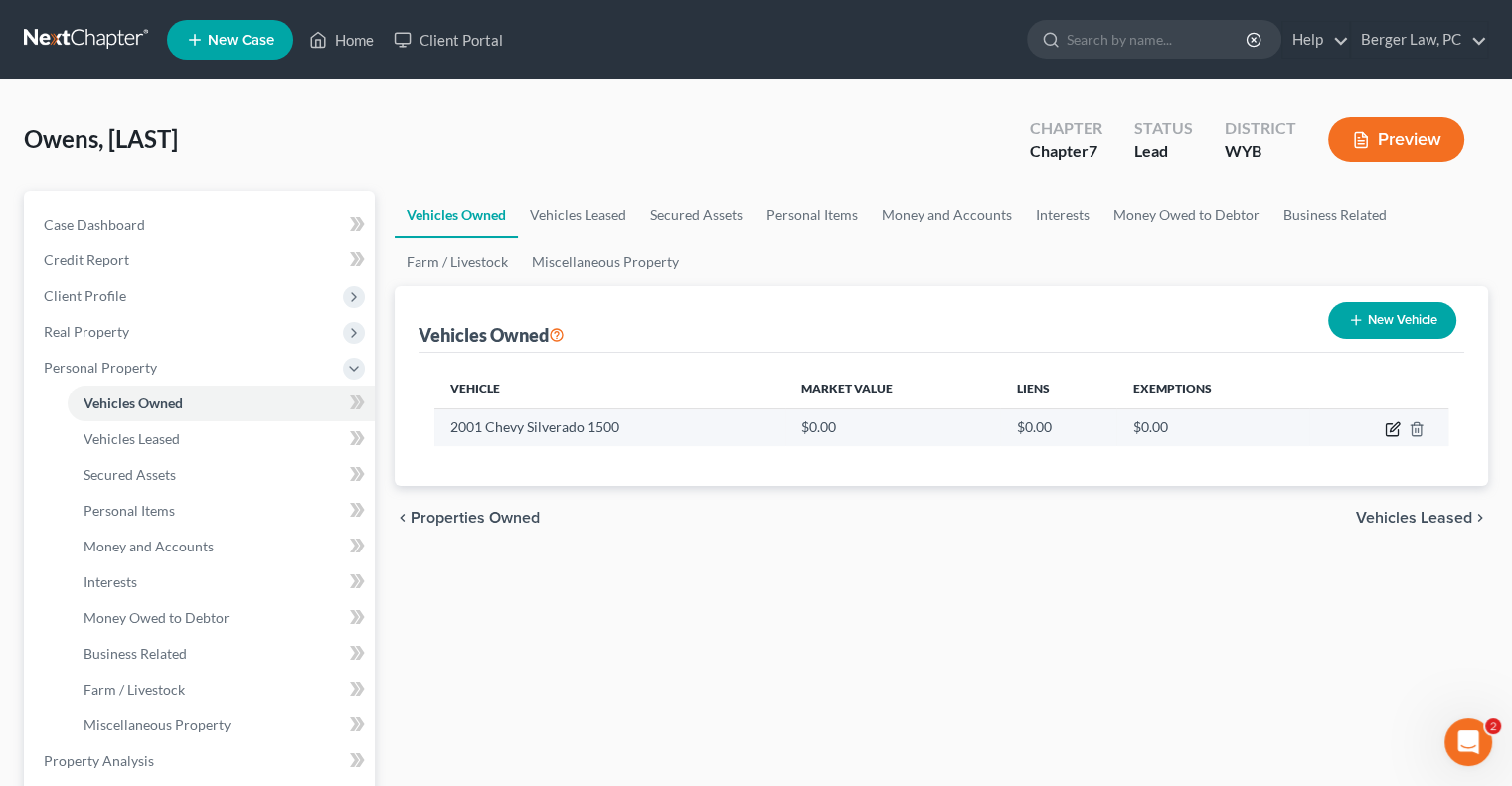 click 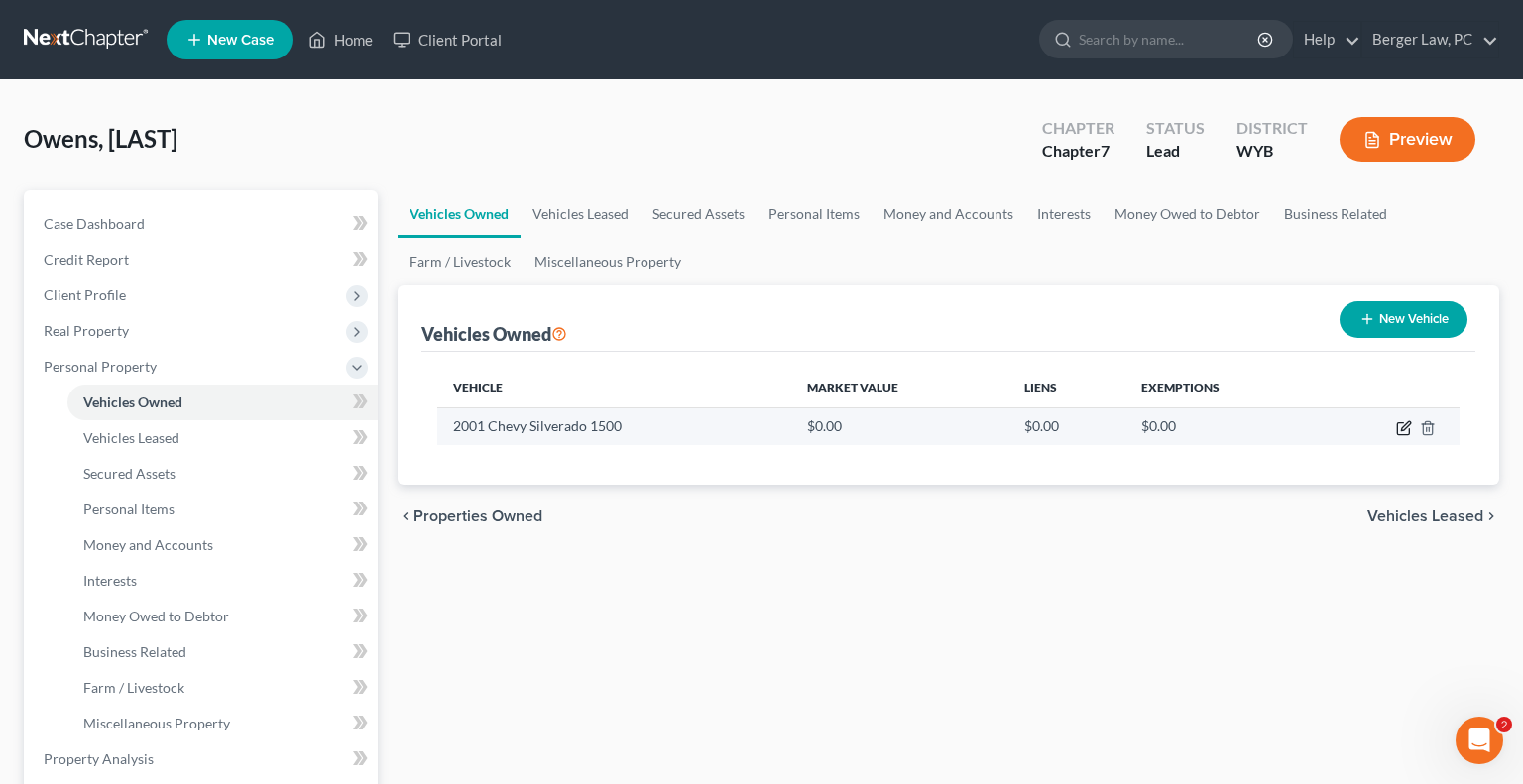 select on "0" 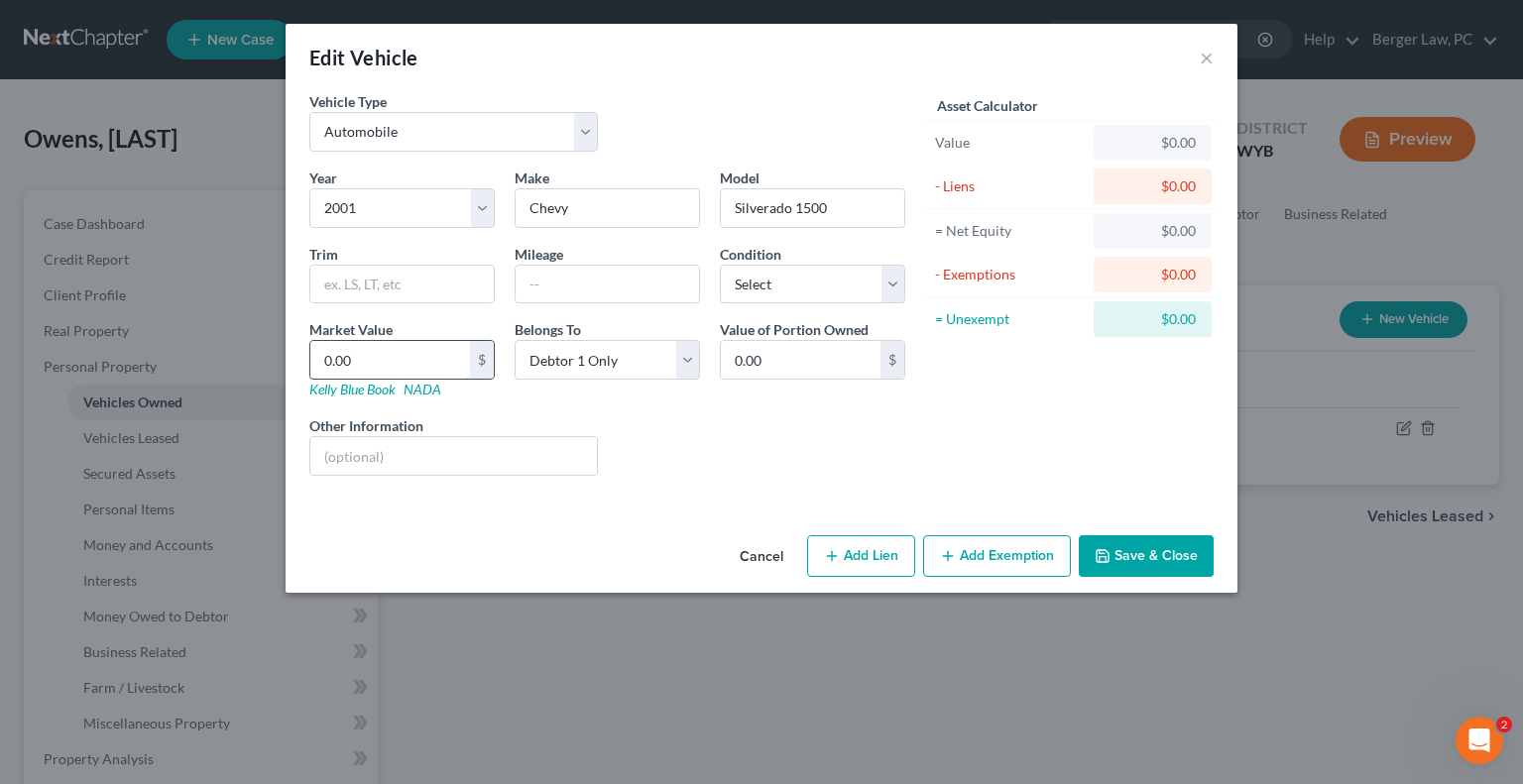 click on "0.00" at bounding box center [390, 360] 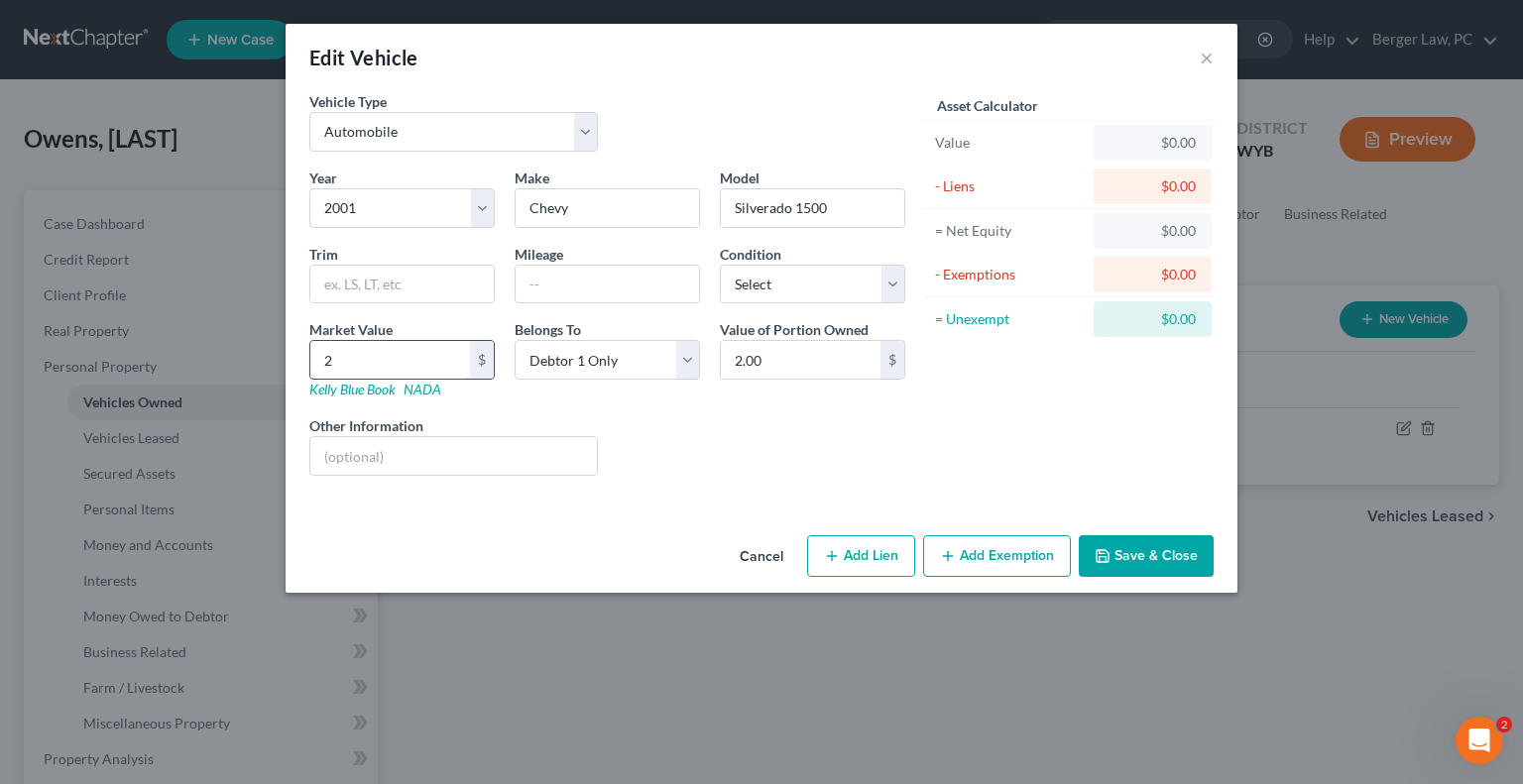type on "26" 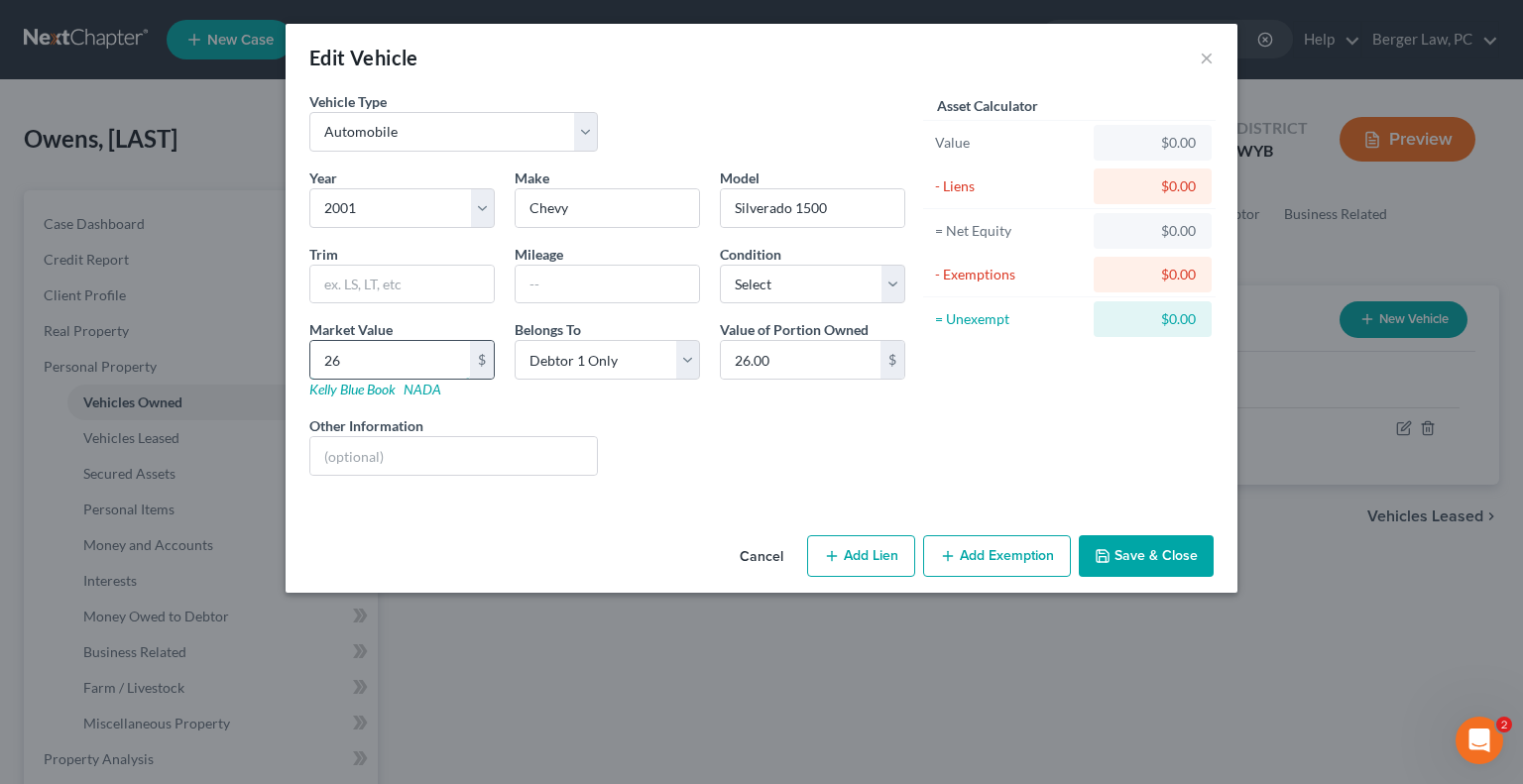 type on "265" 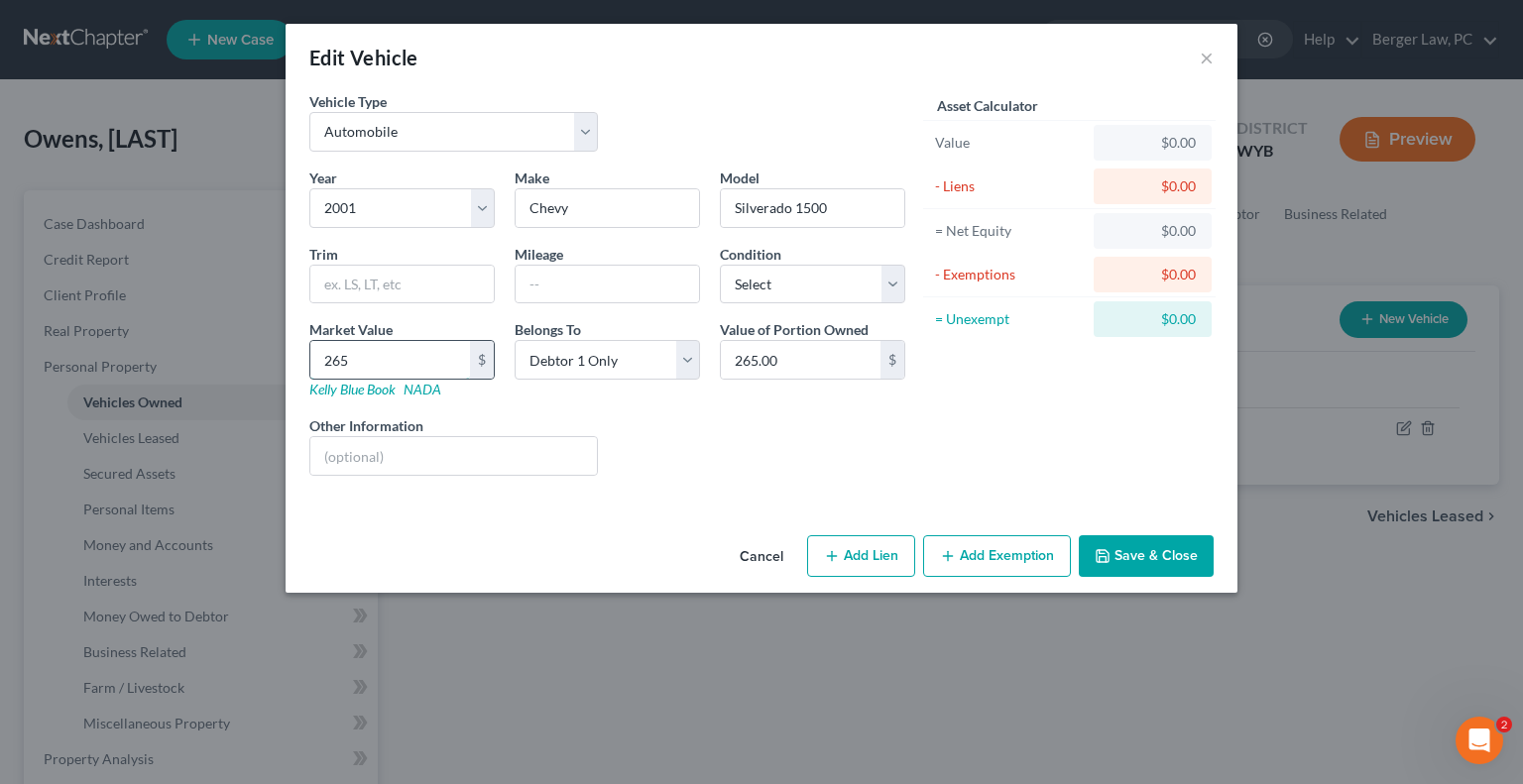 type on "2659" 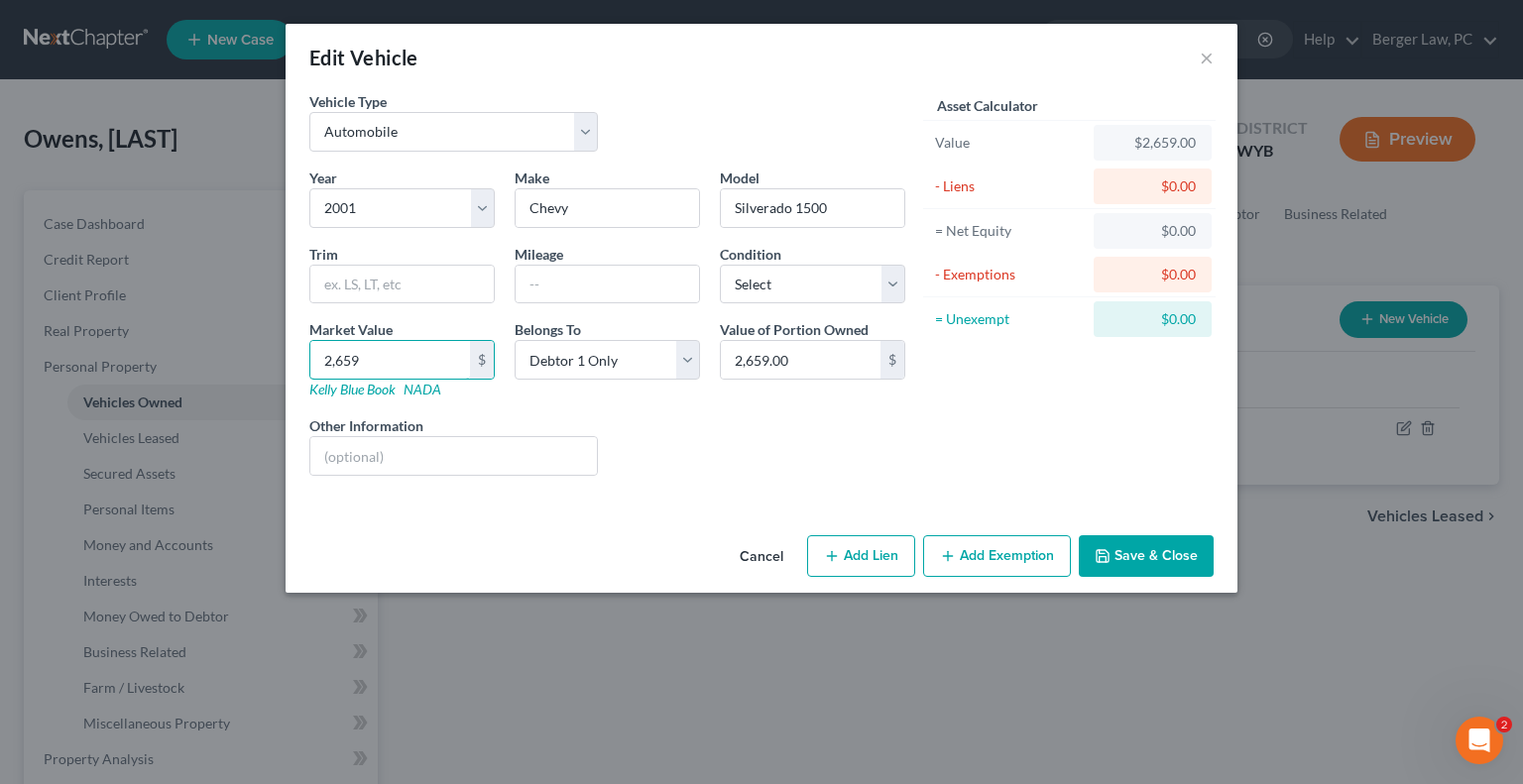 type on "2,659" 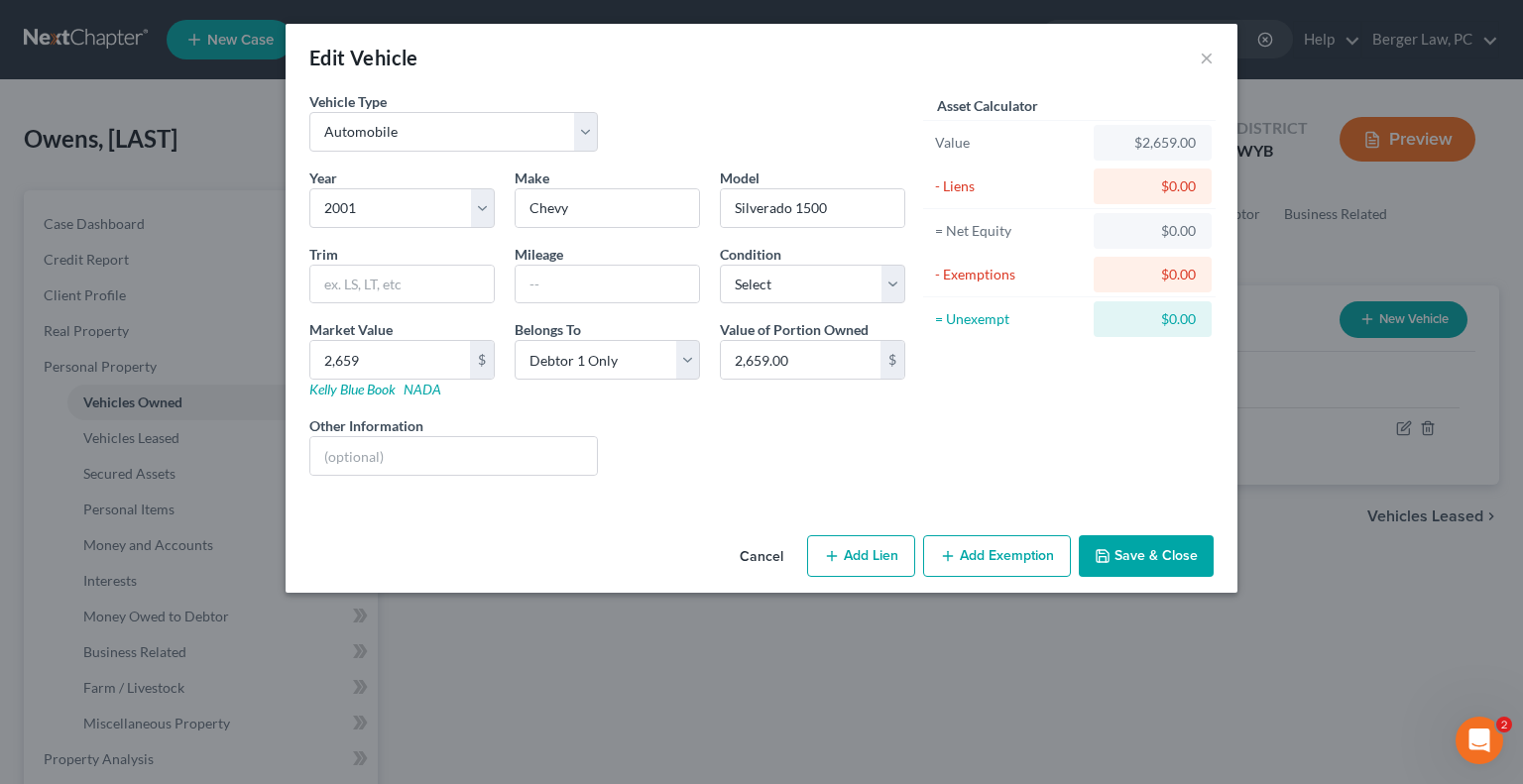 click on "Add Exemption" at bounding box center (996, 556) 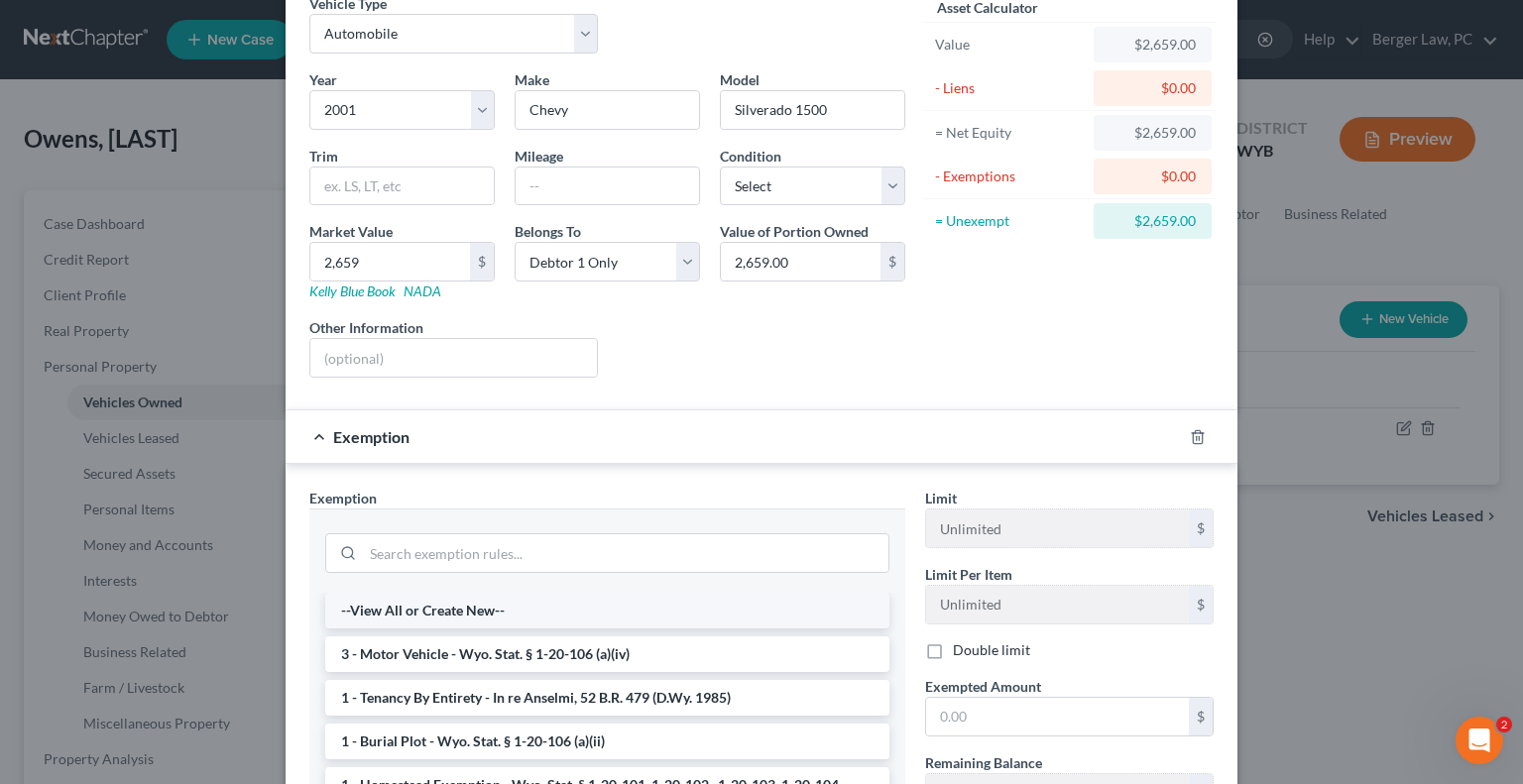 scroll, scrollTop: 99, scrollLeft: 0, axis: vertical 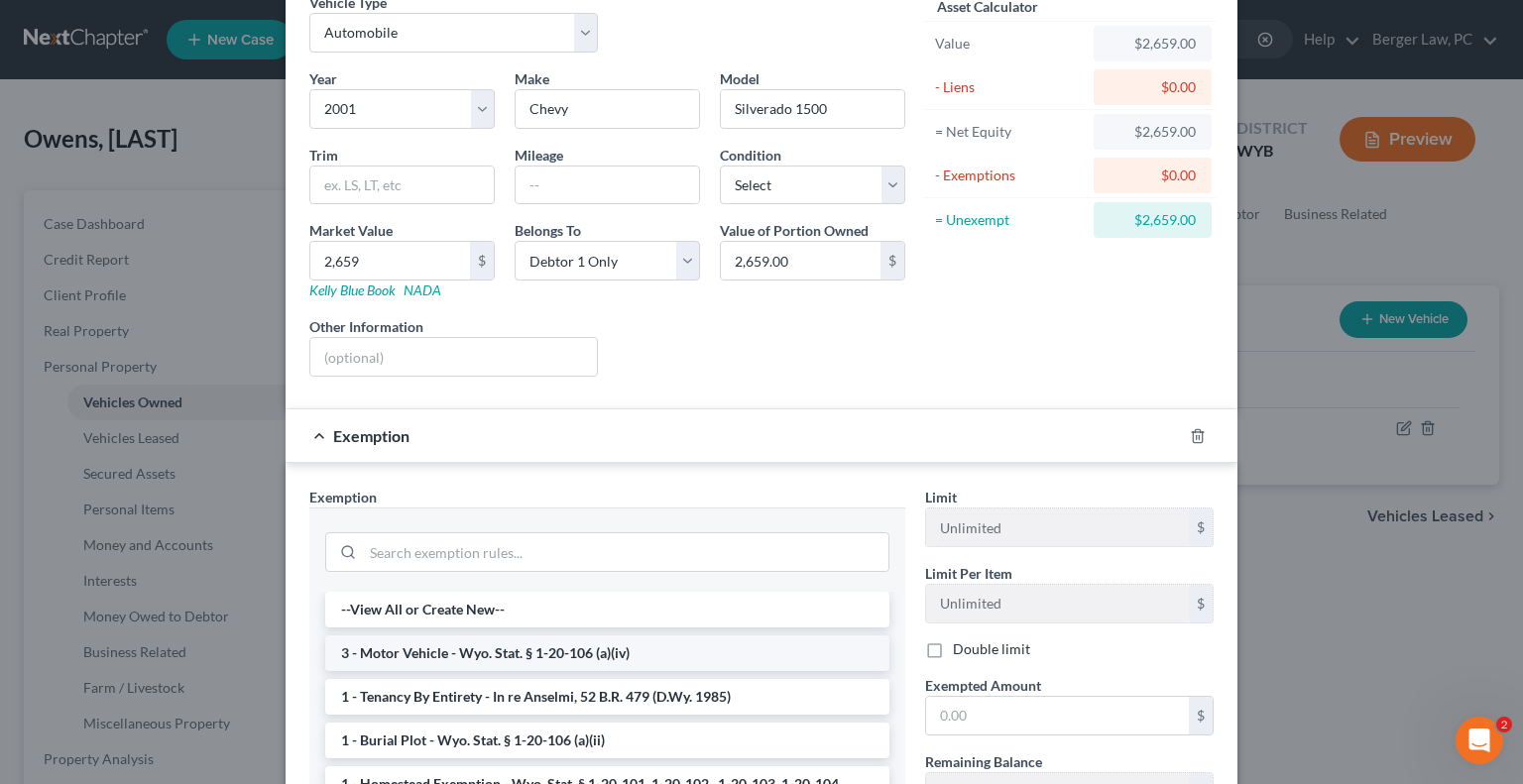 click on "3 - Motor Vehicle - Wyo. Stat. § 1-20-106 (a)(iv)" at bounding box center [607, 653] 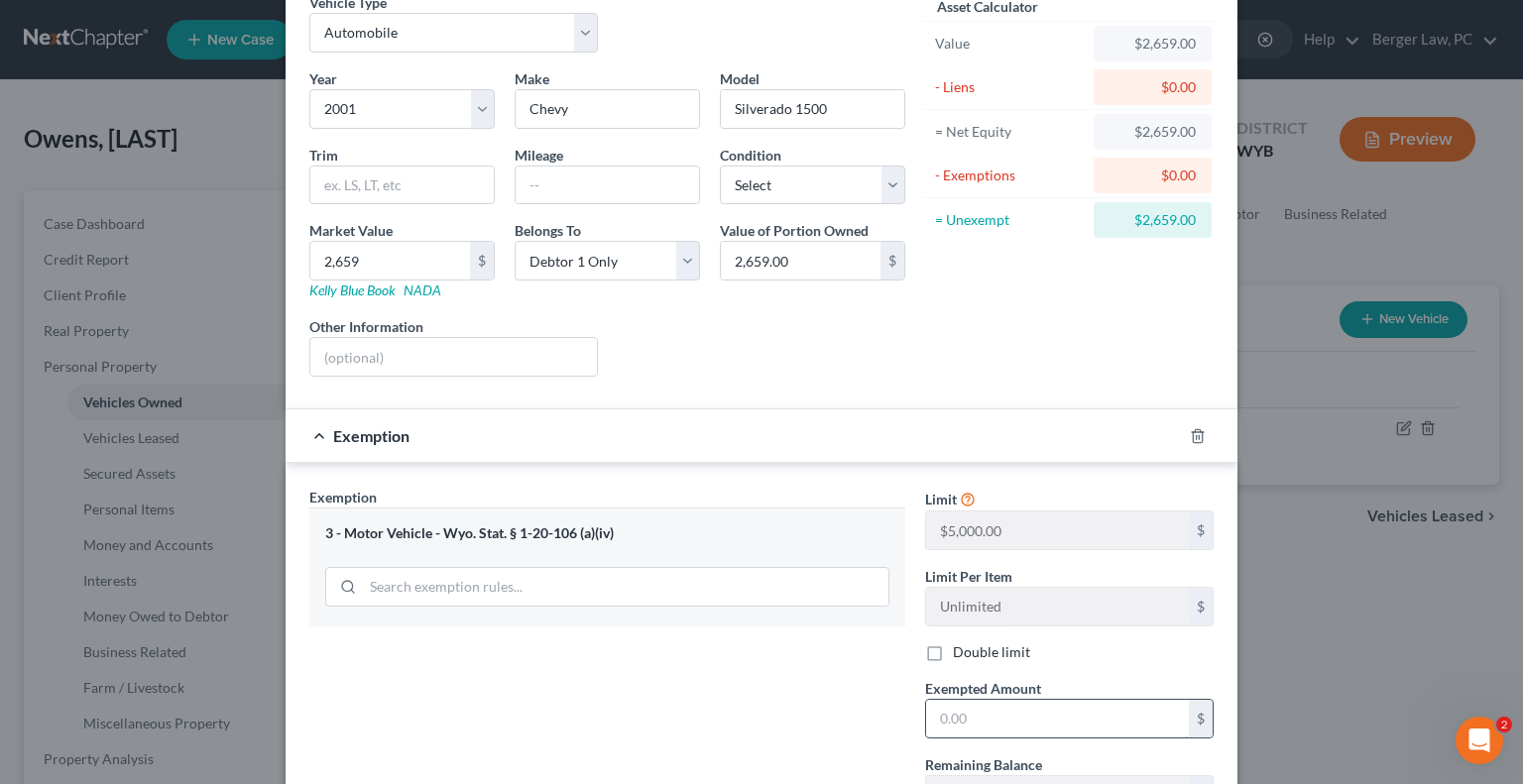 click at bounding box center [1057, 719] 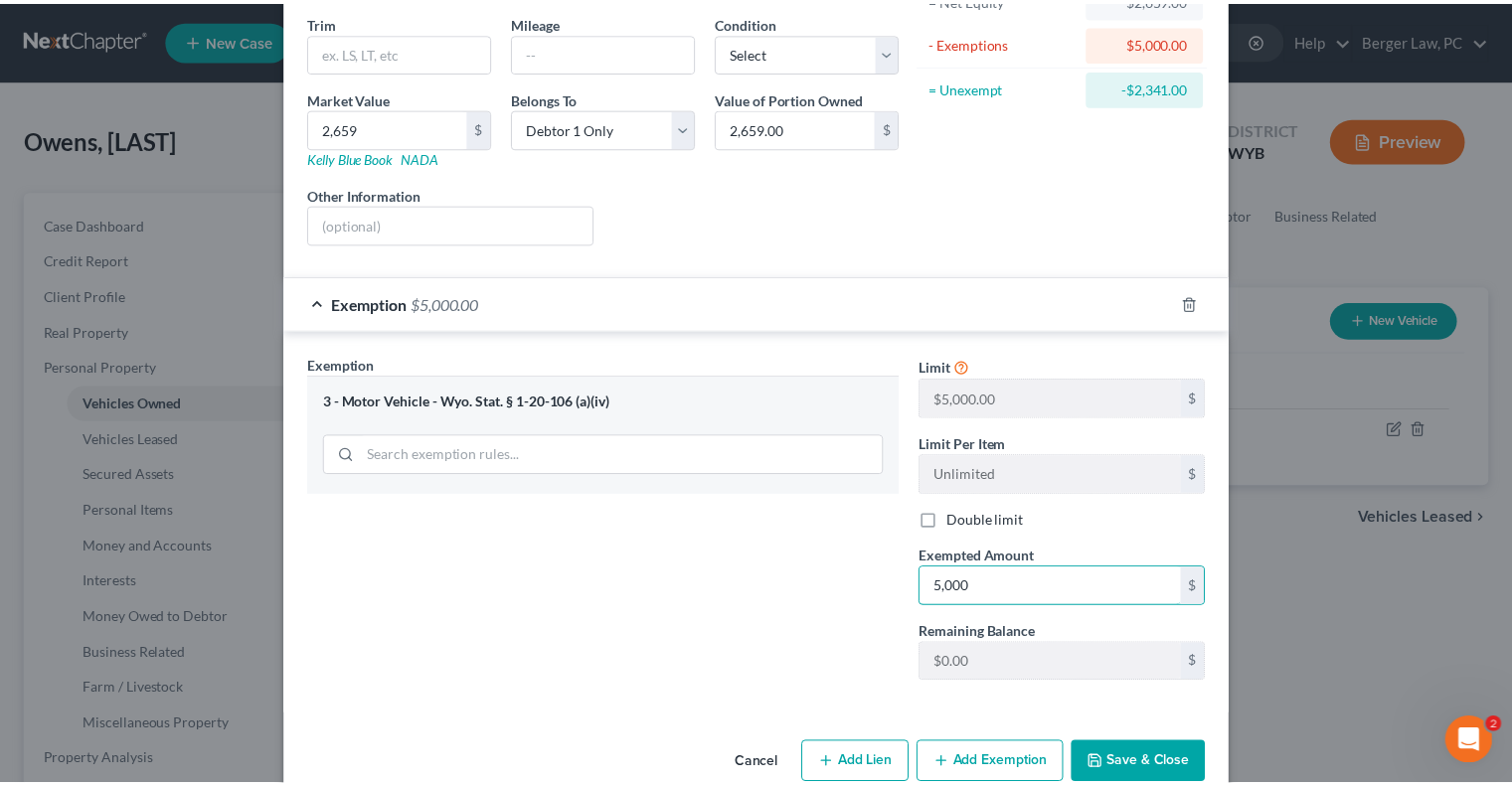 scroll, scrollTop: 266, scrollLeft: 0, axis: vertical 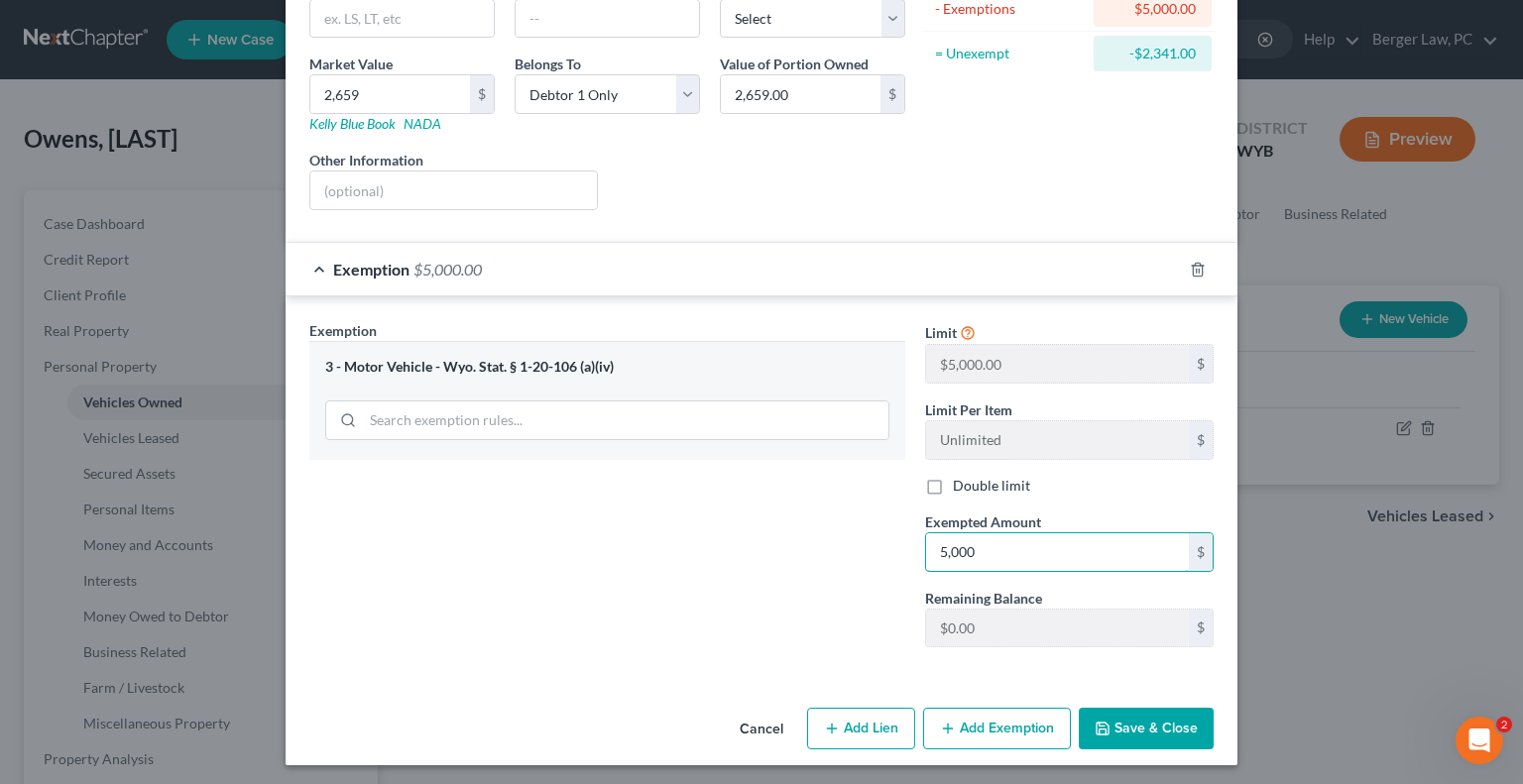 drag, startPoint x: 995, startPoint y: 549, endPoint x: 858, endPoint y: 556, distance: 137.17872 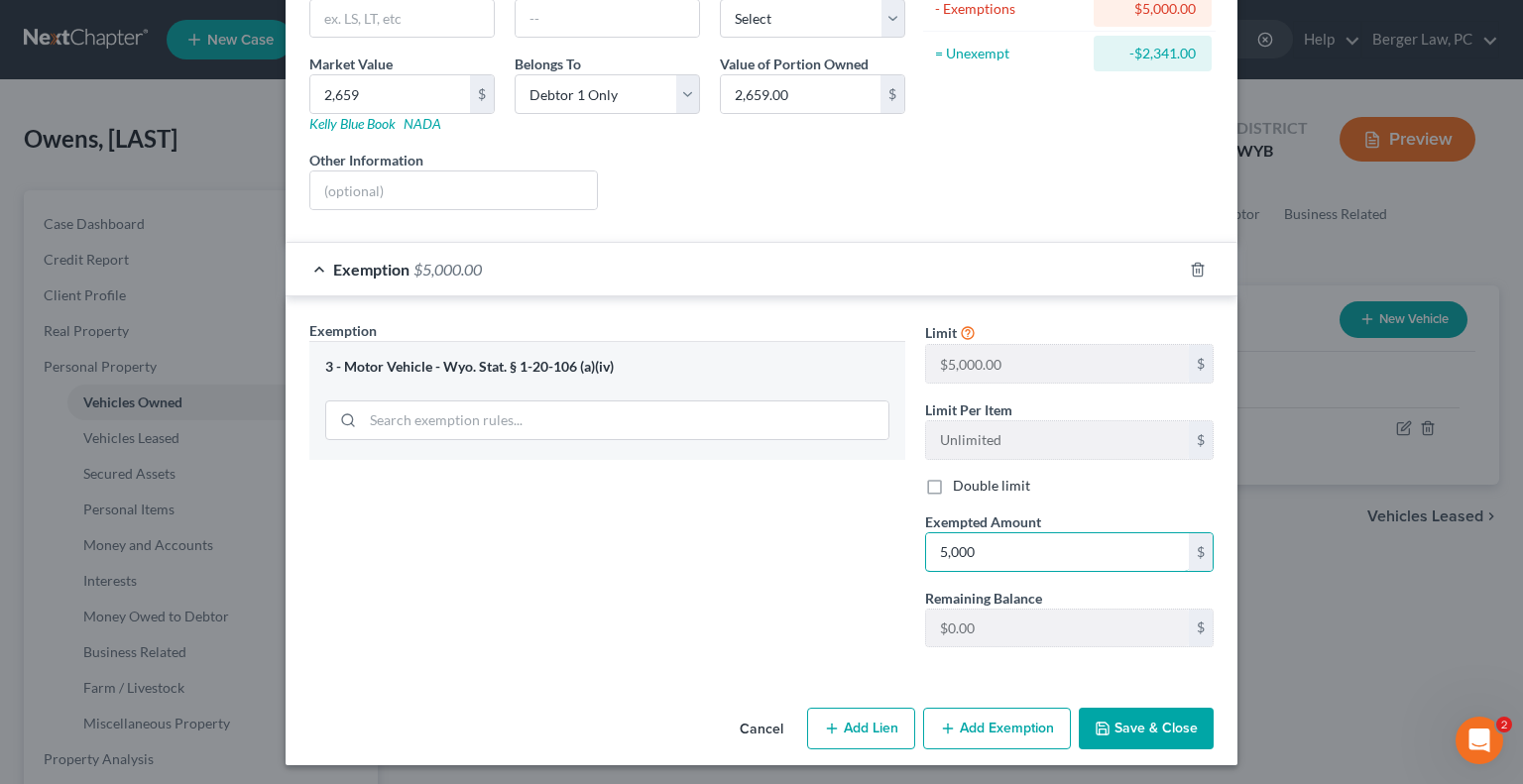 click on "Exemption Set must be selected for CA.
Exemption
*
3 - Motor Vehicle - Wyo. Stat. § 1-20-106 (a)(iv)         Limit     $5,000.00 $ Limit Per Item Unlimited $ Double limit
Exempted Amount
*
5,000 $ Remaining Balance $5,000.00 $" at bounding box center (762, 492) 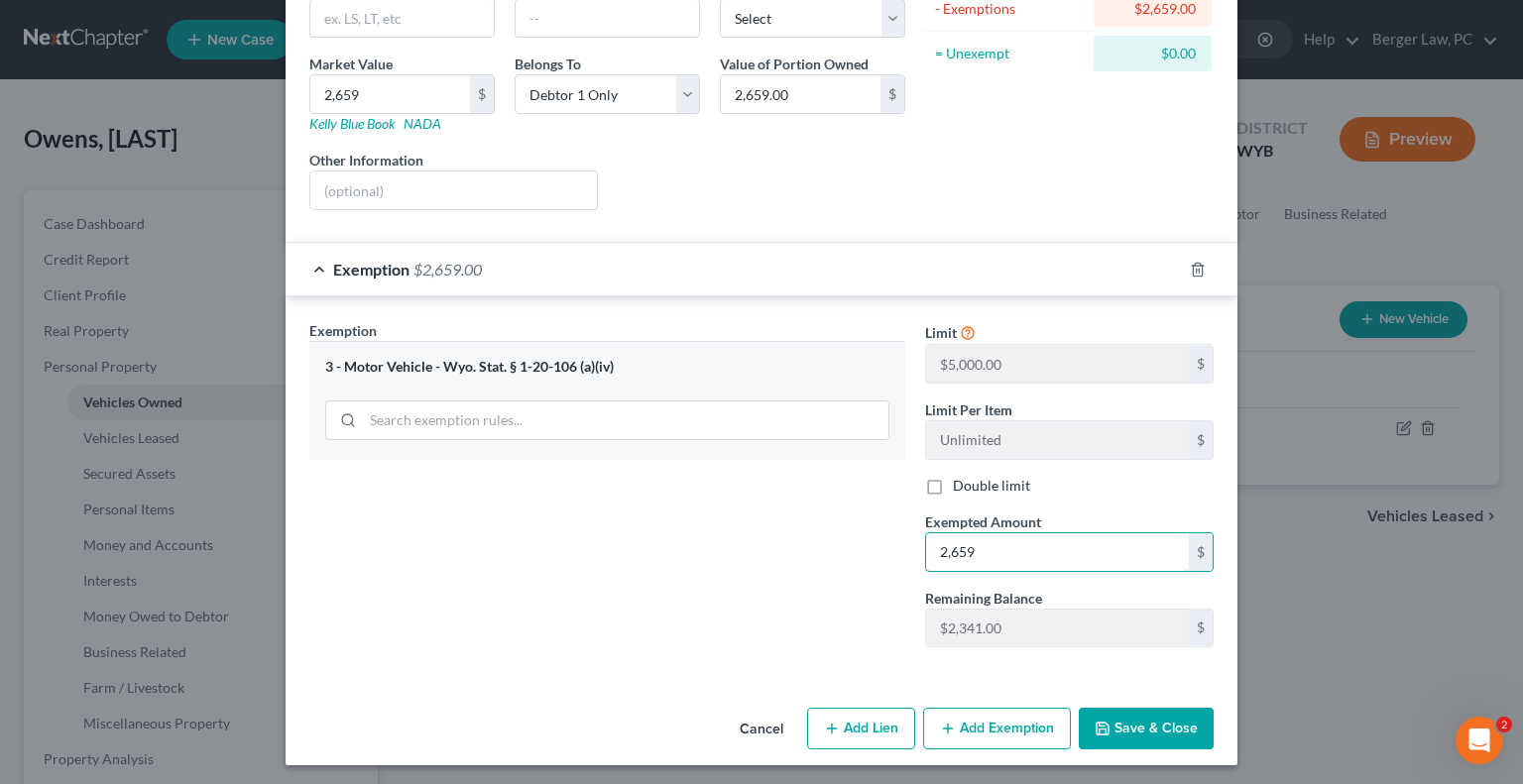type on "2,659" 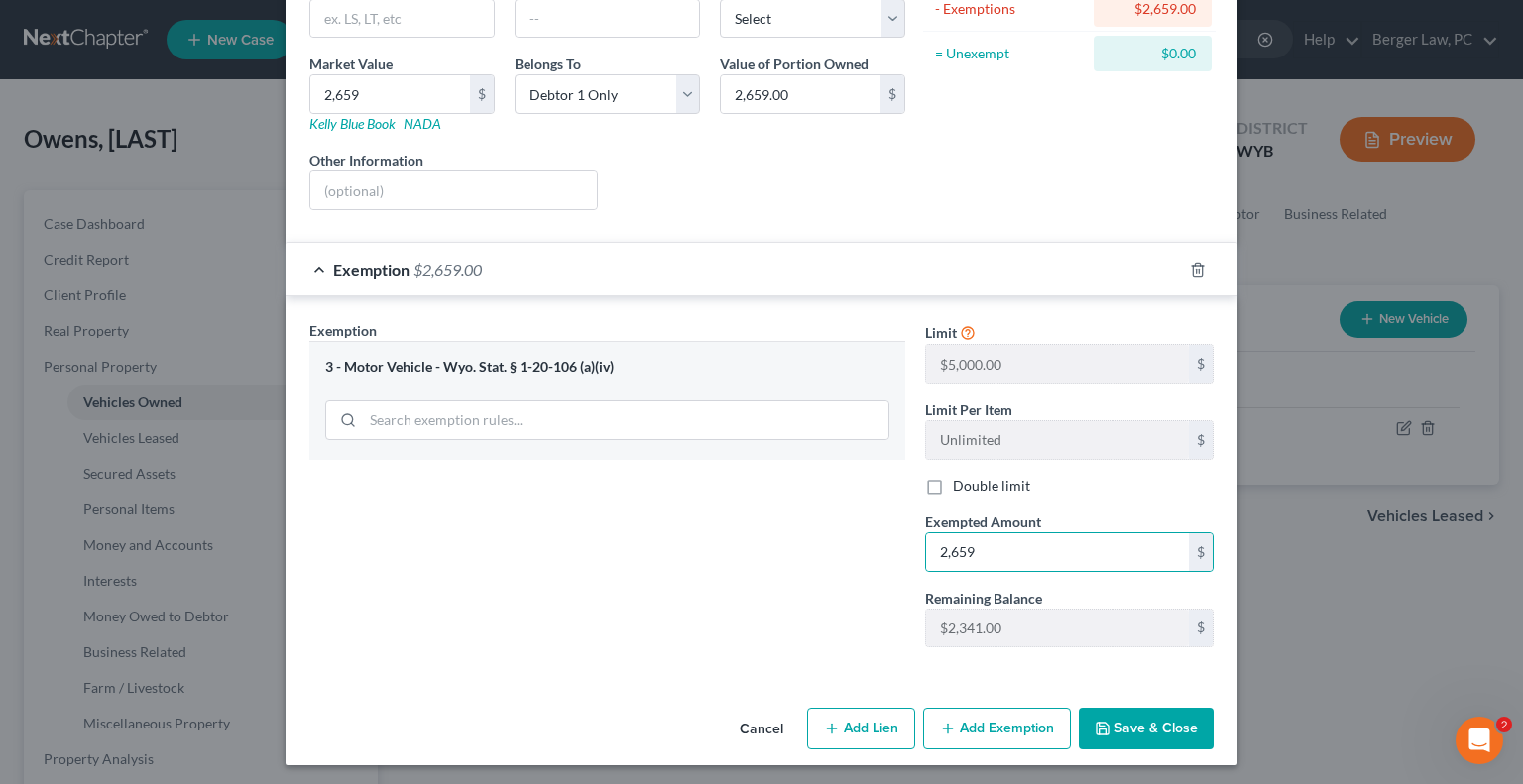 click on "Save & Close" at bounding box center (1146, 728) 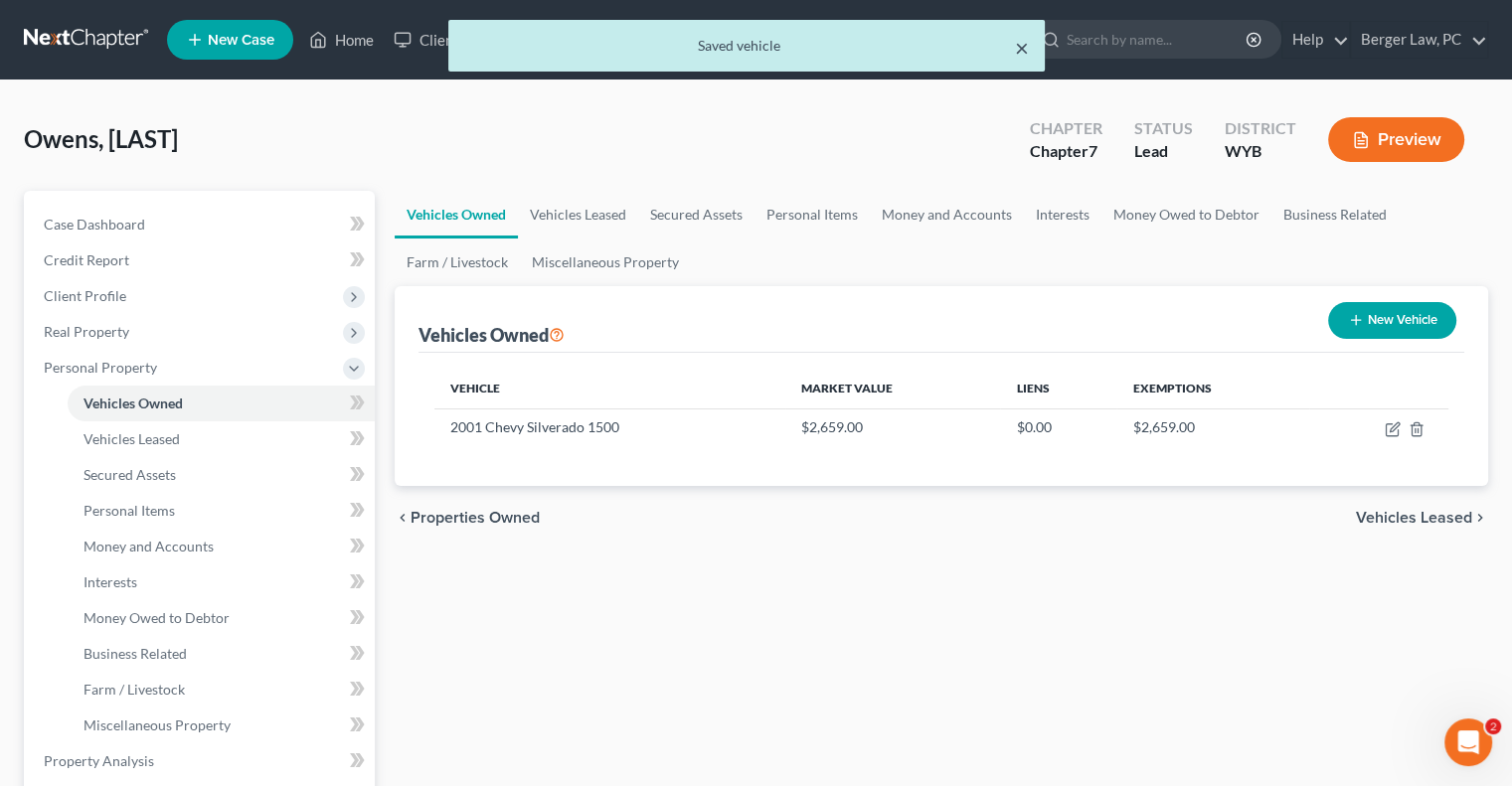 click on "×" at bounding box center (1022, 48) 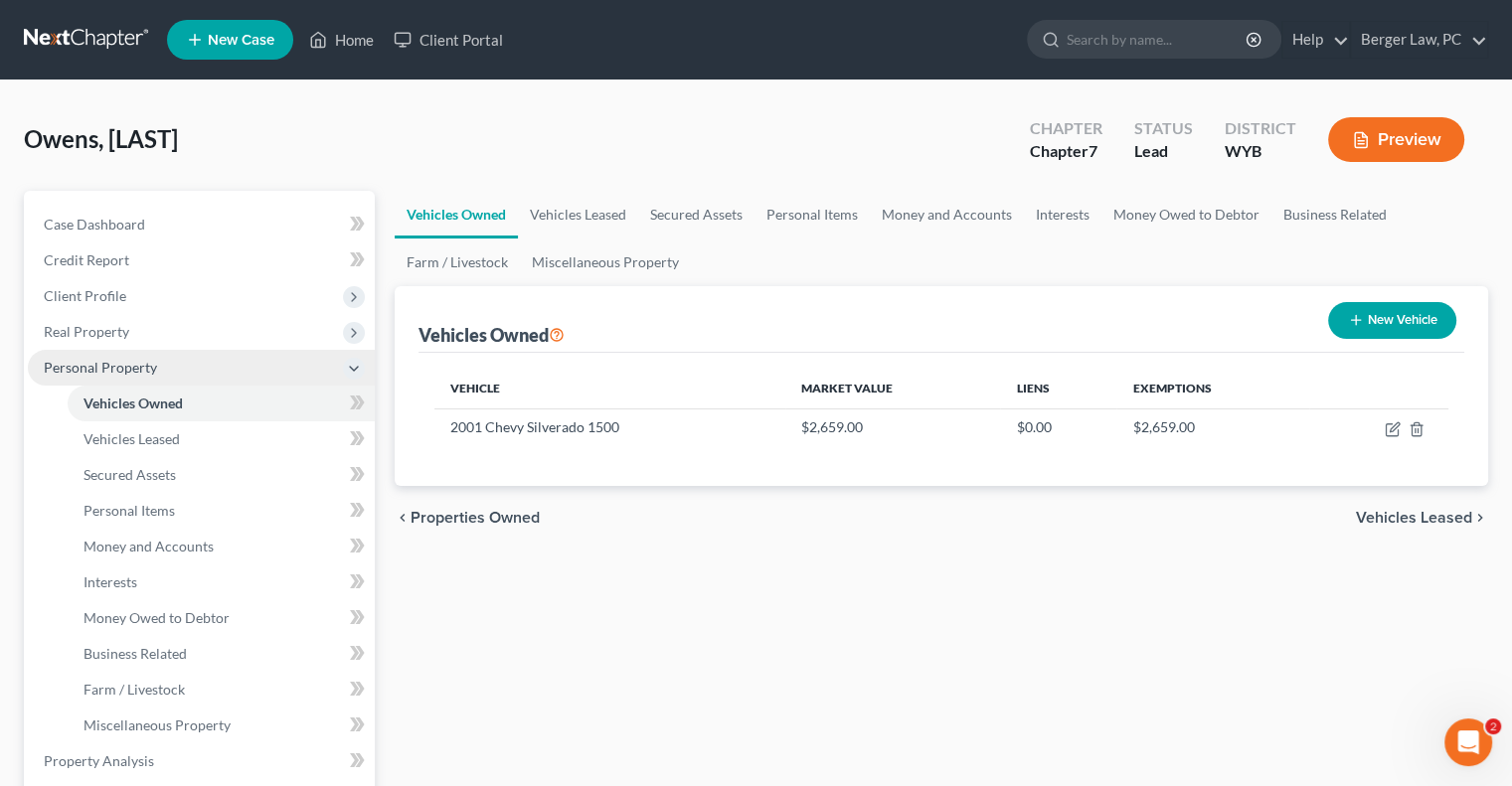 click on "Personal Property" at bounding box center [201, 368] 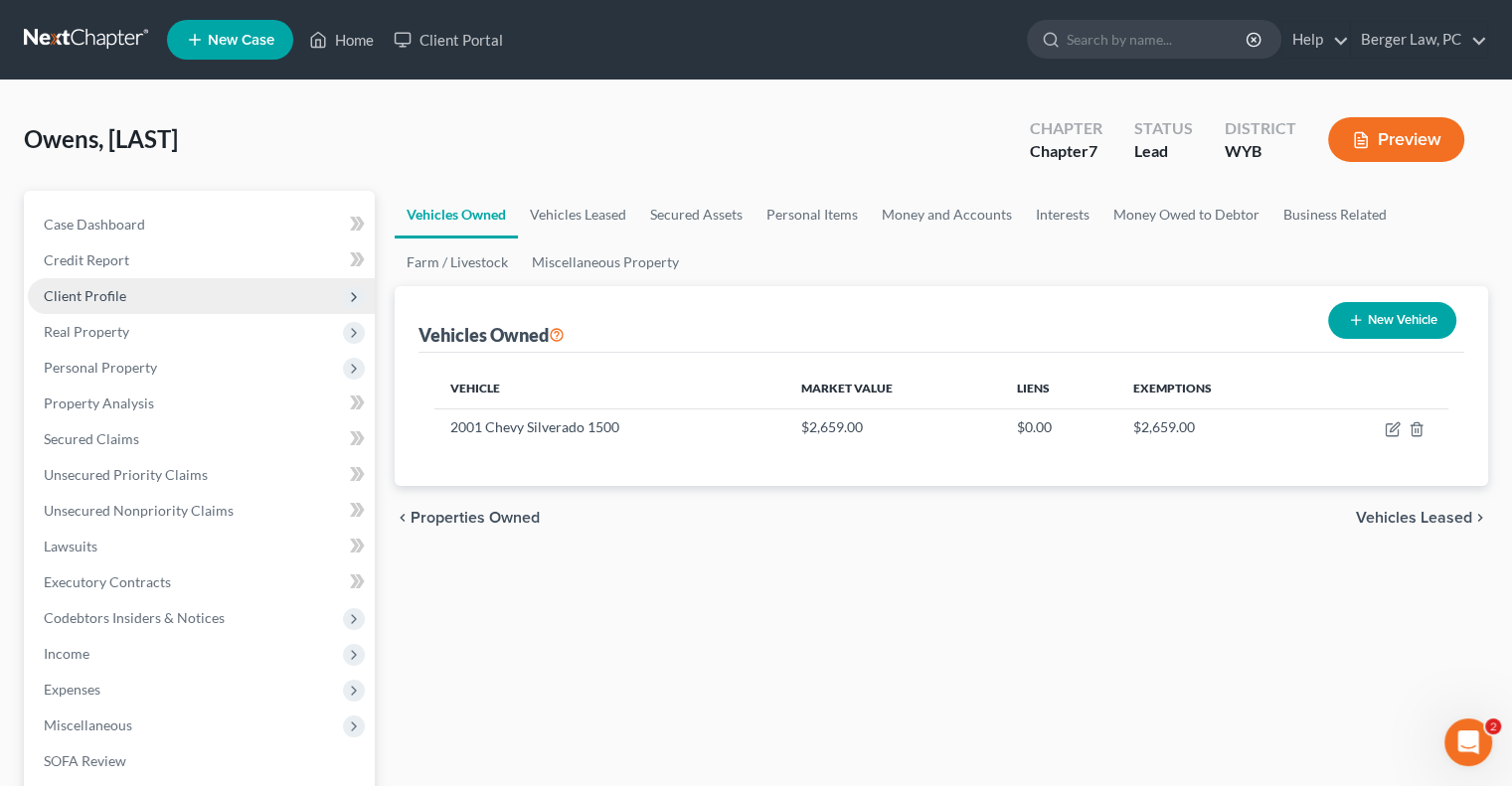 click on "Client Profile" at bounding box center [84, 295] 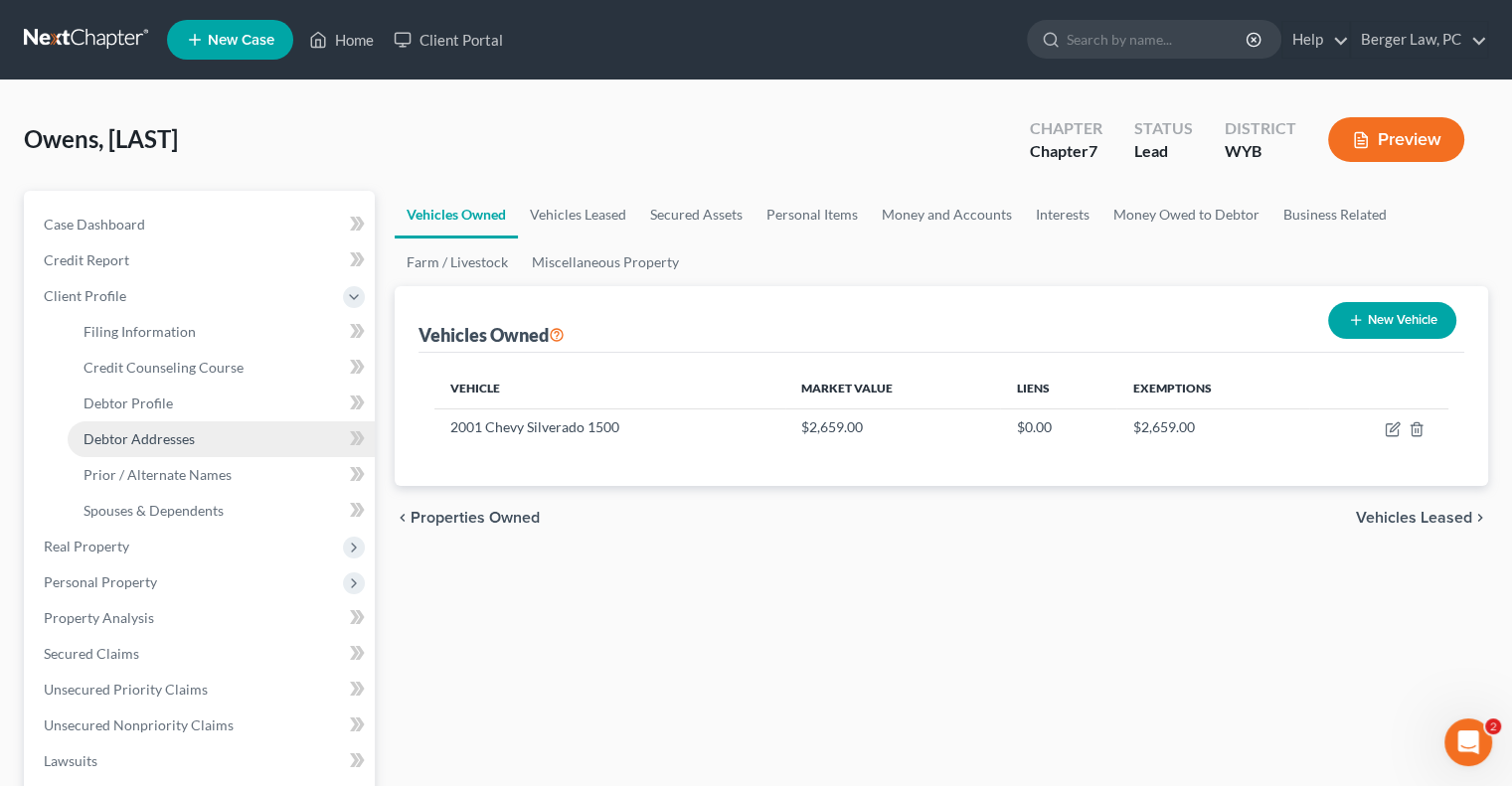 click on "Debtor Addresses" at bounding box center (139, 438) 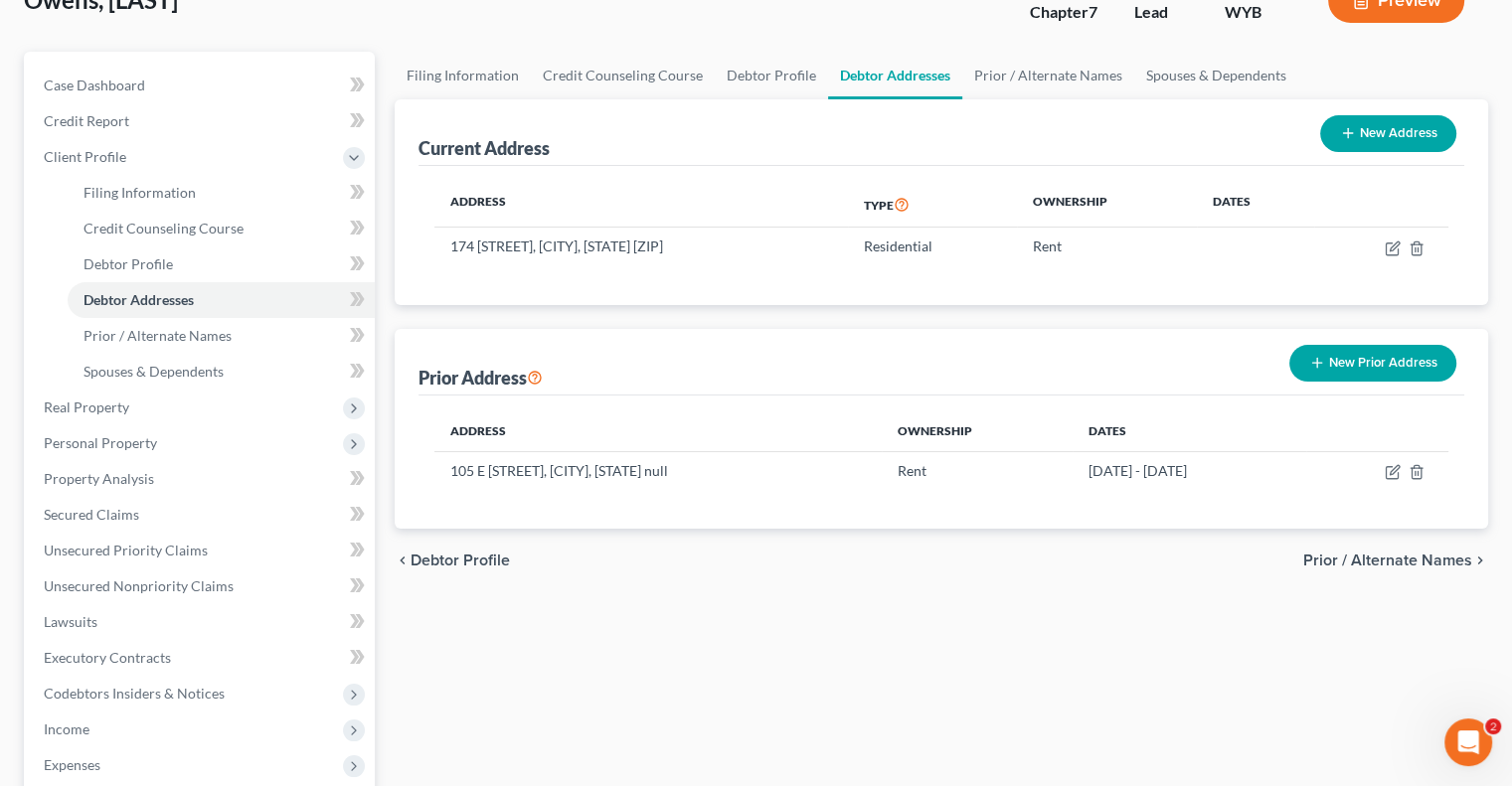 scroll, scrollTop: 199, scrollLeft: 0, axis: vertical 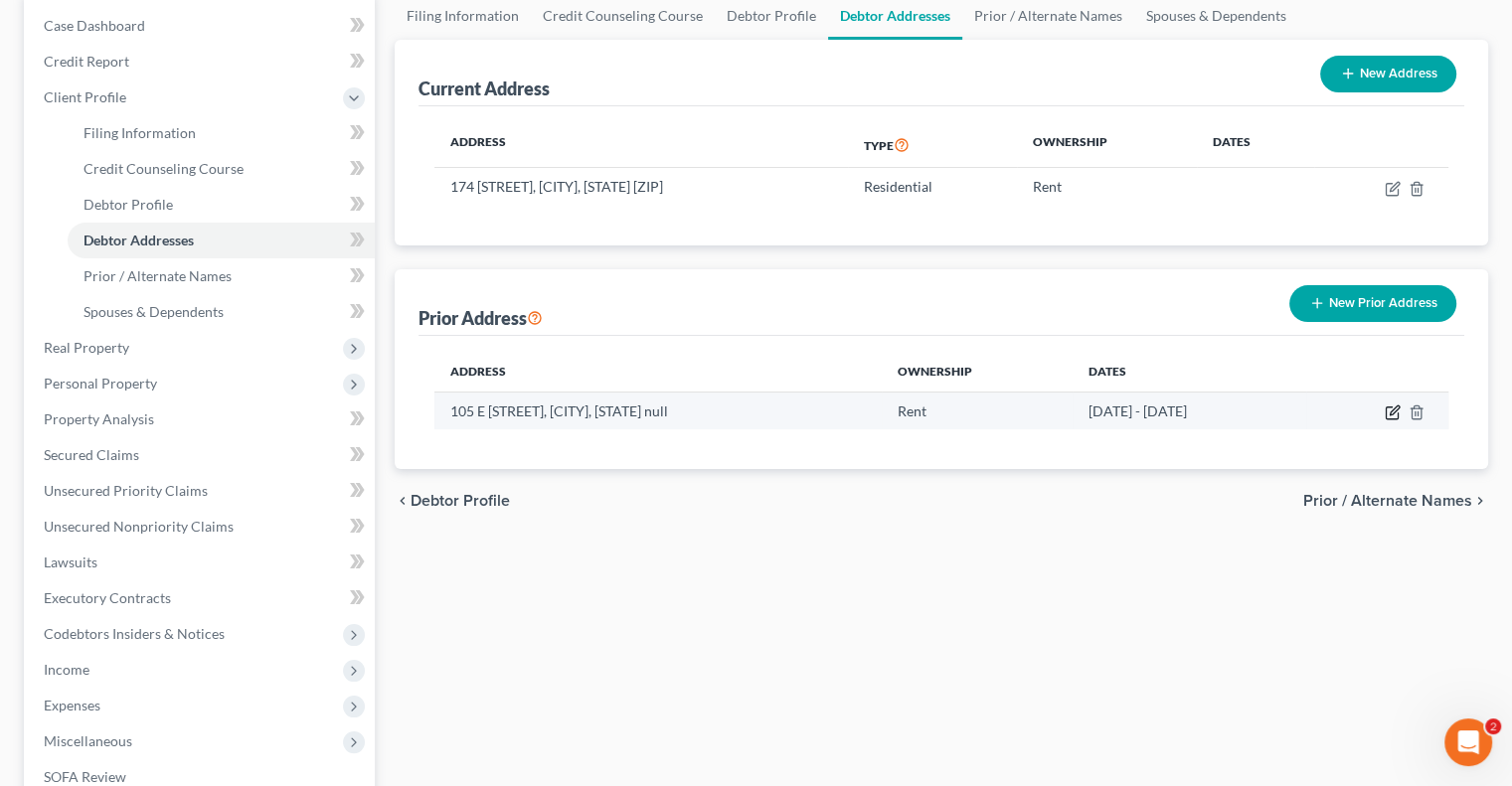click 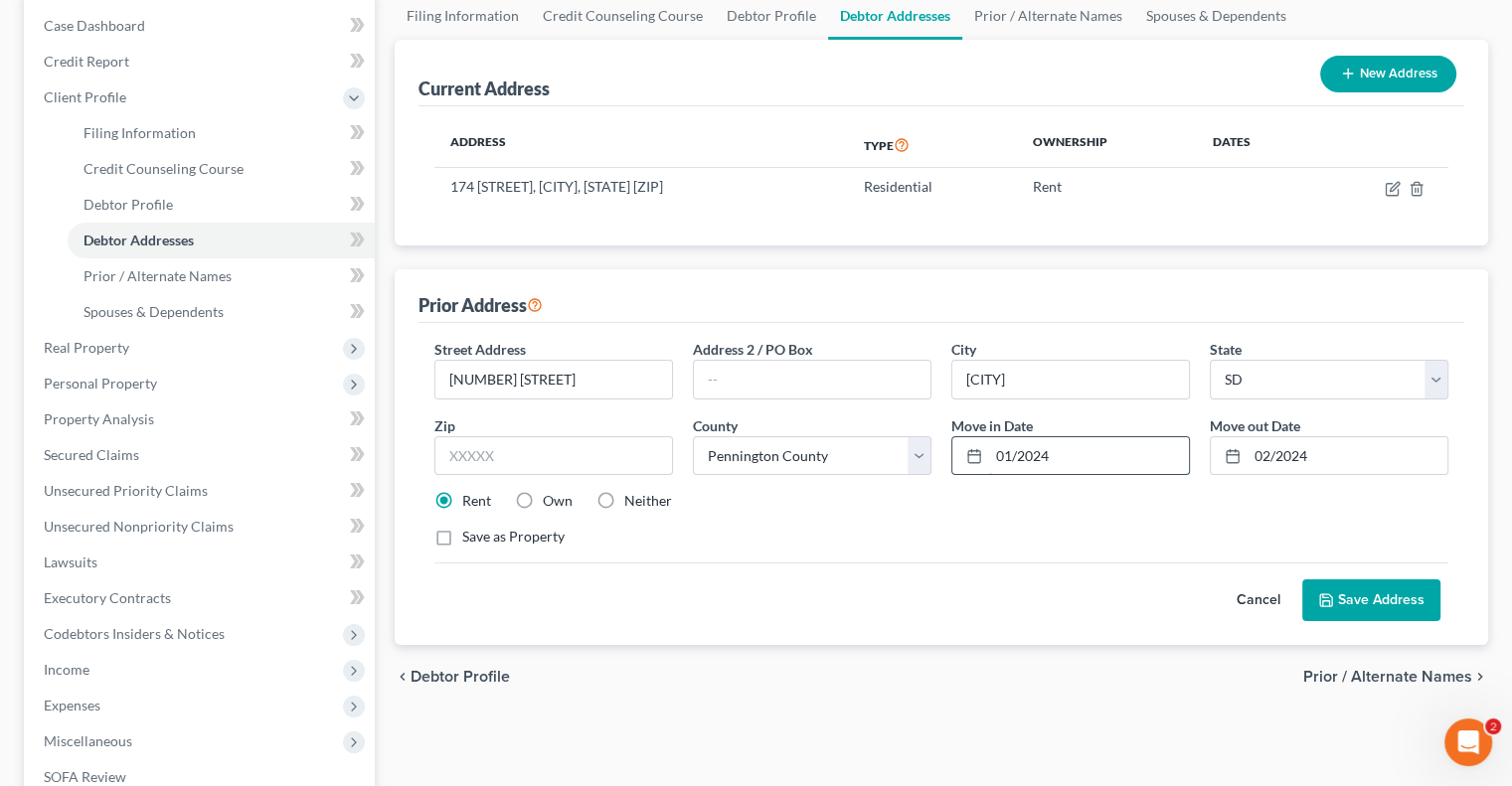 click on "01/2024" at bounding box center [1089, 456] 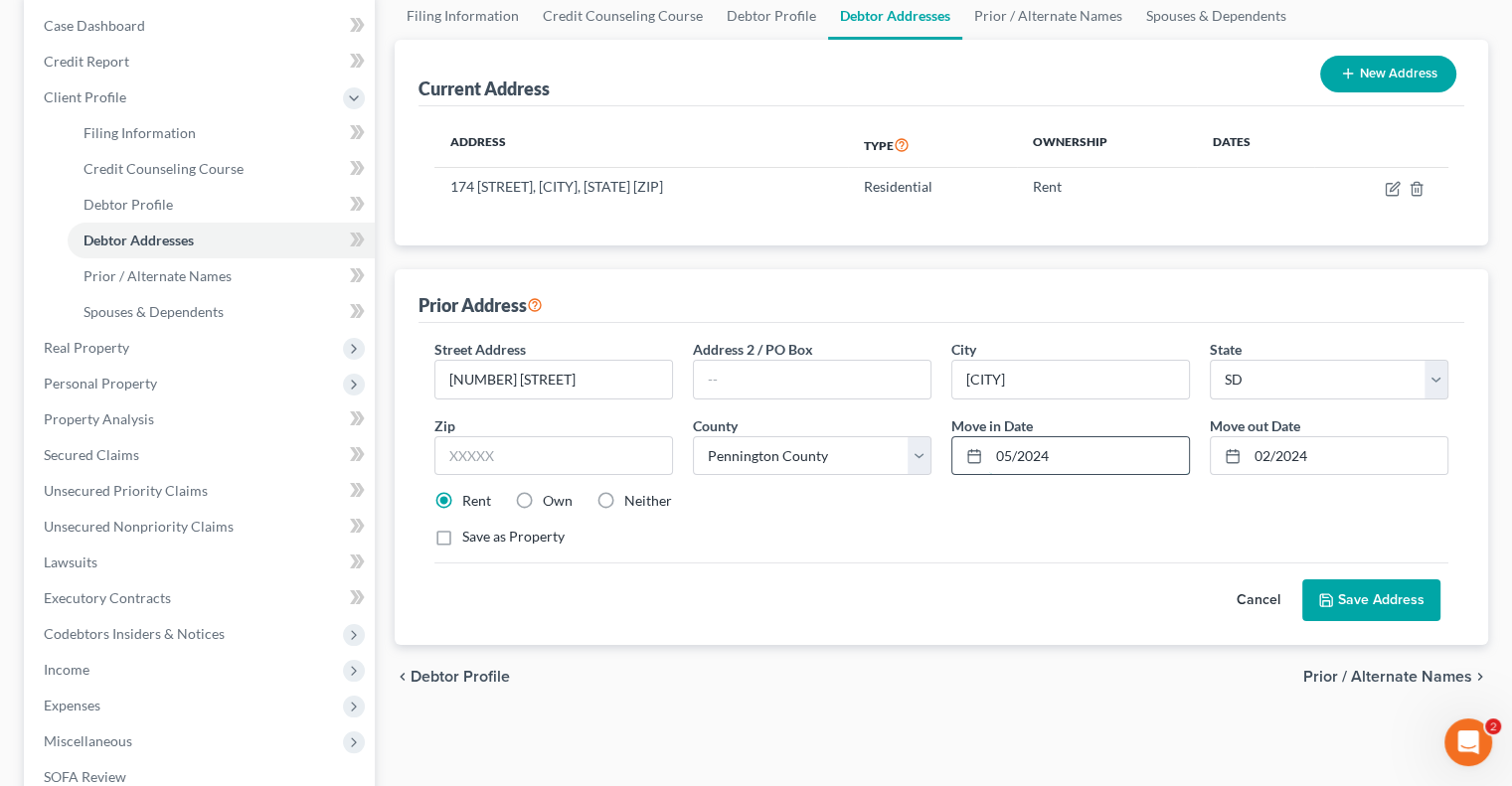 click on "05/2024" at bounding box center (1089, 456) 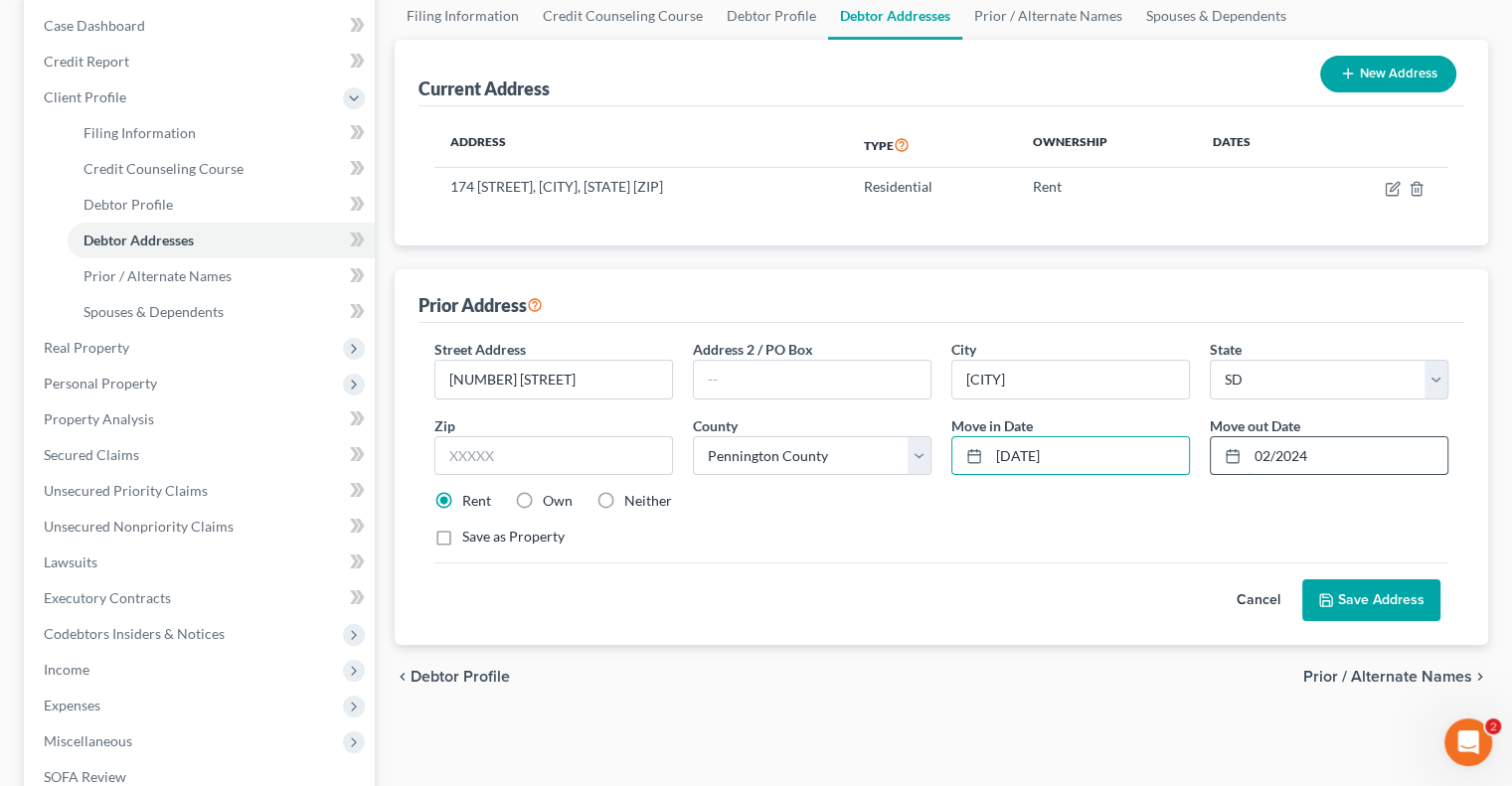 click on "02/2024" at bounding box center (1347, 456) 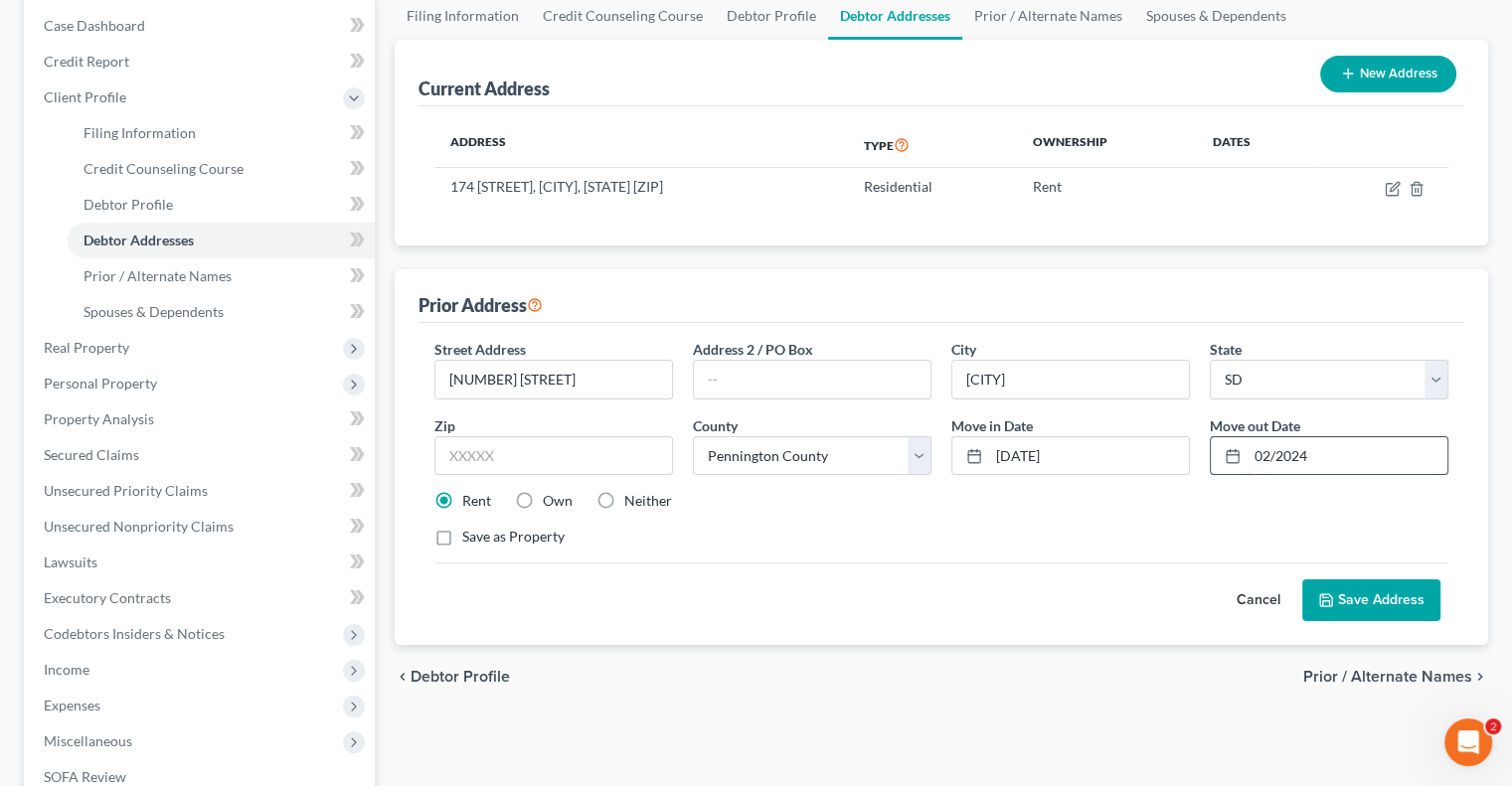 click on "02/2024" at bounding box center (1347, 456) 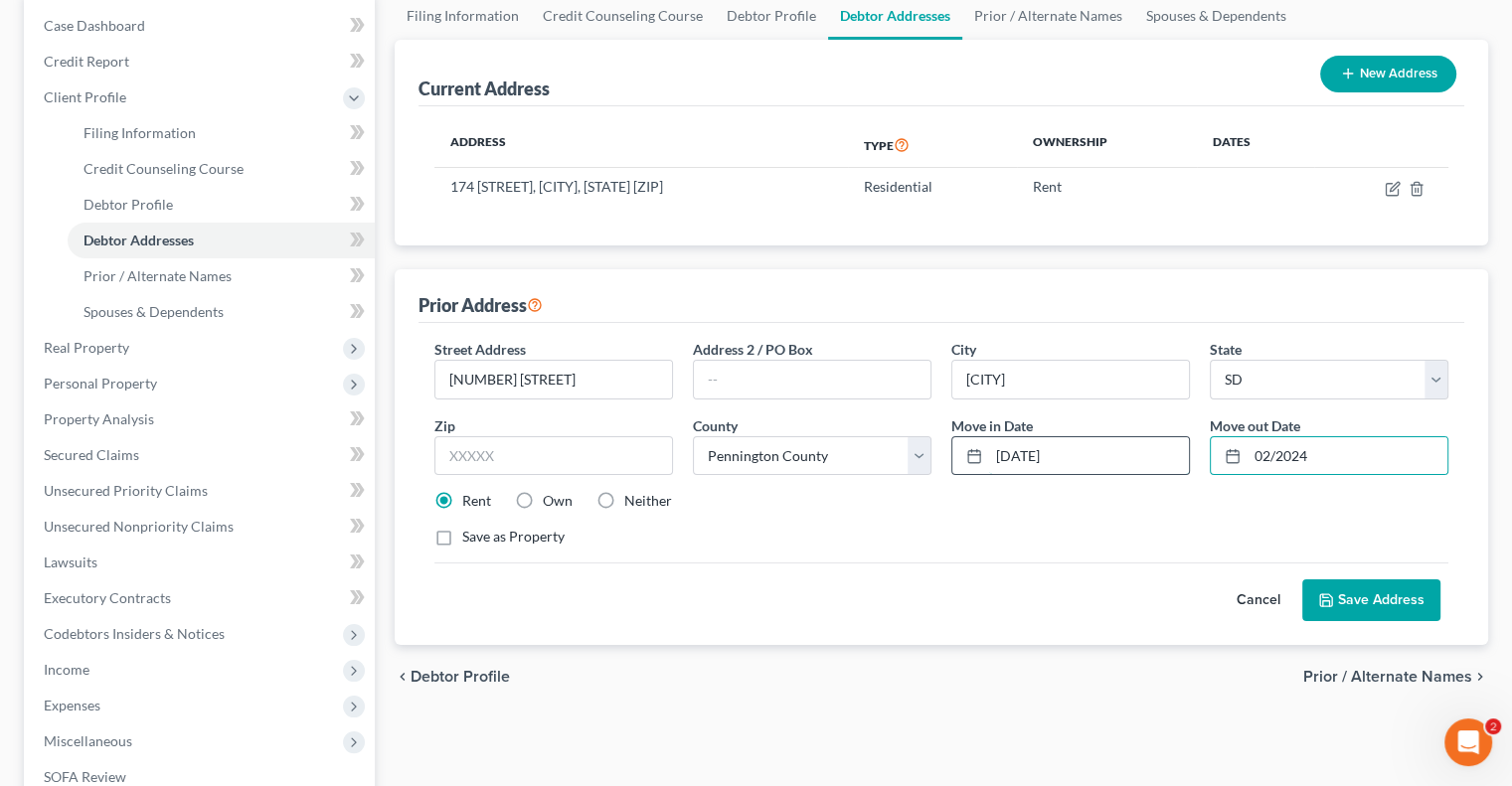 click on "[DATE]" at bounding box center (1089, 456) 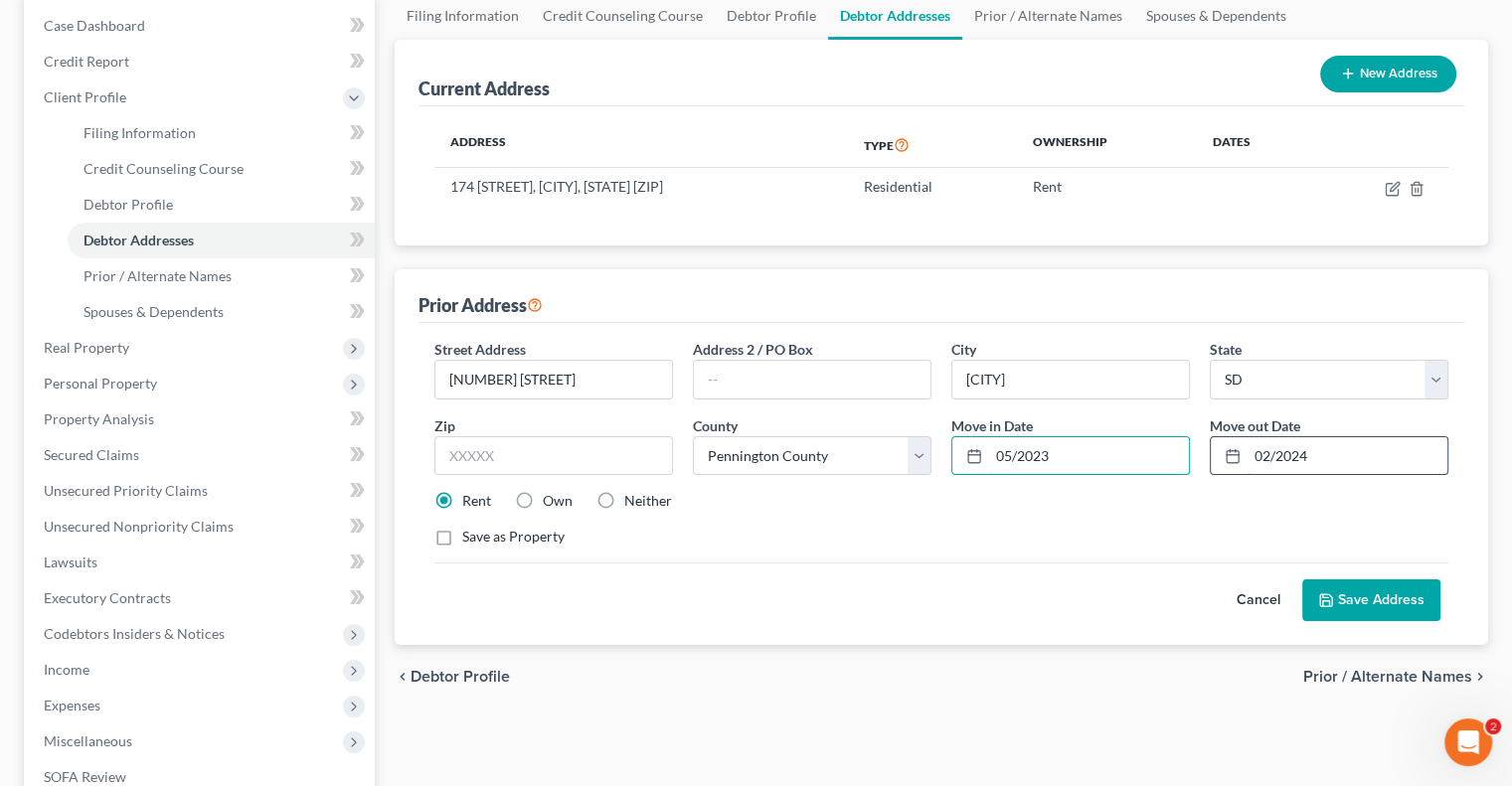 type on "05/2023" 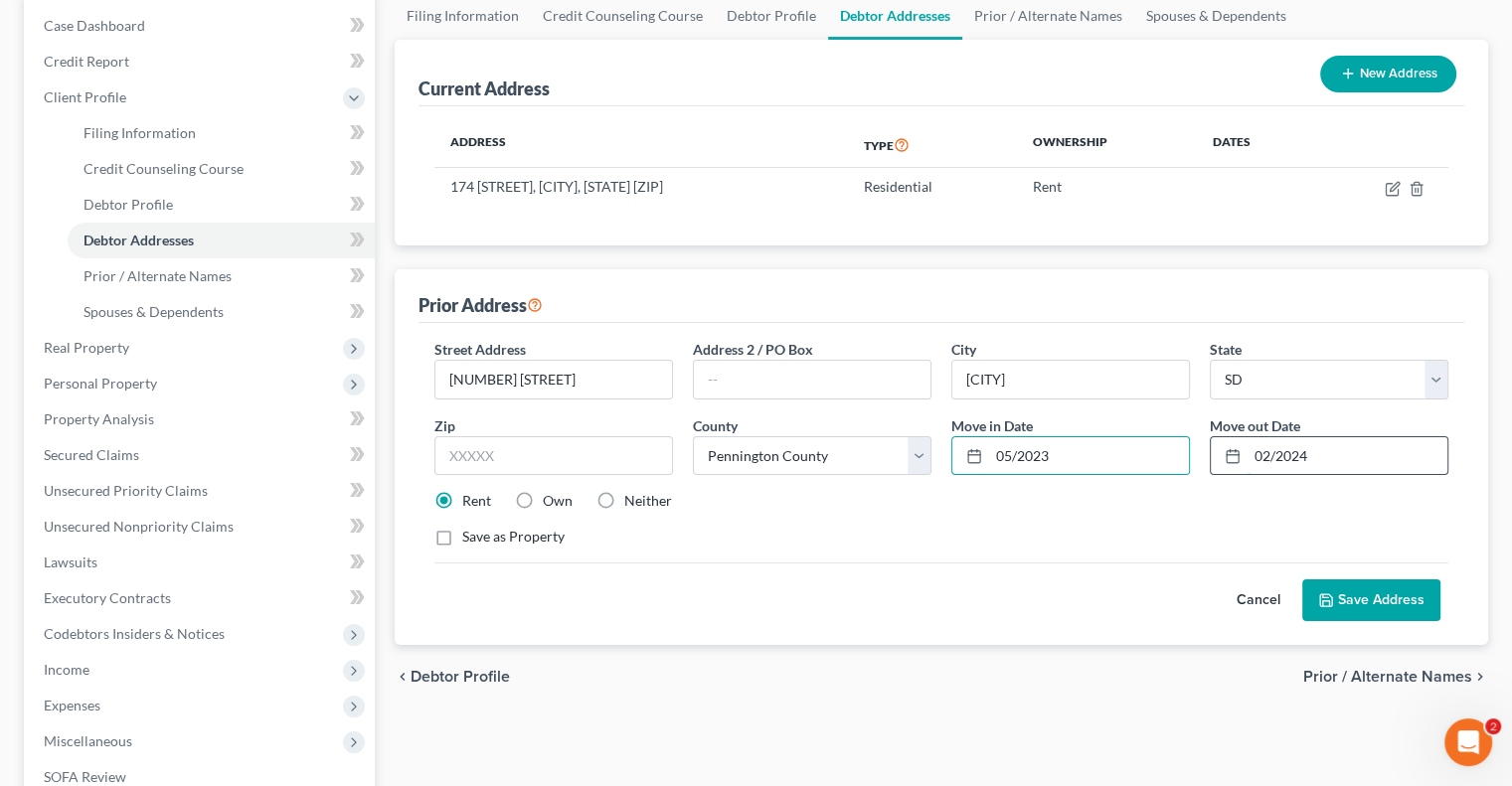 click on "02/2024" at bounding box center [1347, 456] 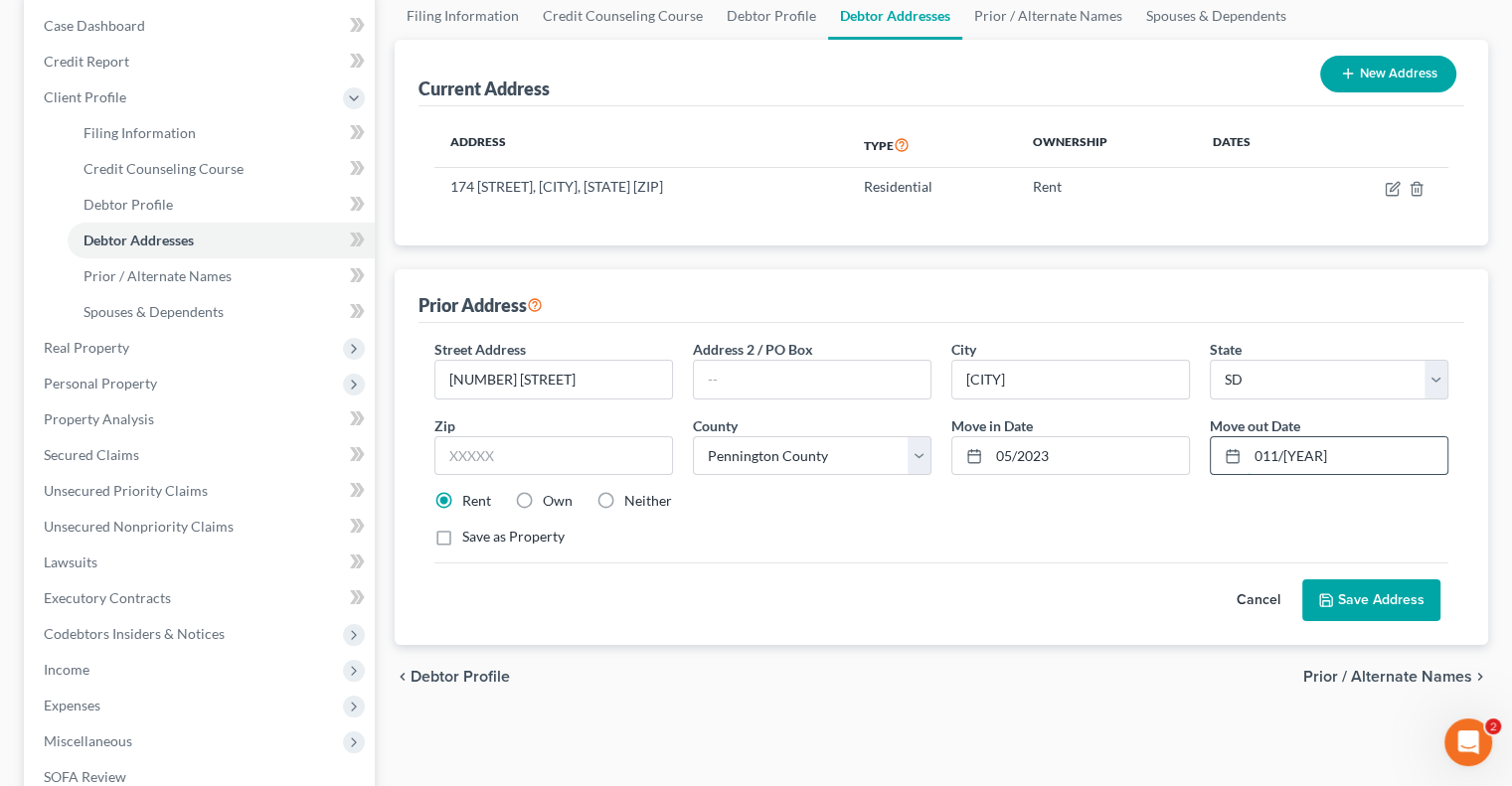 click on "011/[YEAR]" at bounding box center [1347, 456] 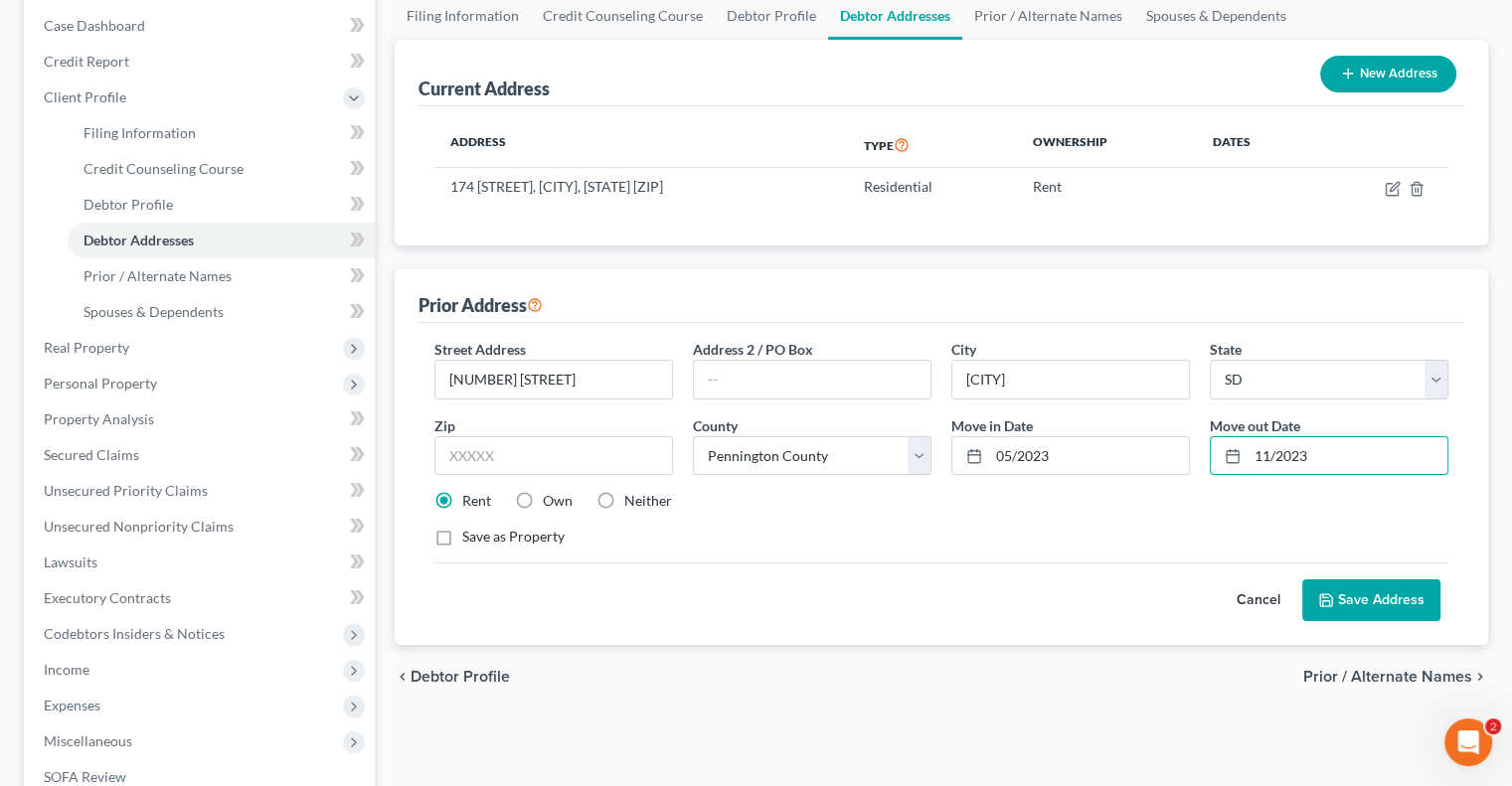 type on "11/2023" 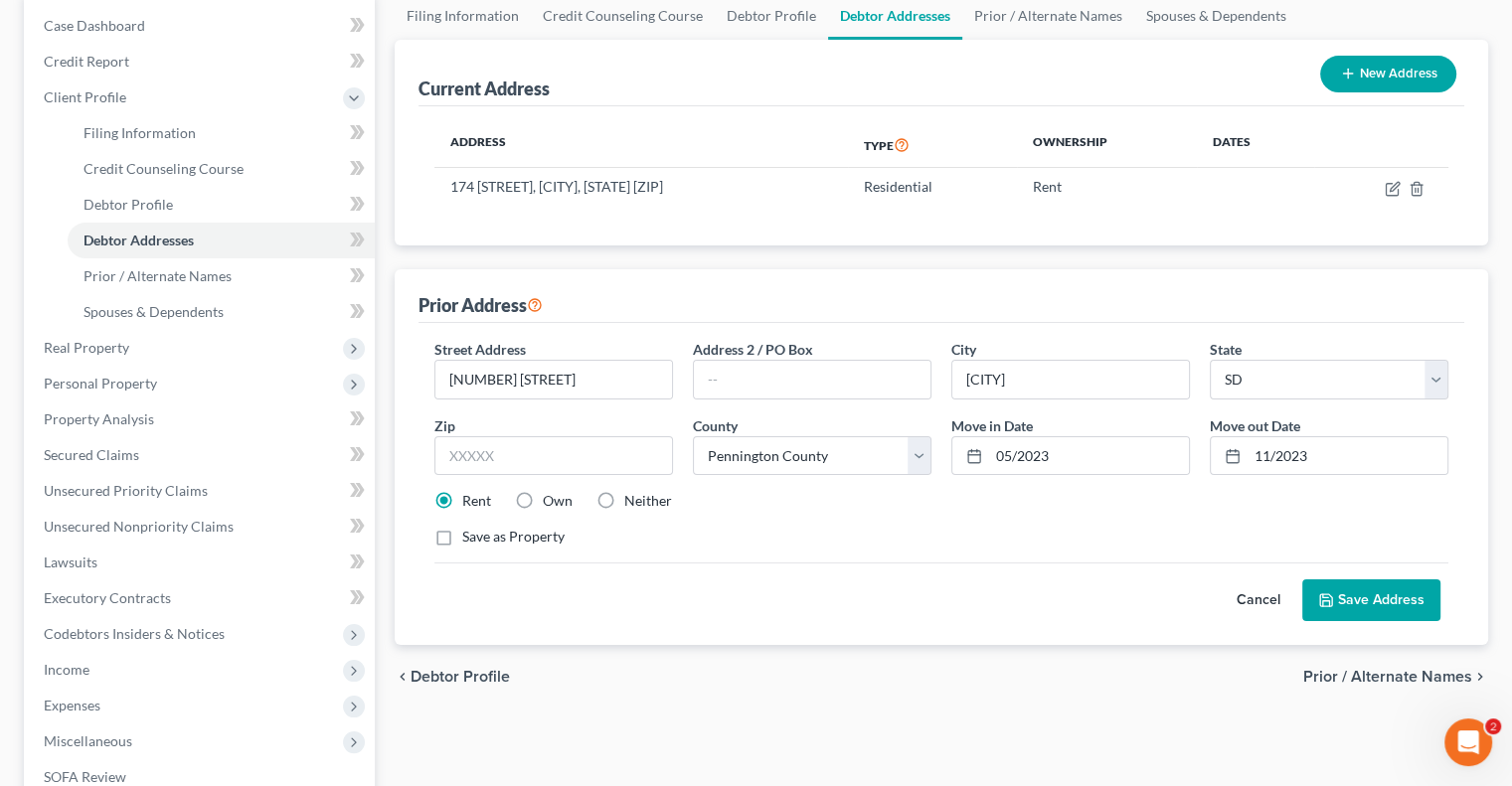 click on "Save Address" at bounding box center [1371, 600] 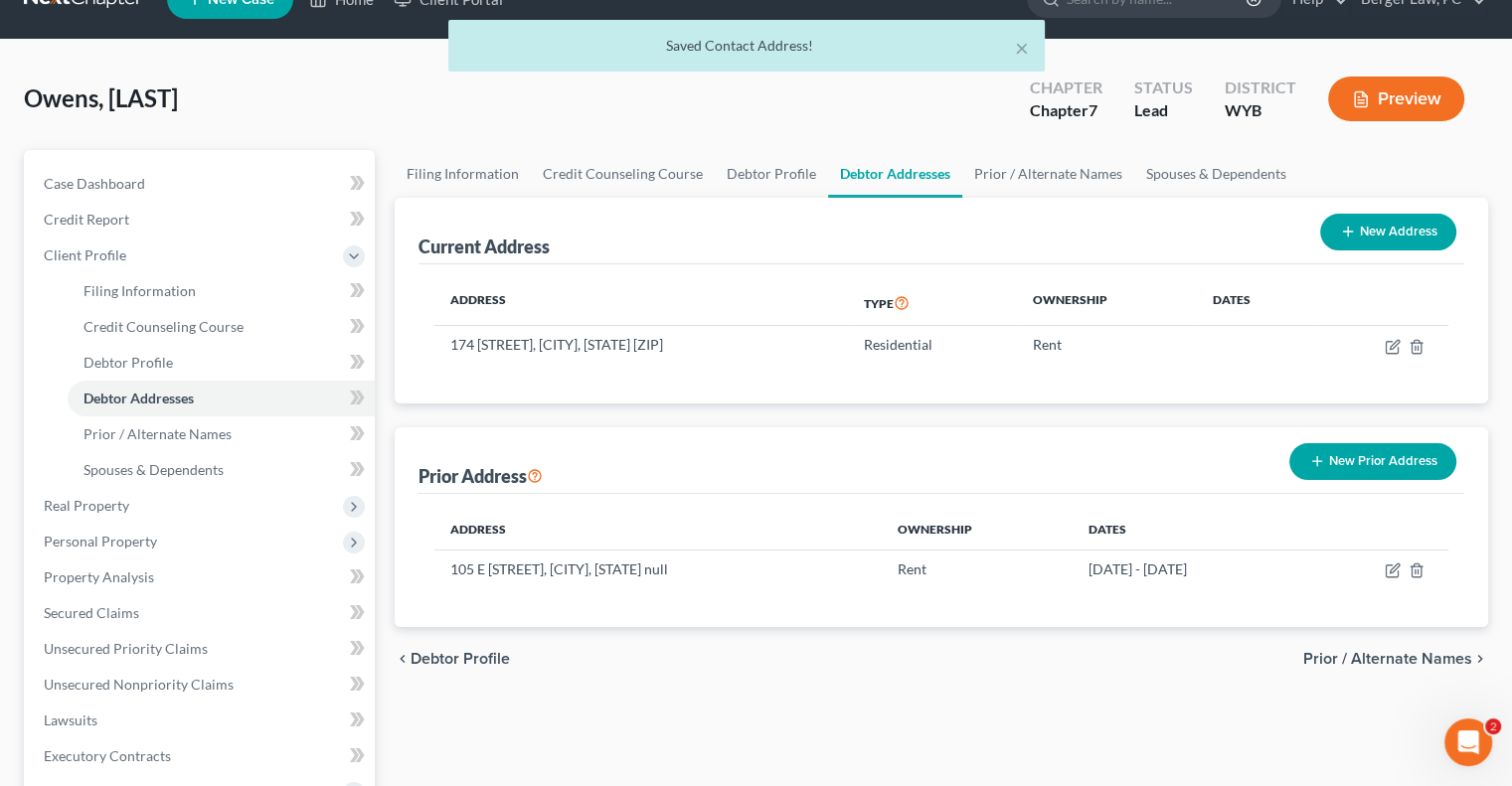 scroll, scrollTop: 0, scrollLeft: 0, axis: both 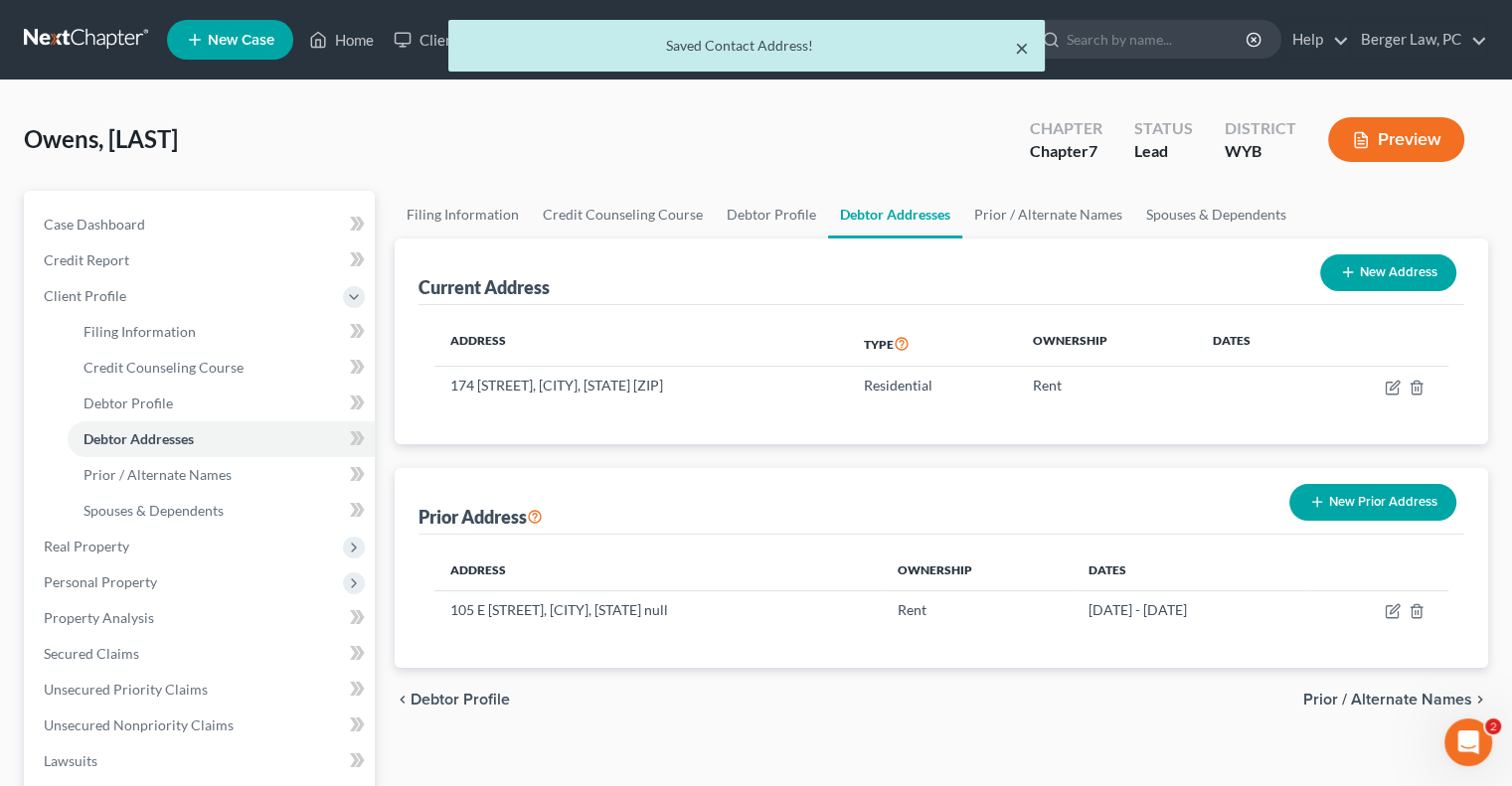 click on "×" at bounding box center [1022, 48] 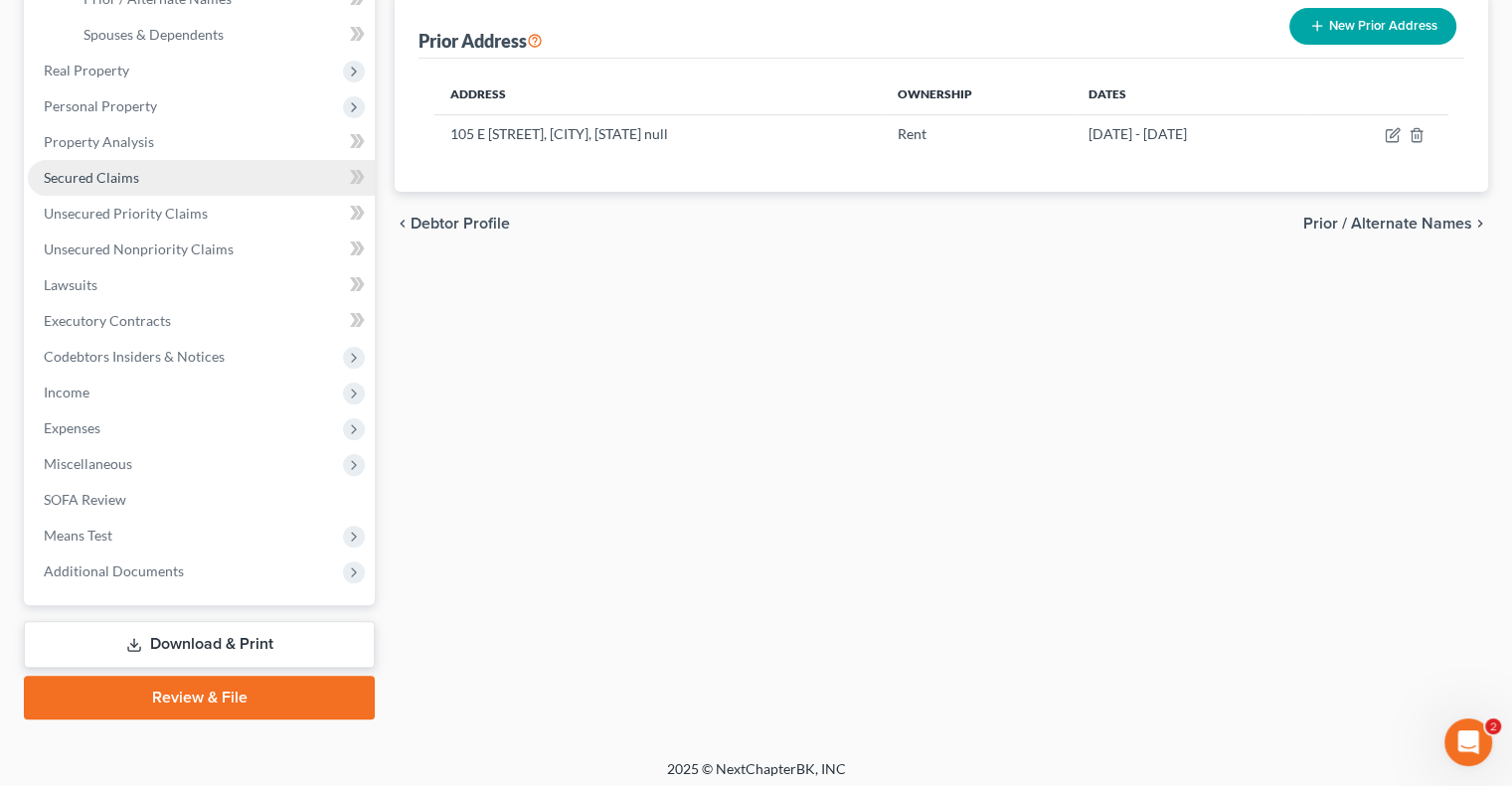 scroll, scrollTop: 483, scrollLeft: 0, axis: vertical 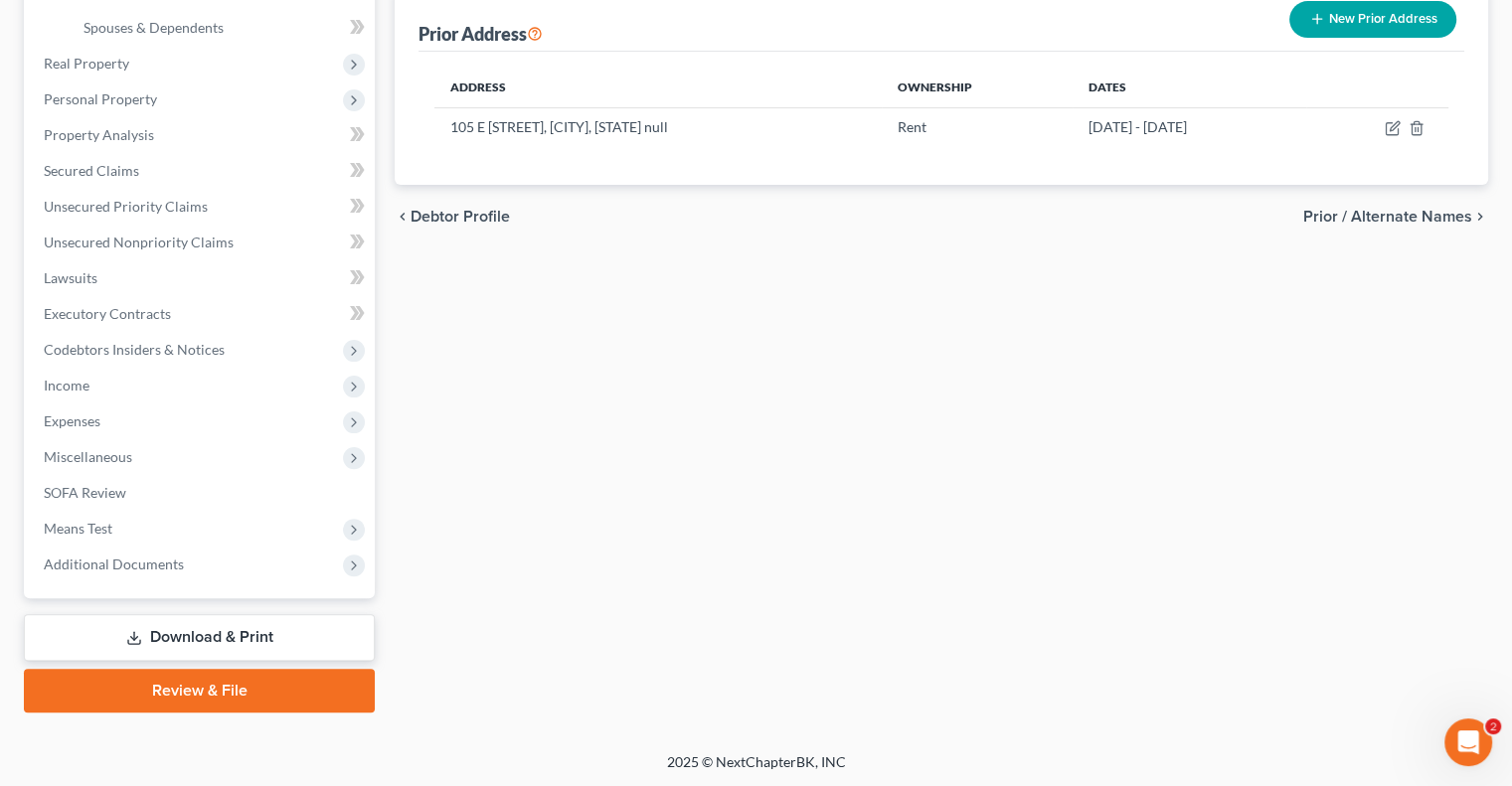 click on "Review & File" at bounding box center [199, 691] 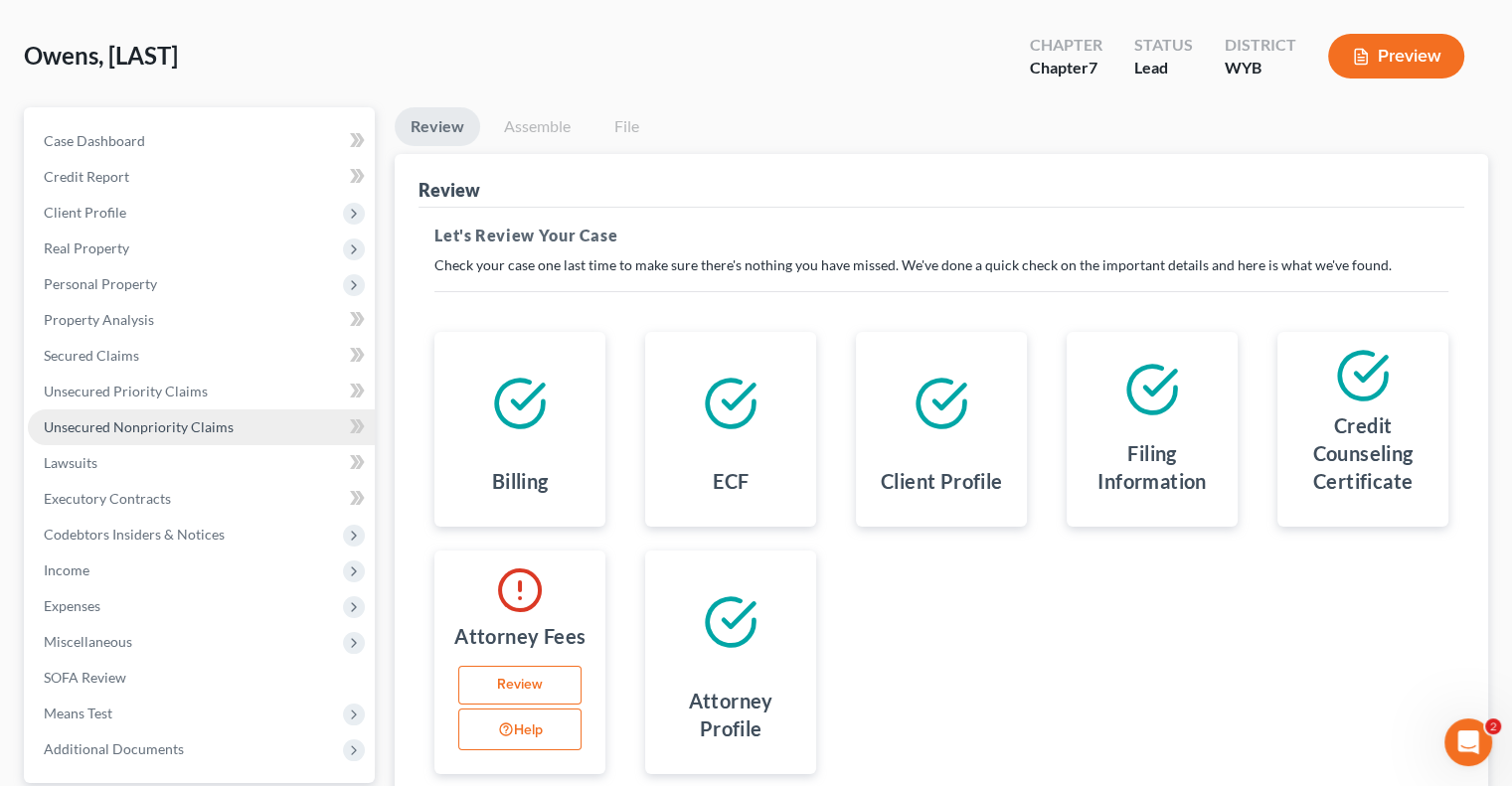 scroll, scrollTop: 268, scrollLeft: 0, axis: vertical 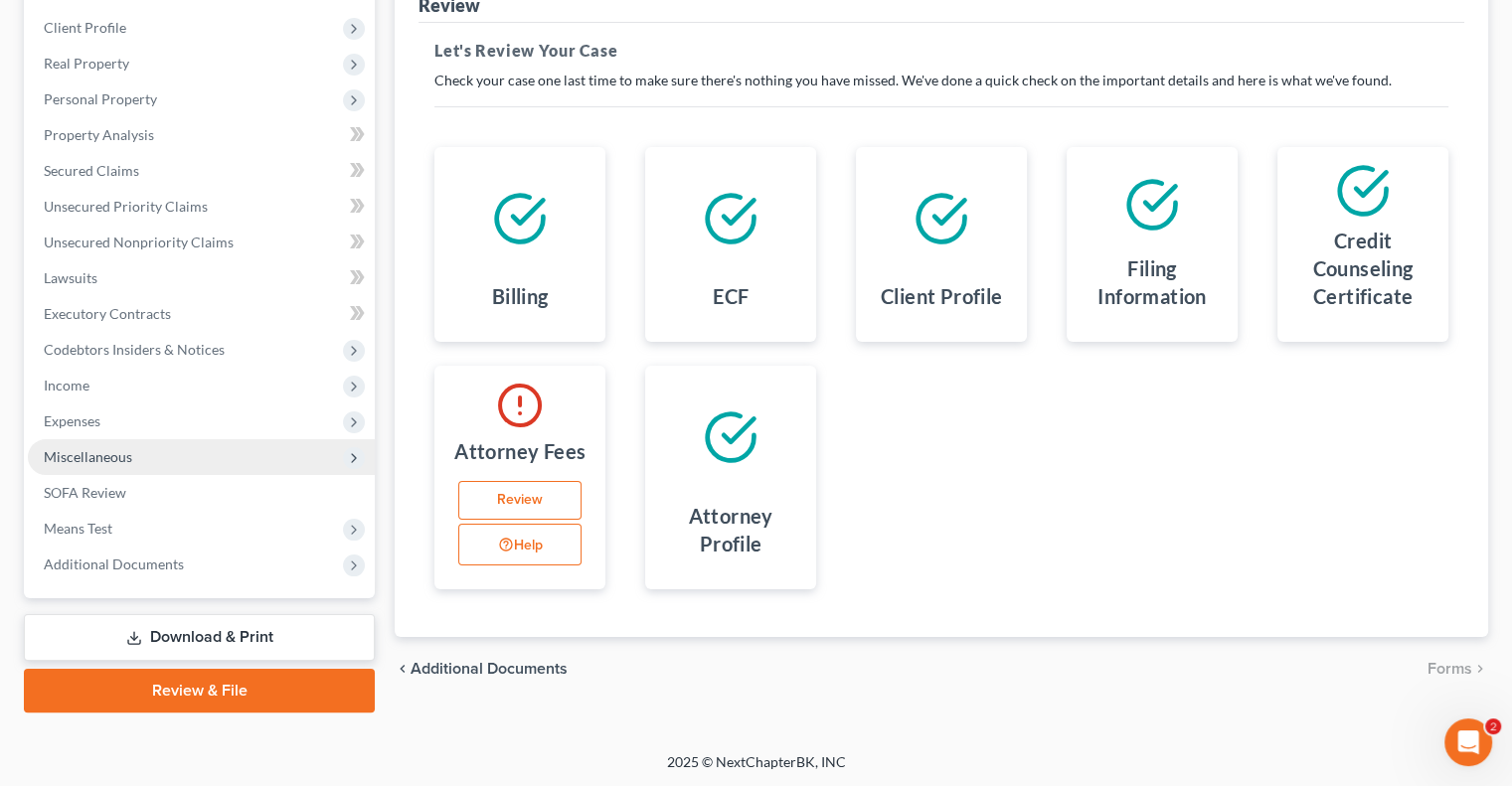 click on "Miscellaneous" at bounding box center [201, 457] 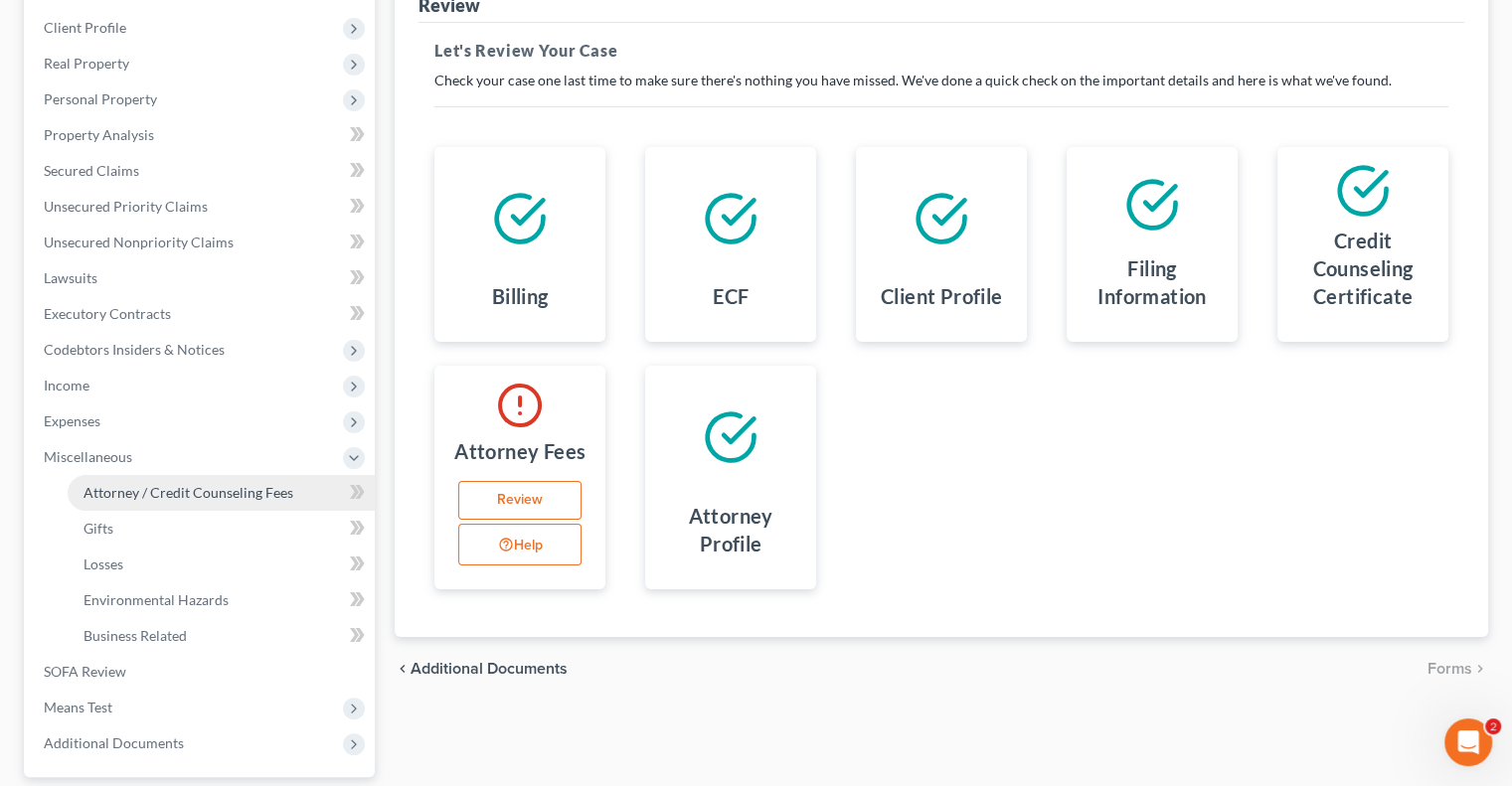 click on "Attorney / Credit Counseling Fees" at bounding box center (188, 492) 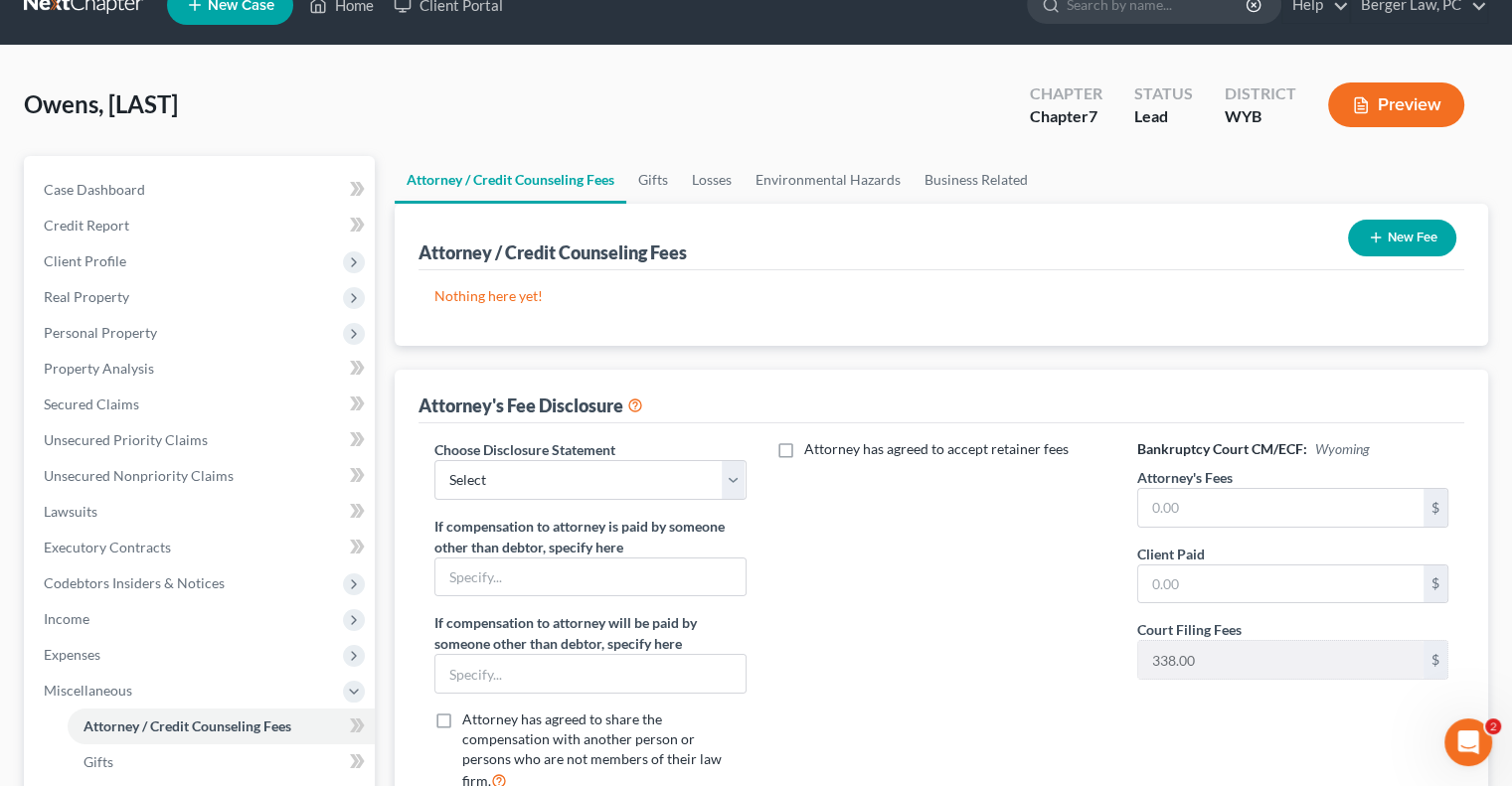 scroll, scrollTop: 0, scrollLeft: 0, axis: both 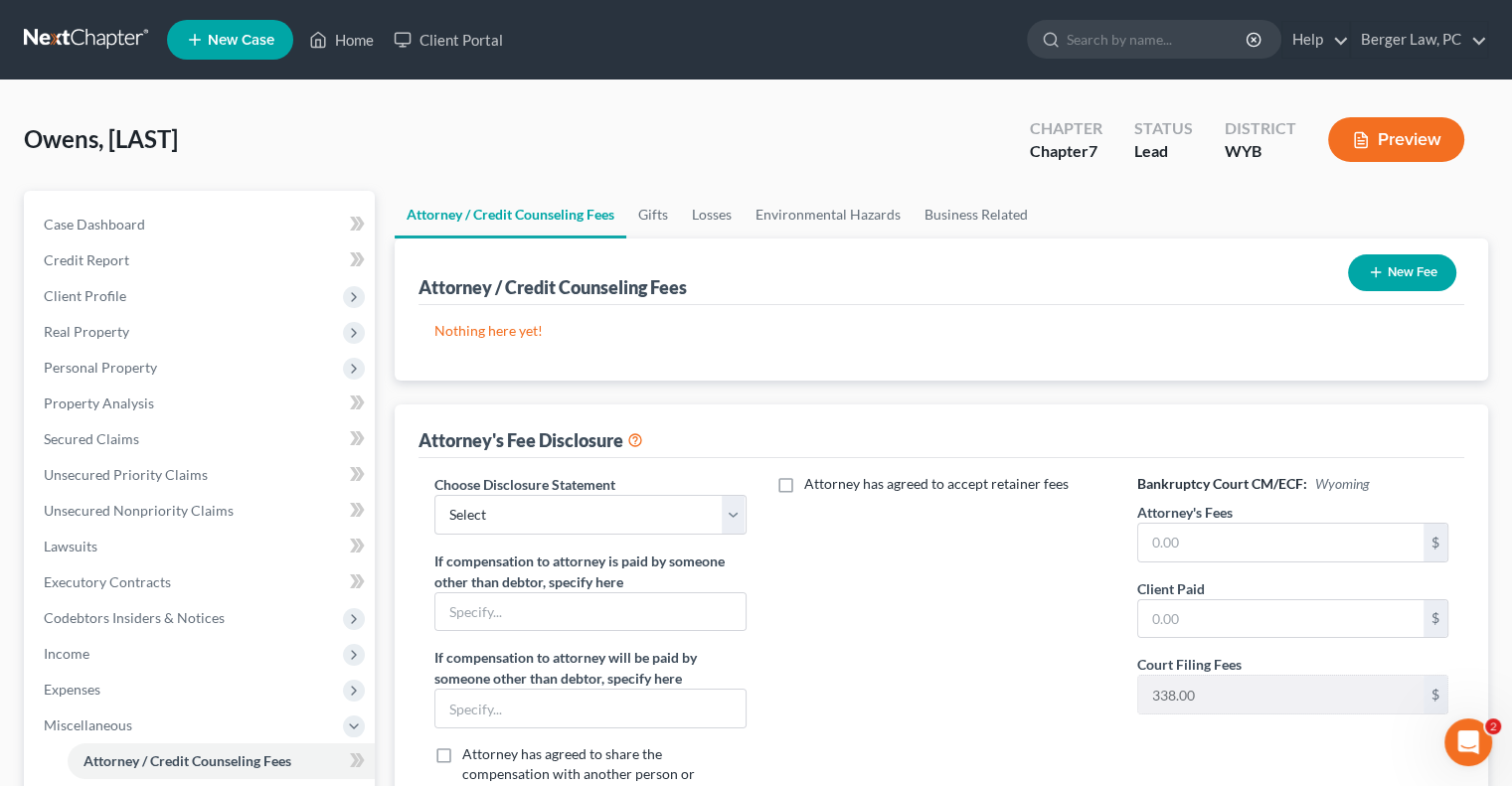 click on "New Fee" at bounding box center [1402, 272] 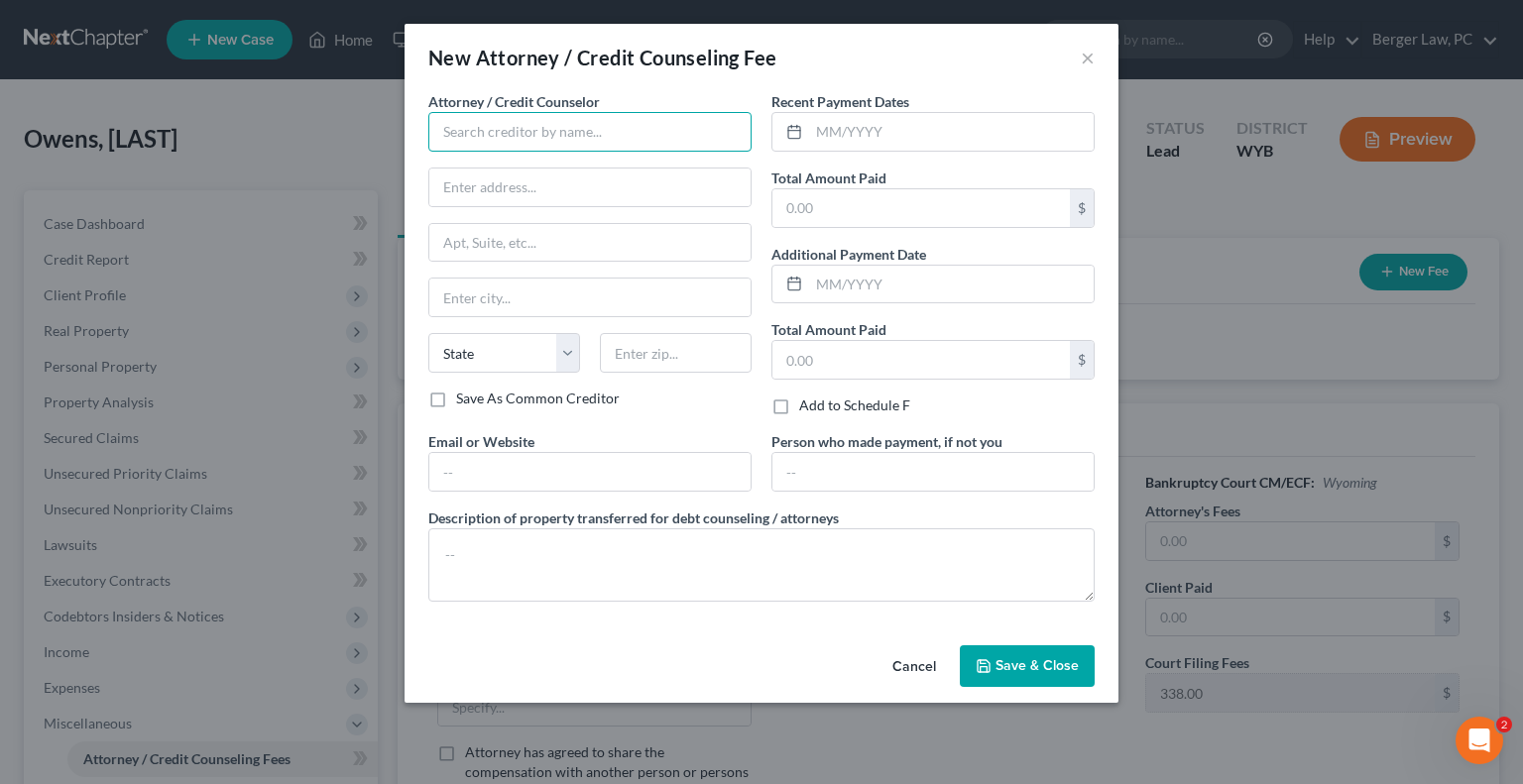 click at bounding box center (590, 132) 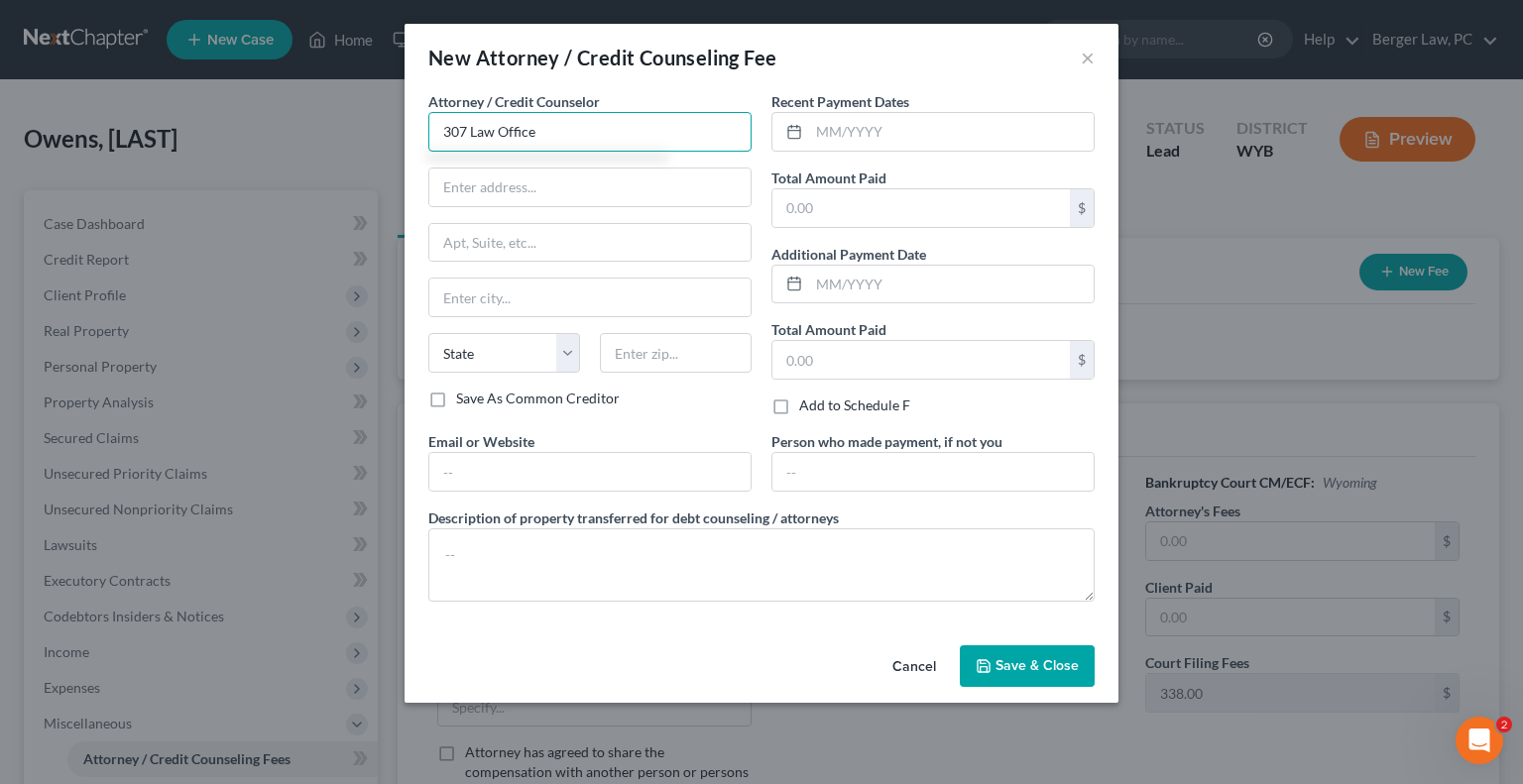 type on "307 Law Office" 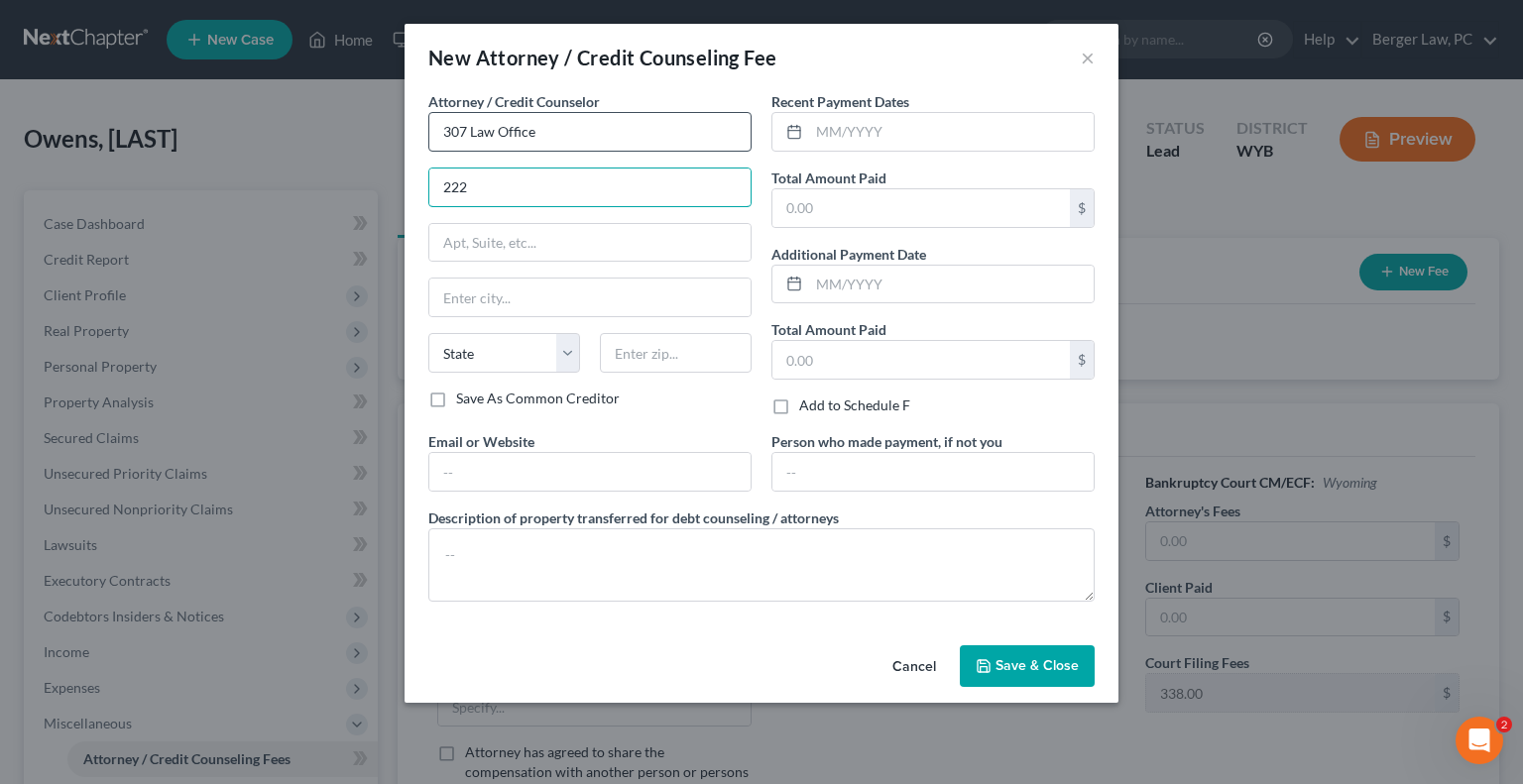 type on "[NUMBER] [STREET] STE [NUMBER]" 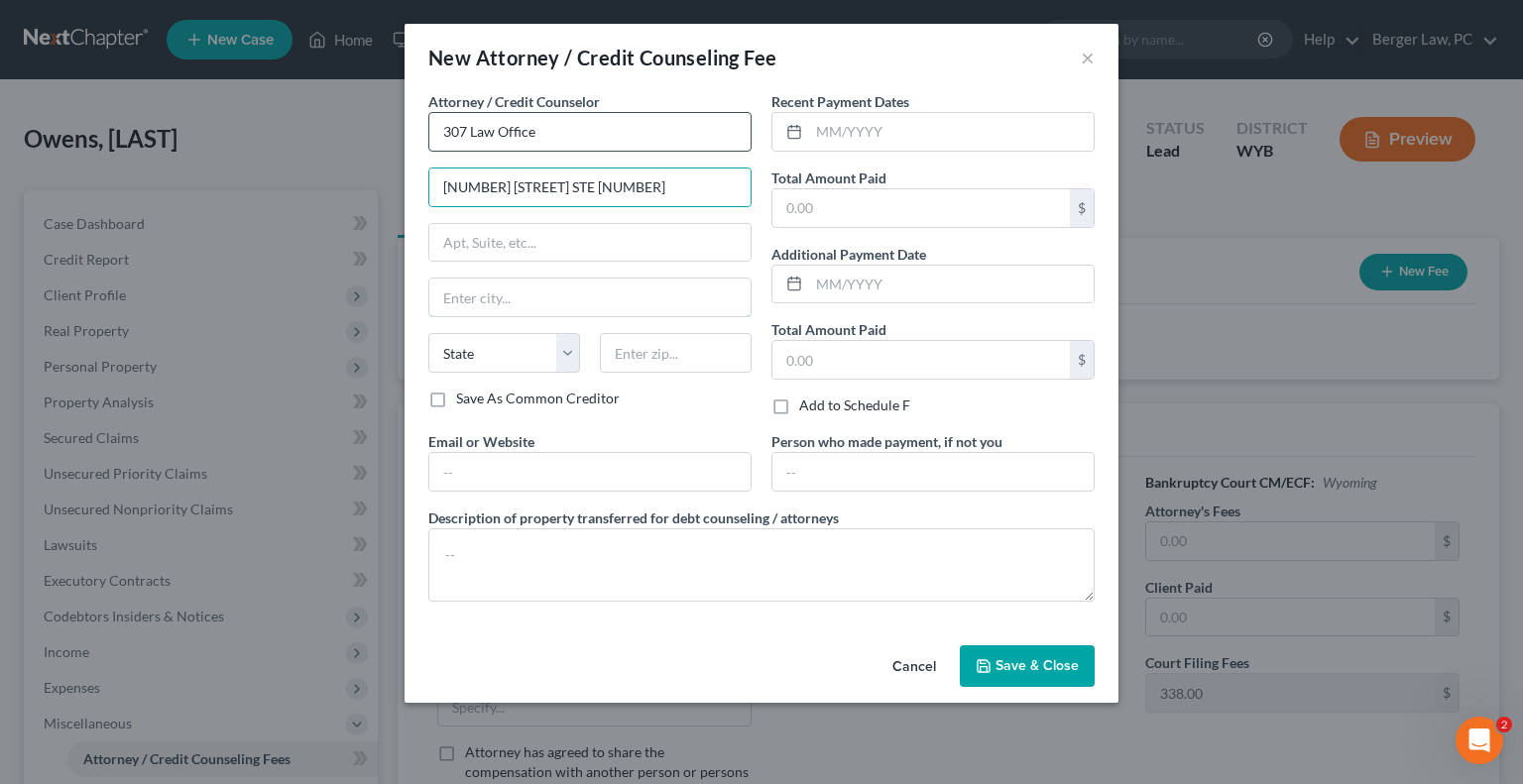 type on "Gillette" 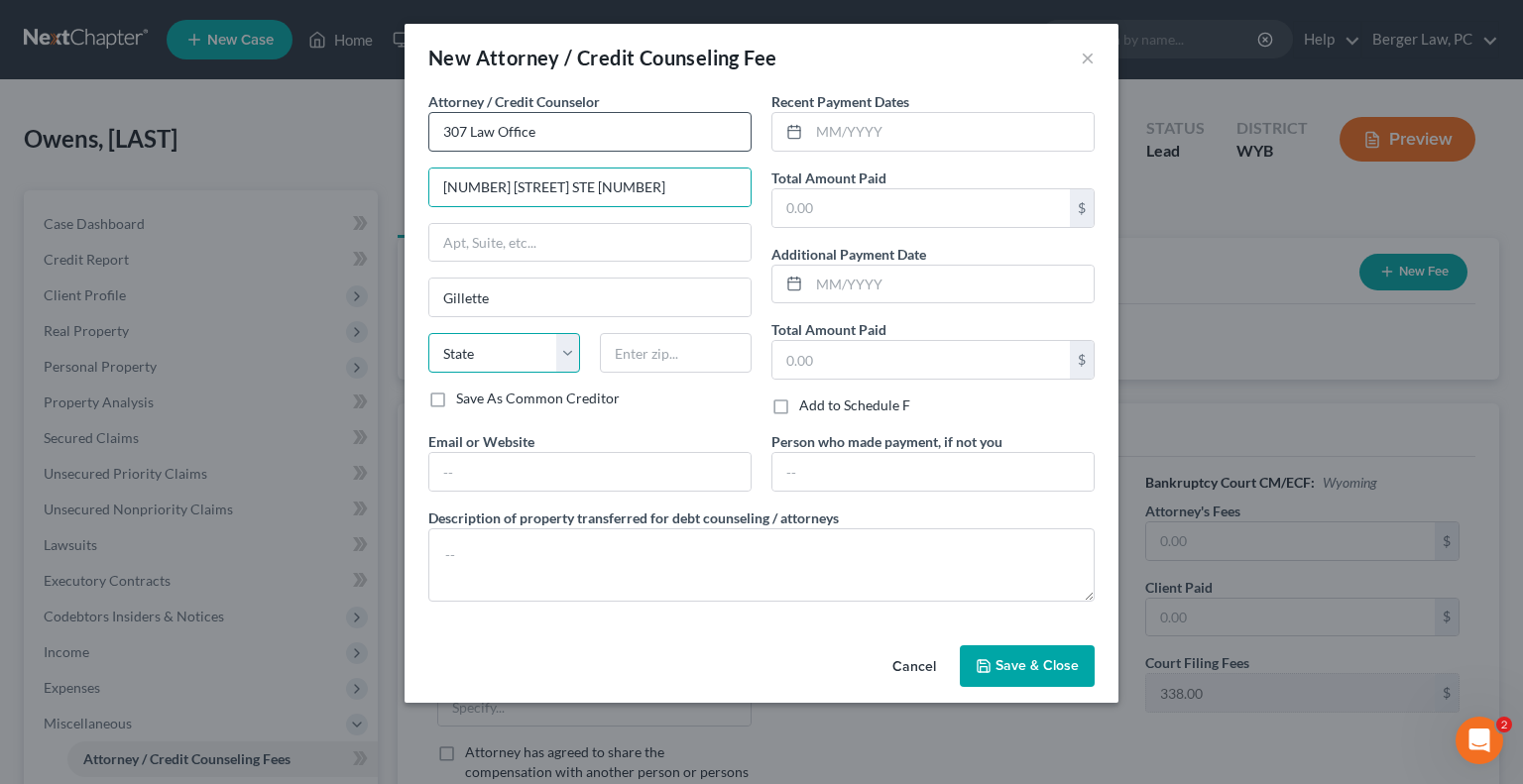 select on "53" 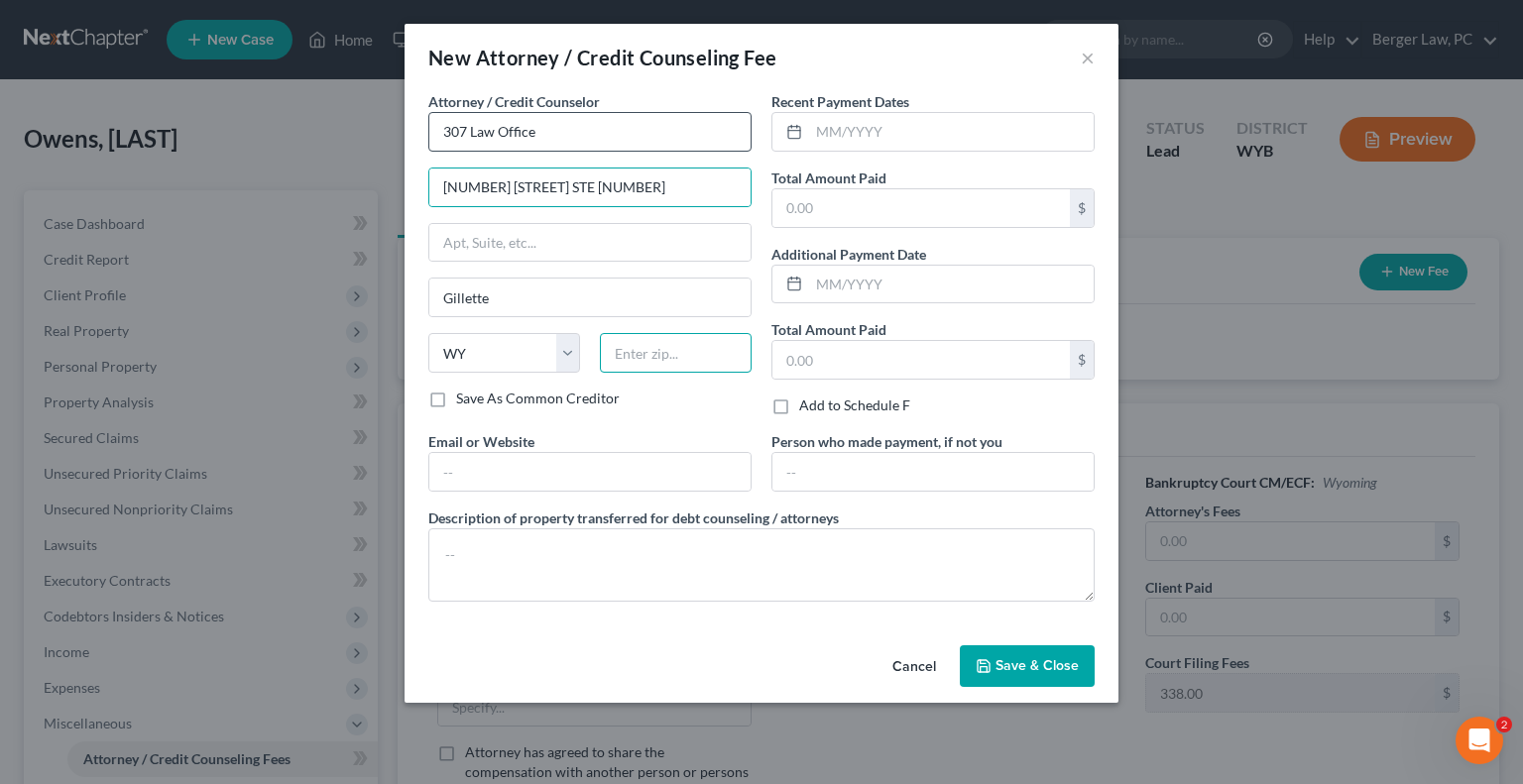 type on "82716" 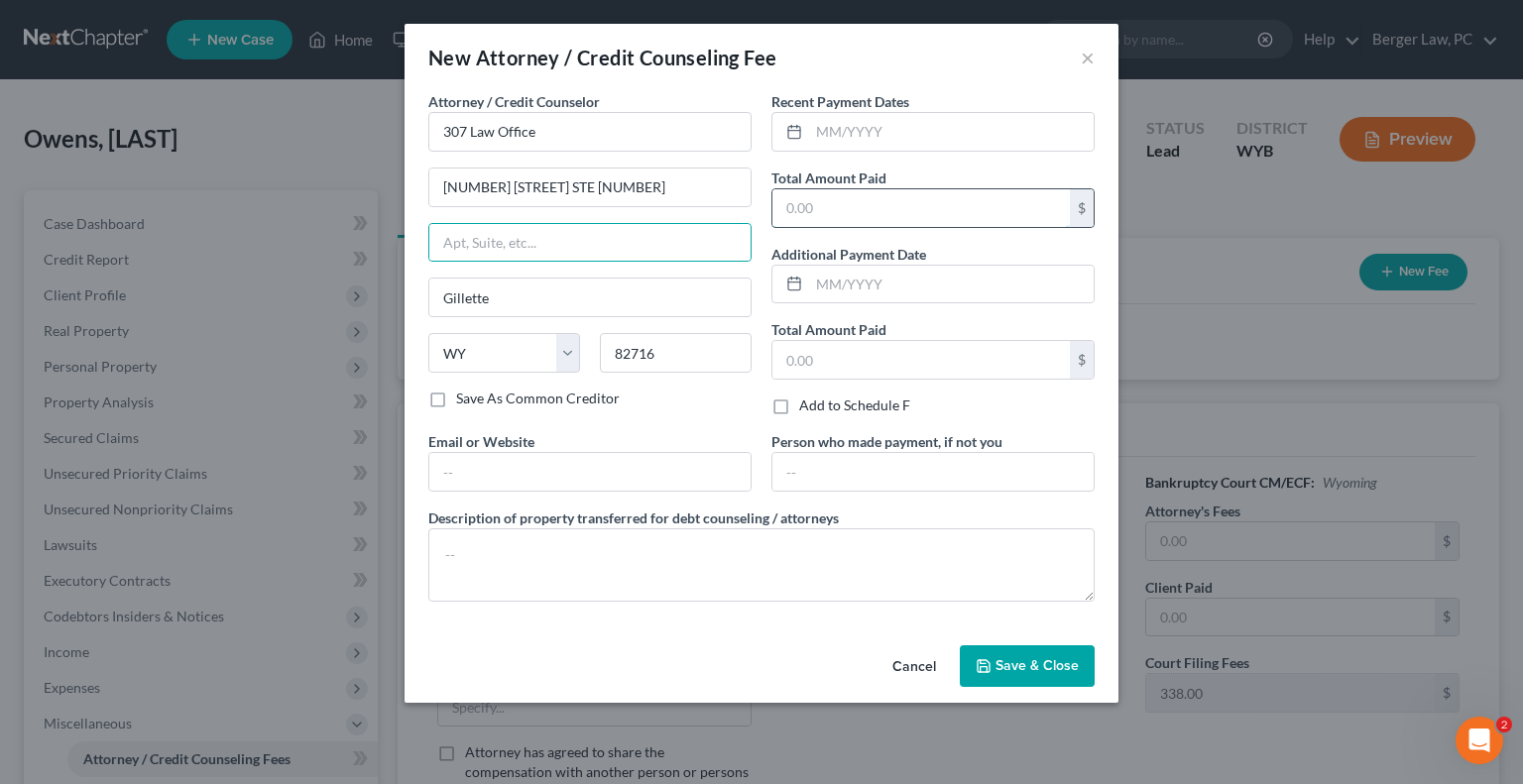 click at bounding box center (921, 208) 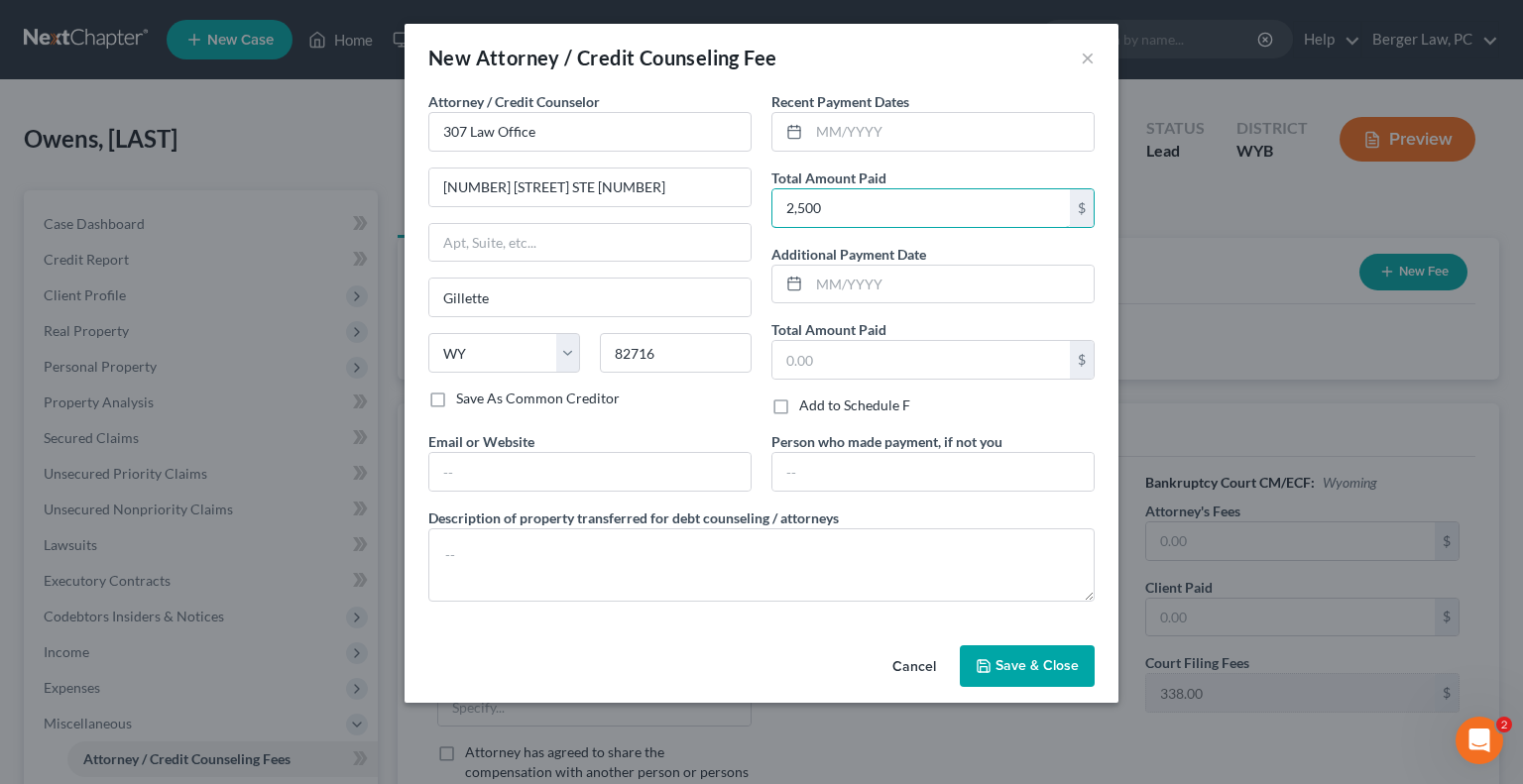 type on "2,500" 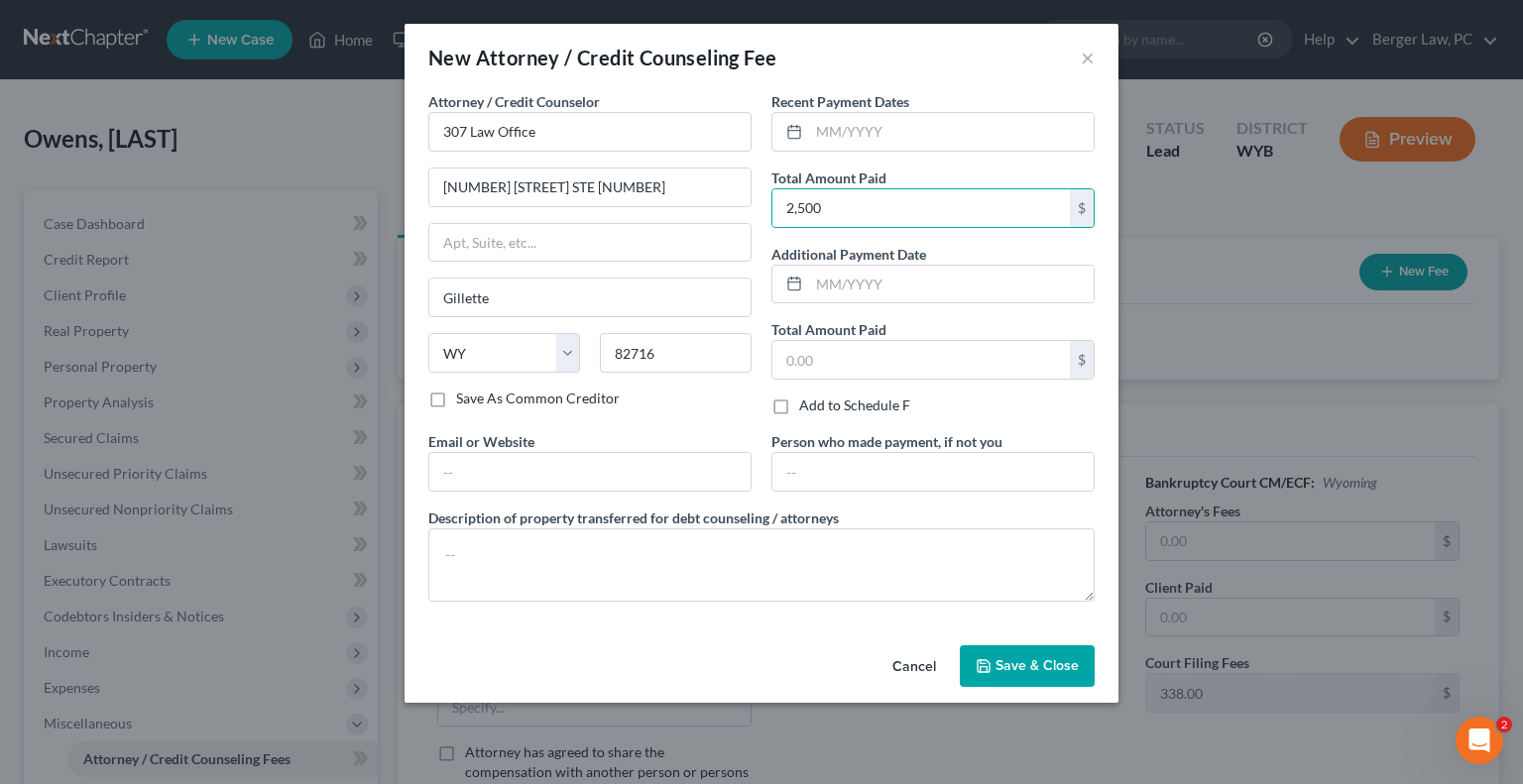 click on "Save & Close" at bounding box center [1037, 665] 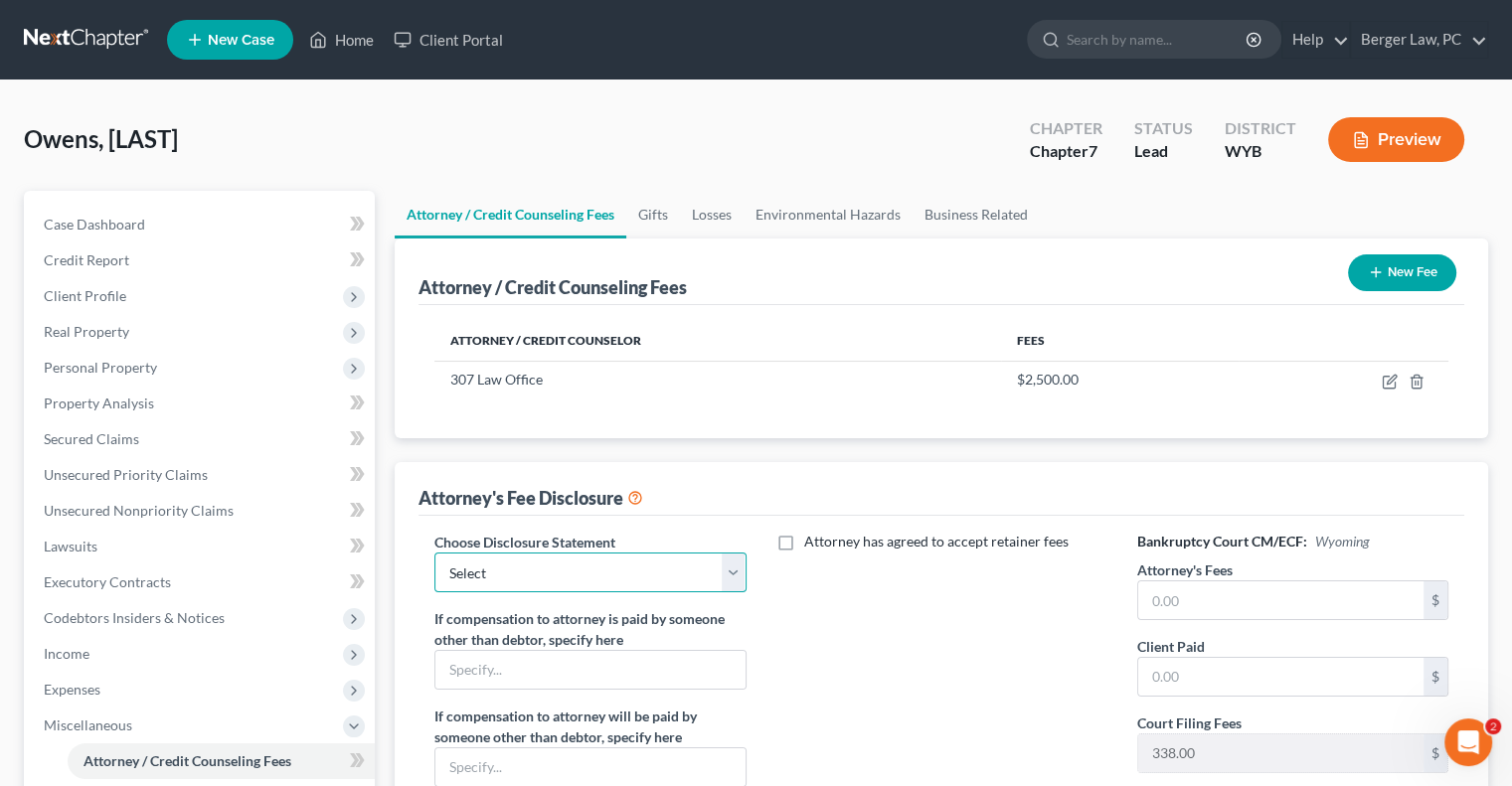 click on "Select Fee Disclosure" at bounding box center (589, 572) 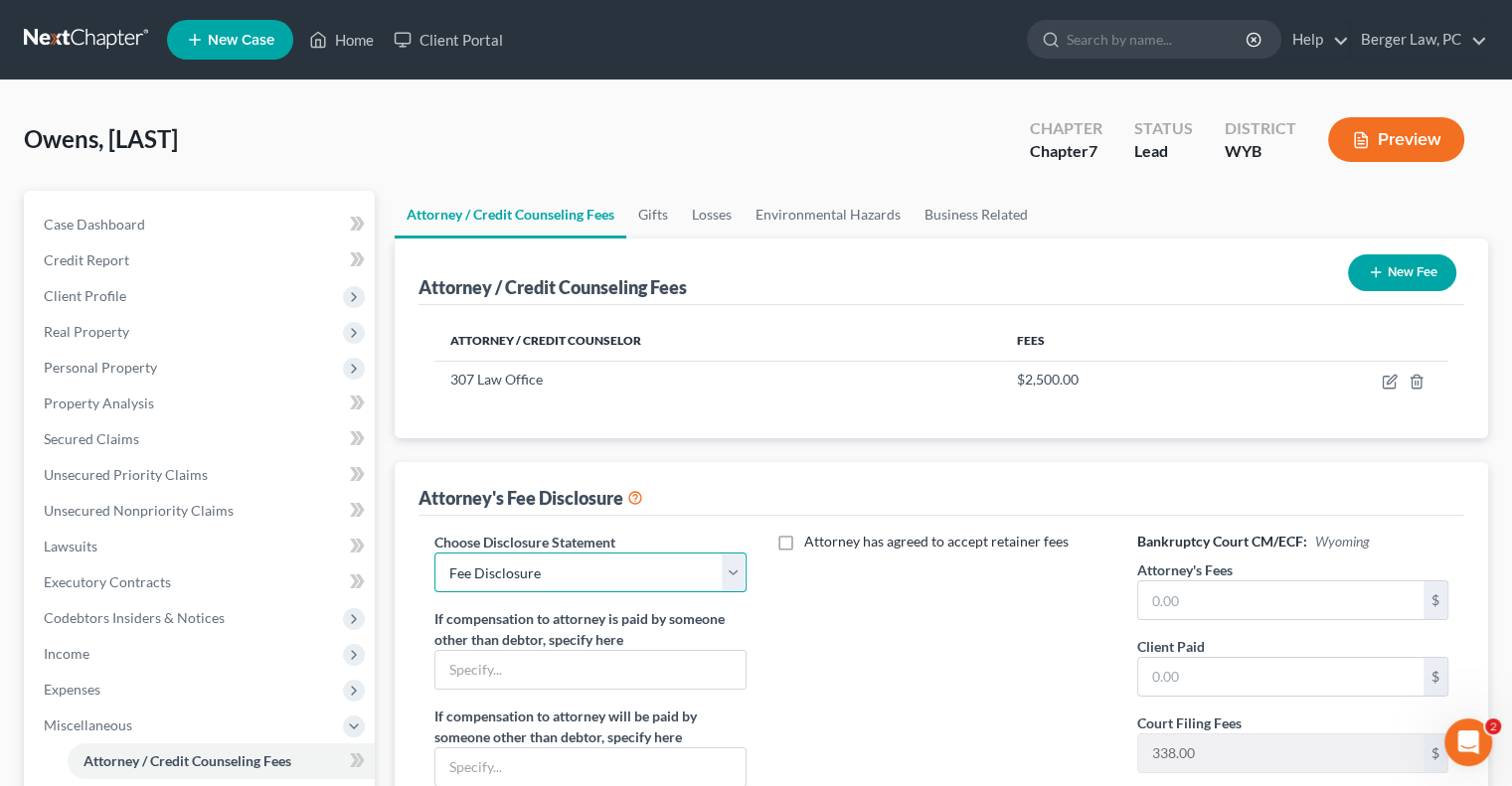 click on "Select Fee Disclosure" at bounding box center [589, 572] 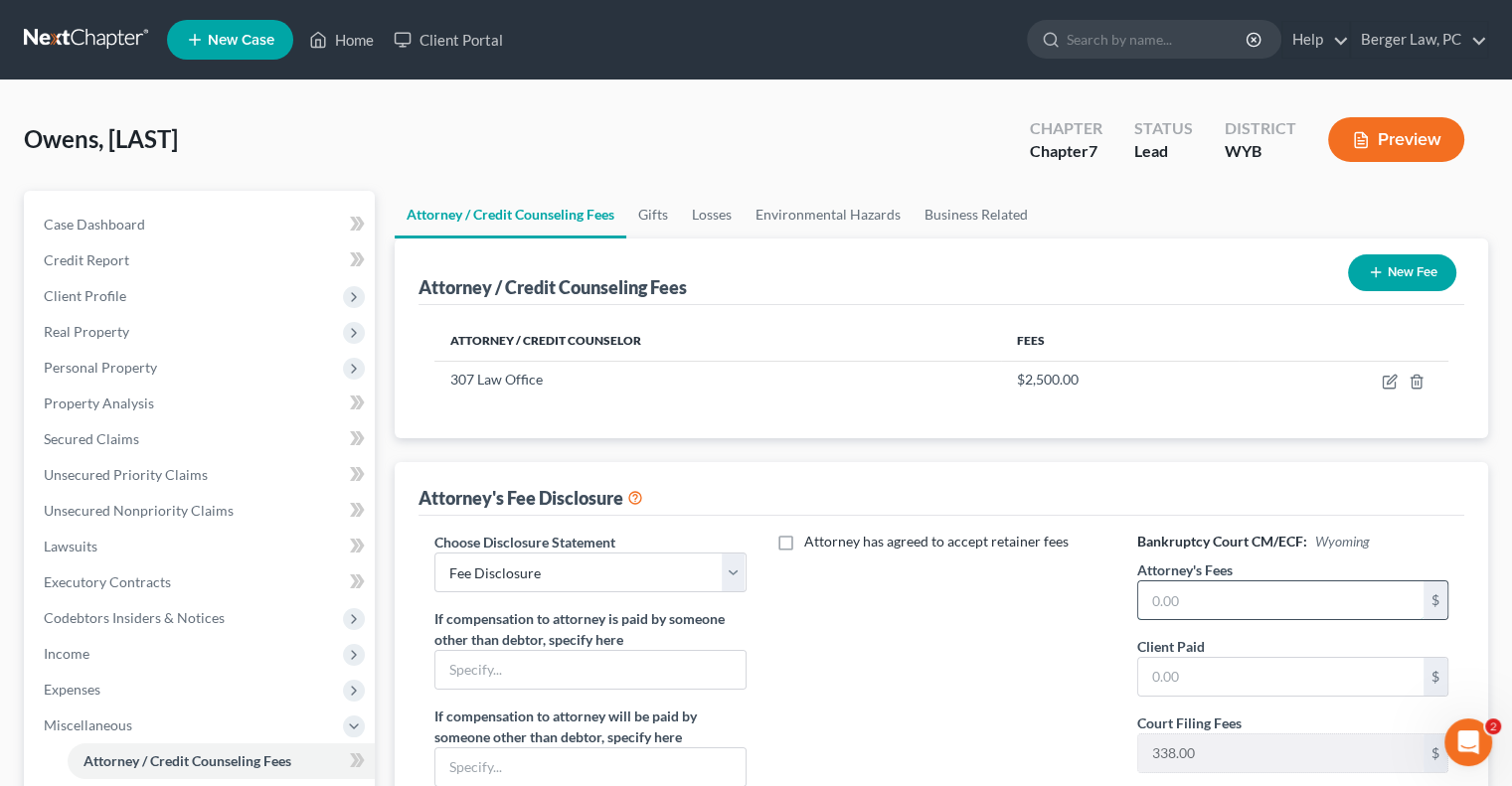click at bounding box center (1280, 600) 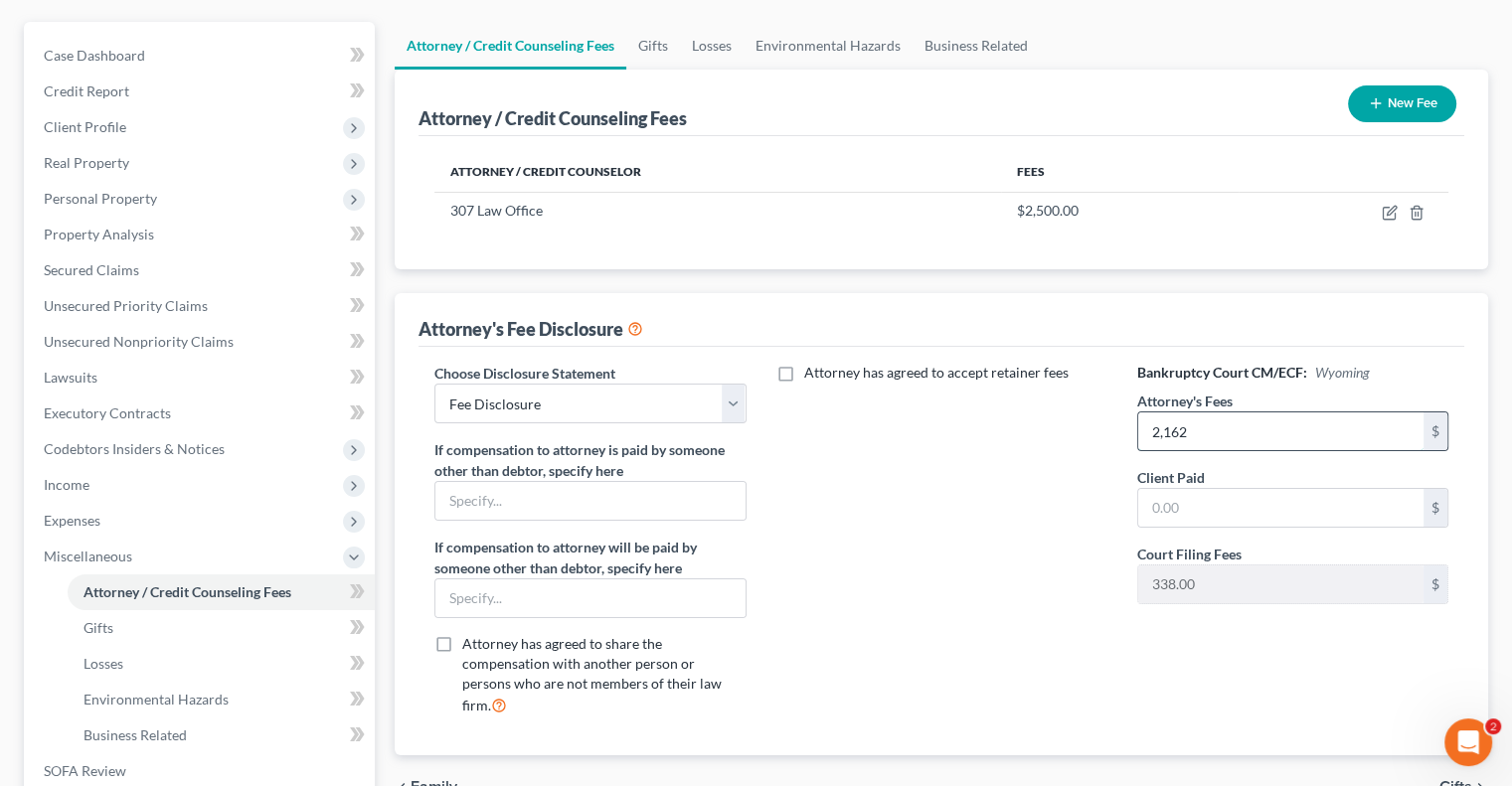 scroll, scrollTop: 298, scrollLeft: 0, axis: vertical 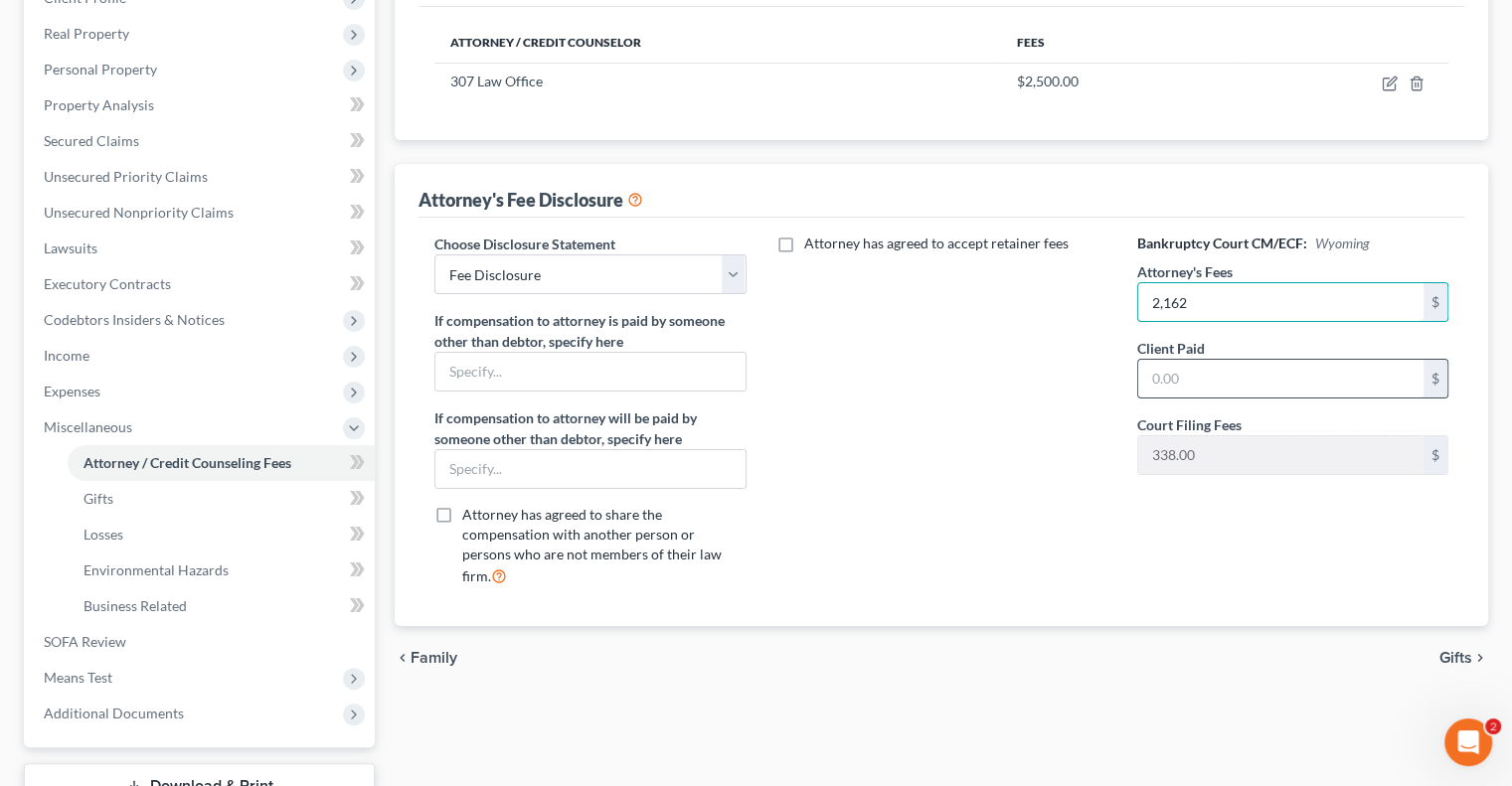 type on "2,162" 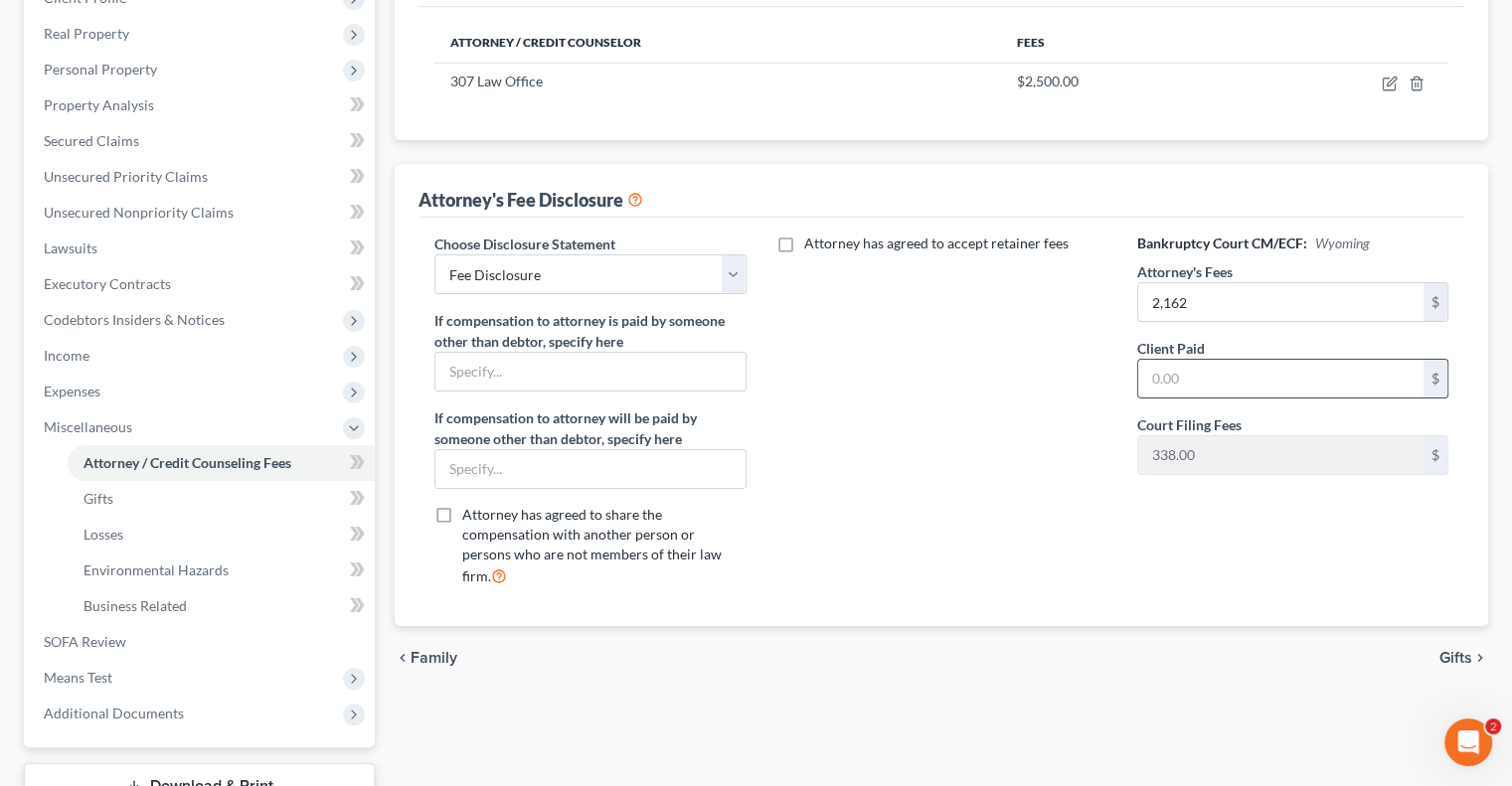 click at bounding box center [1280, 379] 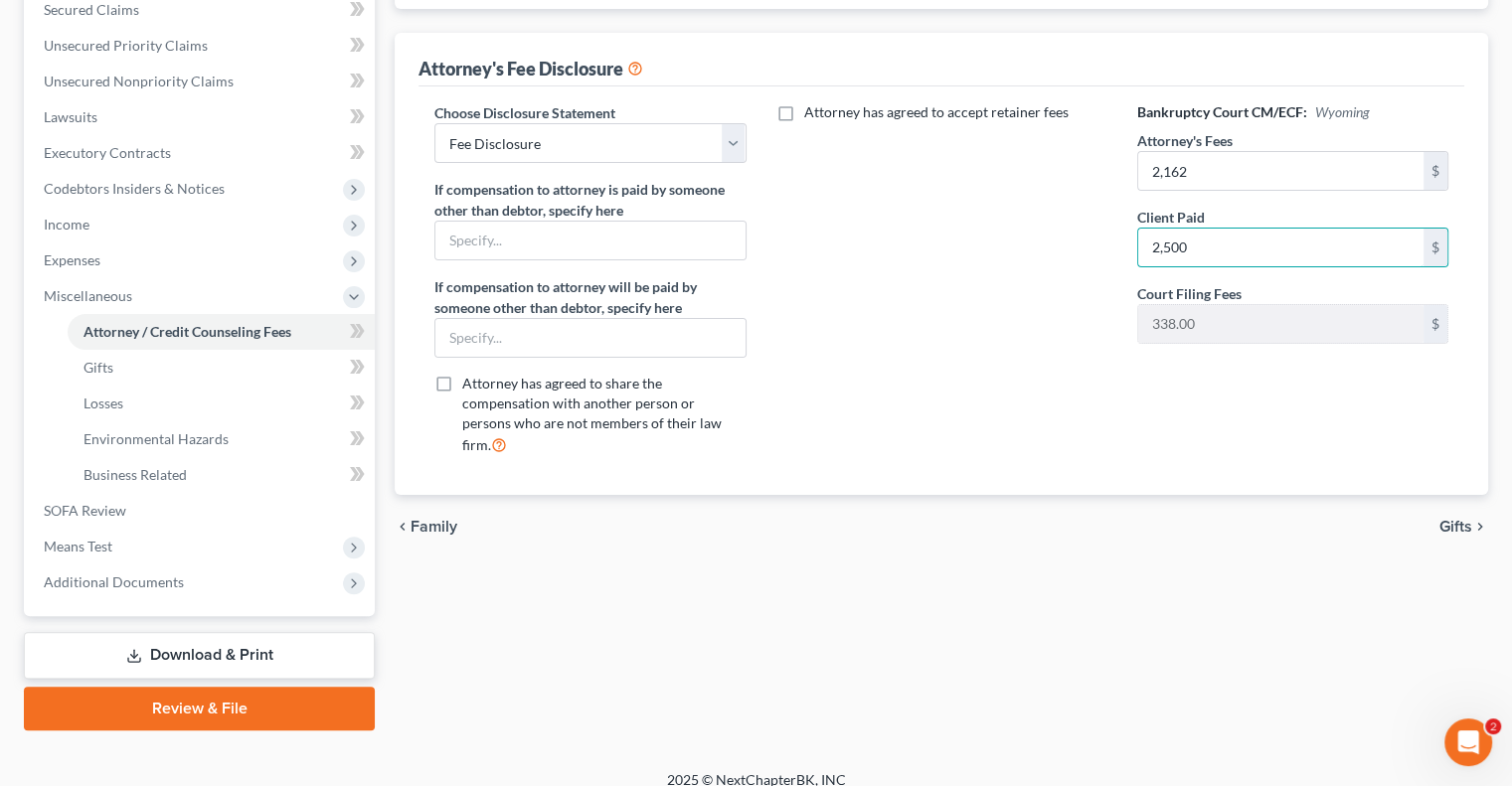 scroll, scrollTop: 447, scrollLeft: 0, axis: vertical 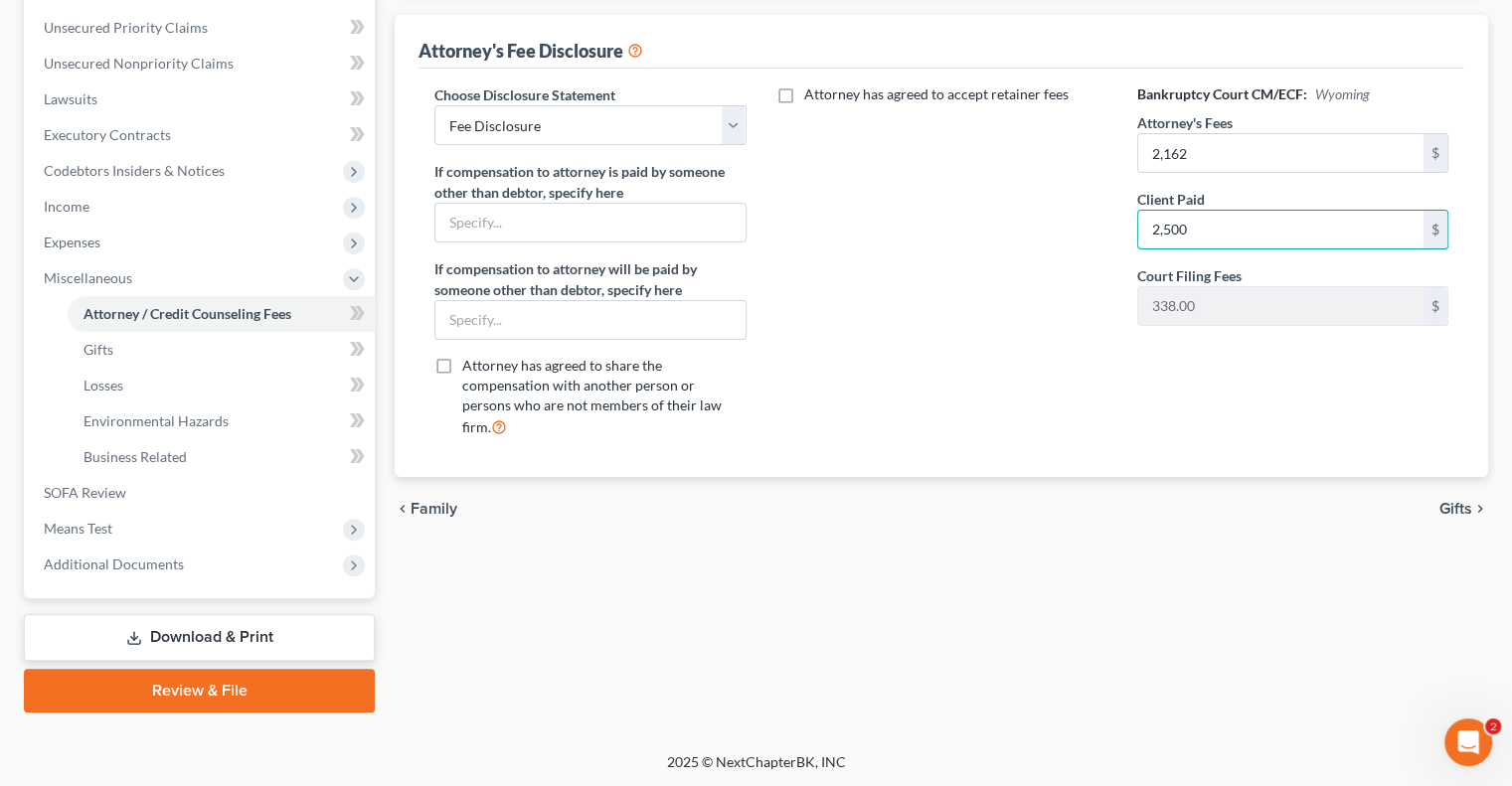 type on "2,500" 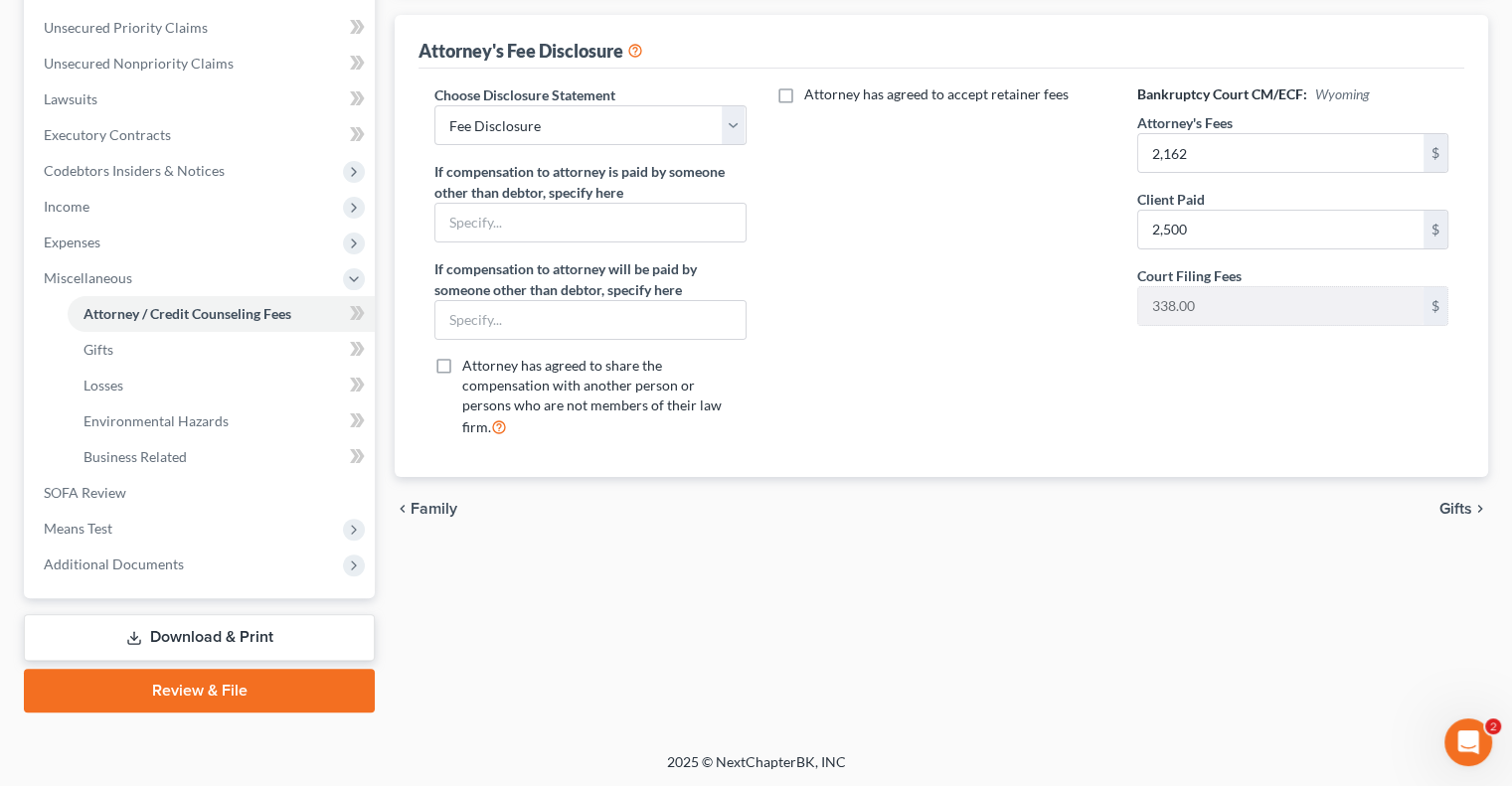 click on "Review & File" at bounding box center [199, 691] 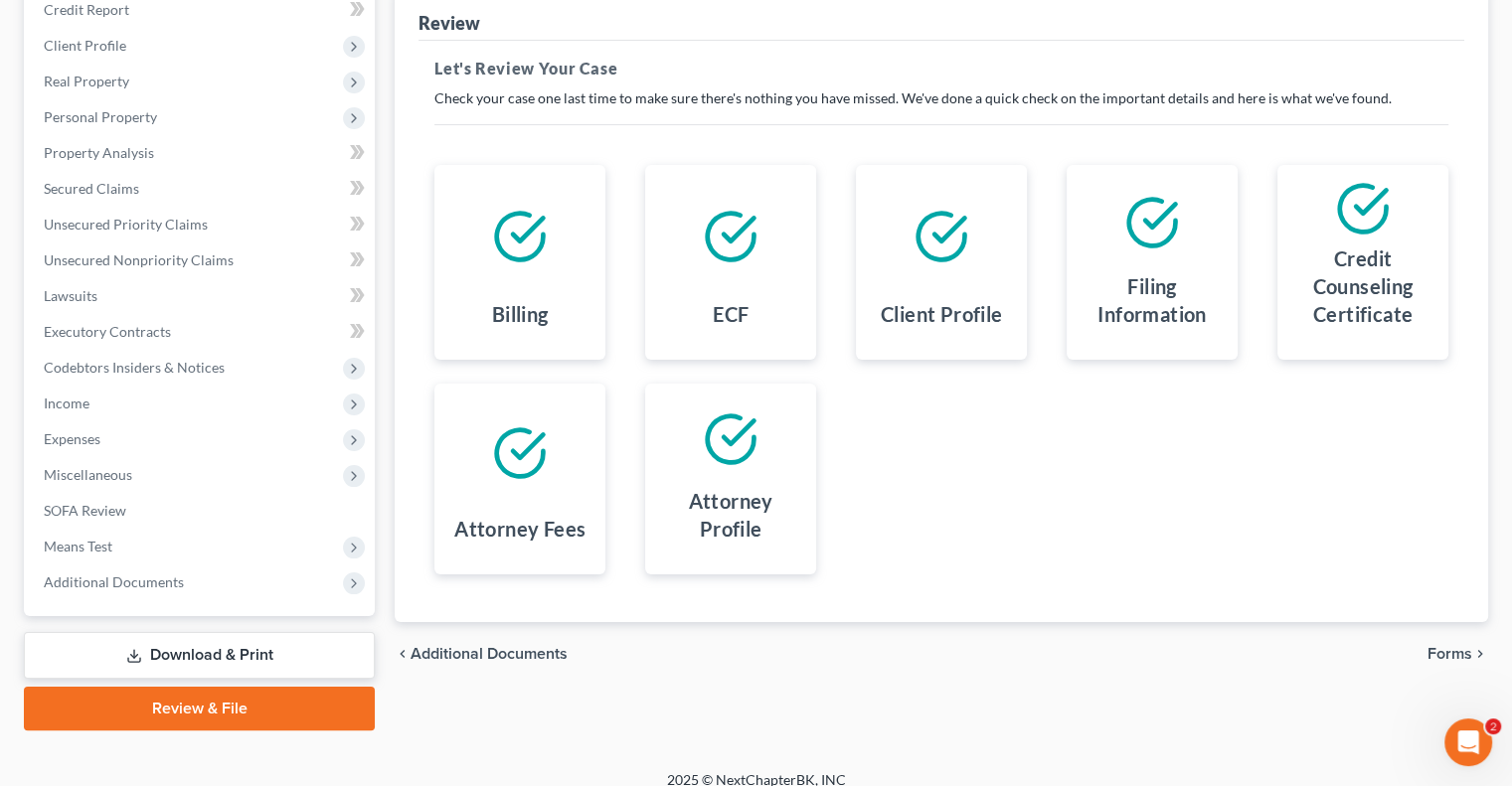 scroll, scrollTop: 268, scrollLeft: 0, axis: vertical 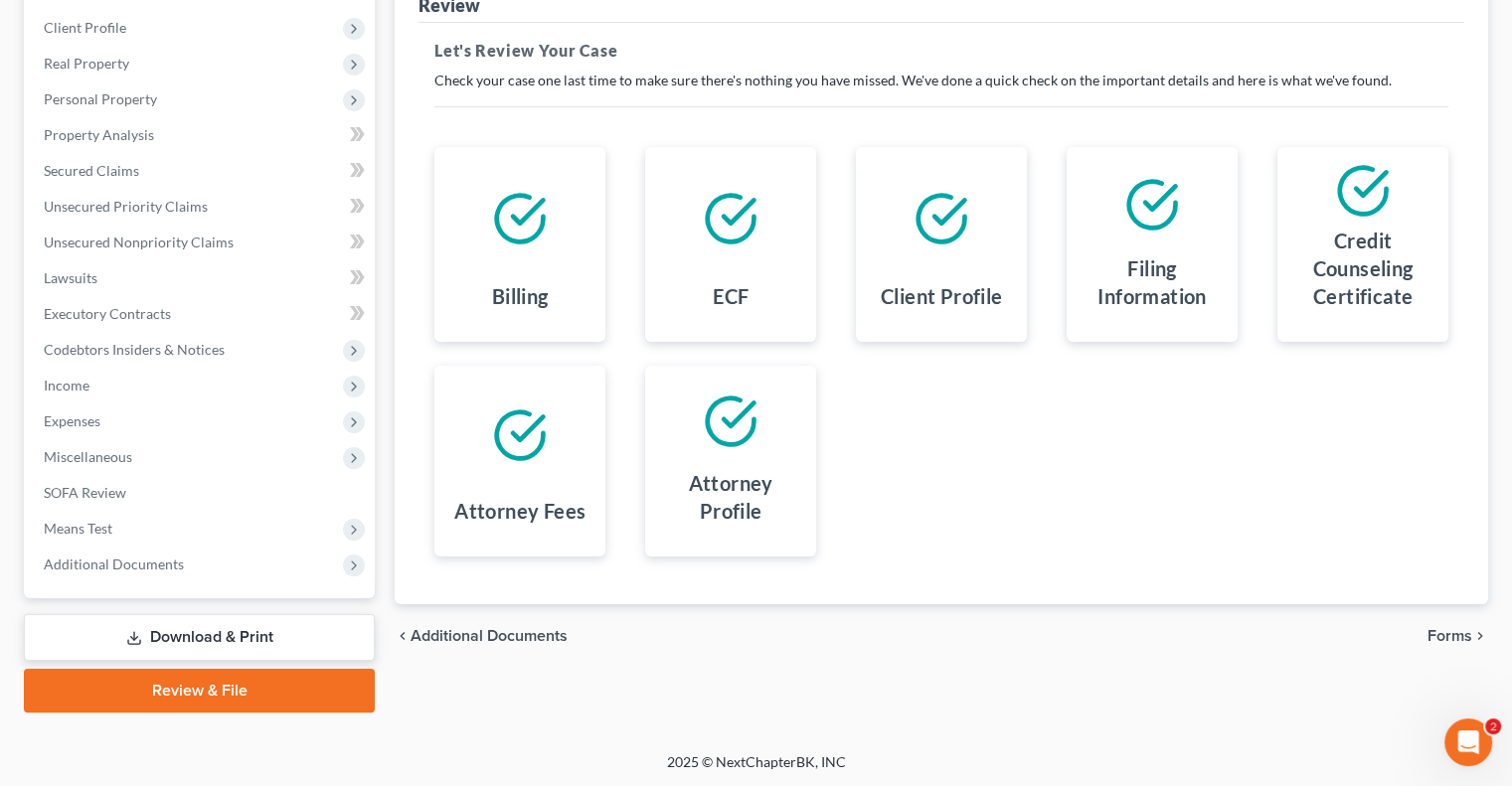 click on "Forms" at bounding box center [1449, 636] 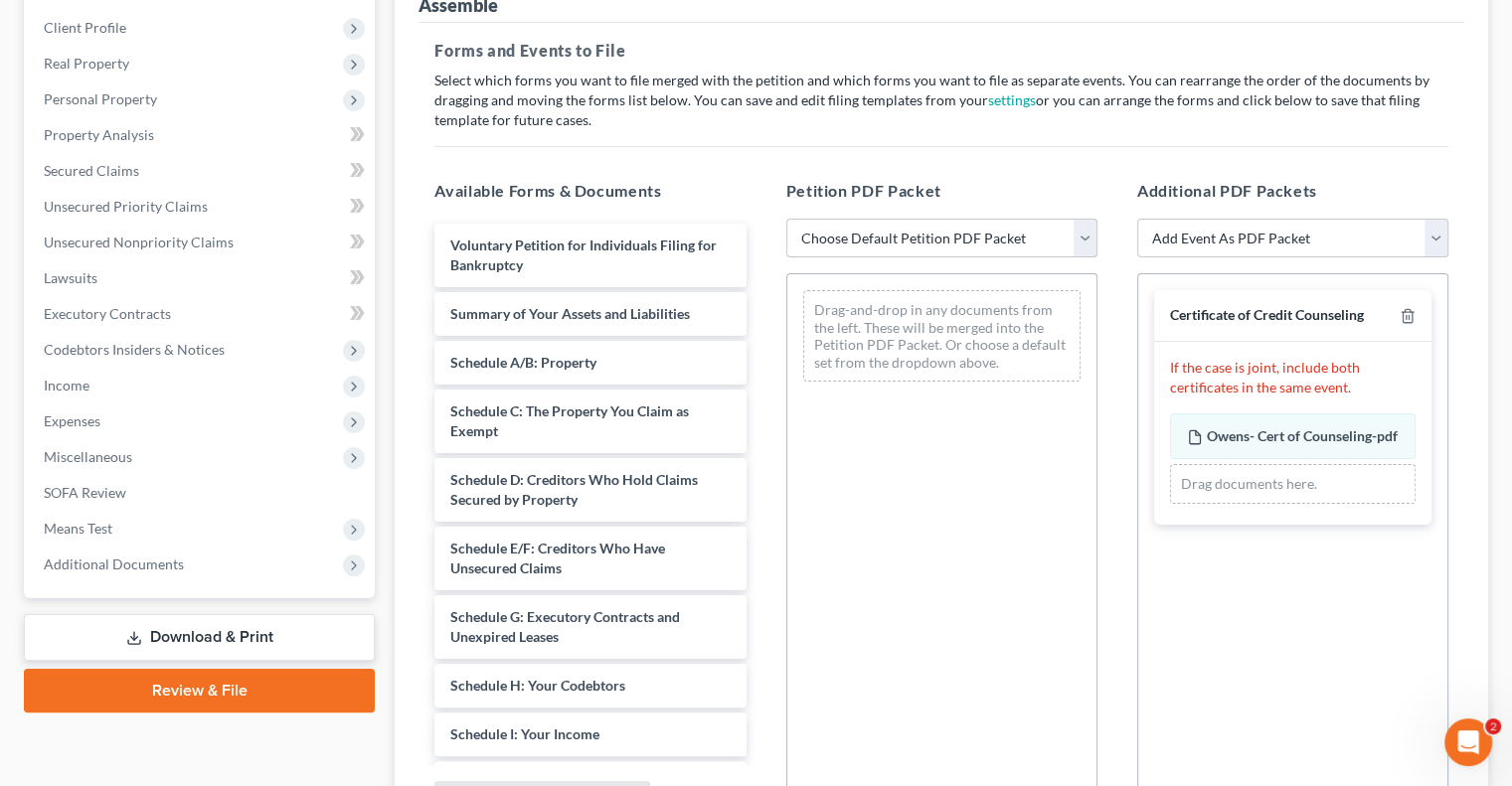 click on "Choose Default Petition PDF Packet Complete Bankruptcy Petition (all forms and schedules) Emergency Filing (Voluntary Petition and Creditor List Only)" at bounding box center [941, 238] 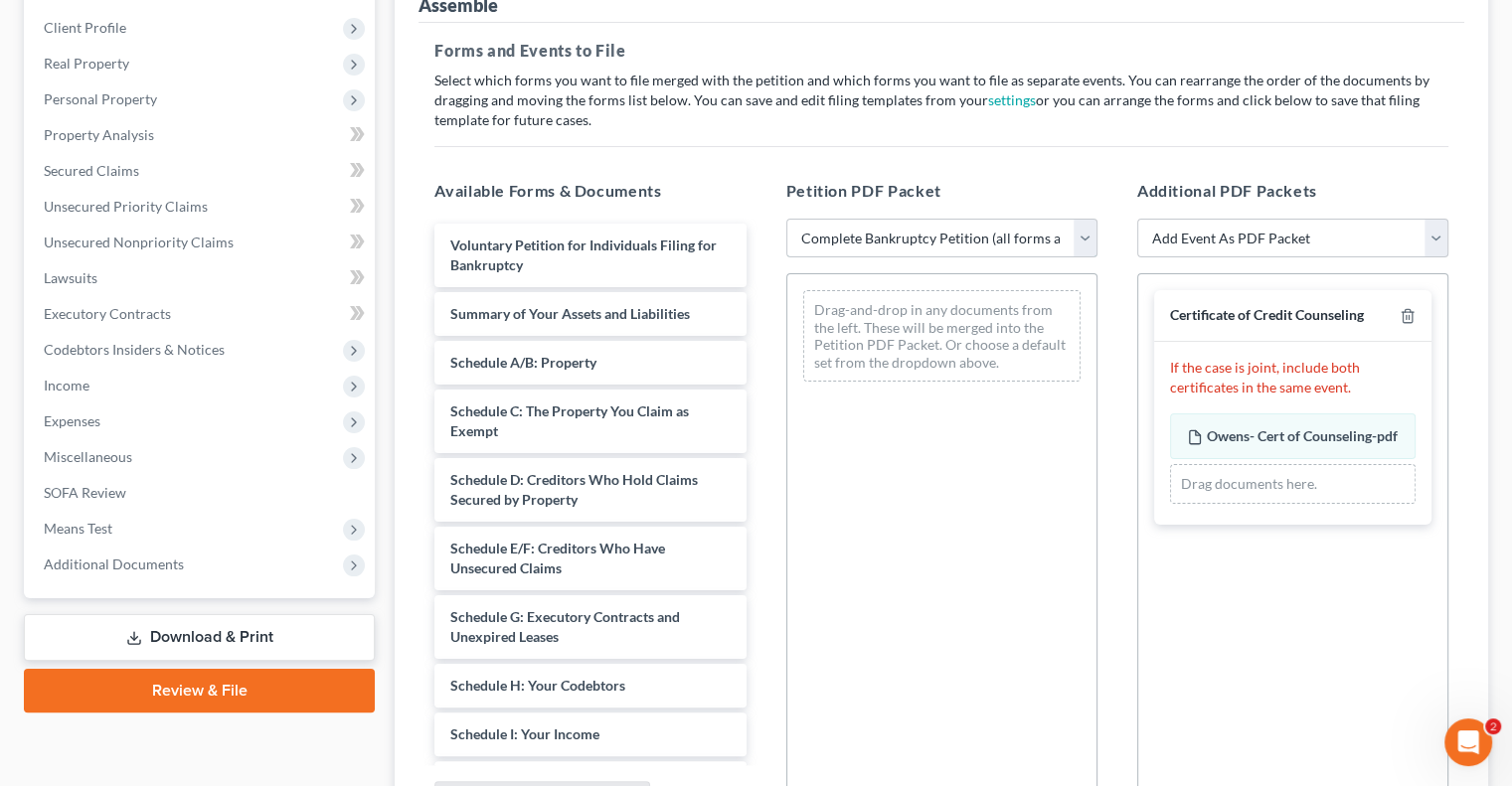 click on "Choose Default Petition PDF Packet Complete Bankruptcy Petition (all forms and schedules) Emergency Filing (Voluntary Petition and Creditor List Only)" at bounding box center (941, 238) 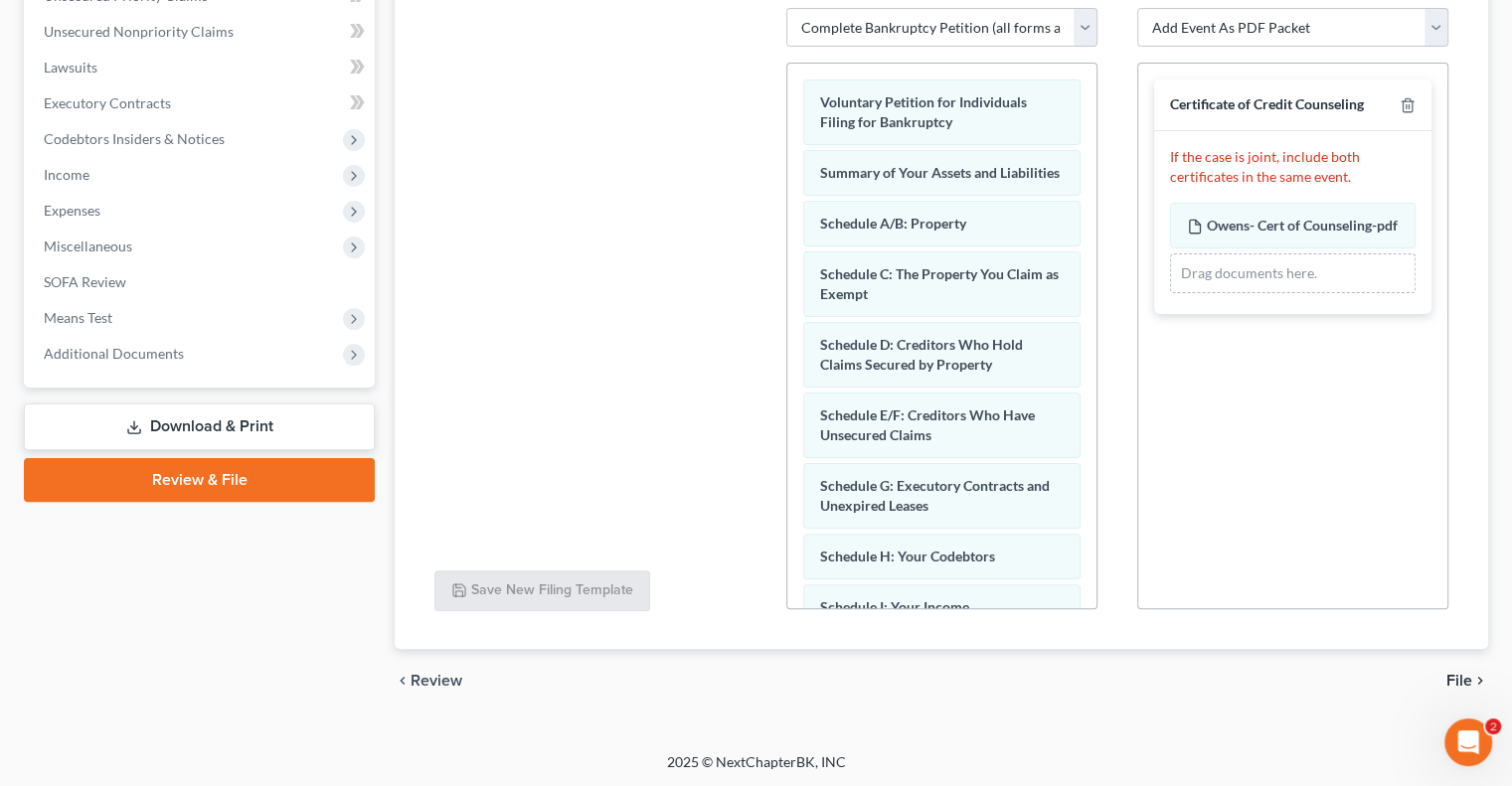 click on "File" at bounding box center [1459, 681] 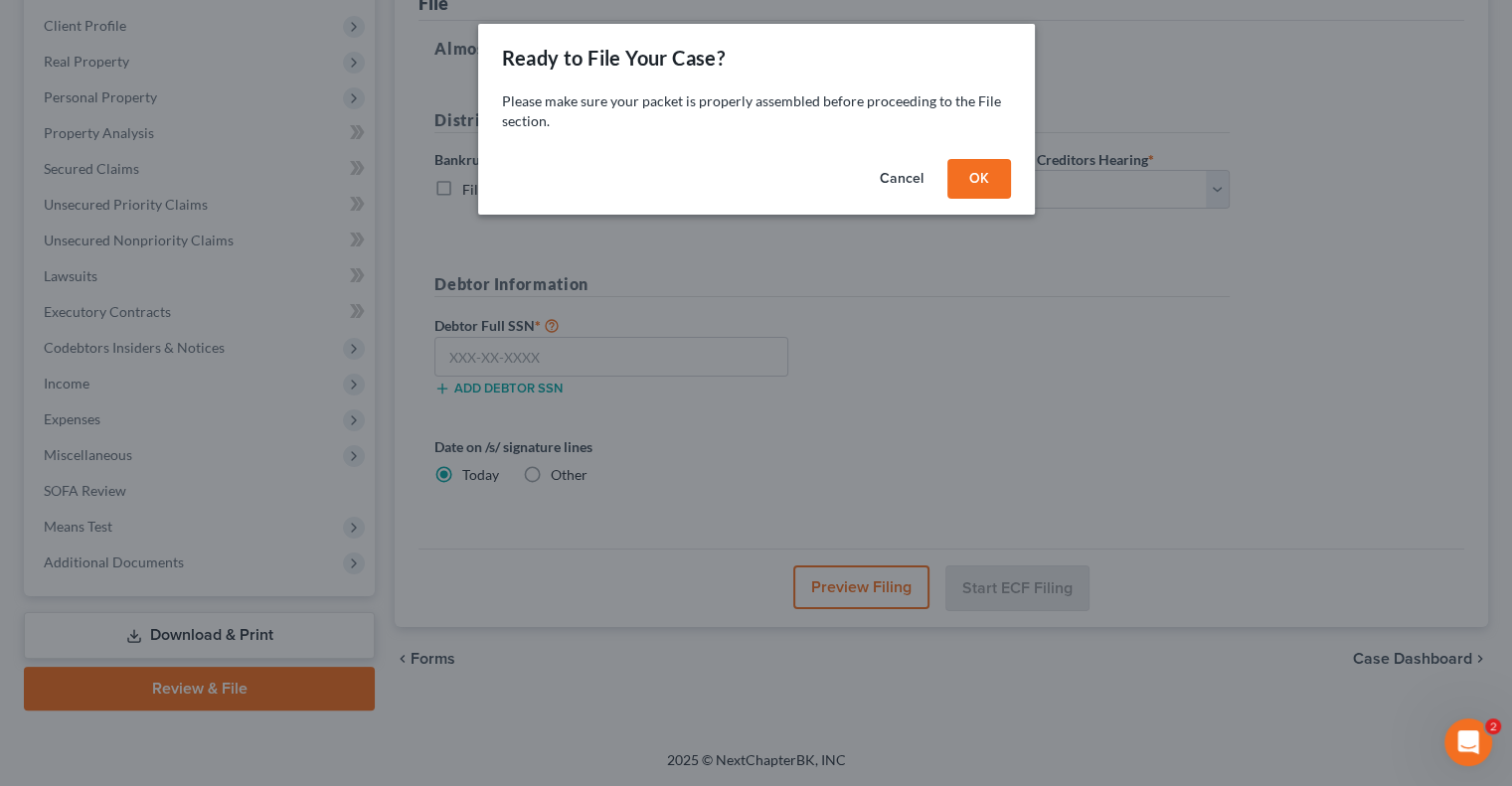 scroll, scrollTop: 268, scrollLeft: 0, axis: vertical 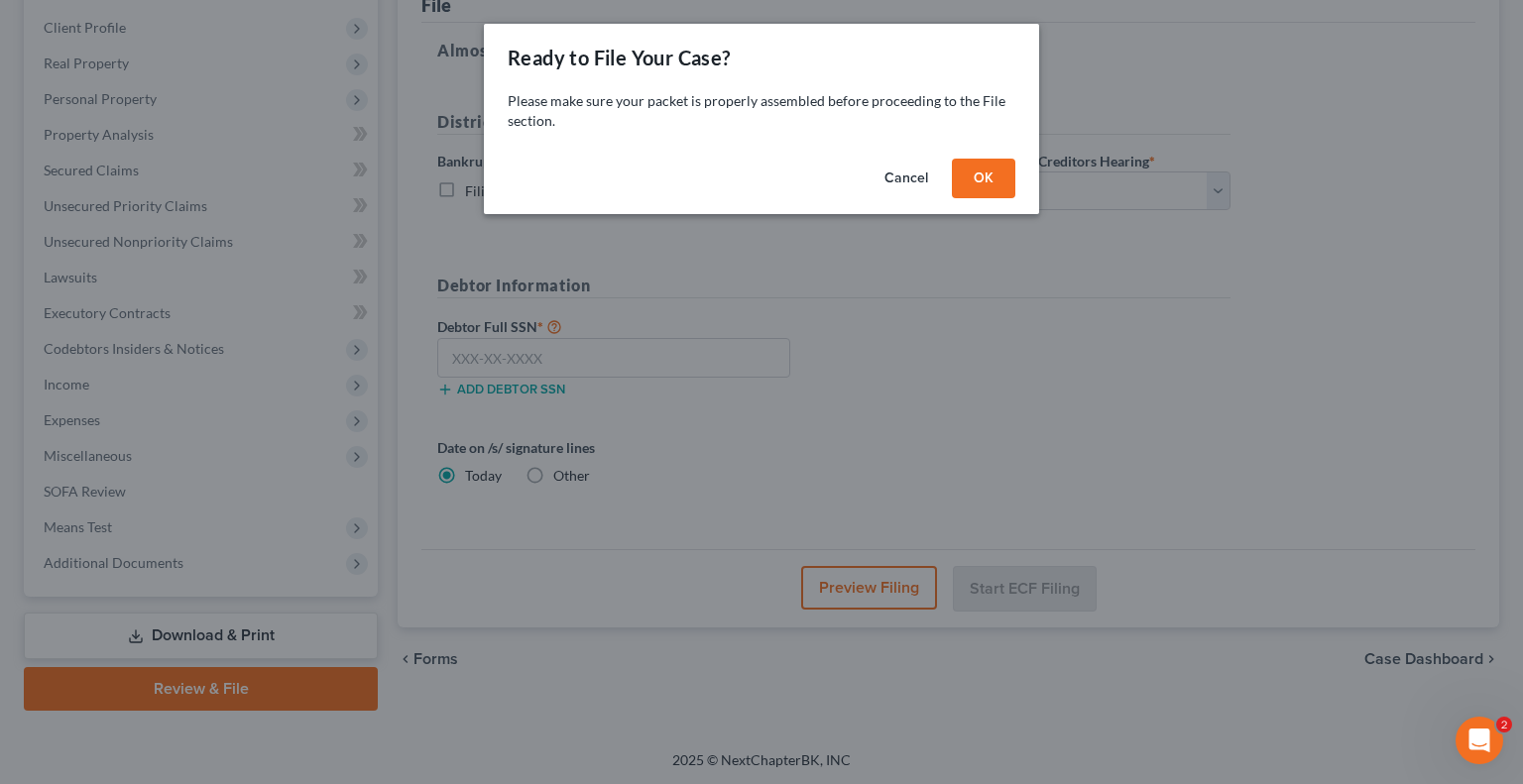 click on "OK" at bounding box center (984, 178) 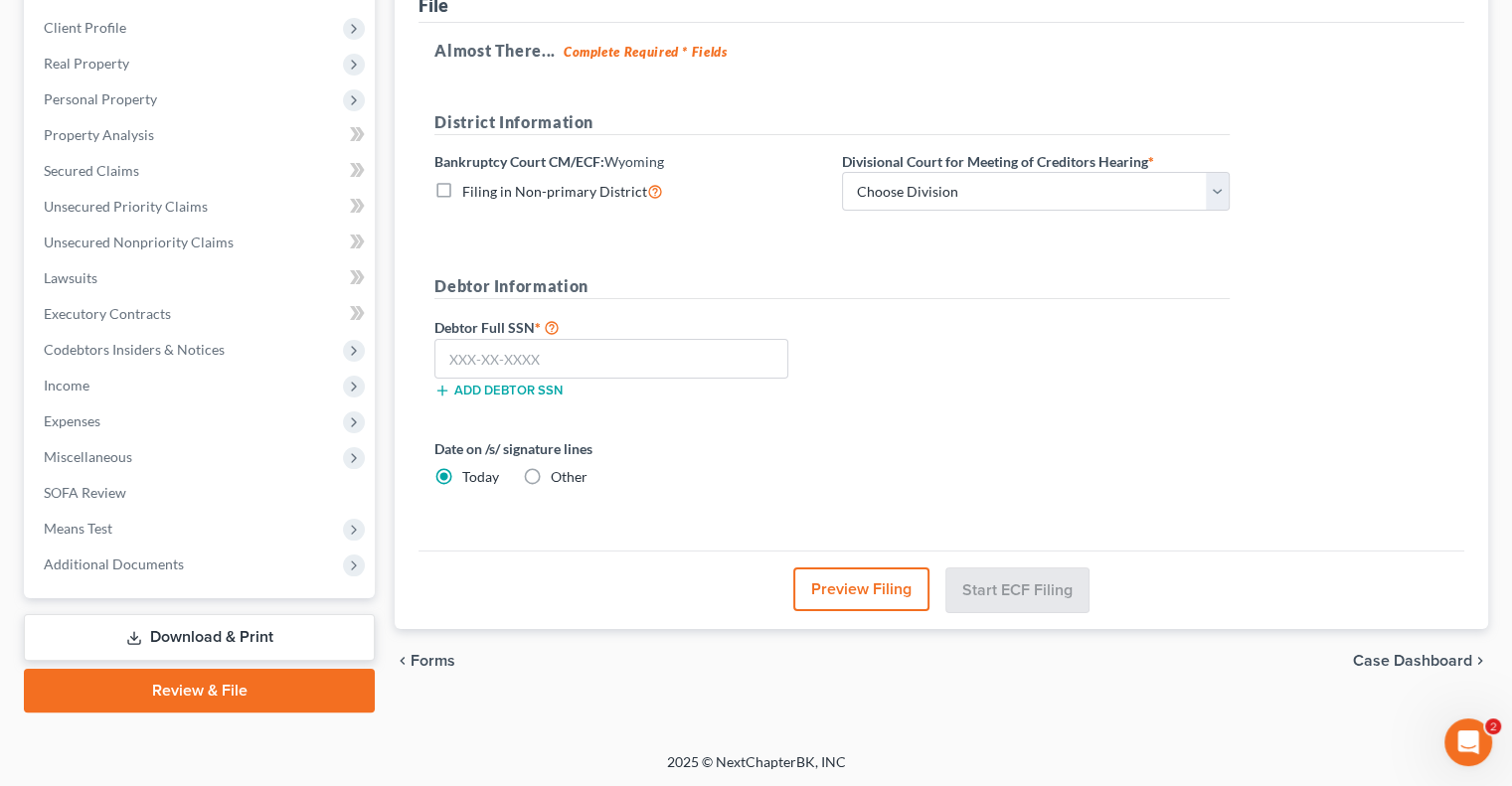 click on "Download & Print" at bounding box center [199, 637] 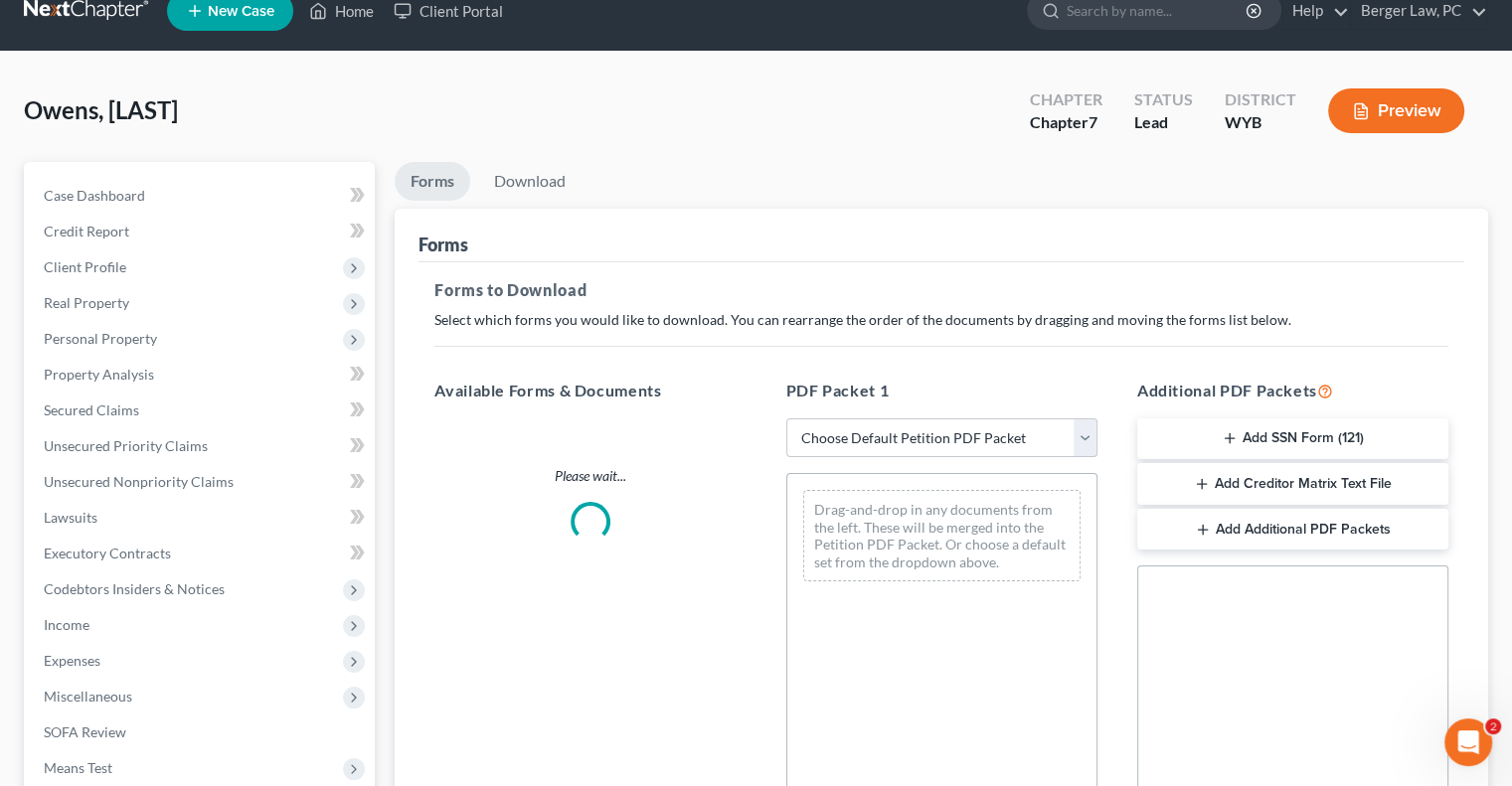 scroll, scrollTop: 0, scrollLeft: 0, axis: both 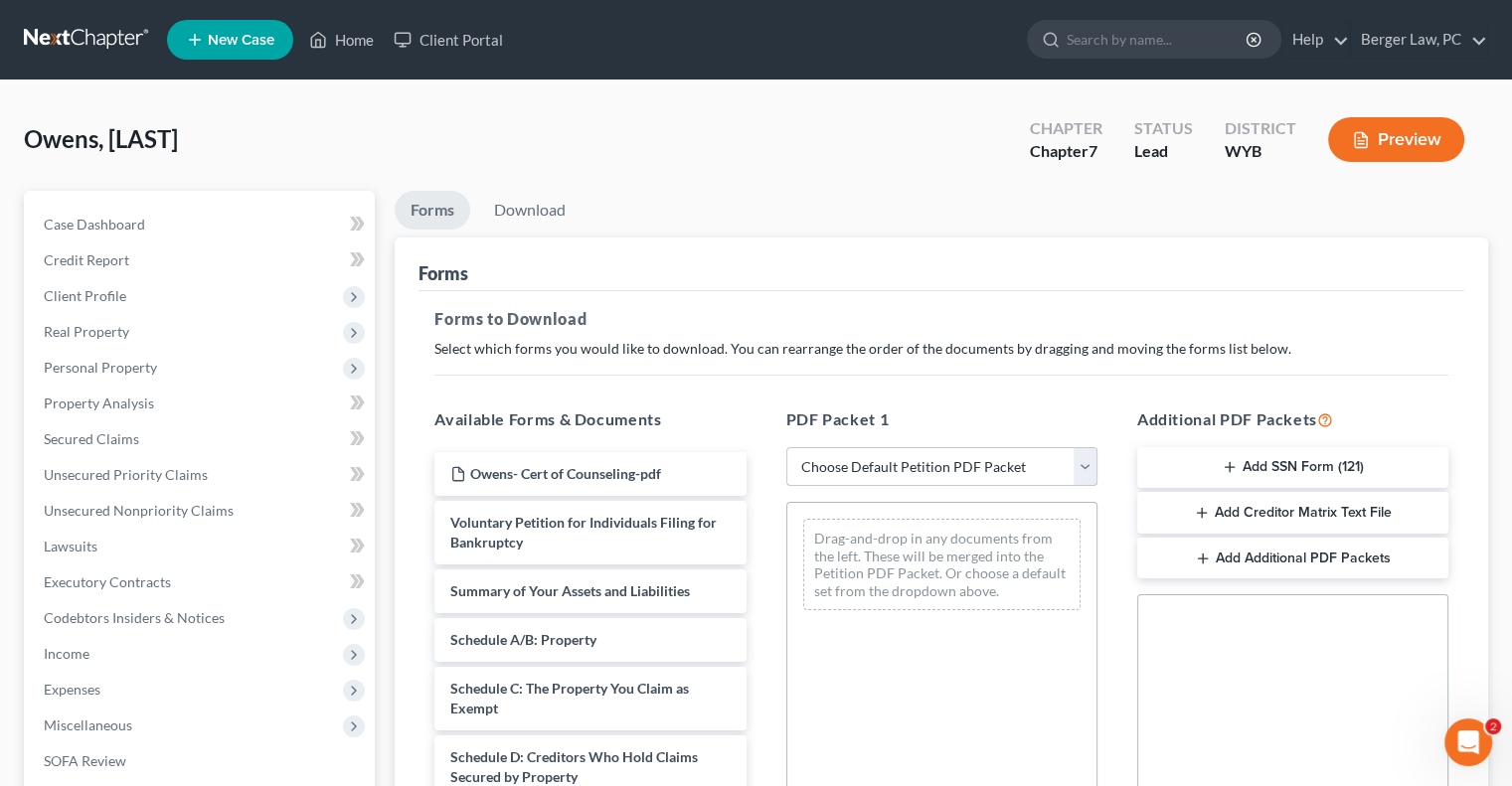 click on "Choose Default Petition PDF Packet Complete Bankruptcy Petition (all forms and schedules) Emergency Filing Forms (Petition and Creditor List Only) Amended Forms Signature Pages Only [DATE] Review [DATE] Review Standard Review" at bounding box center [941, 467] 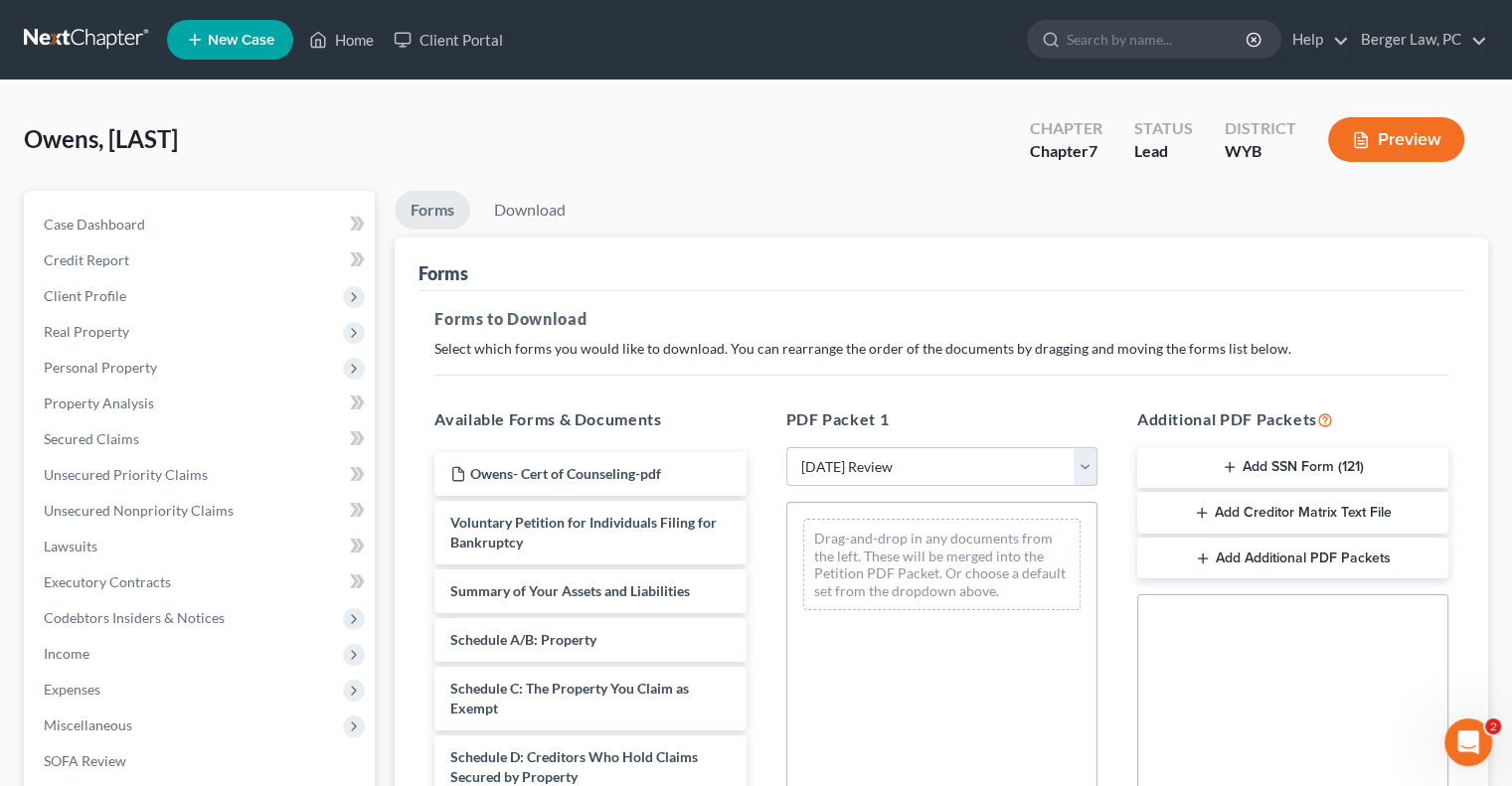 click on "Choose Default Petition PDF Packet Complete Bankruptcy Petition (all forms and schedules) Emergency Filing Forms (Petition and Creditor List Only) Amended Forms Signature Pages Only [DATE] Review [DATE] Review Standard Review" at bounding box center (941, 467) 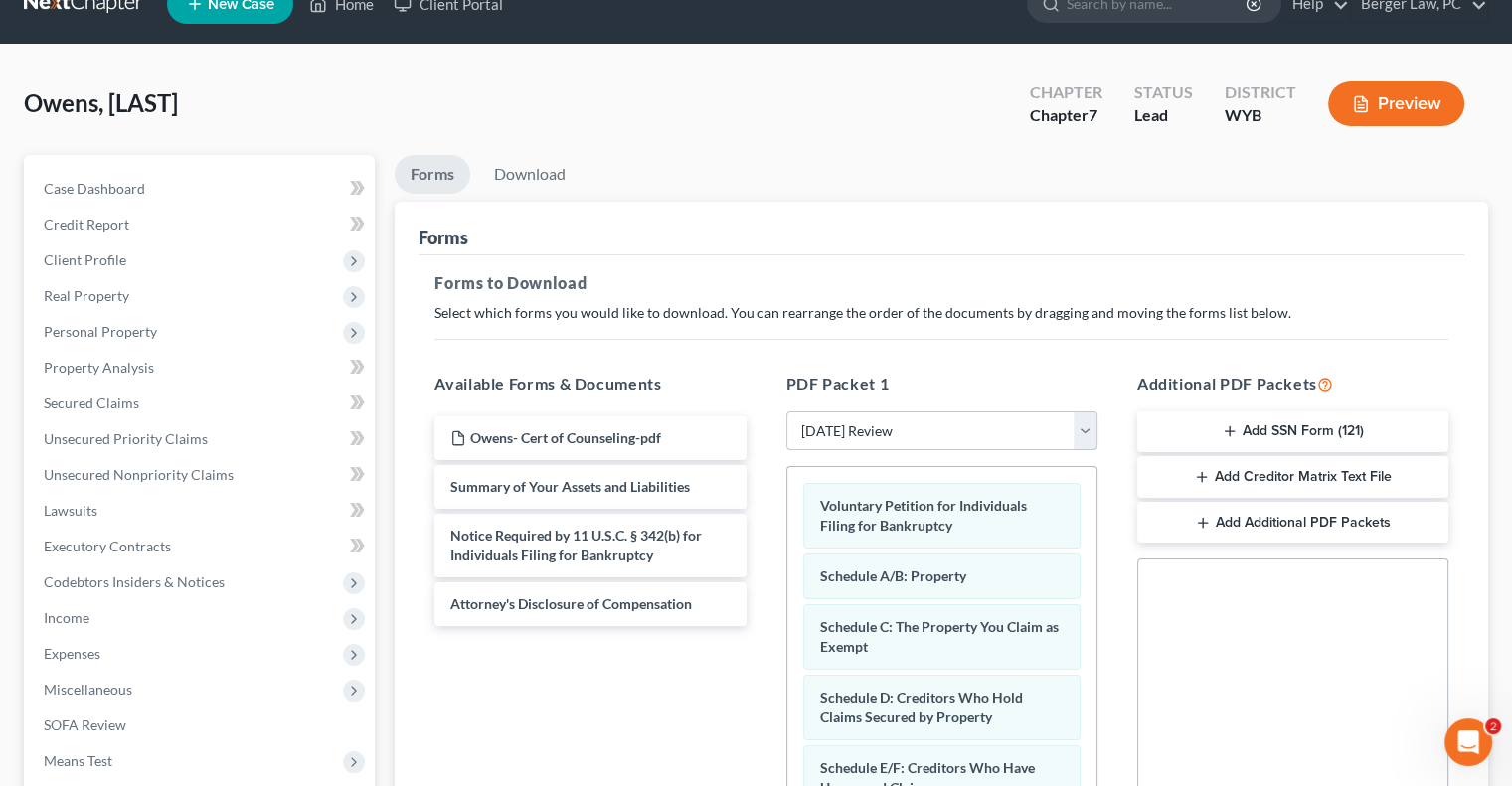 scroll, scrollTop: 397, scrollLeft: 0, axis: vertical 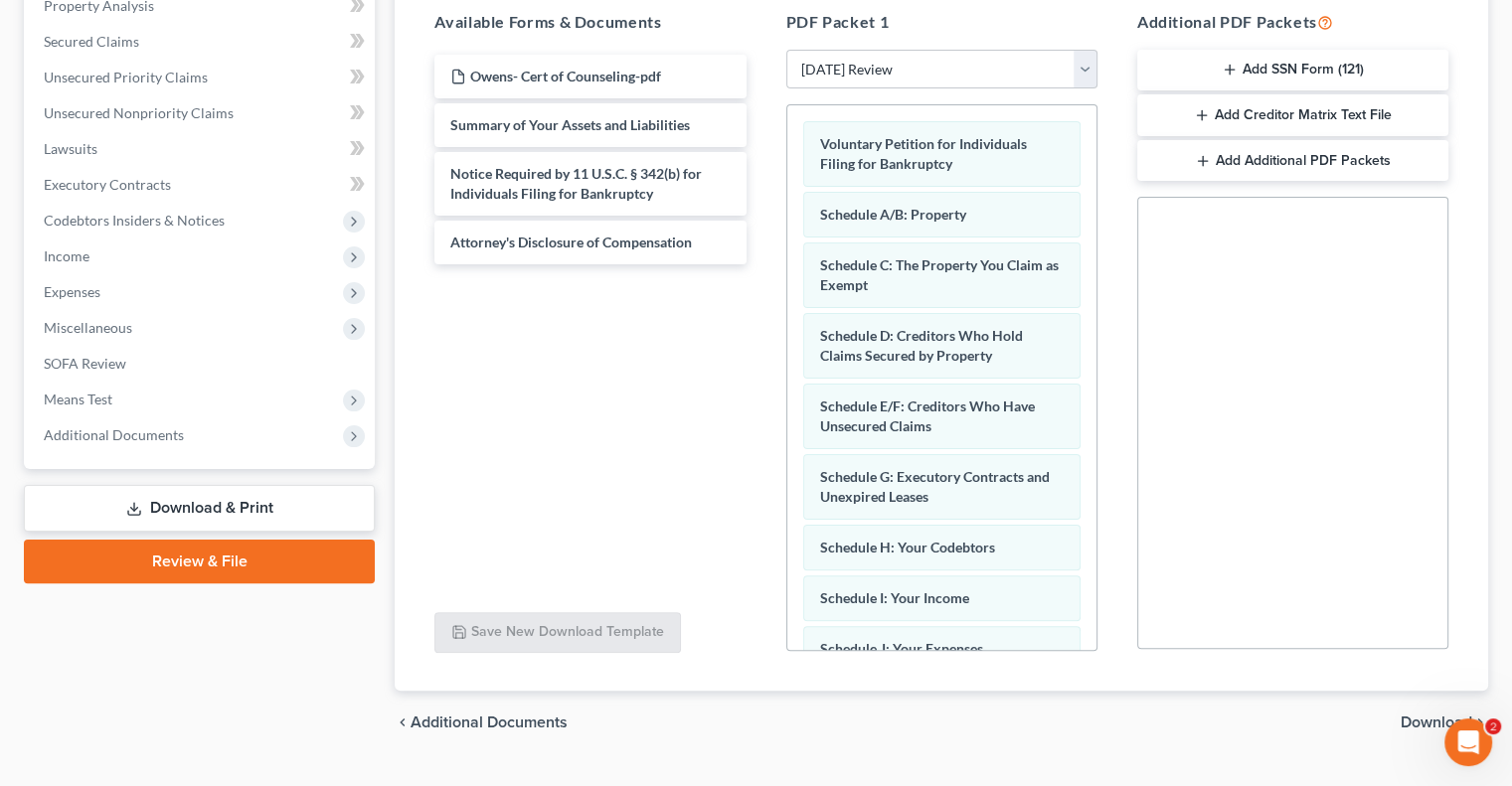 click on "Download" at bounding box center (1436, 722) 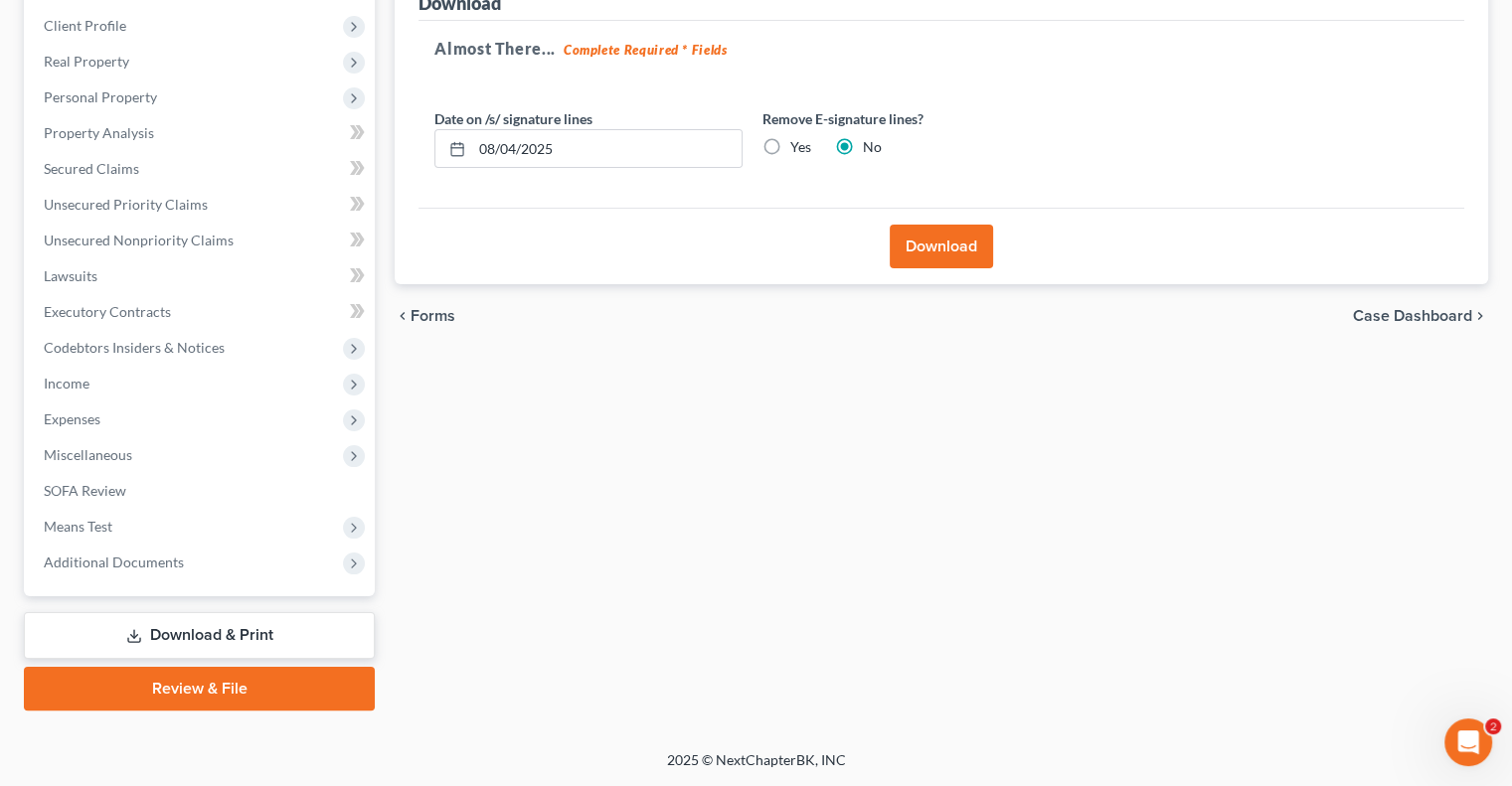 scroll, scrollTop: 268, scrollLeft: 0, axis: vertical 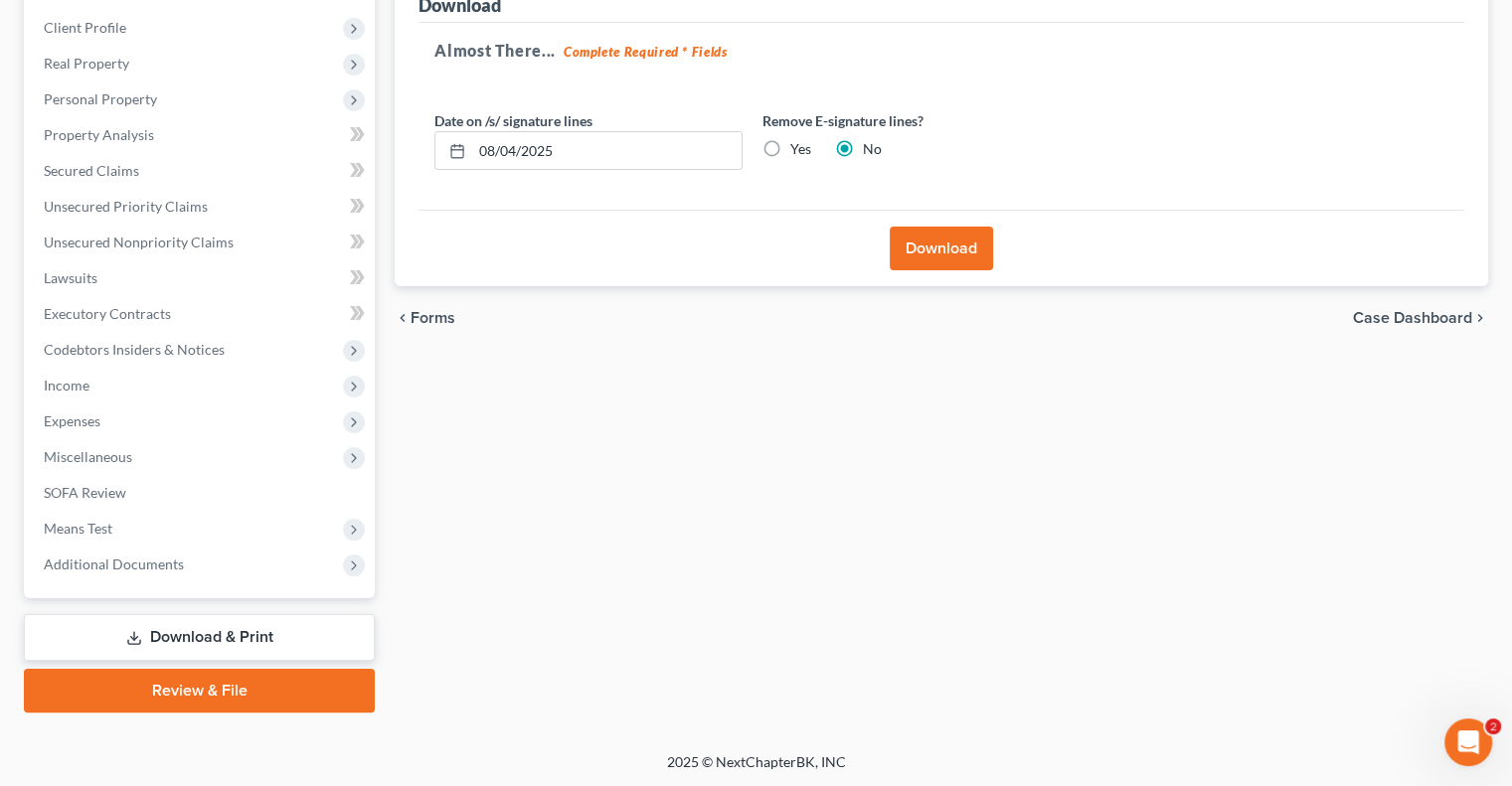 click on "Yes" at bounding box center [800, 149] 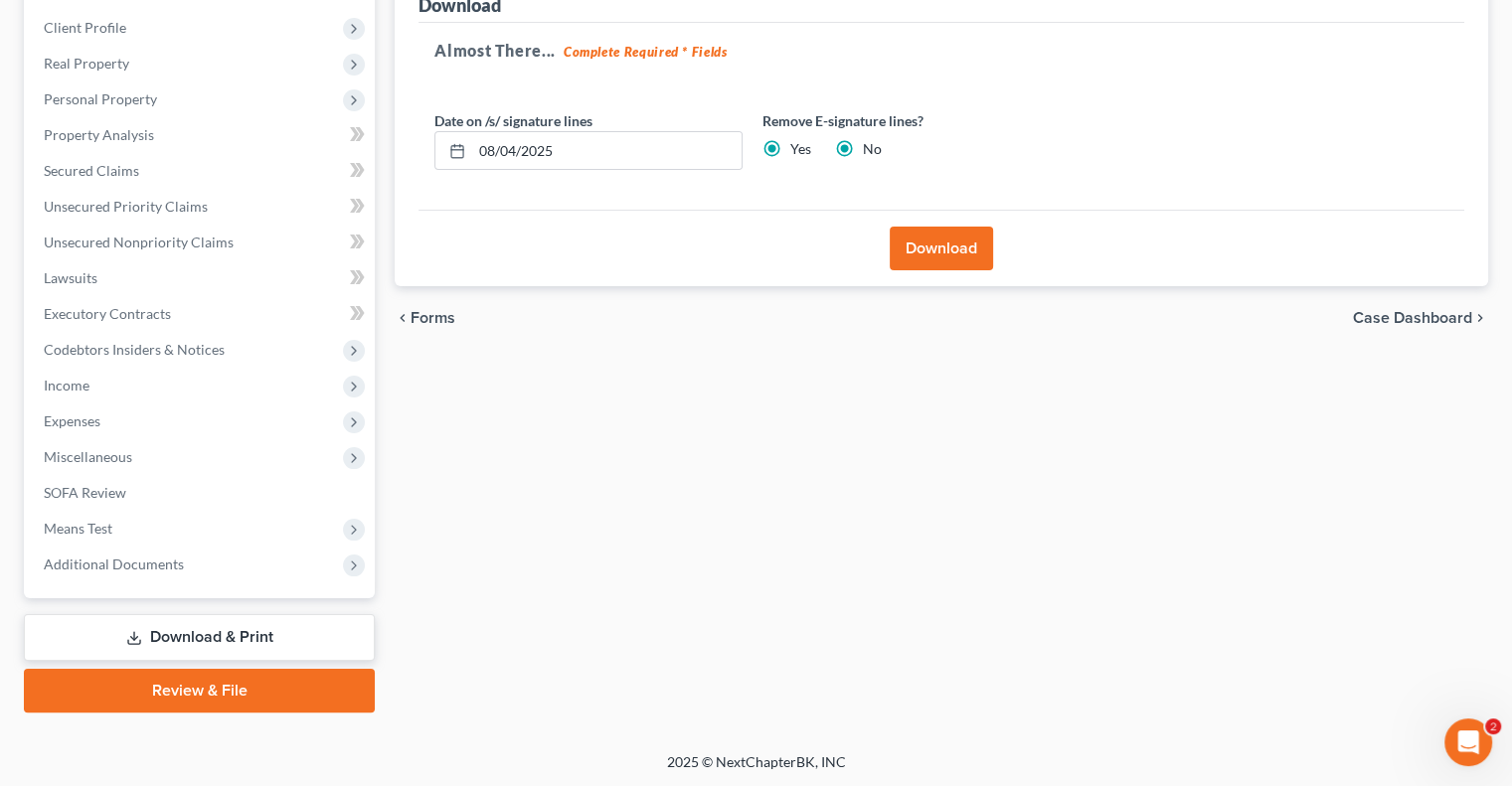 radio on "false" 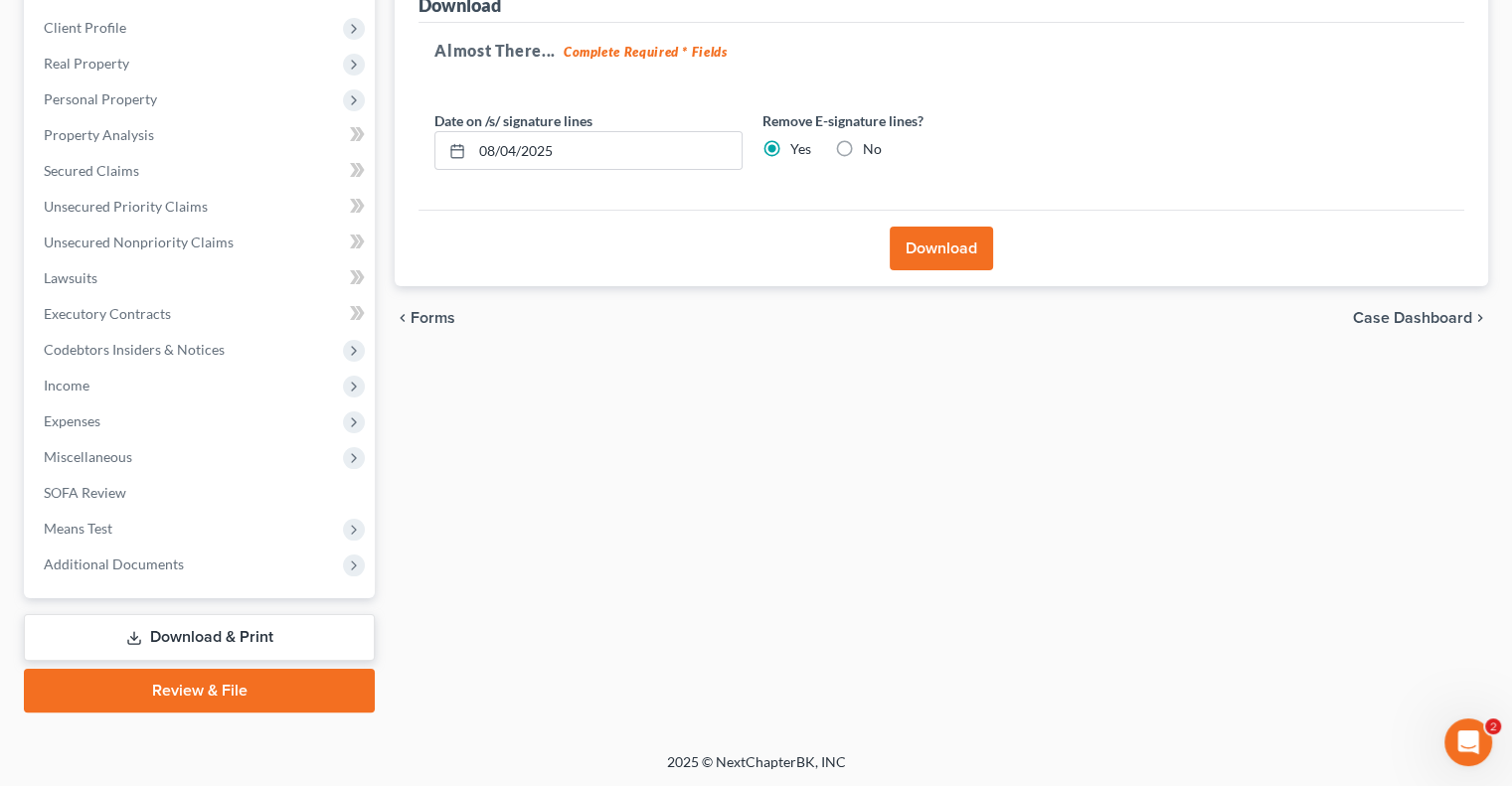 click on "Download" at bounding box center [941, 248] 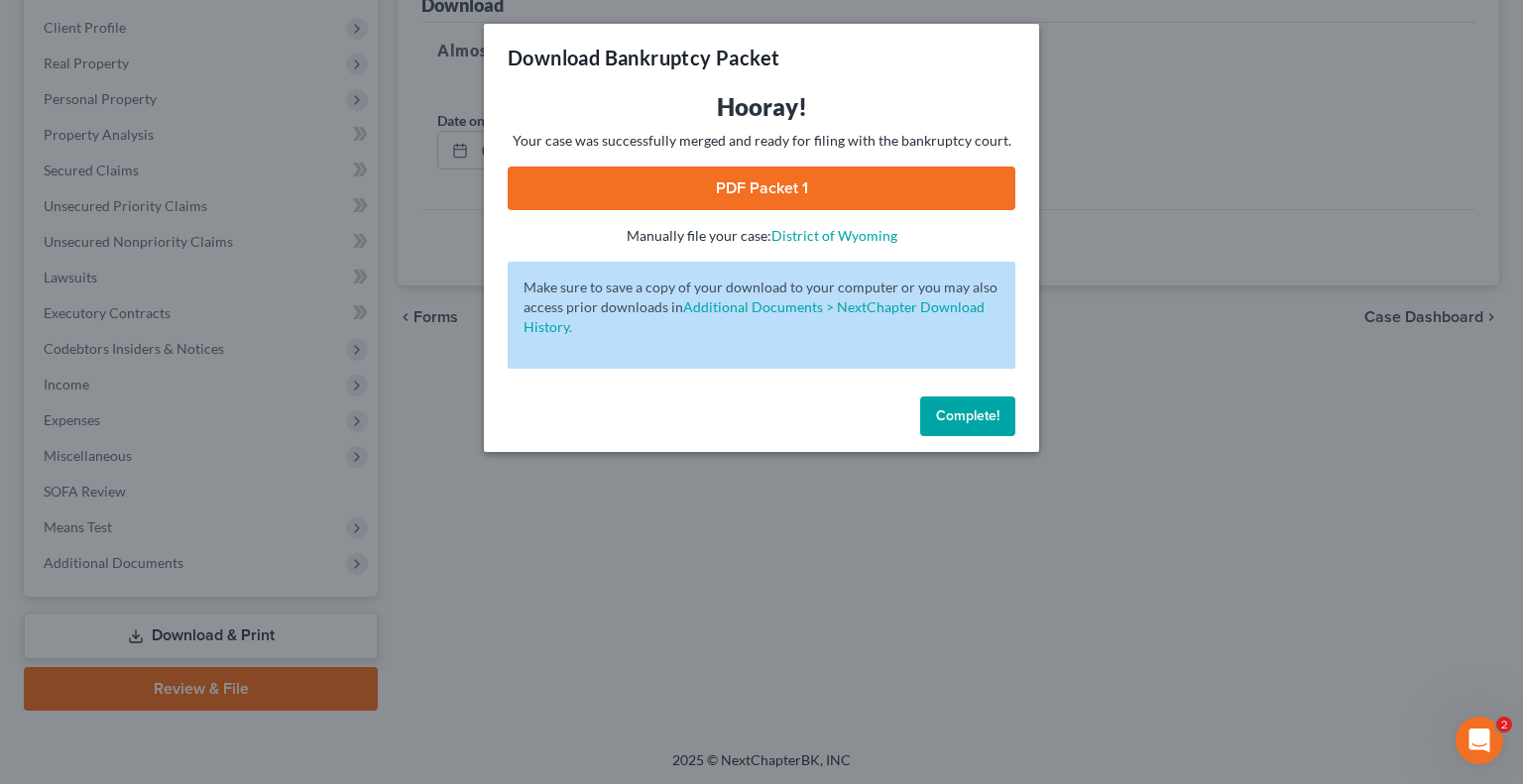 click on "PDF Packet 1" at bounding box center [762, 188] 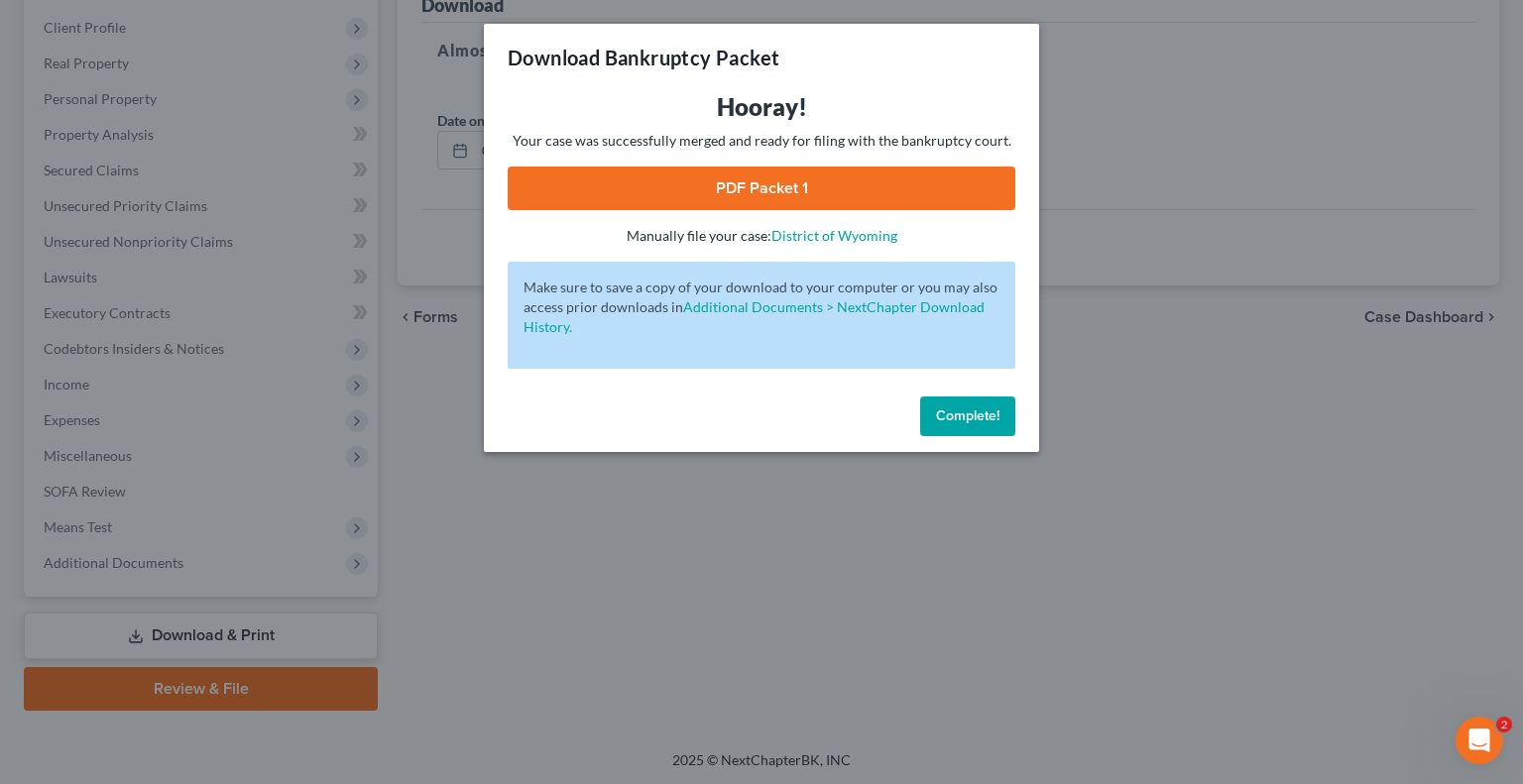 click on "Complete!" at bounding box center (968, 415) 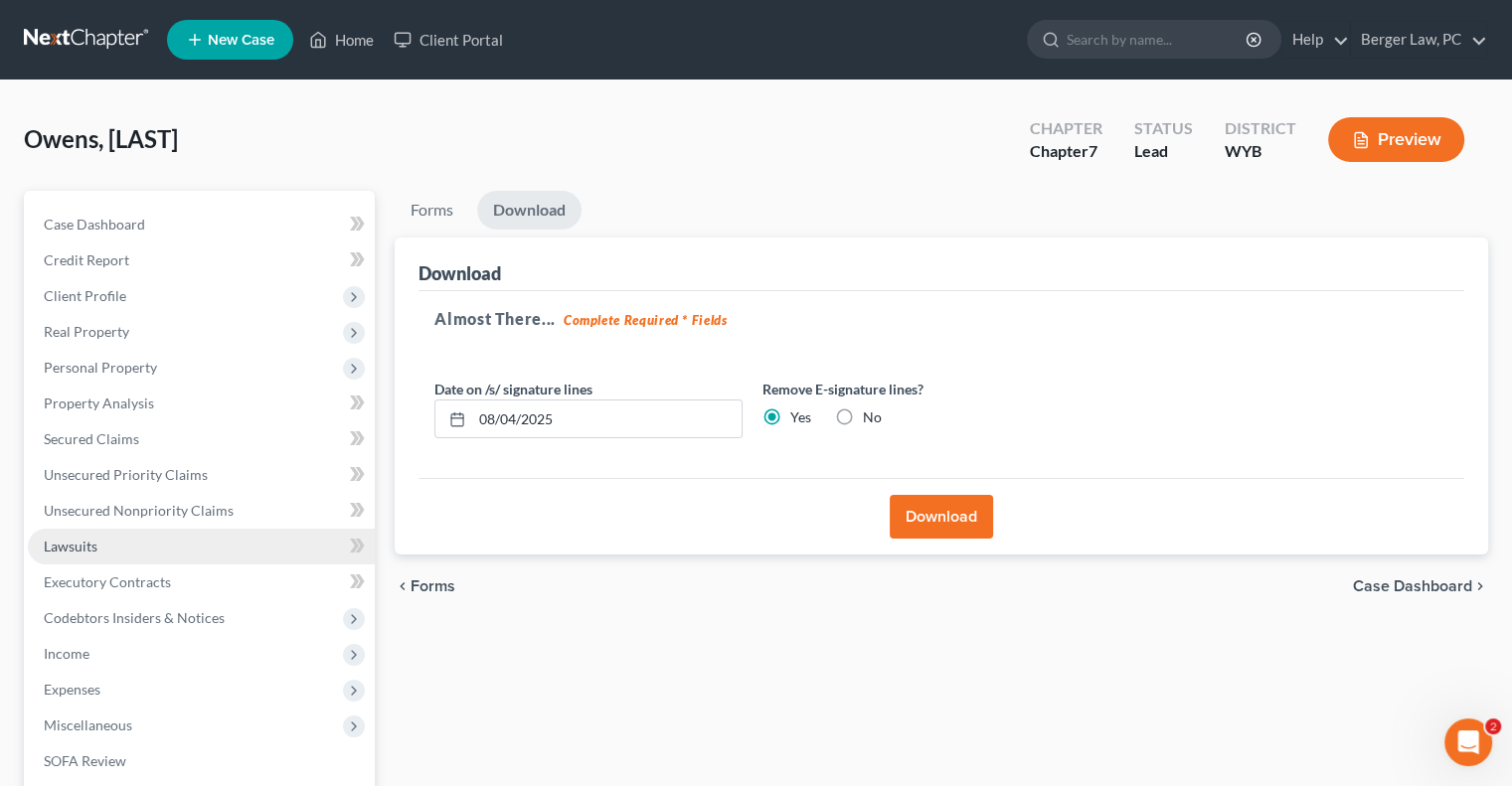 scroll, scrollTop: 0, scrollLeft: 0, axis: both 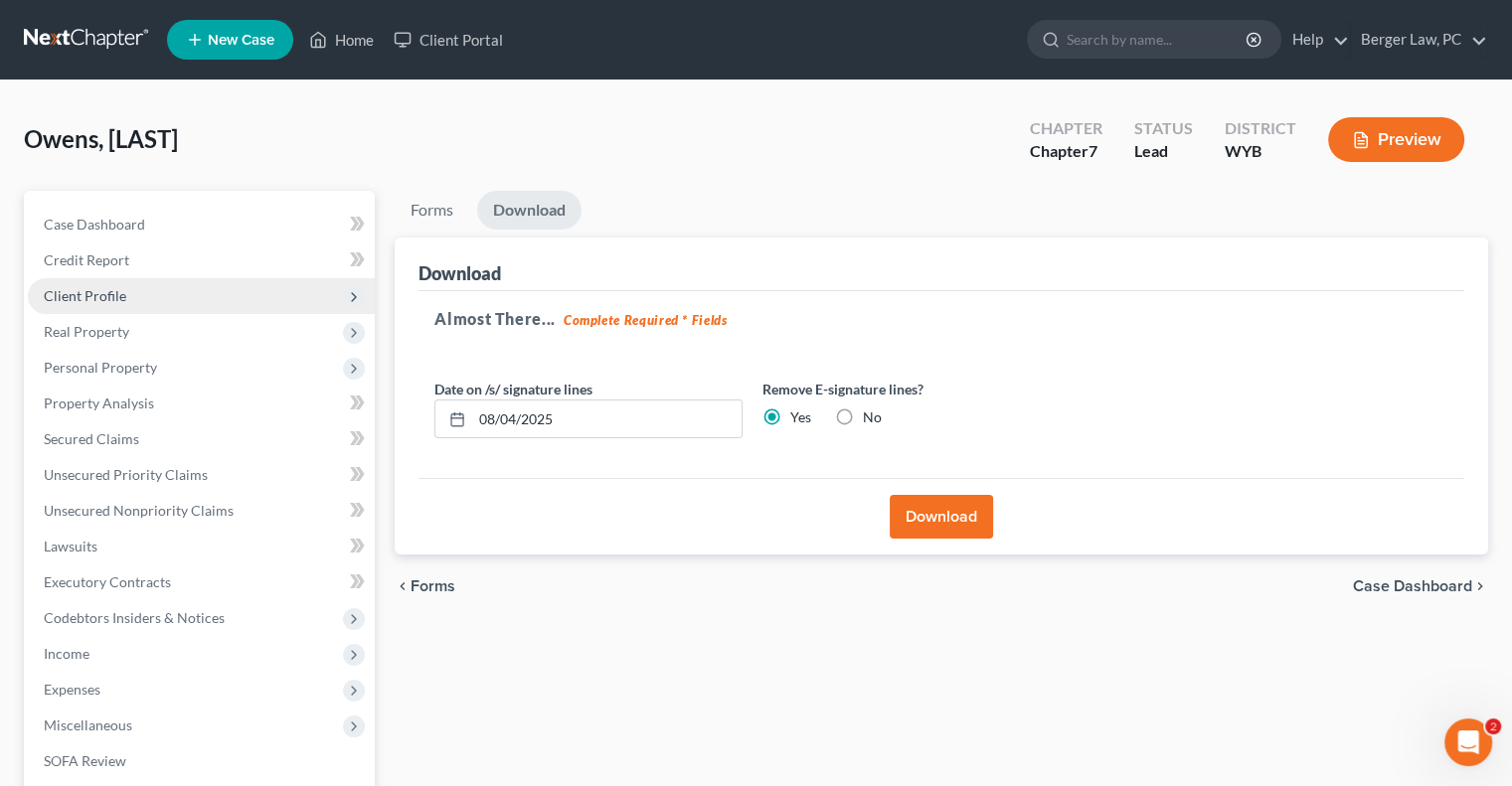 click on "Client Profile" at bounding box center (201, 296) 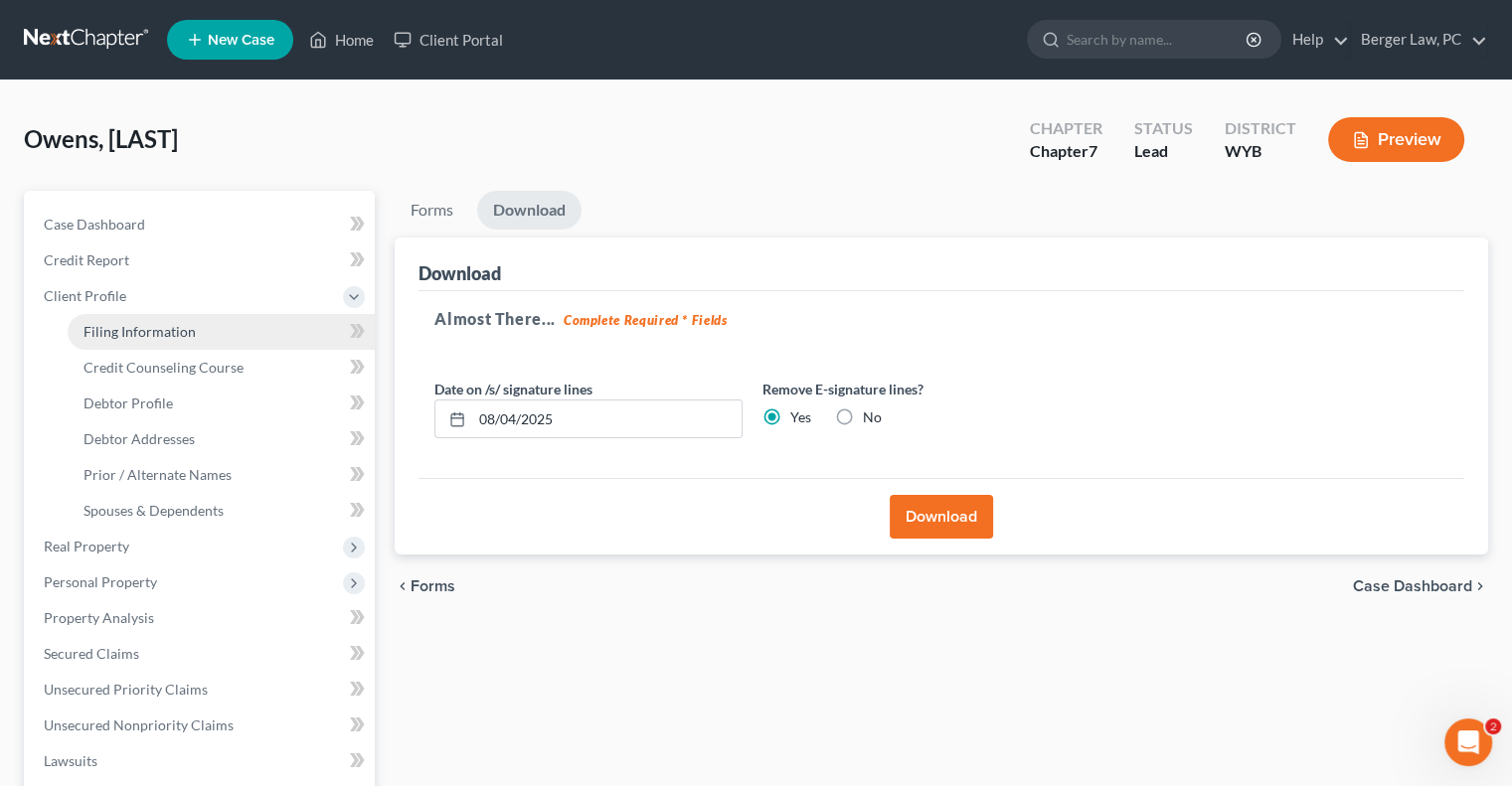 click on "Filing Information" at bounding box center (139, 331) 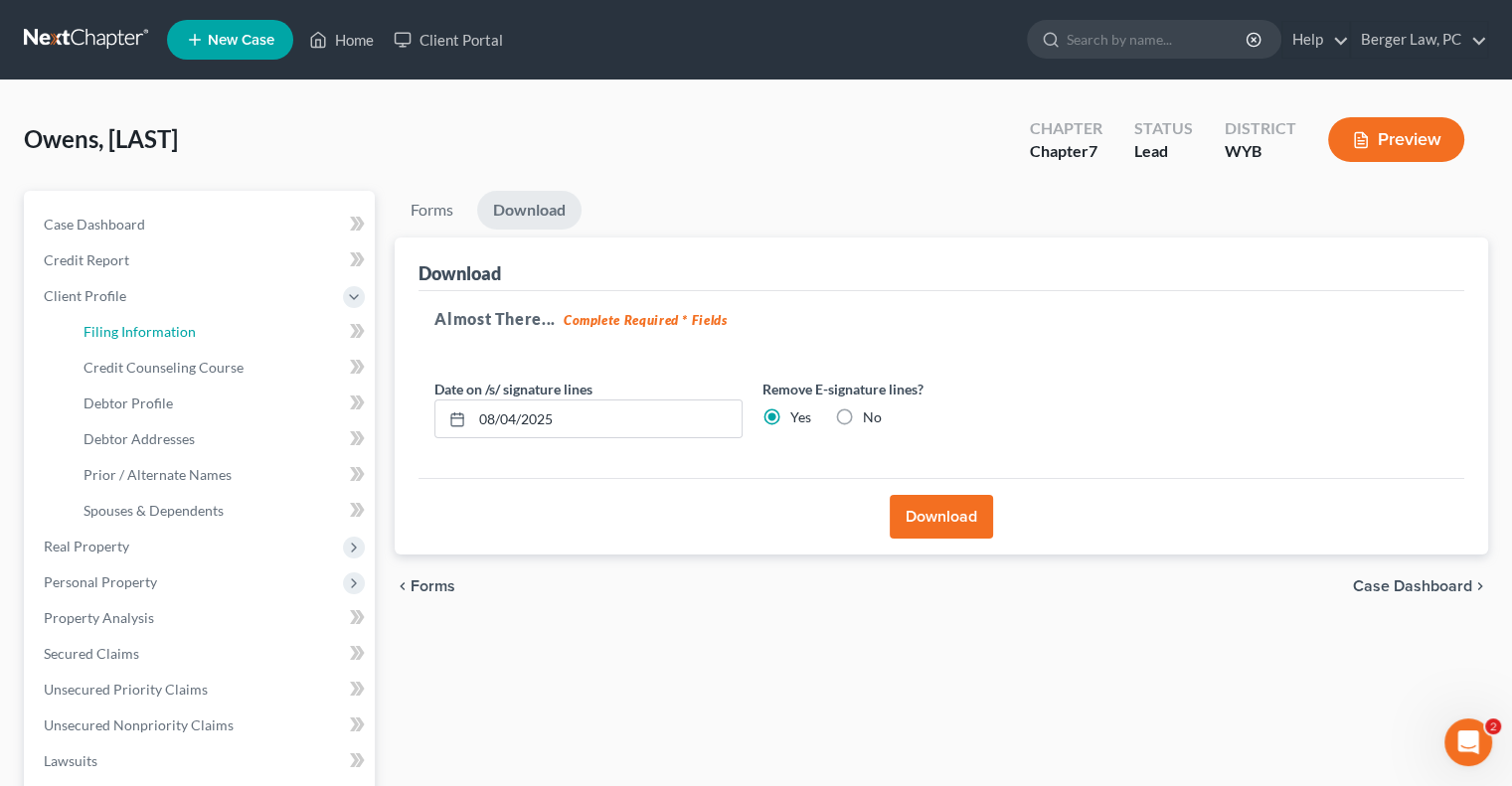 select on "1" 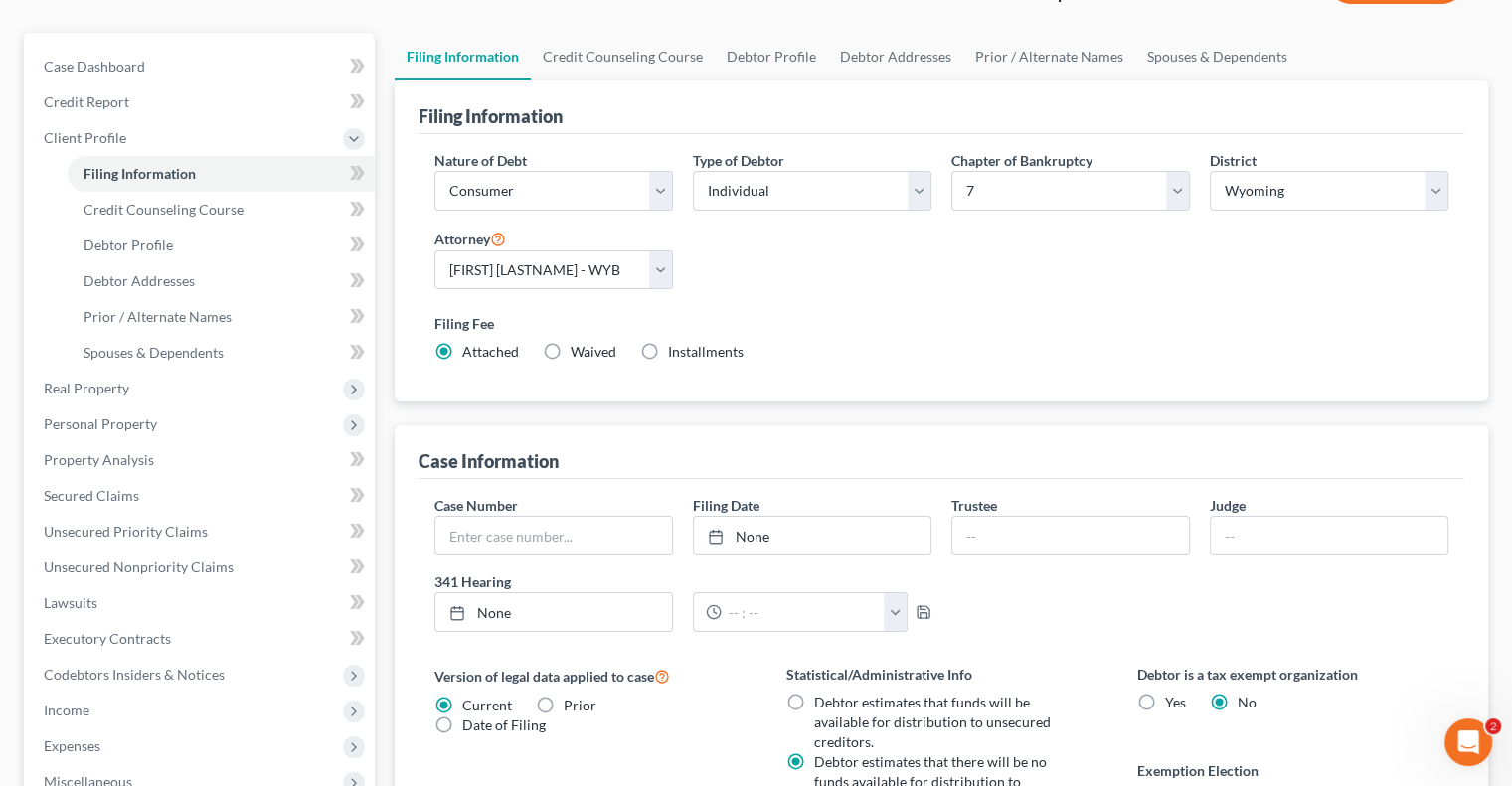 scroll, scrollTop: 99, scrollLeft: 0, axis: vertical 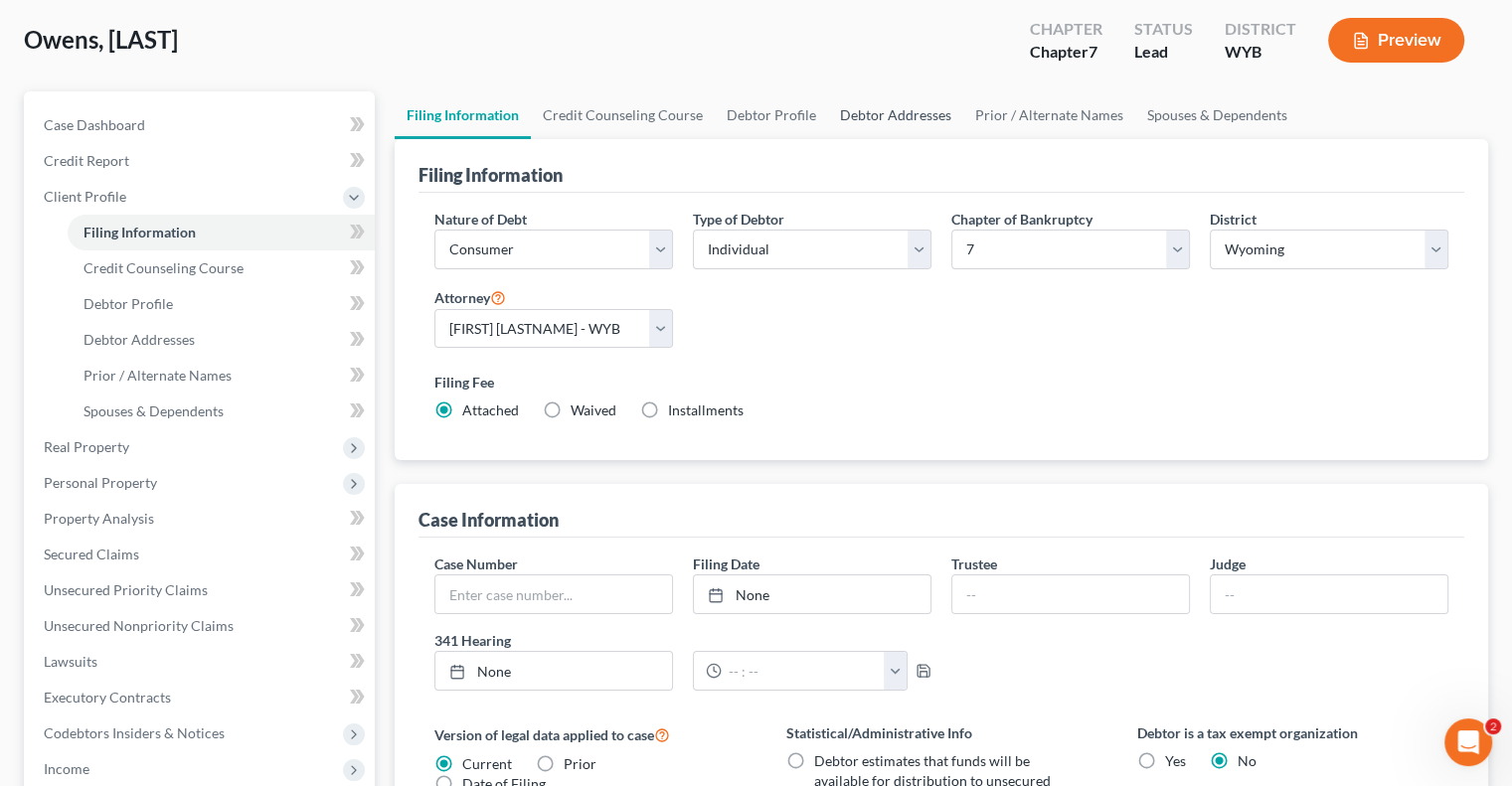 click on "Debtor Addresses" at bounding box center (896, 115) 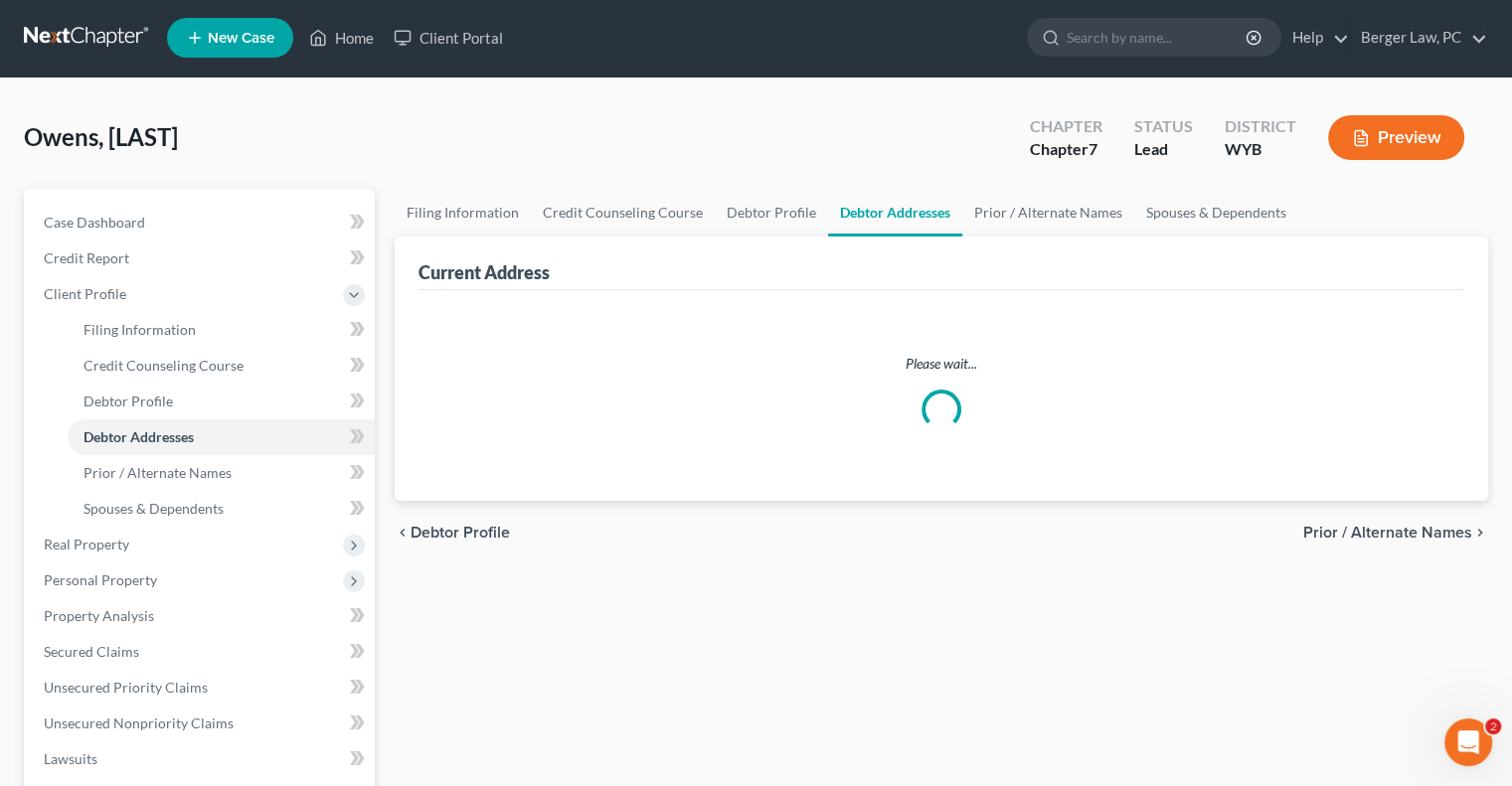 scroll, scrollTop: 0, scrollLeft: 0, axis: both 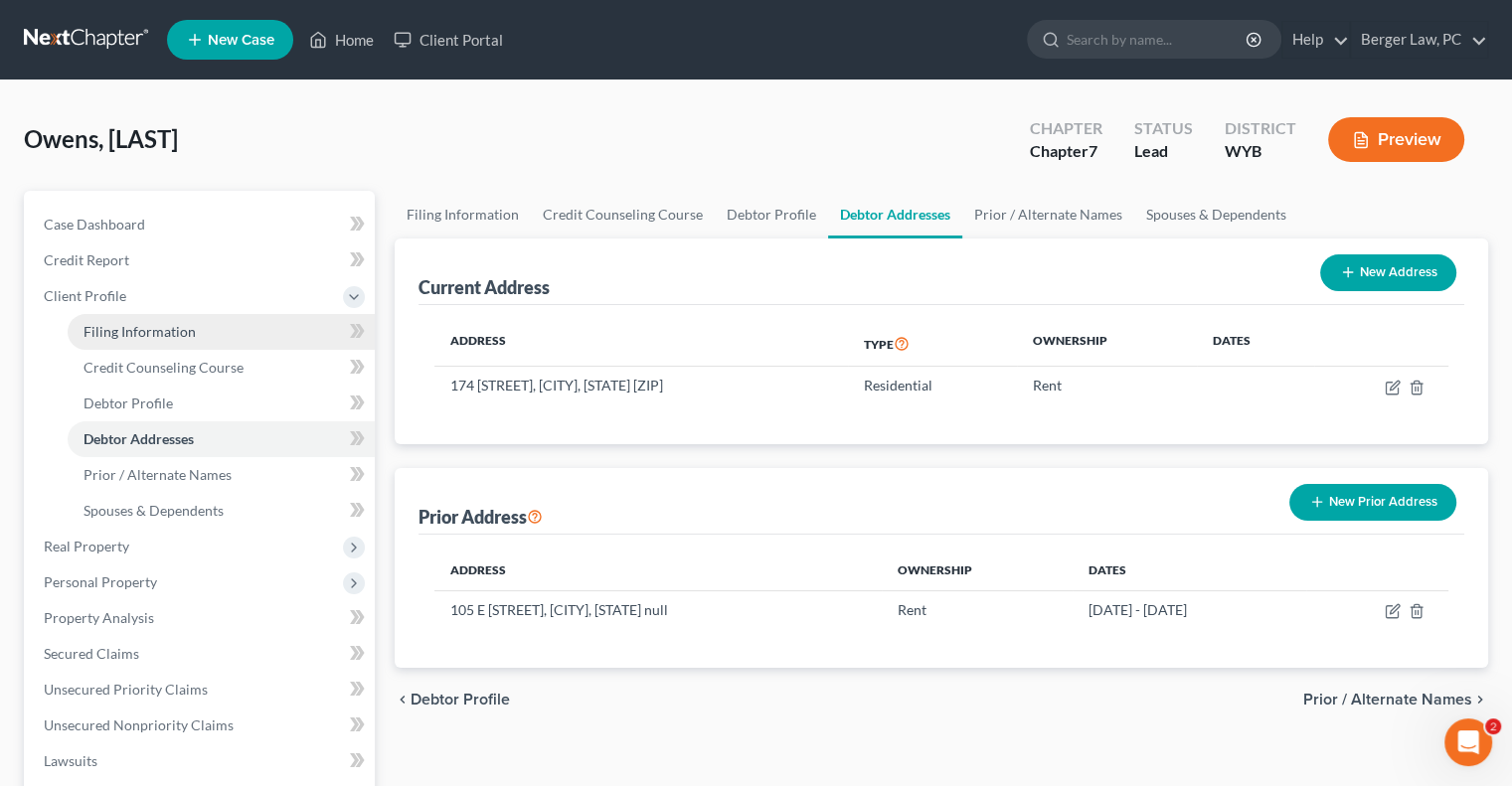 click on "Filing Information" at bounding box center (139, 331) 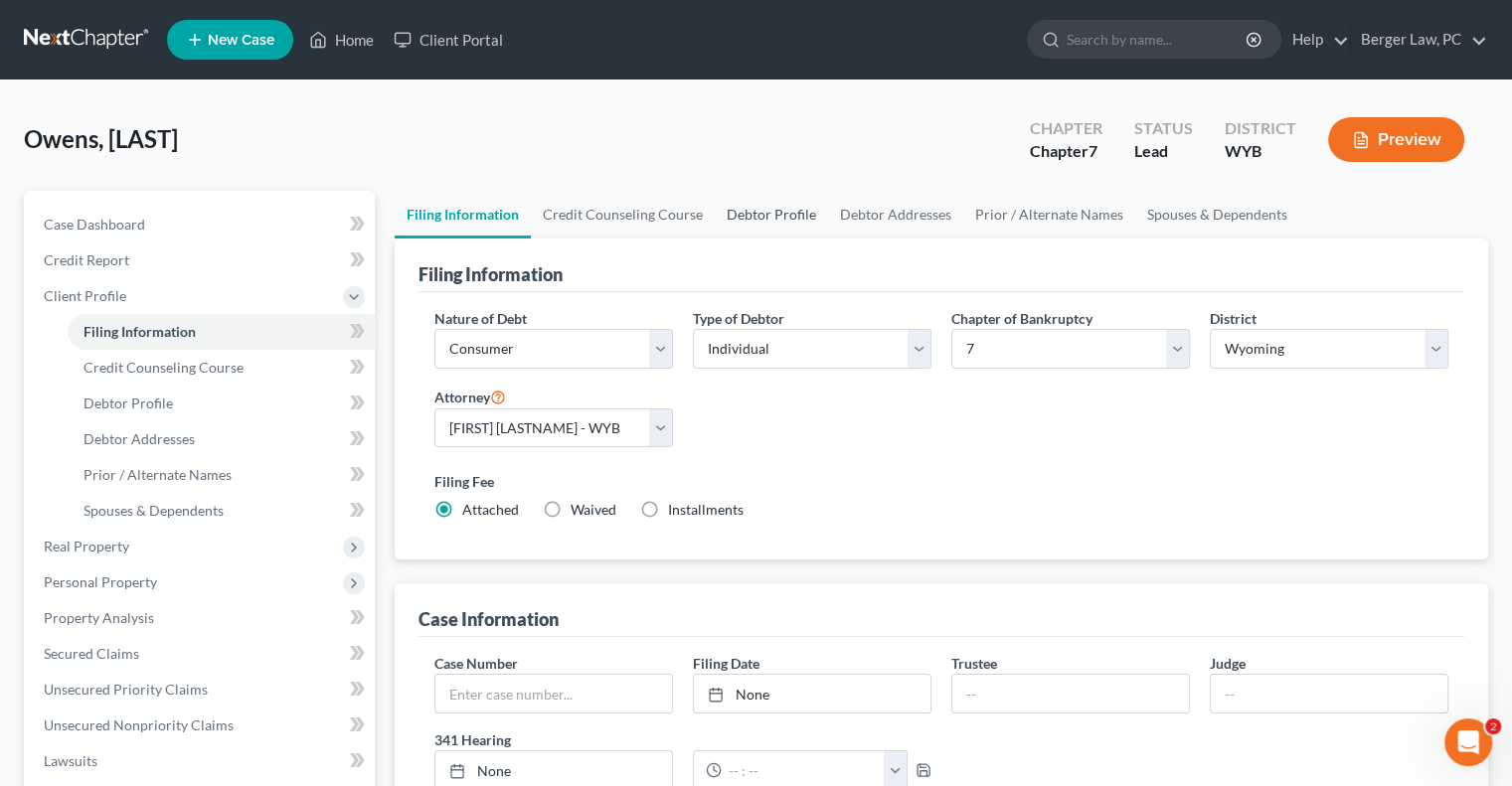 click on "Debtor Profile" at bounding box center (771, 215) 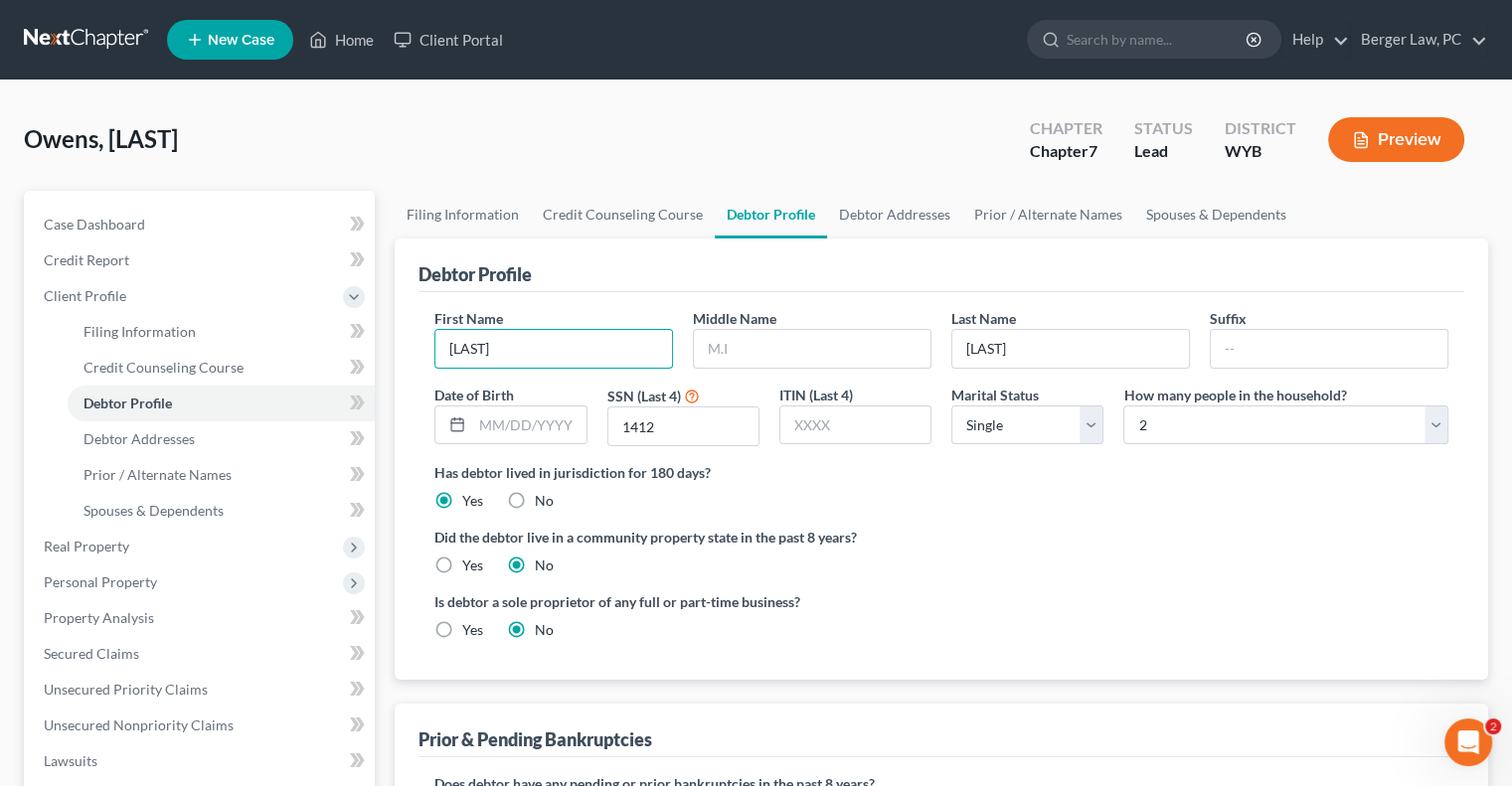 drag, startPoint x: 468, startPoint y: 349, endPoint x: 668, endPoint y: 385, distance: 203.21417 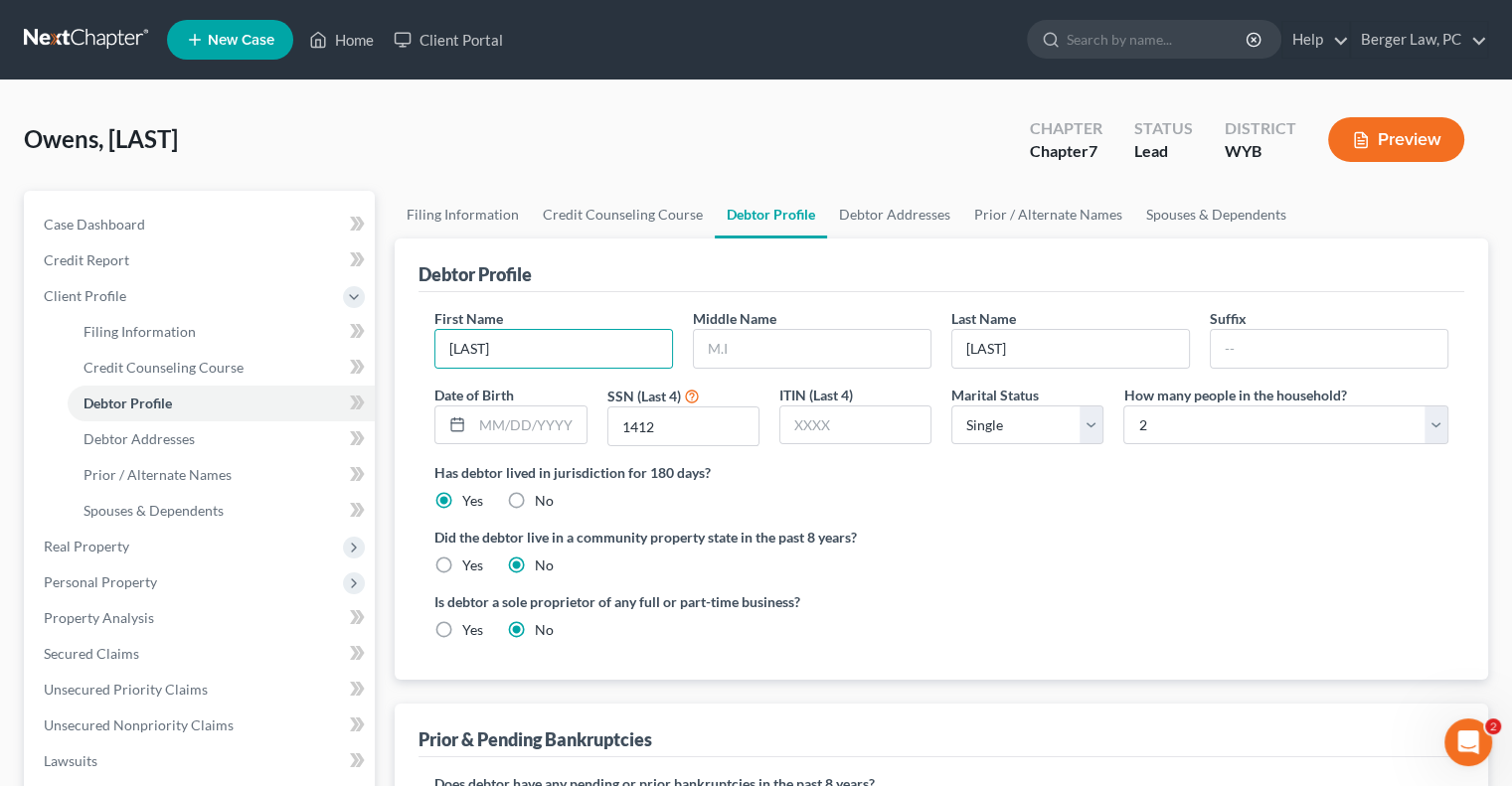 click on "Did the debtor live in a community property state in the past 8 years? Yes No" at bounding box center [941, 550] 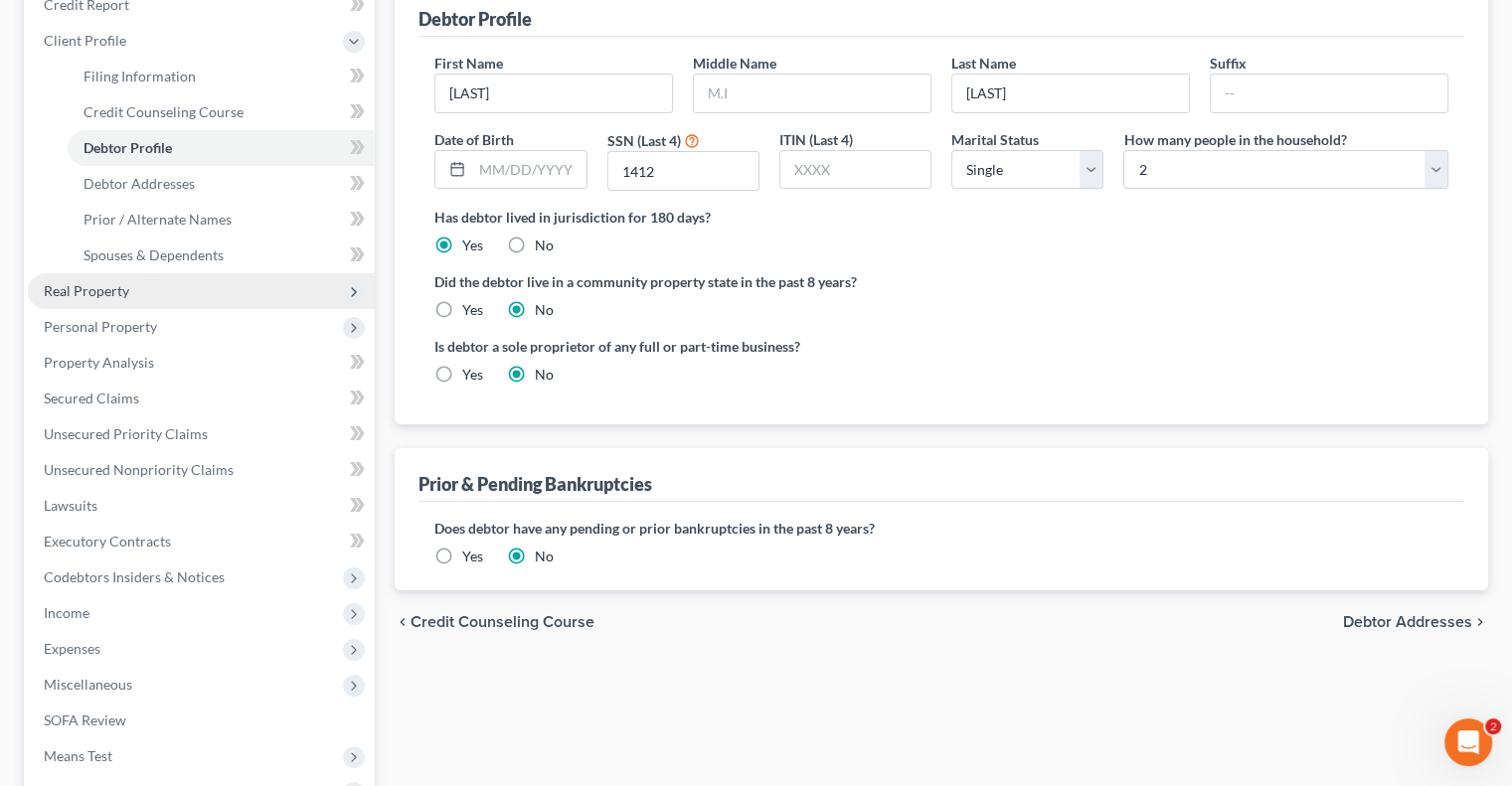 scroll, scrollTop: 298, scrollLeft: 0, axis: vertical 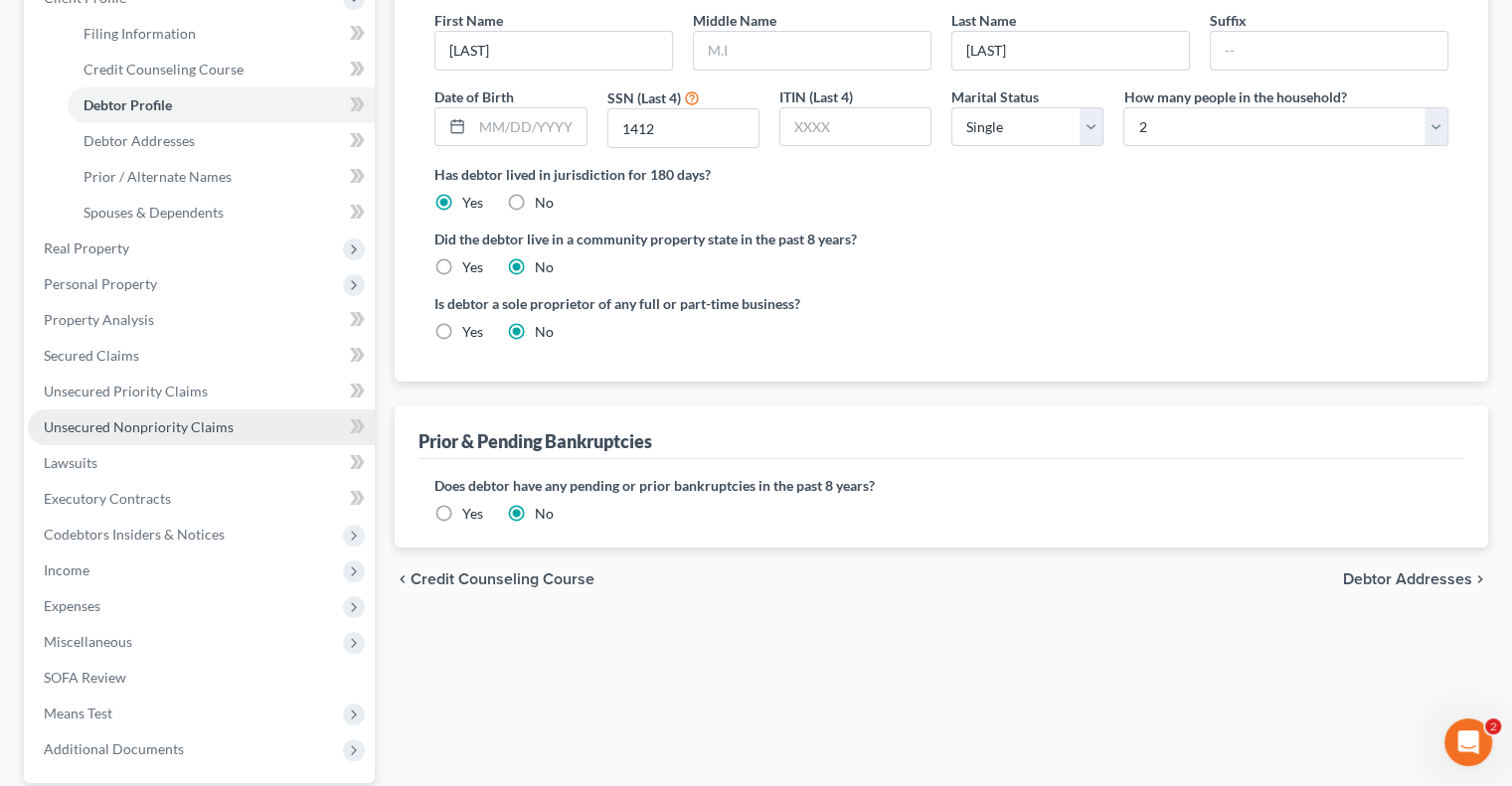 click on "Unsecured Nonpriority Claims" at bounding box center (201, 427) 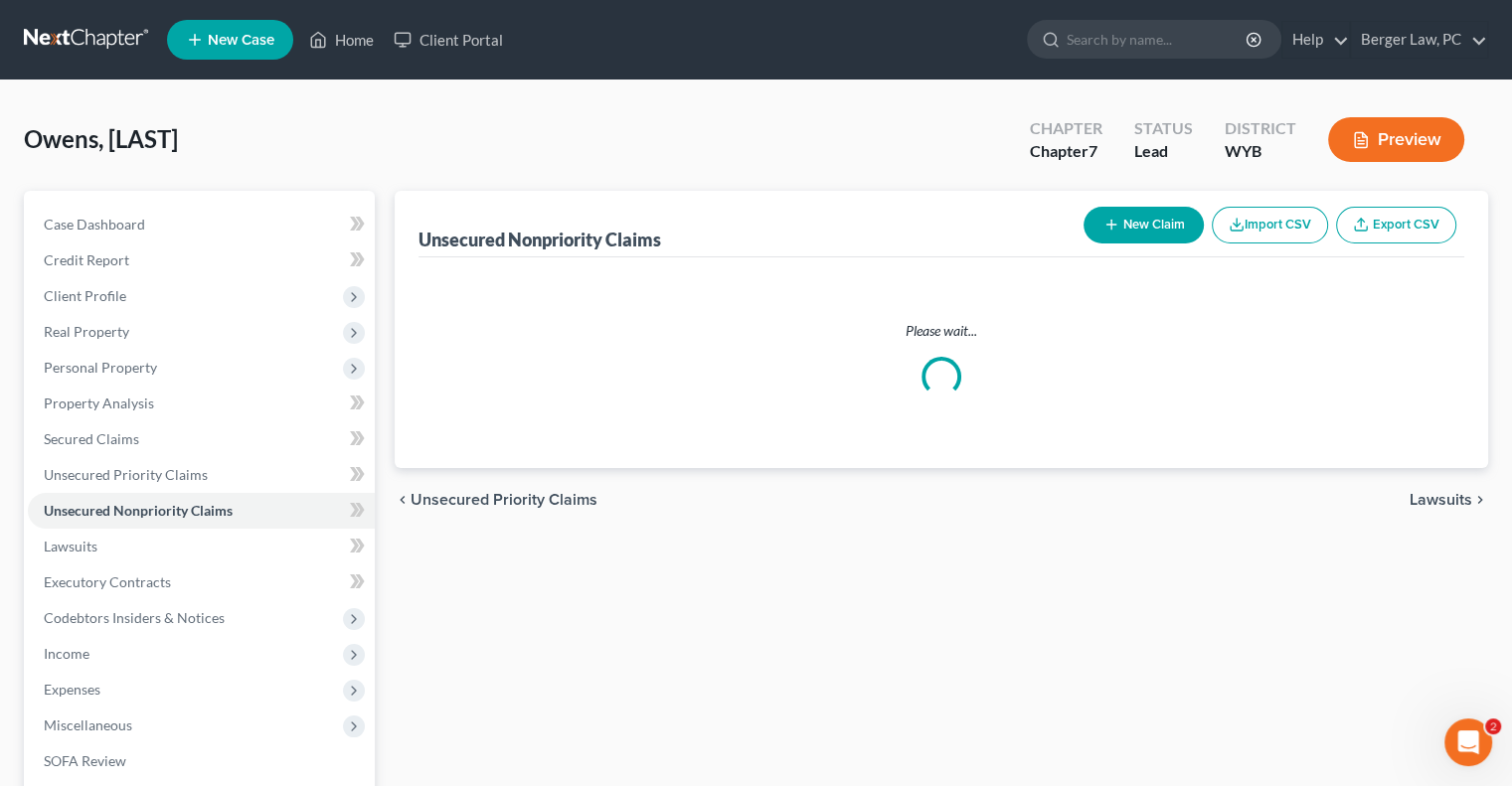 scroll, scrollTop: 0, scrollLeft: 0, axis: both 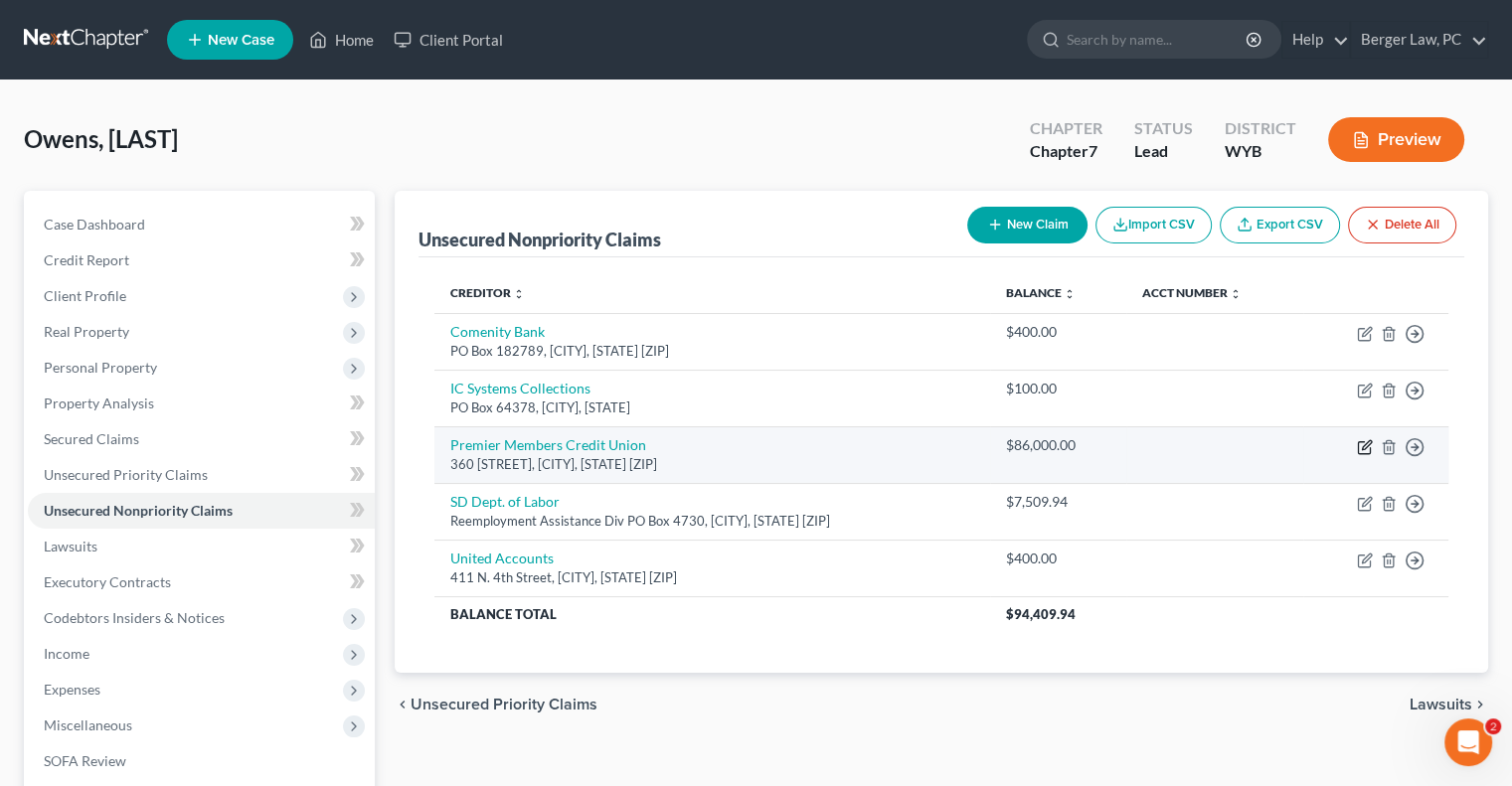 click 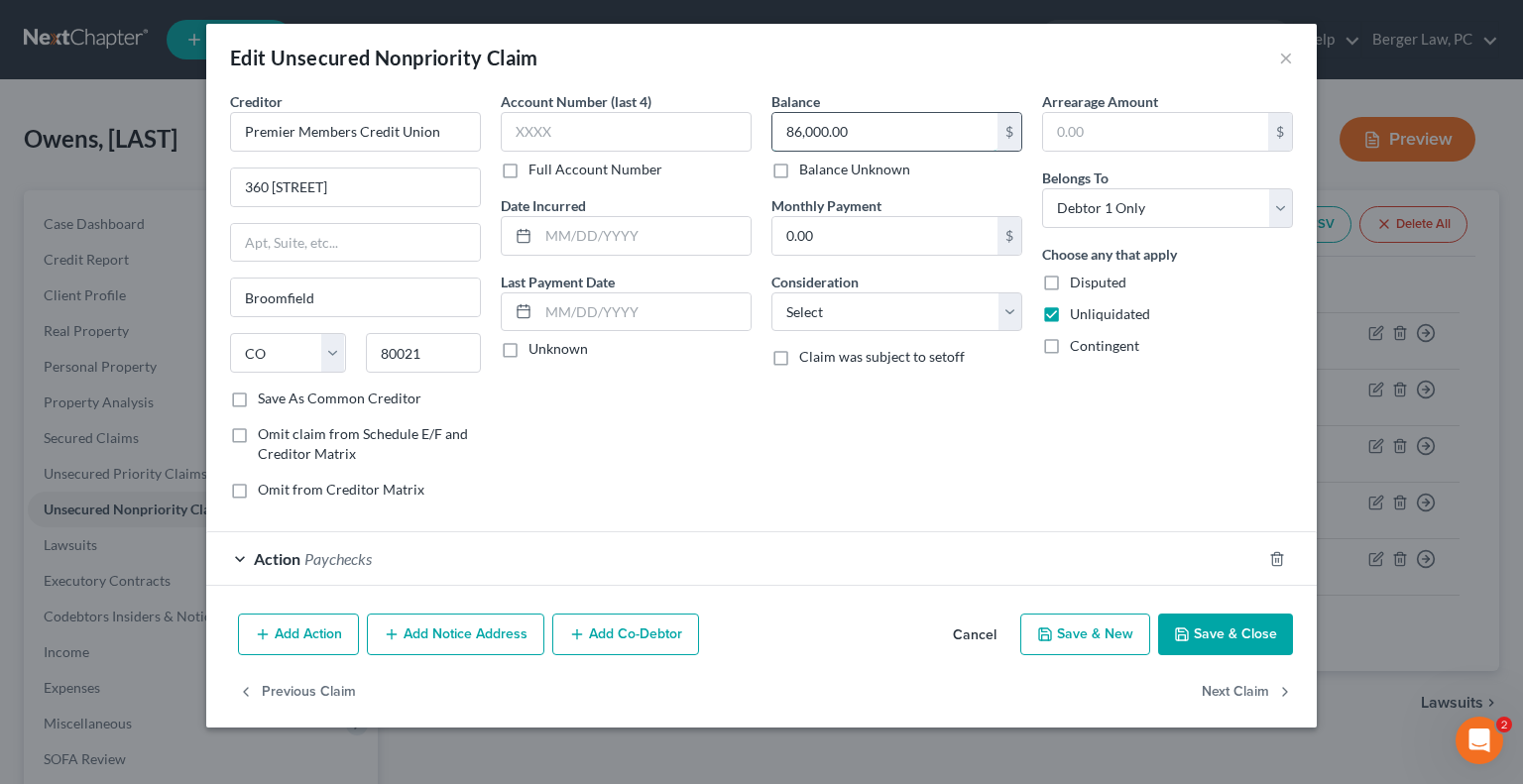 click on "86,000.00" at bounding box center (884, 132) 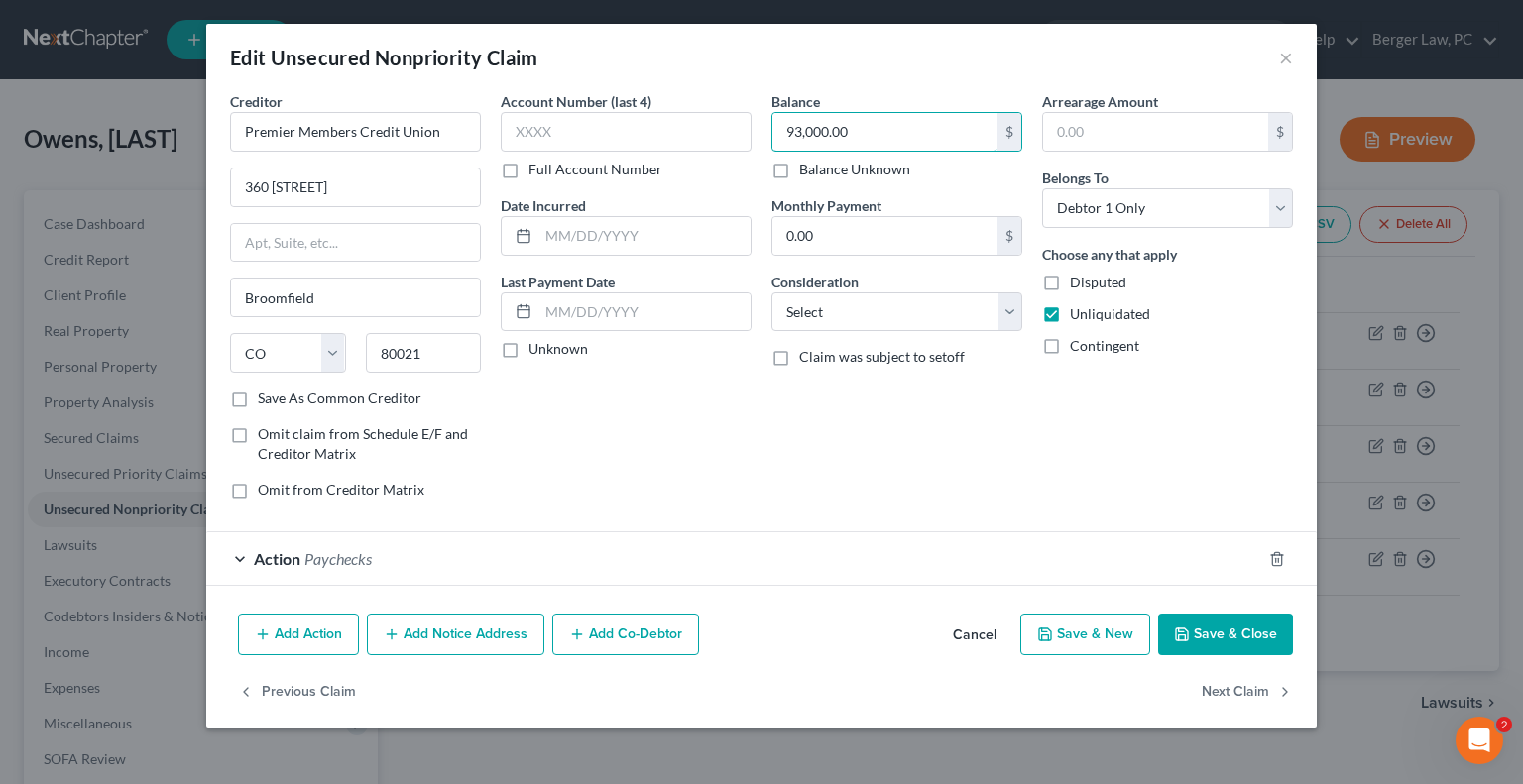 type on "93,000.00" 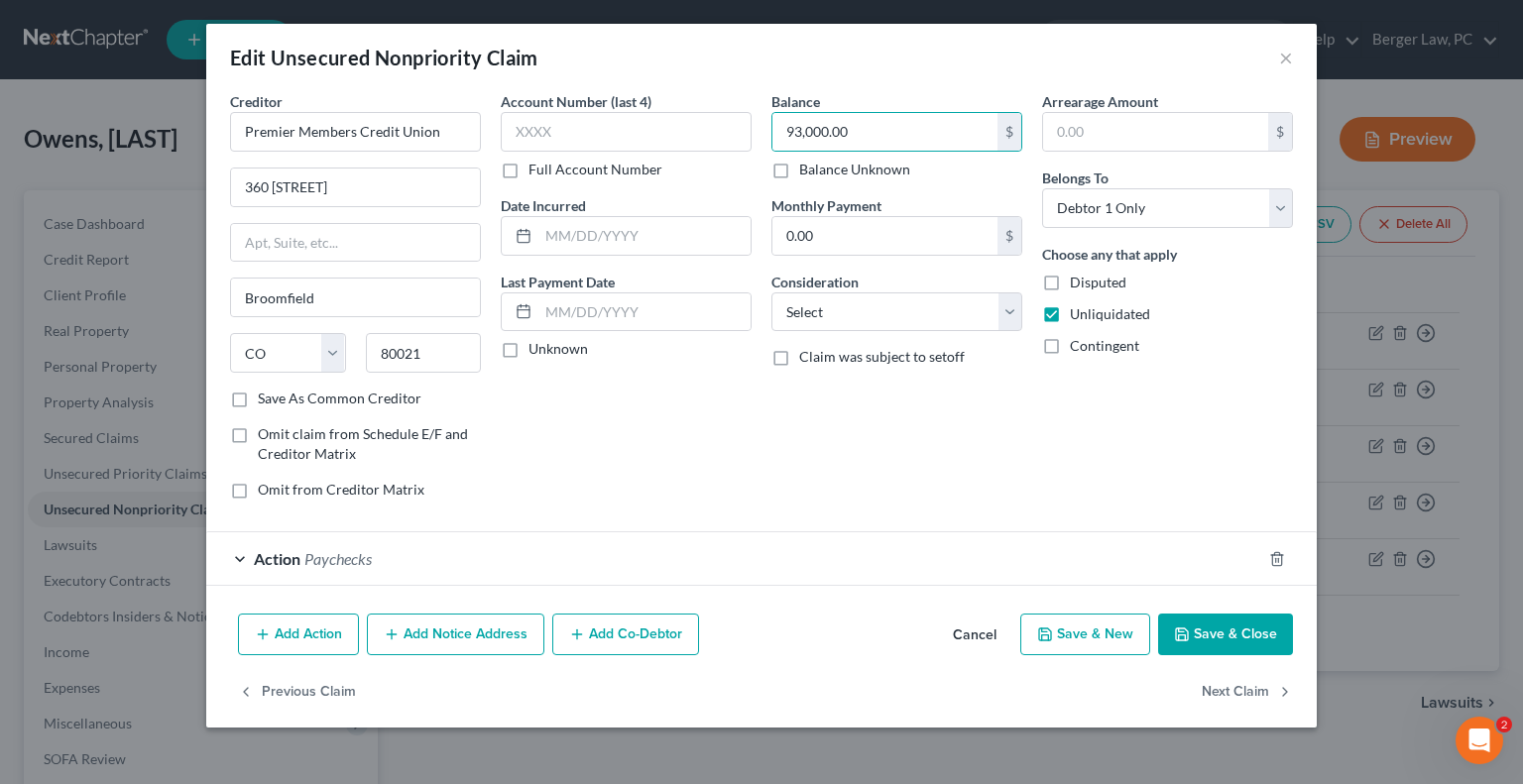 click on "Save & Close" at bounding box center (1226, 634) 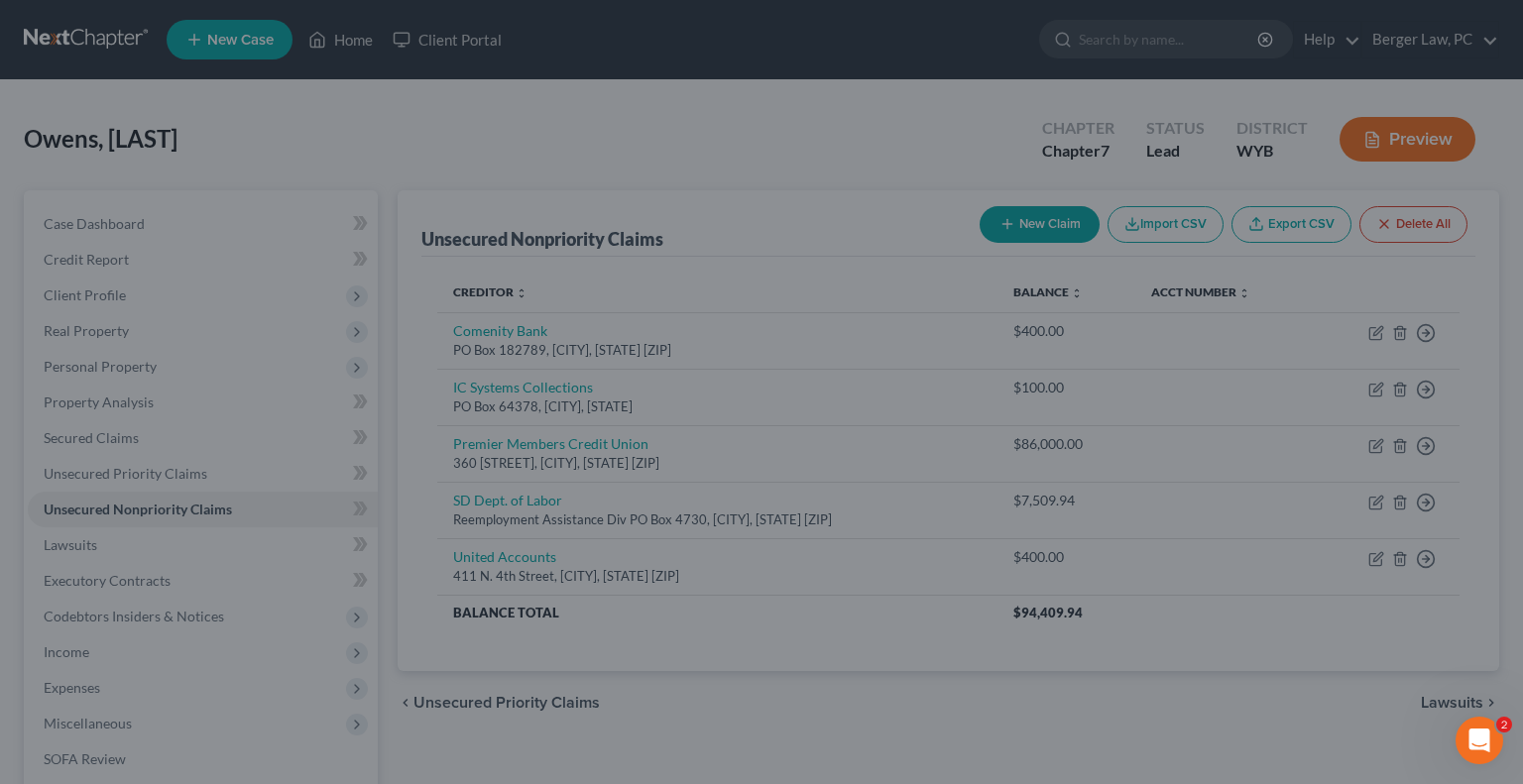 type on "0" 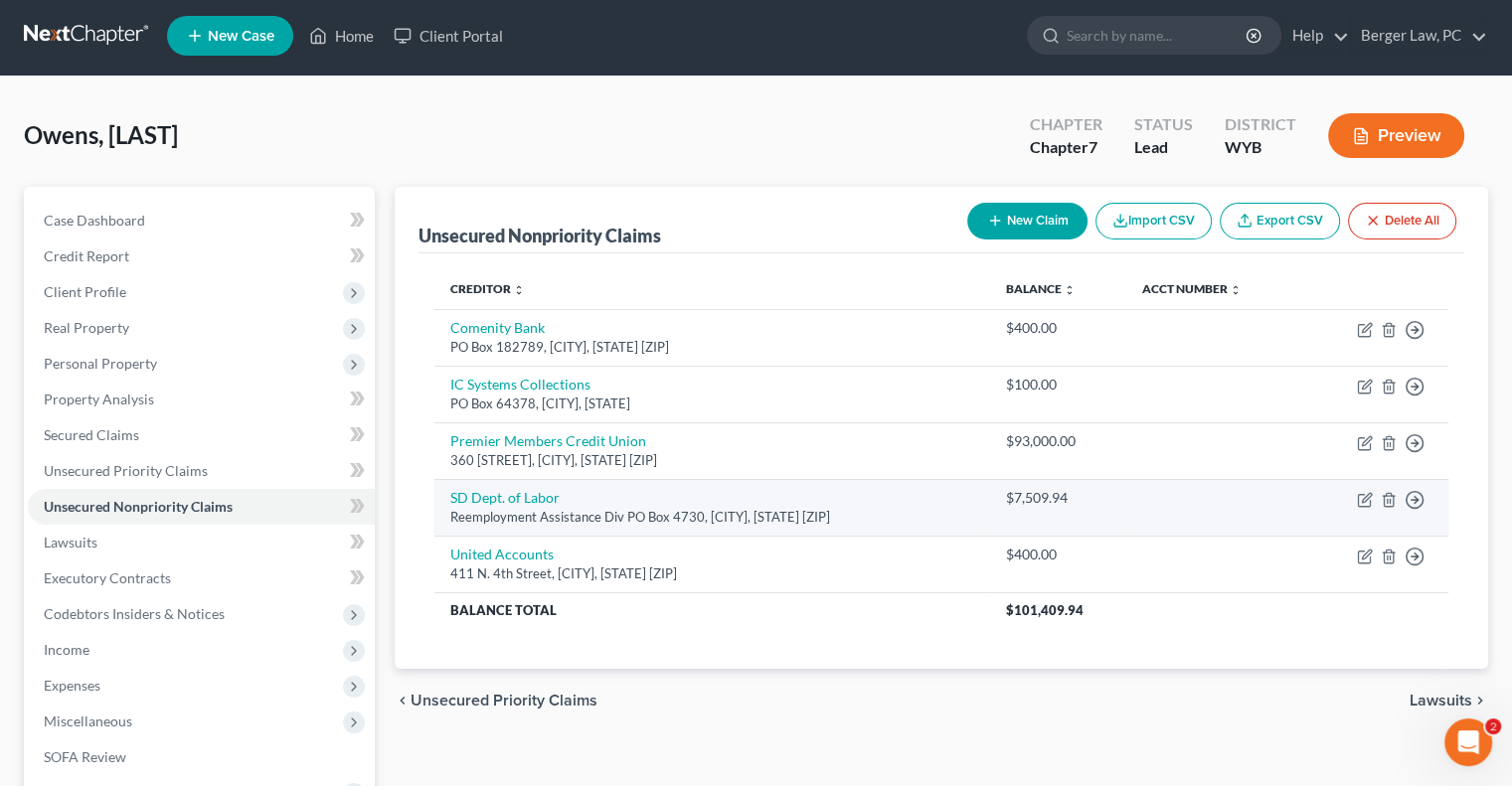 scroll, scrollTop: 0, scrollLeft: 0, axis: both 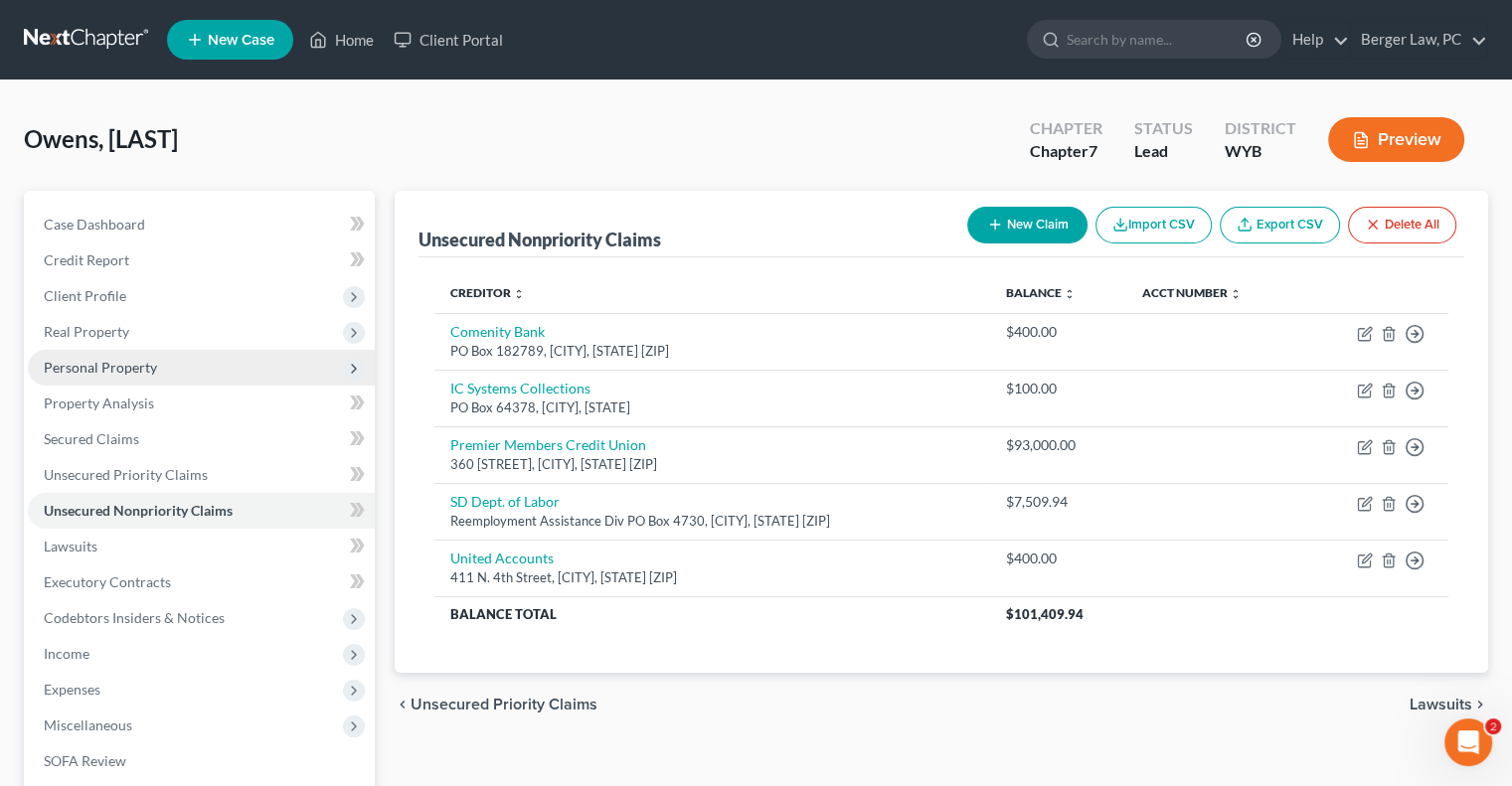 click on "Personal Property" at bounding box center (100, 367) 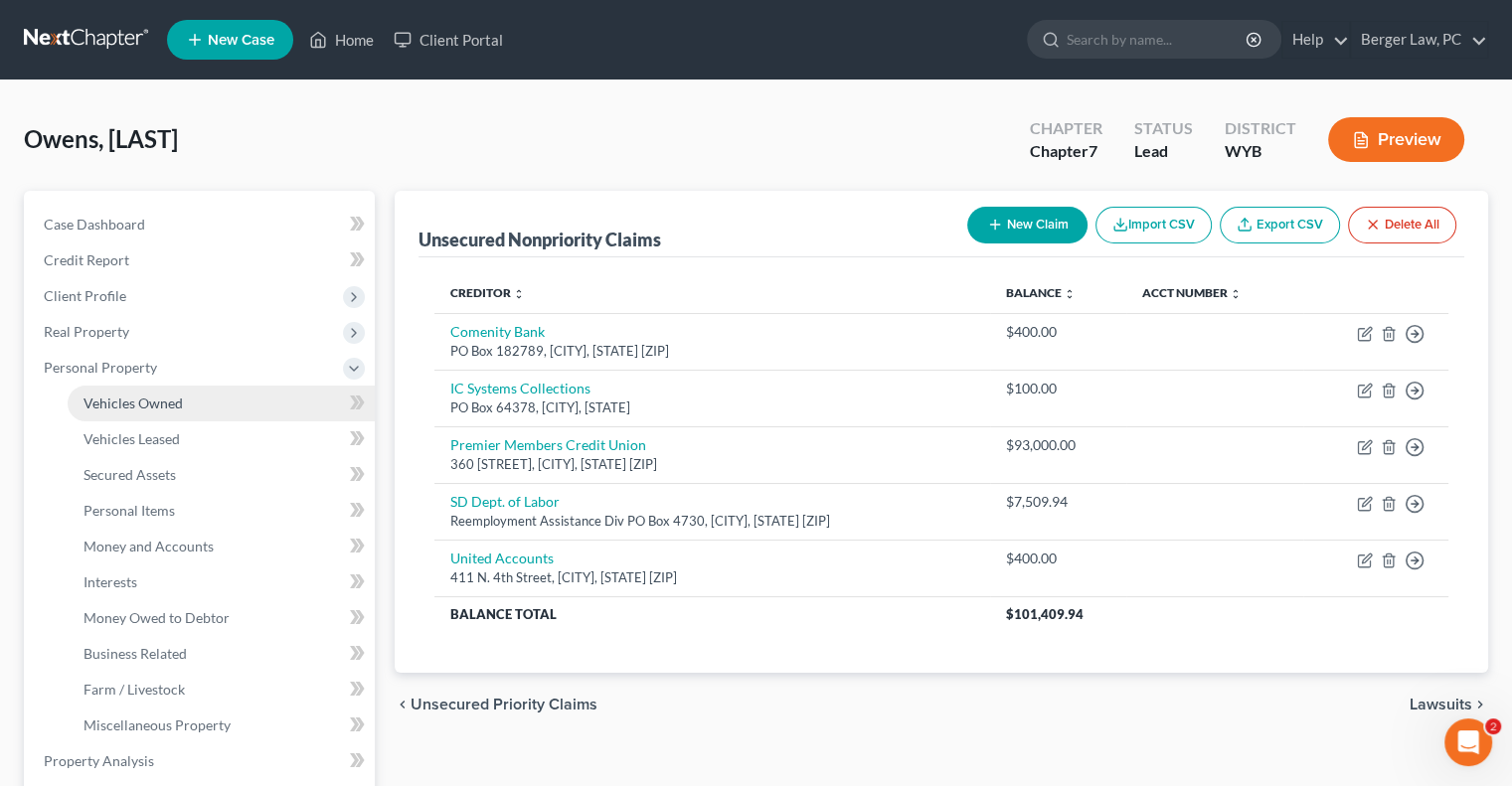 click on "Vehicles Owned" at bounding box center (133, 402) 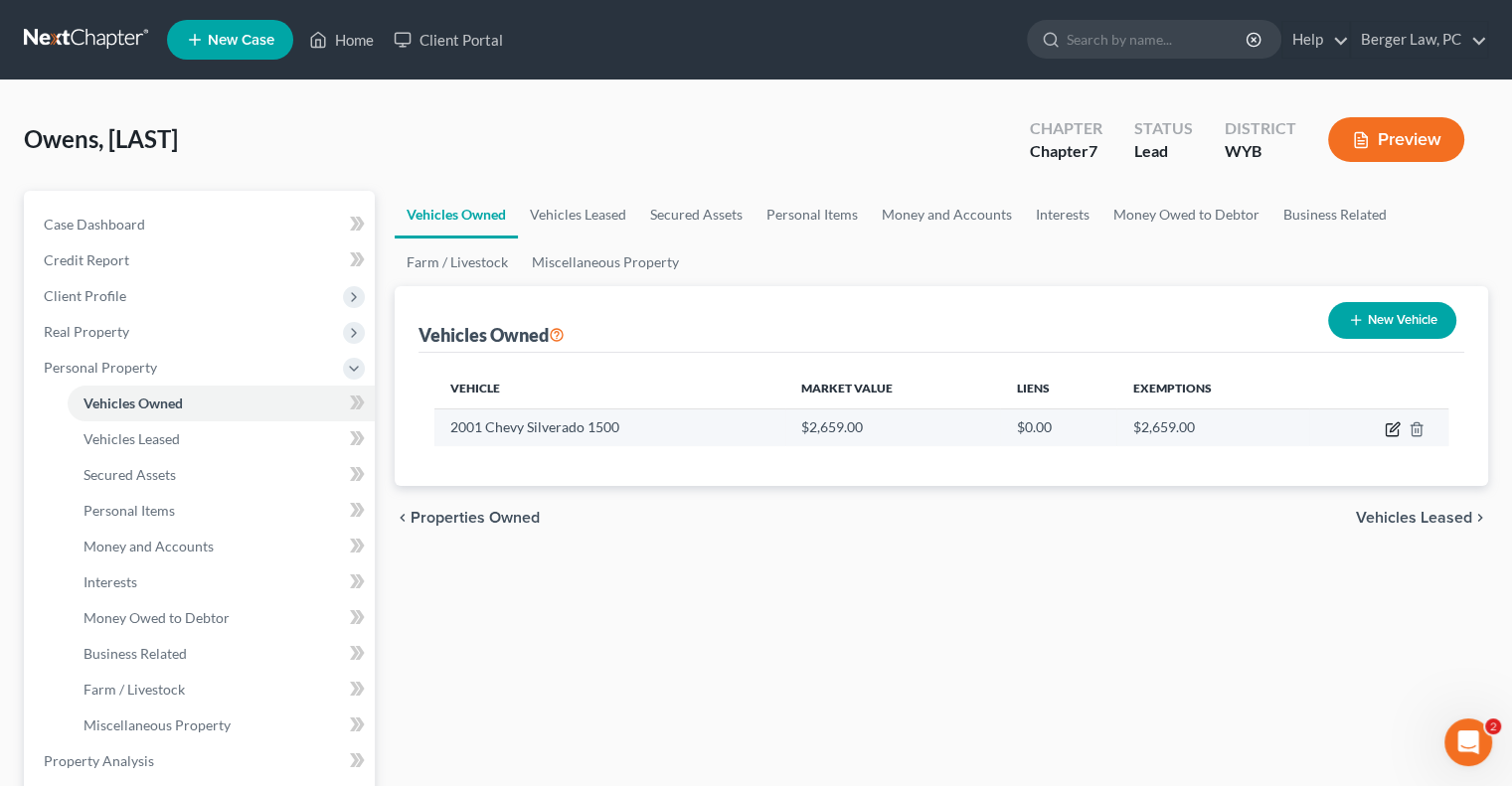click 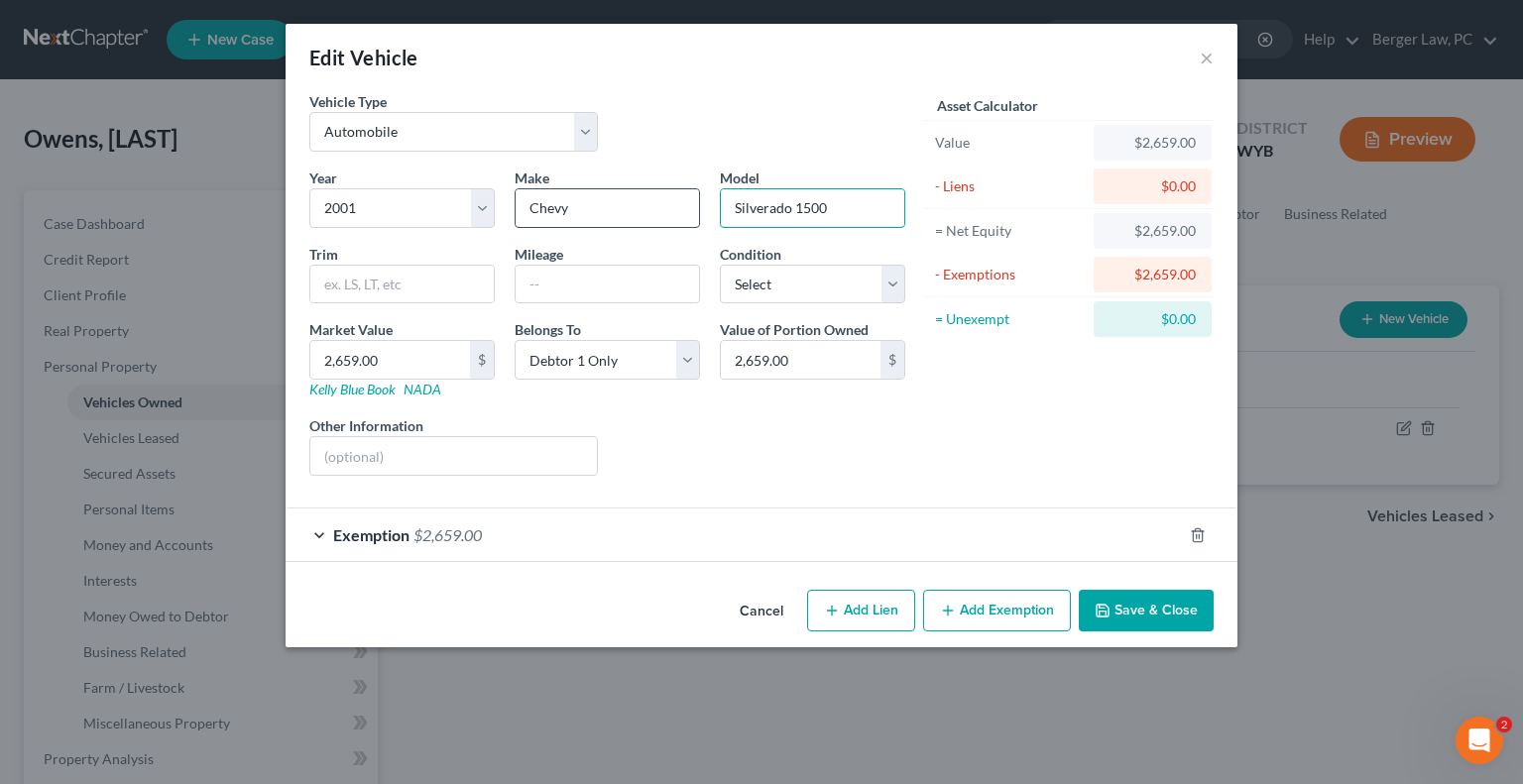 drag, startPoint x: 841, startPoint y: 218, endPoint x: 537, endPoint y: 200, distance: 304.53243 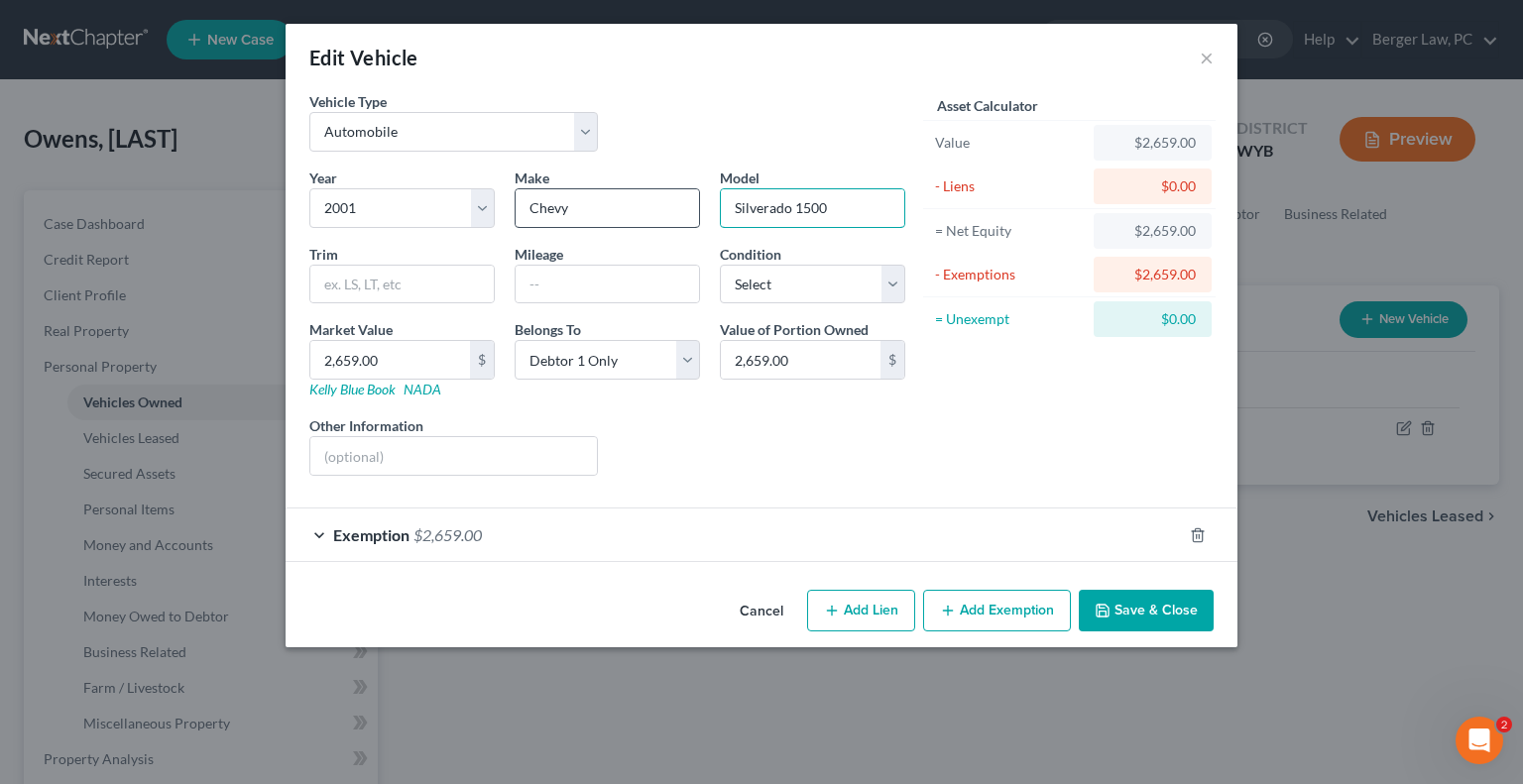 click on "Year Select 2026 2025 2024 2023 2022 2021 2020 2019 2018 2017 2016 2015 2014 2013 2012 2011 2010 2009 2008 2007 2006 2005 2004 2003 2002 2001 2000 1999 1998 1997 1996 1995 1994 1993 1992 1991 1990 1989 1988 1987 1986 1985 1984 1983 1982 1981 1980 1979 1978 1977 1976 1975 1974 1973 1972 1971 1970 1969 1968 1967 1966 1965 1964 1963 1962 1961 1960 1959 1958 1957 1956 1955 1954 1953 1952 1951 1950 1949 1948 1947 1946 1945 1944 1943 1942 1941 1940 1939 1938 1937 1936 1935 1934 1933 1932 1931 1930 1929 1928 1927 1926 1925 1924 1923 1922 1921 1920 1919 1918 1917 1916 1915 1914 1913 1912 1911 1910 1909 1908 1907 1906 1905 1904 1903 1902 1901
Make
*
Chevy Model Silverado 1500 Trim Mileage Condition Select Excellent Very Good Good Fair Poor Market Value 2,659.00 $ Kelly Blue Book NADA
Belongs To
*
Select Debtor 1 Only Debtor 2 Only Debtor 1 And Debtor 2 Only At Least One Of The Debtors And Another Community Property Value of Portion Owned 2,659.00 $ Other Information
Liens
Select" at bounding box center [607, 329] 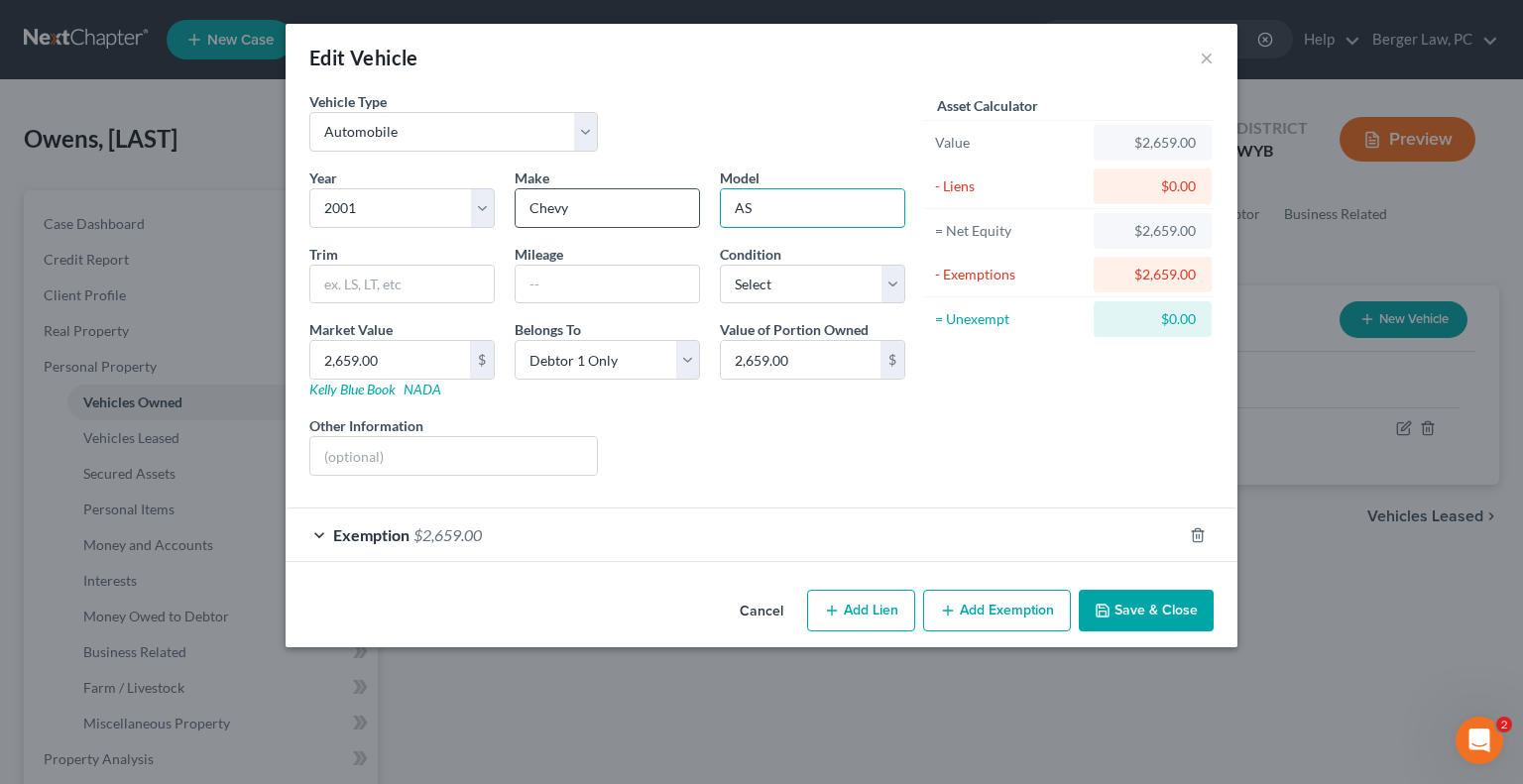 type on "A" 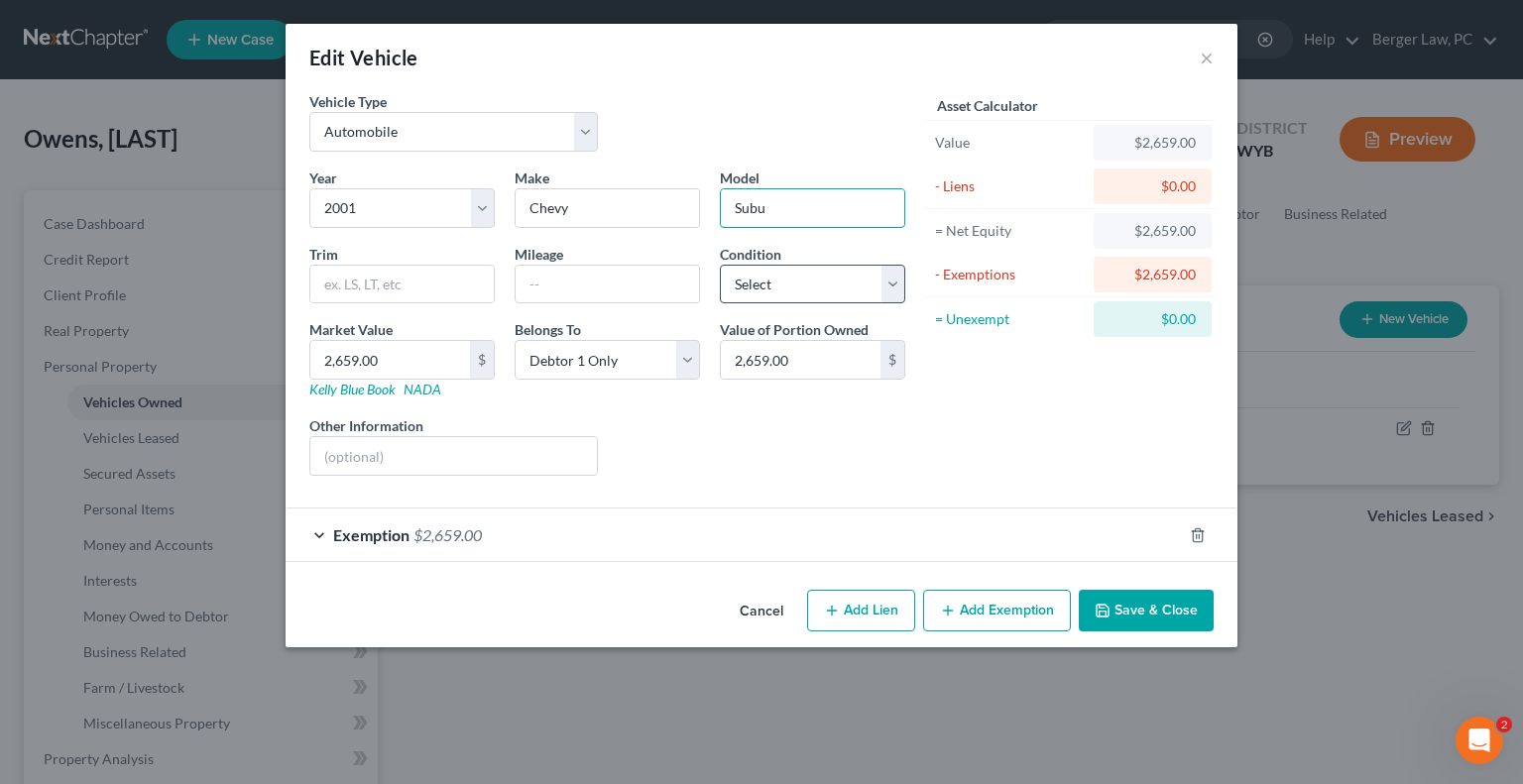type on "Suburban" 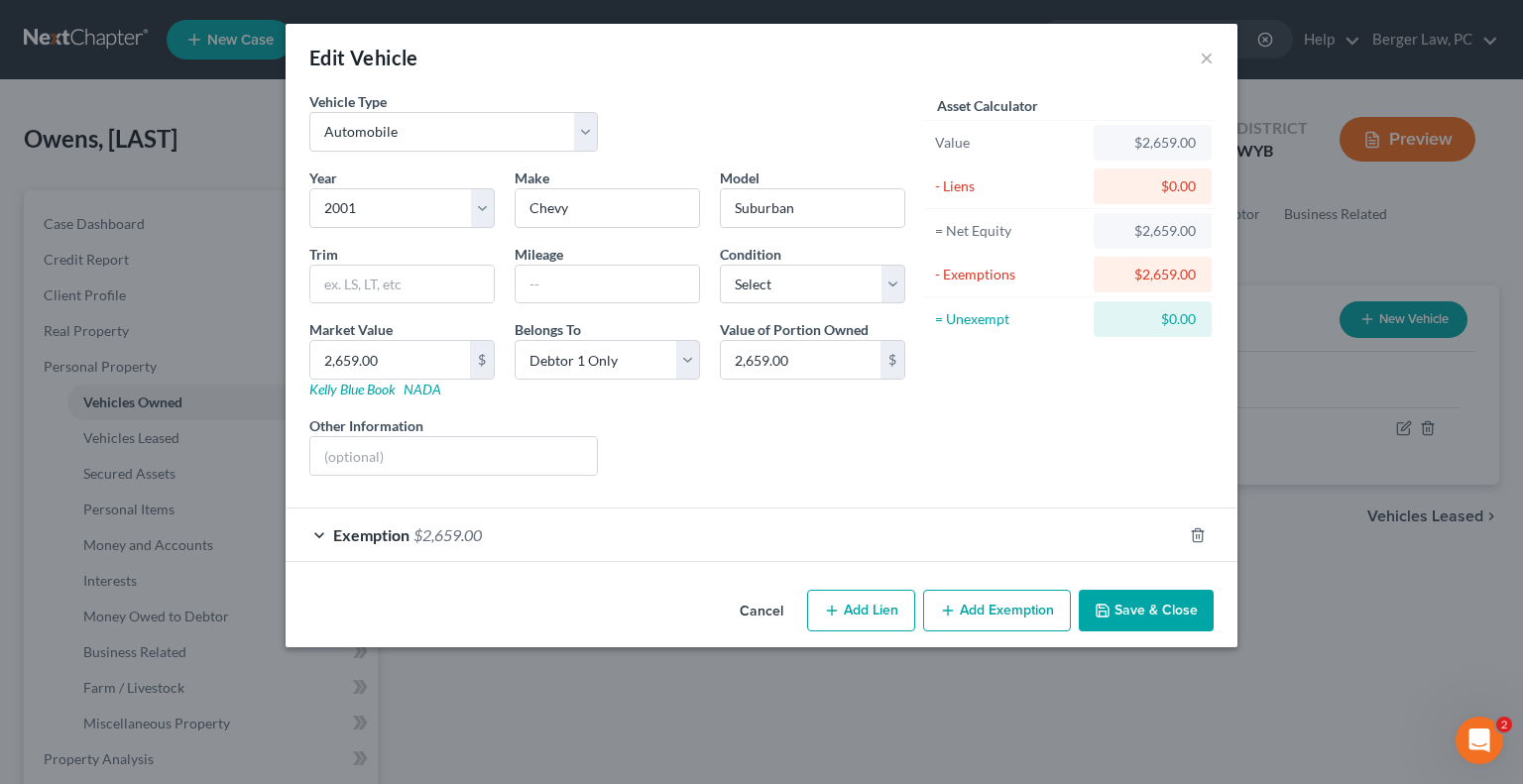 click on "Save & Close" at bounding box center [1146, 611] 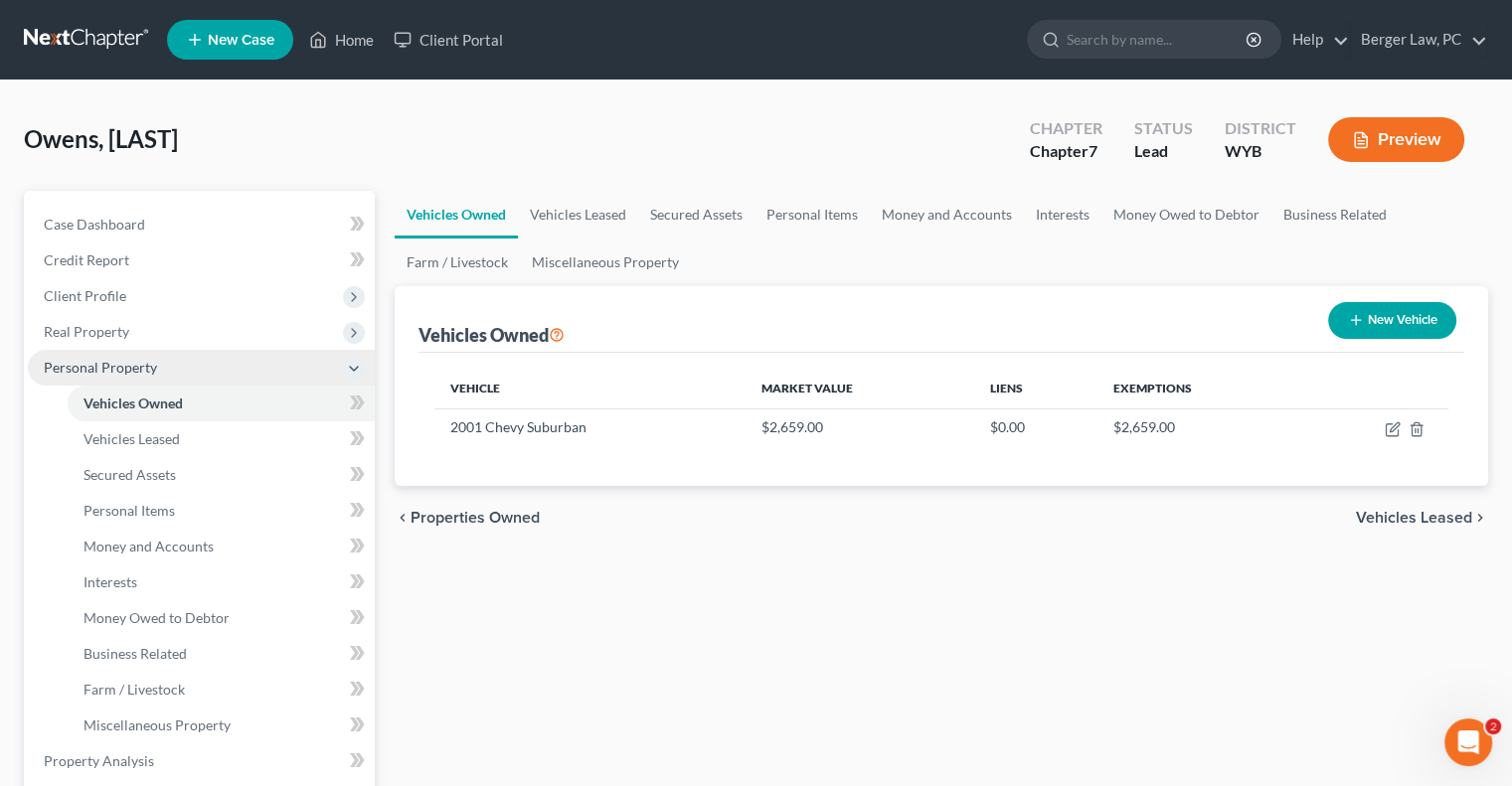 click on "Personal Property" at bounding box center [100, 367] 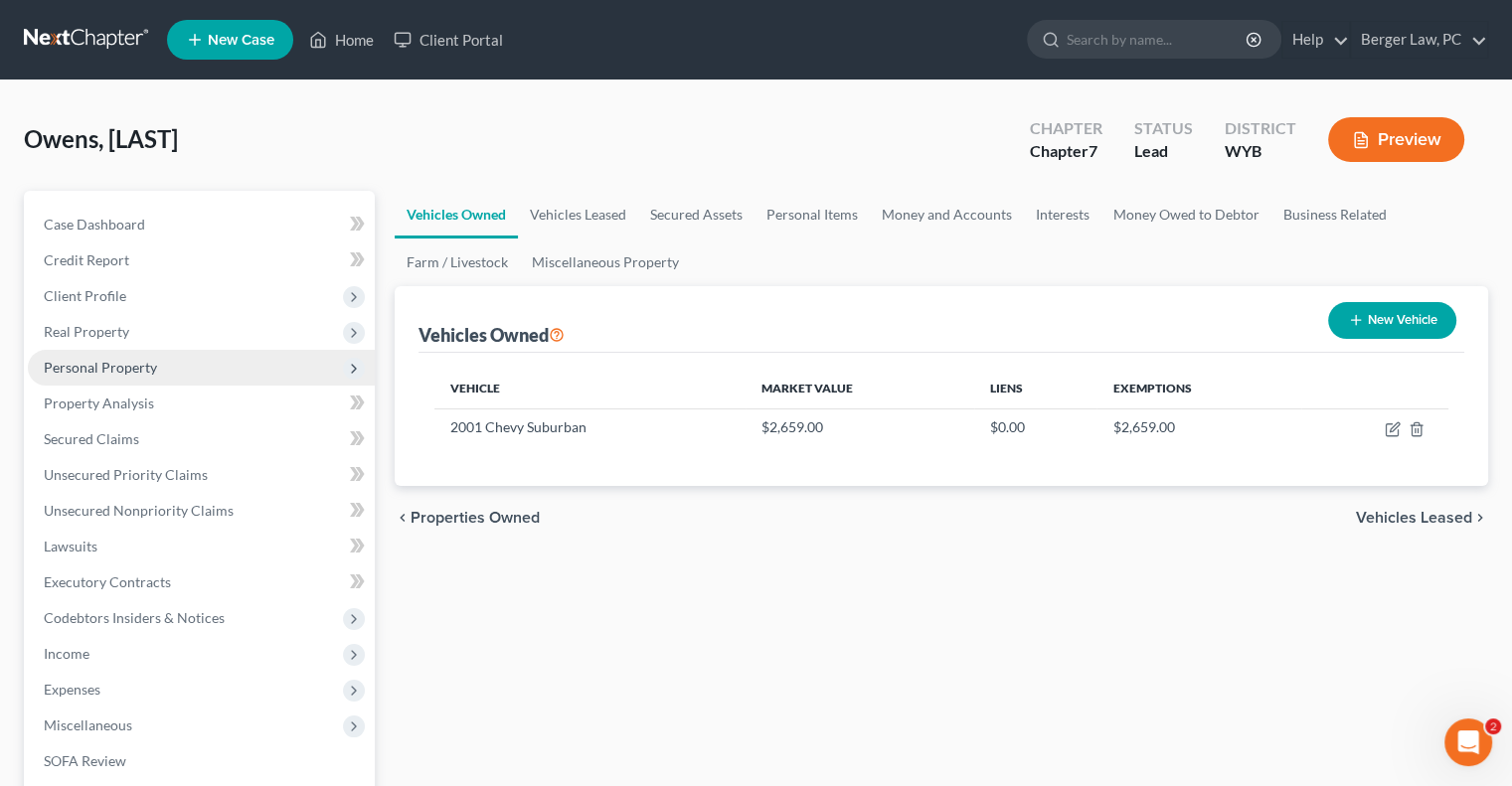 click on "Personal Property" at bounding box center [100, 367] 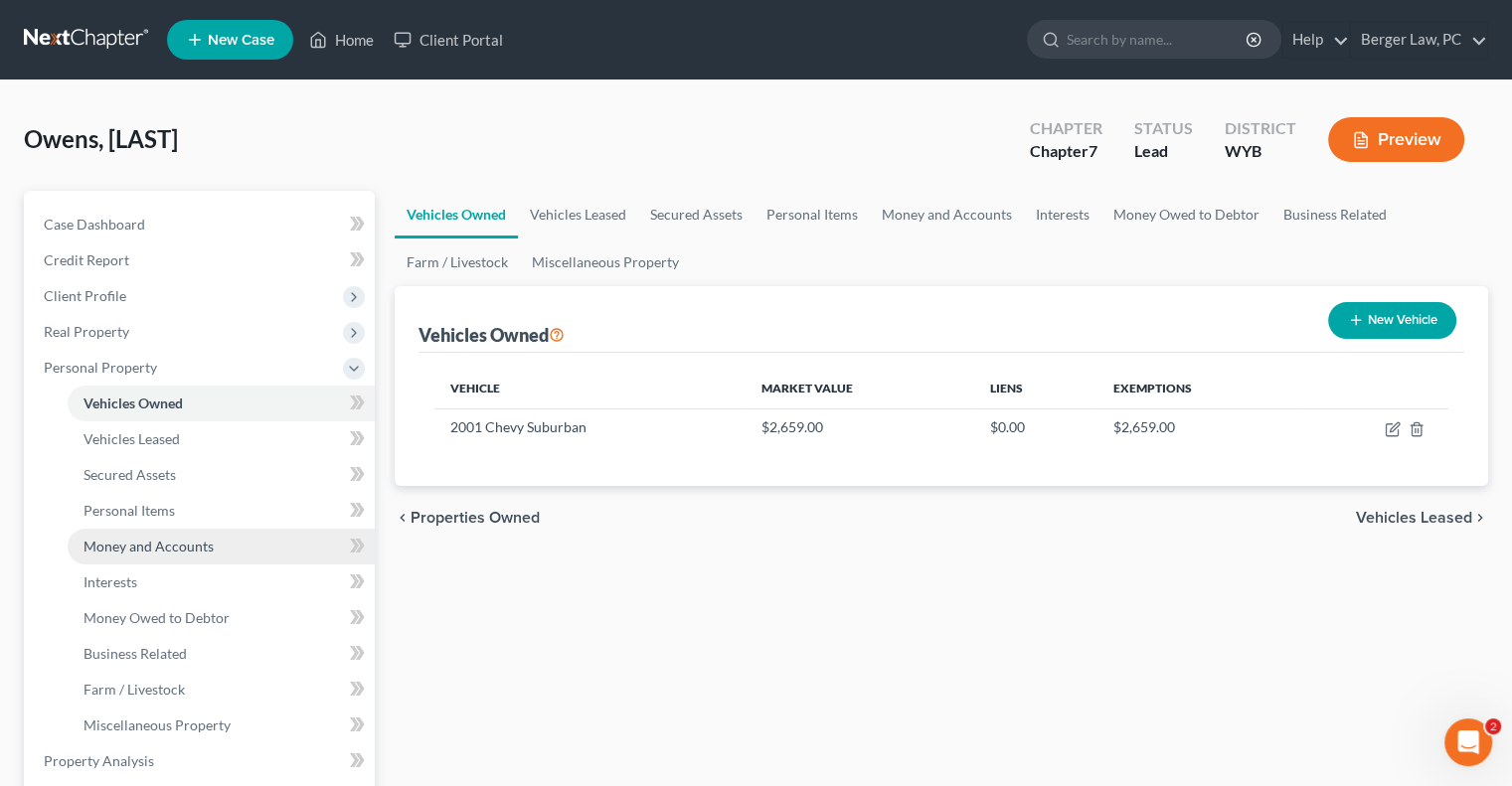 click on "Money and Accounts" at bounding box center [148, 546] 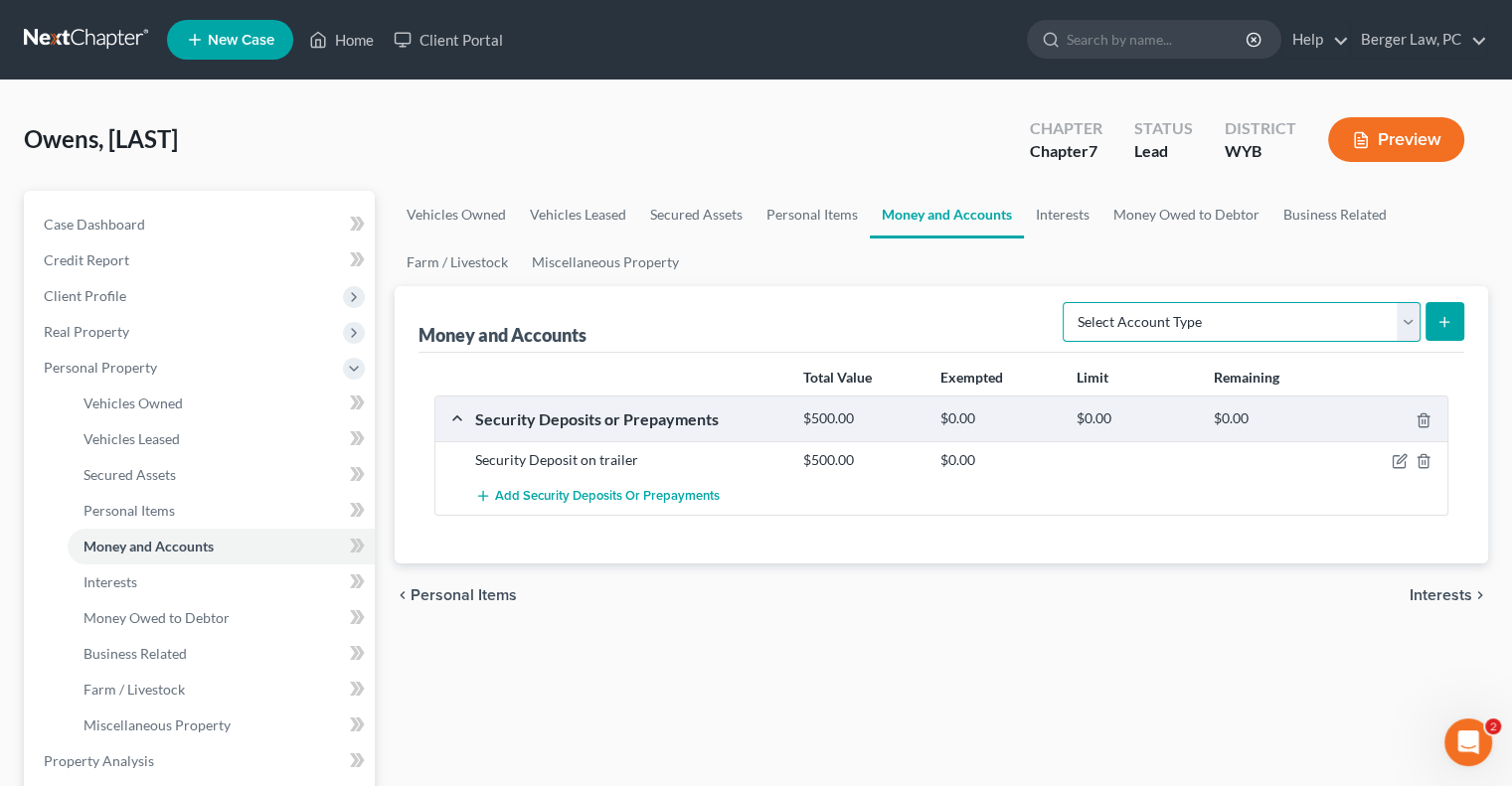 click on "Select Account Type Brokerage Cash on Hand Certificates of Deposit Checking Account Money Market Other (Credit Union, Health Savings Account, etc) Safe Deposit Box Savings Account Security Deposits or Prepayments" at bounding box center (1242, 322) 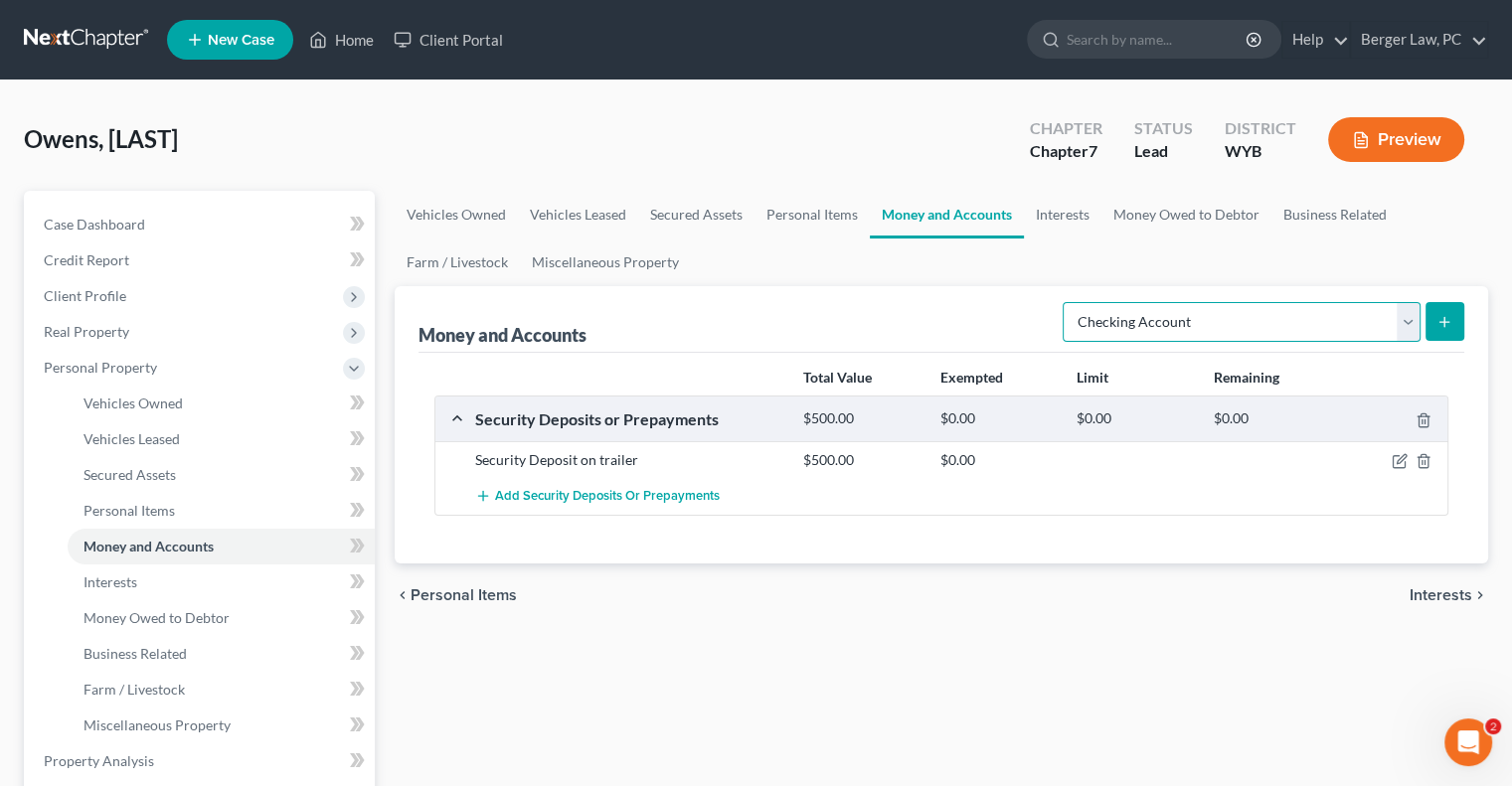 click on "Select Account Type Brokerage Cash on Hand Certificates of Deposit Checking Account Money Market Other (Credit Union, Health Savings Account, etc) Safe Deposit Box Savings Account Security Deposits or Prepayments" at bounding box center [1242, 322] 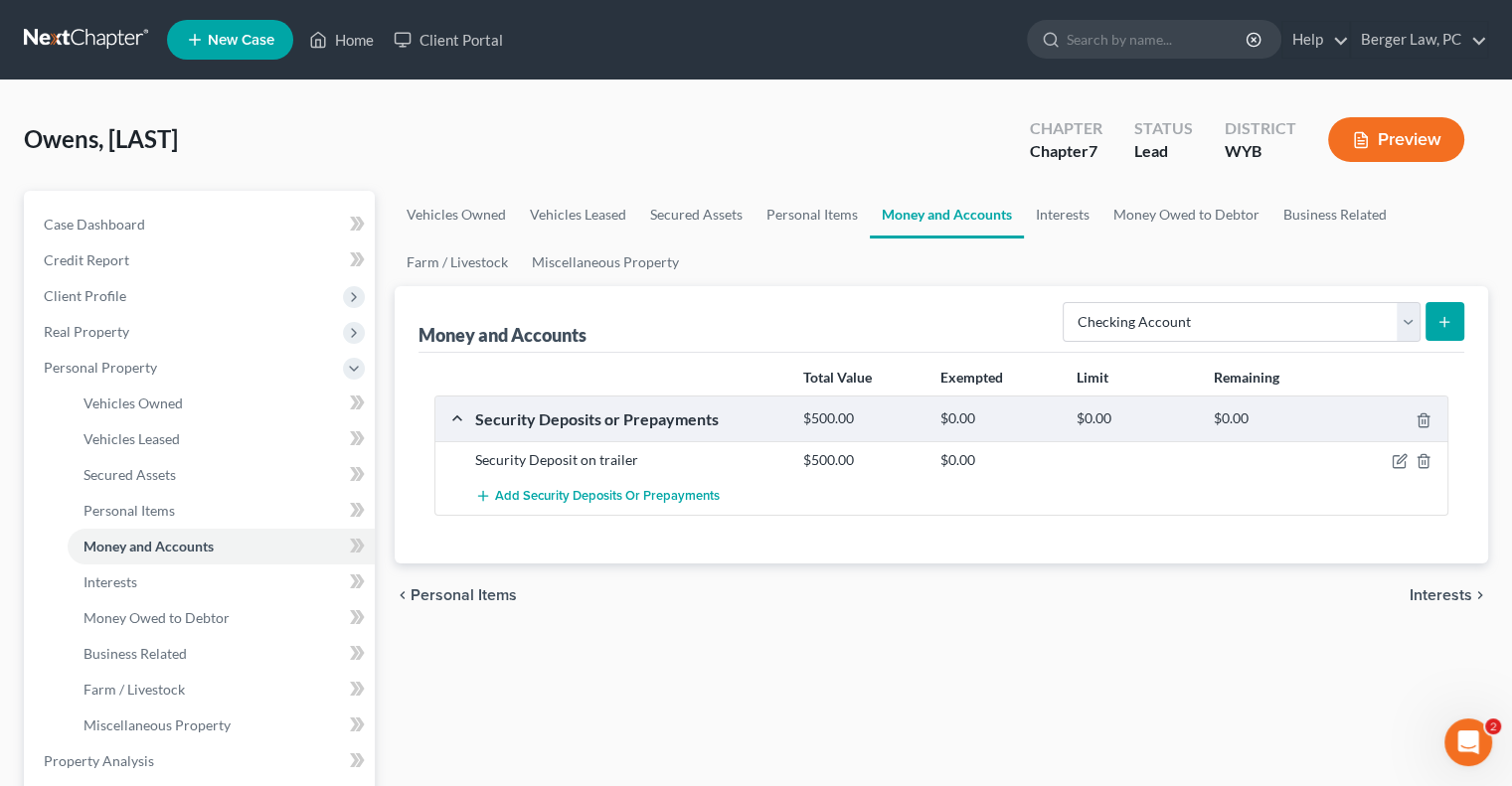 click at bounding box center (1444, 321) 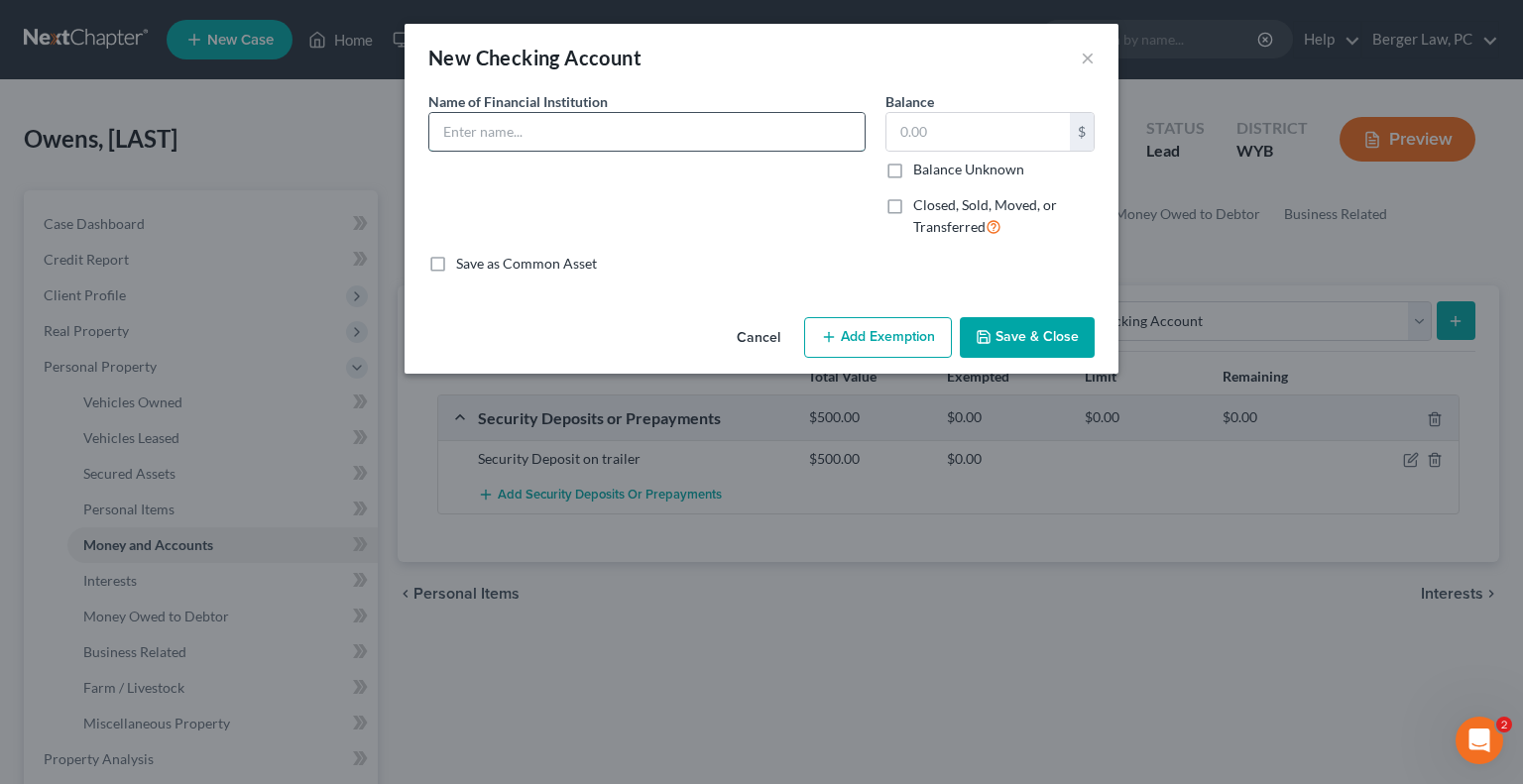 click at bounding box center [646, 132] 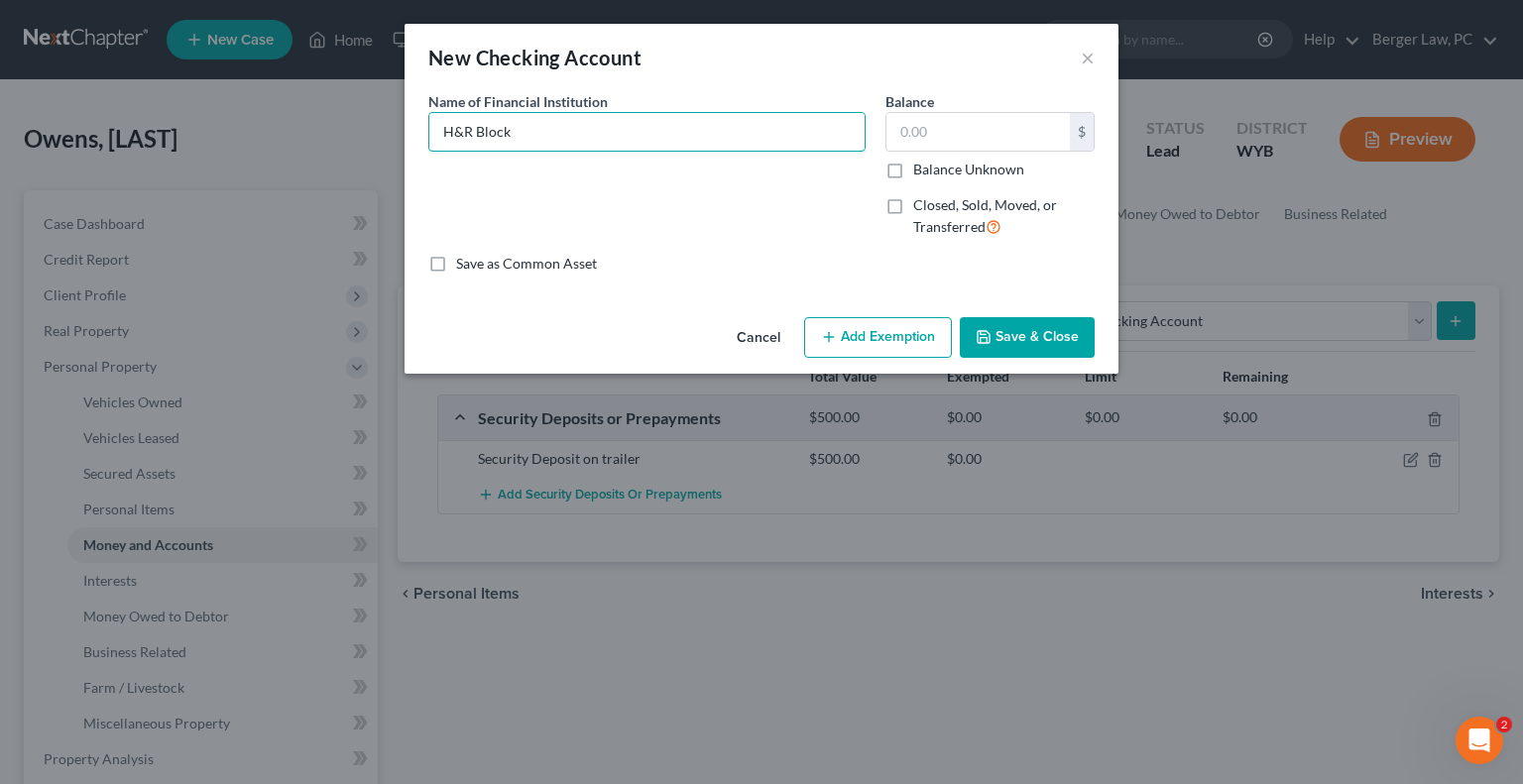type on "H&R Block" 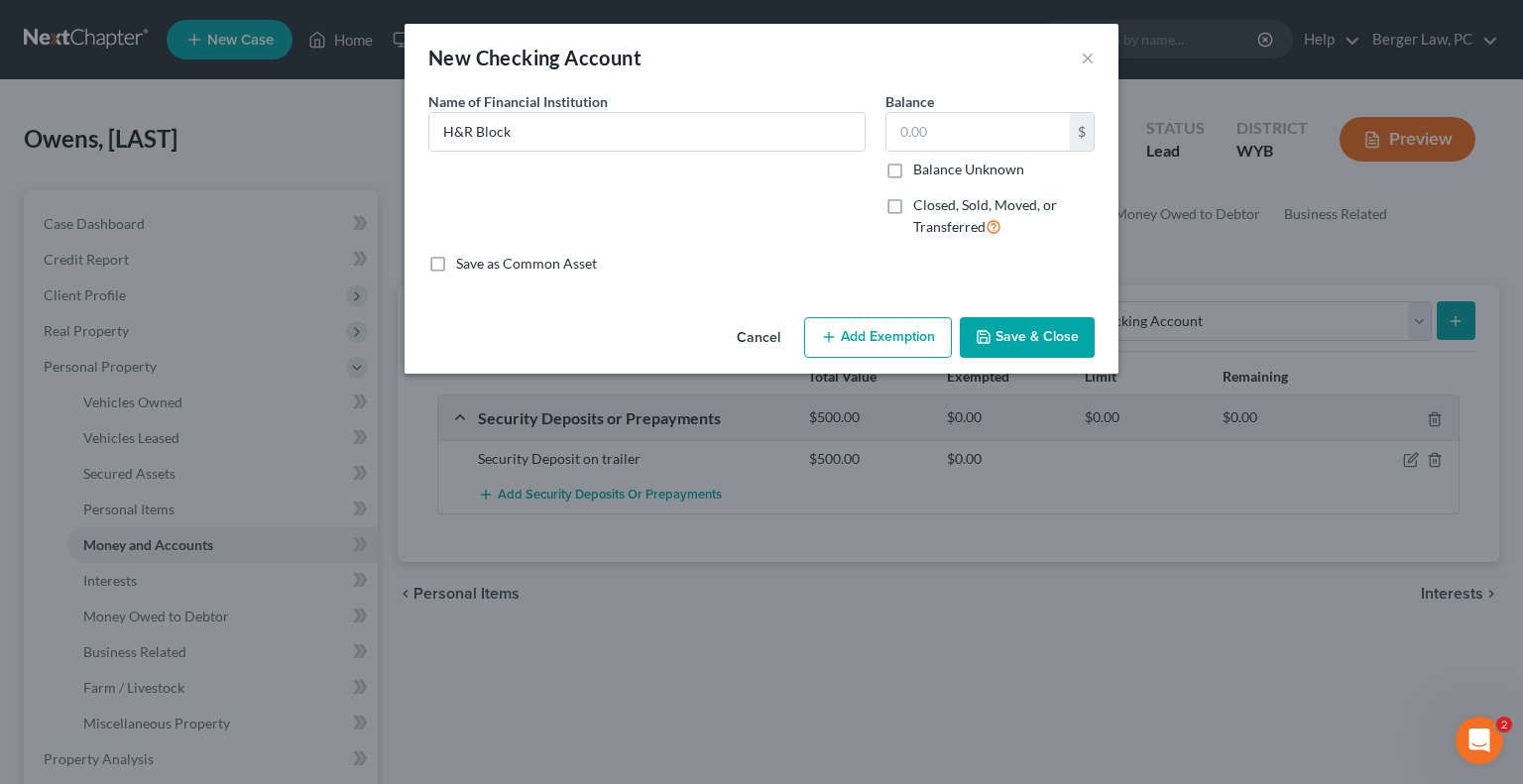 click on "Save & Close" at bounding box center (1027, 338) 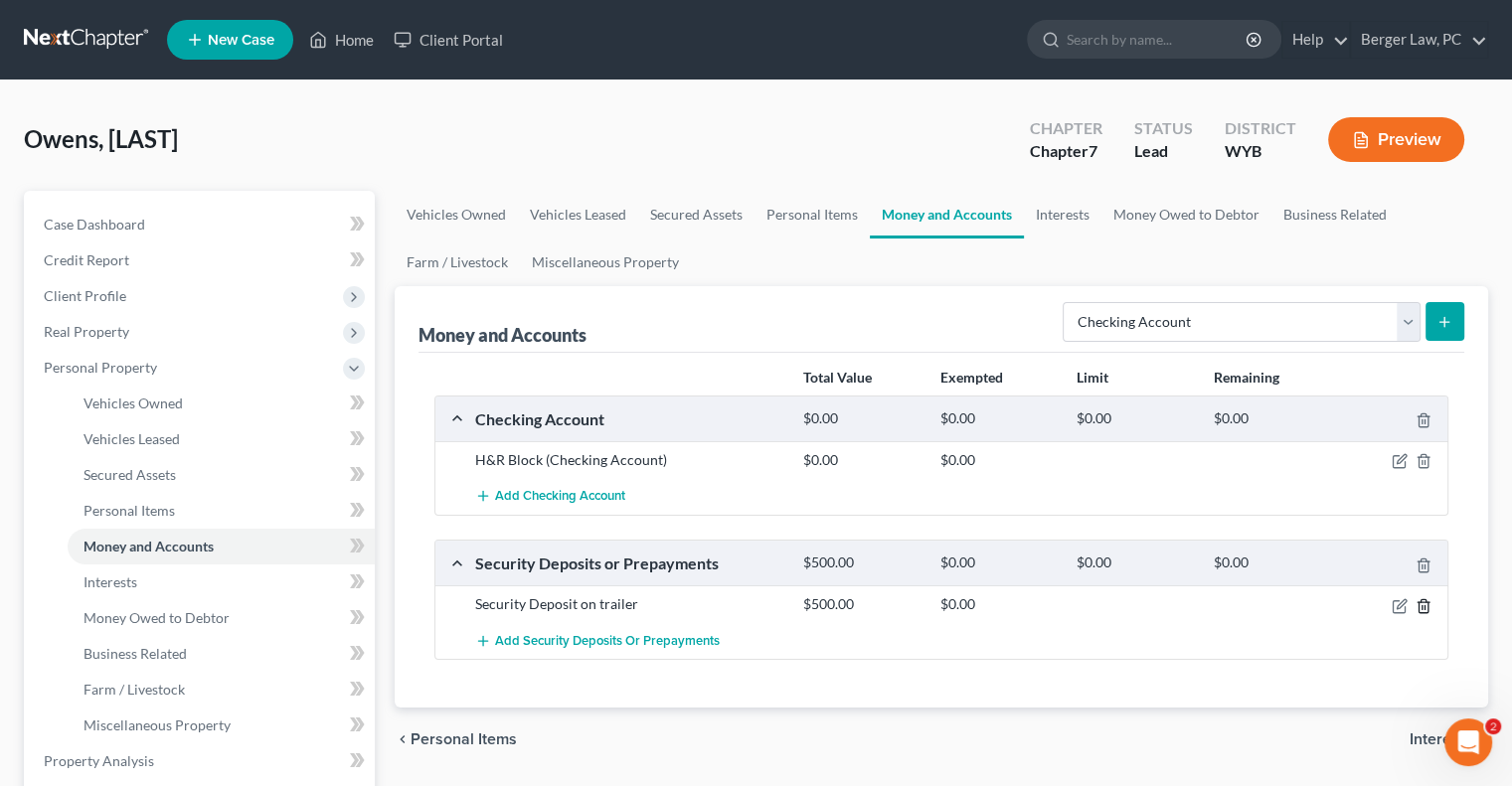 click 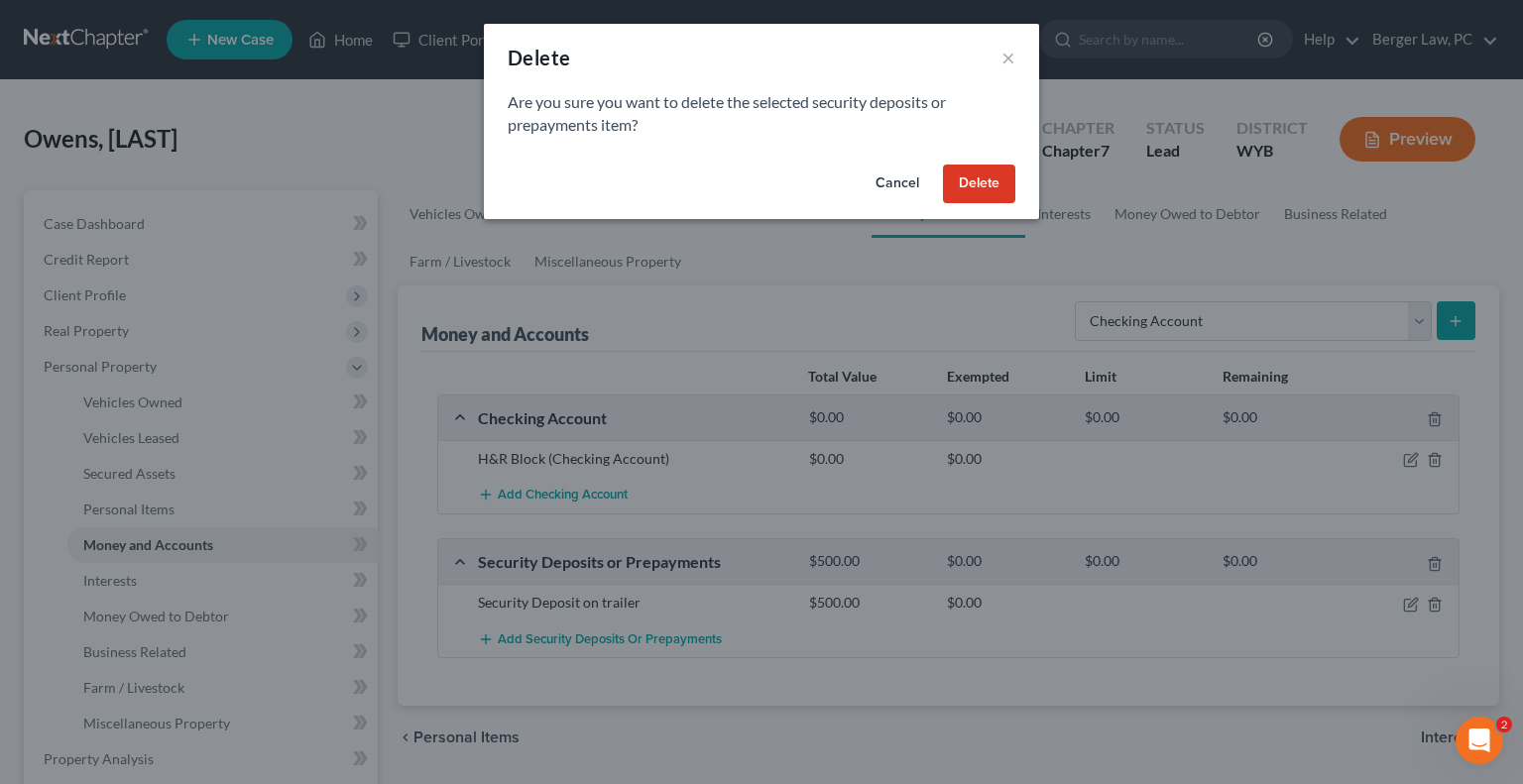 click on "Delete" at bounding box center (979, 184) 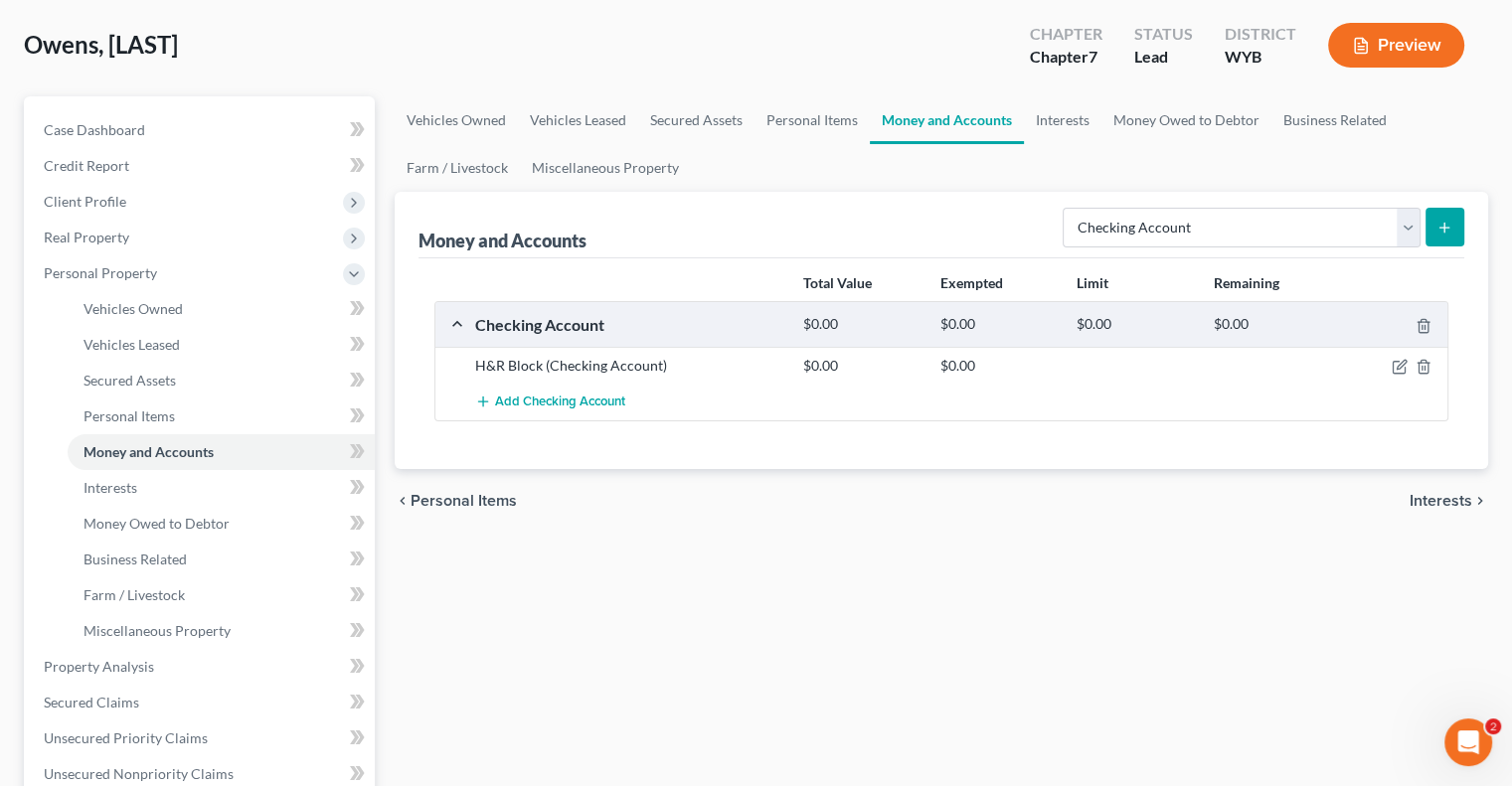 scroll, scrollTop: 99, scrollLeft: 0, axis: vertical 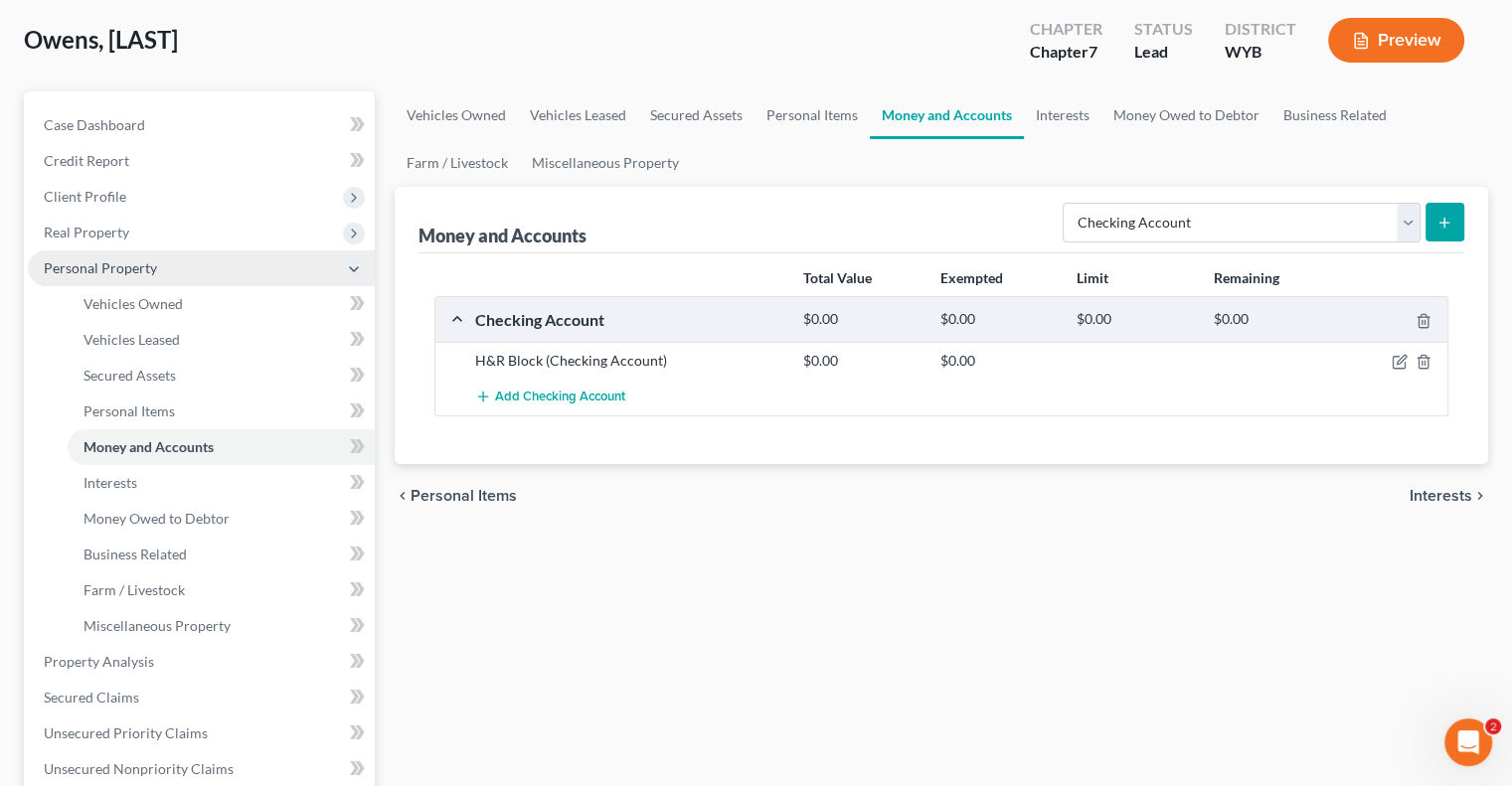 click 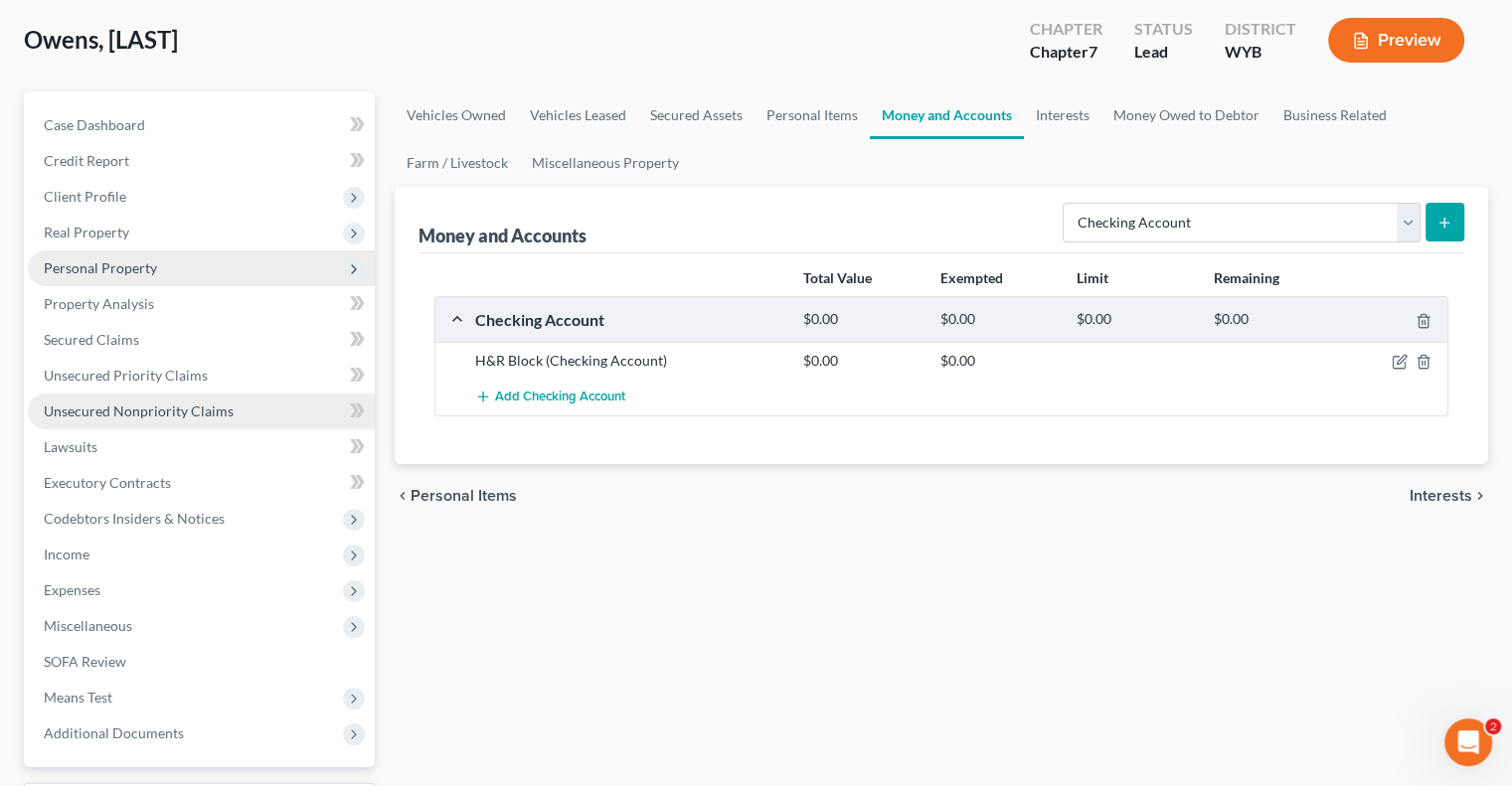 click on "Unsecured Nonpriority Claims" at bounding box center [201, 411] 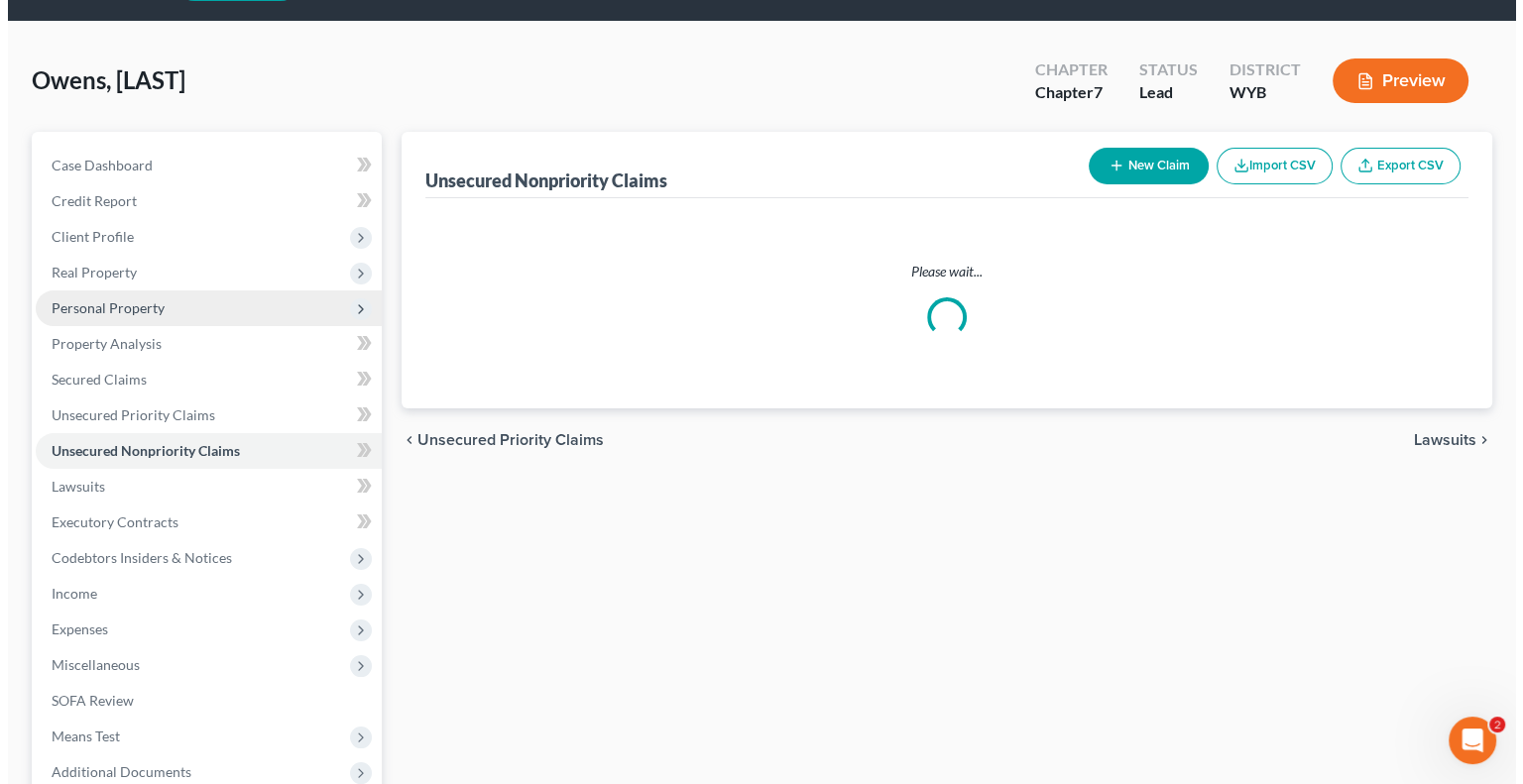 scroll, scrollTop: 0, scrollLeft: 0, axis: both 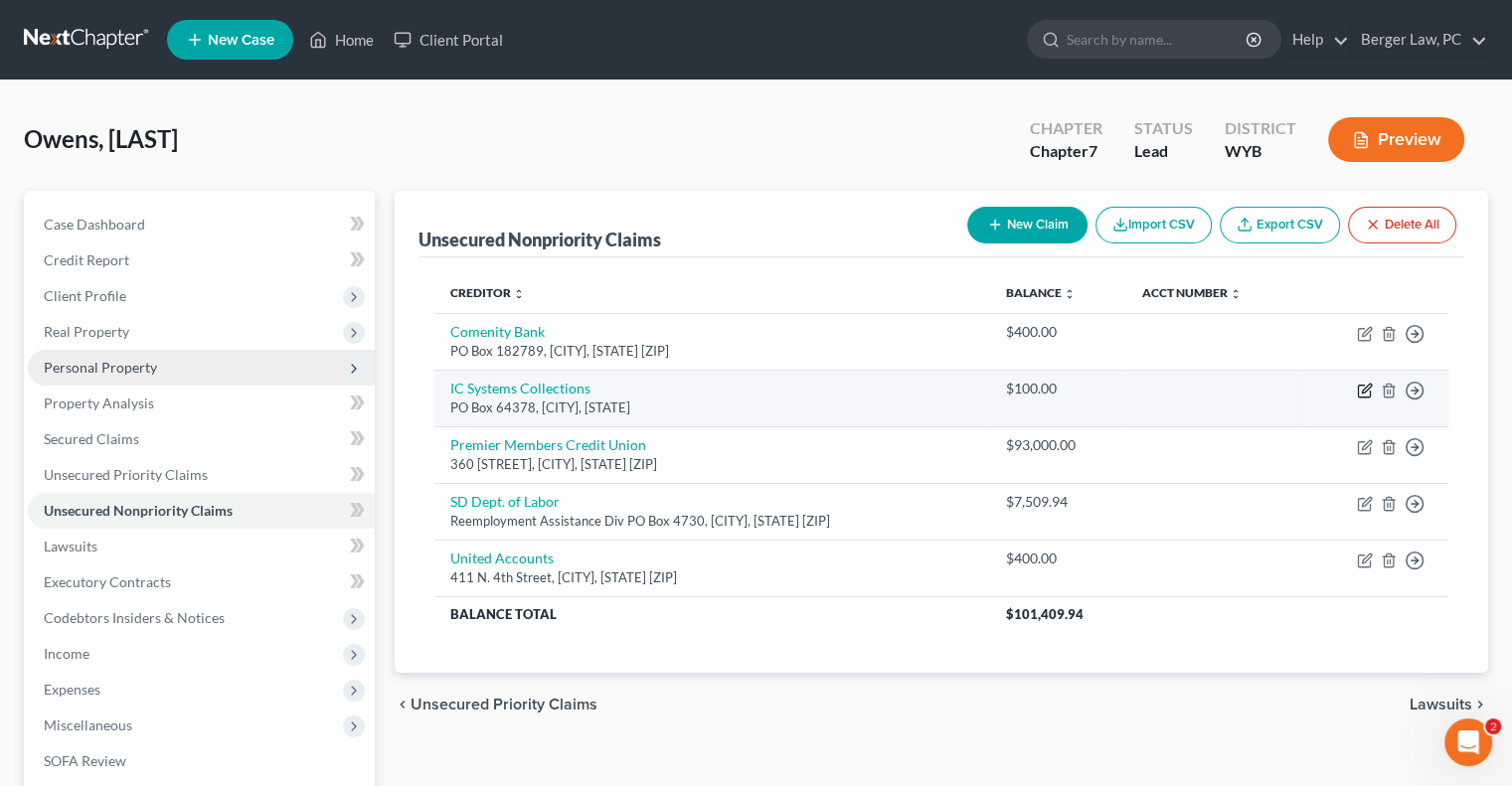 click 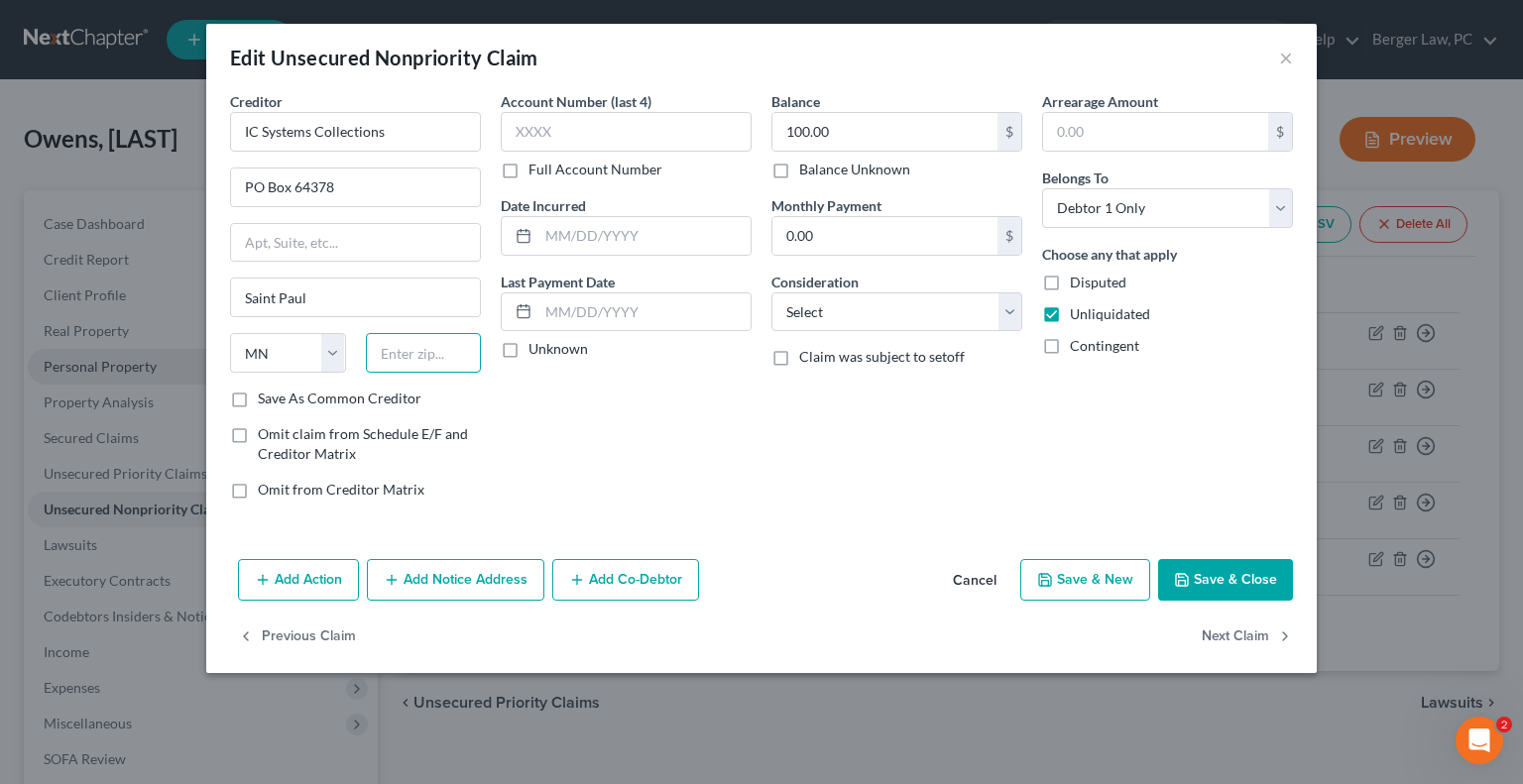 click at bounding box center (423, 353) 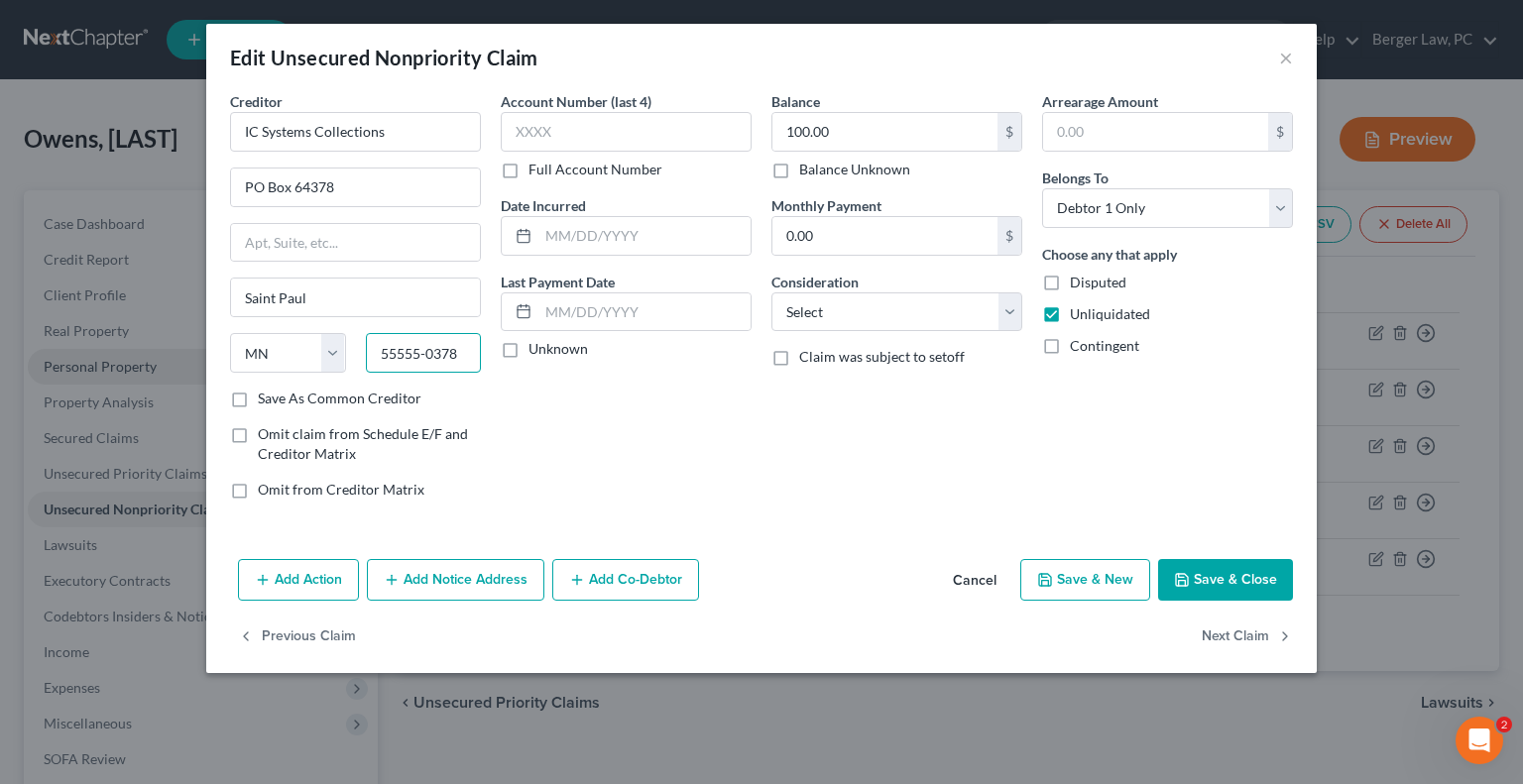 type on "55555-0378" 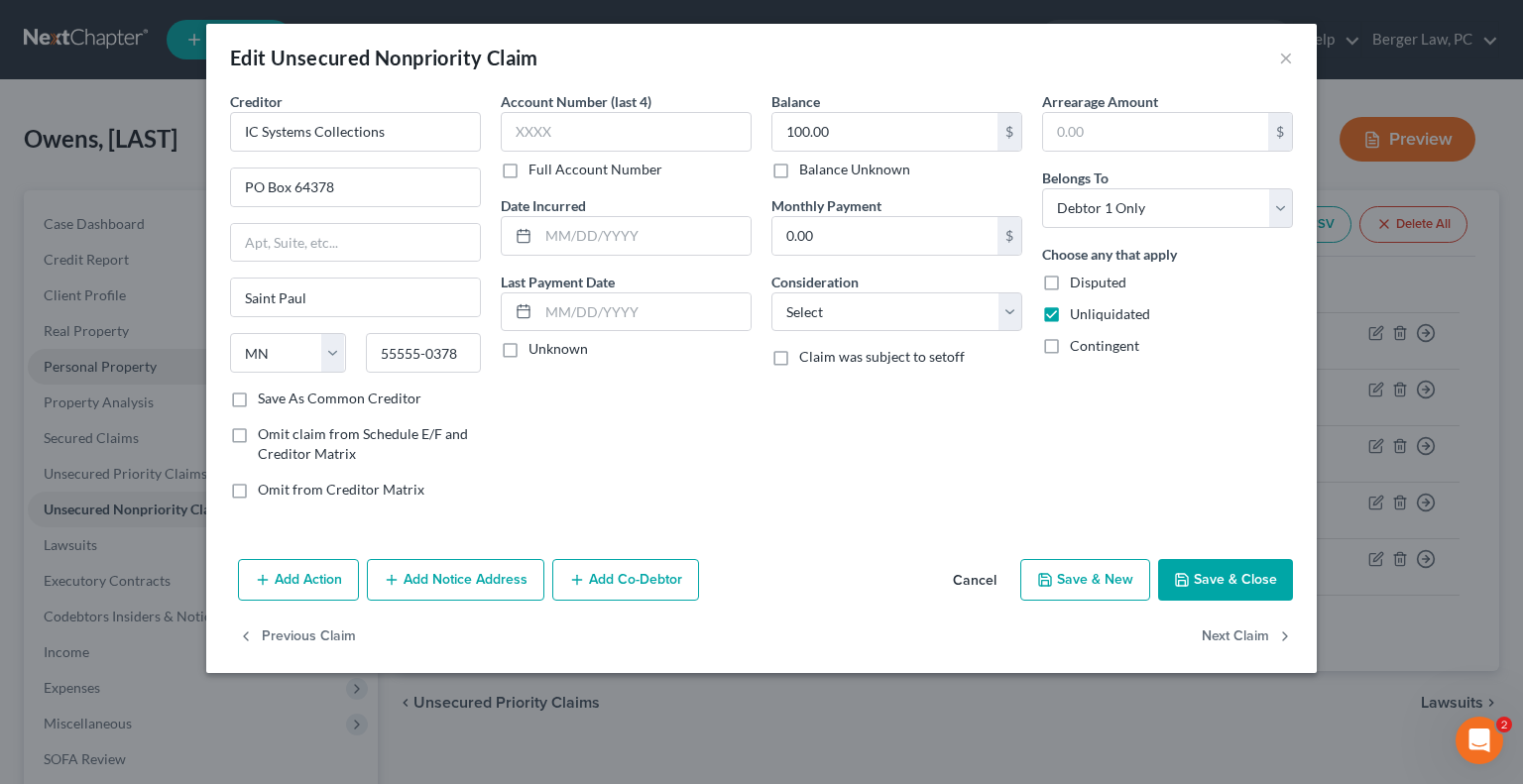 click on "Save & Close" at bounding box center (1226, 580) 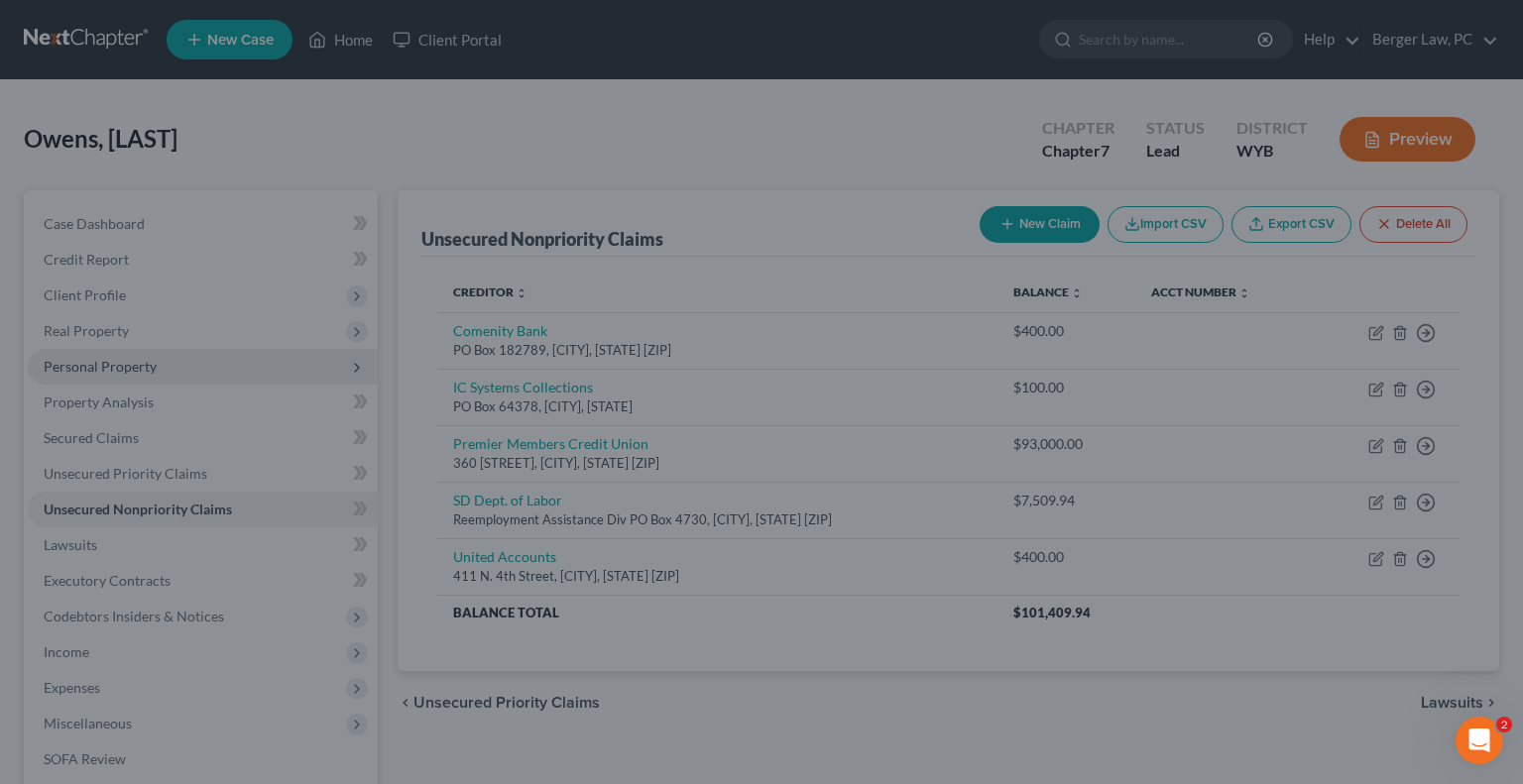 type on "0" 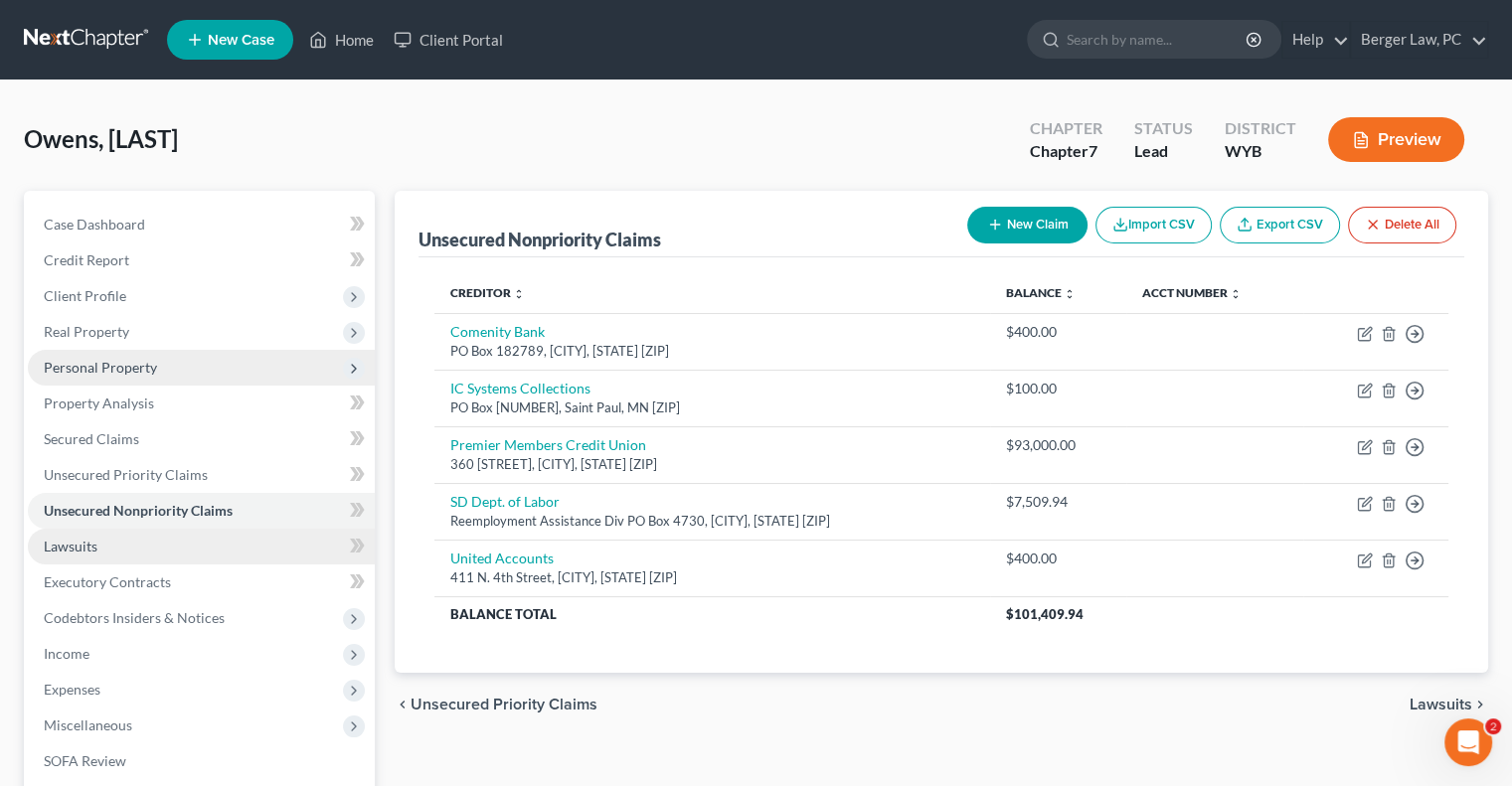 click on "Lawsuits" at bounding box center (201, 547) 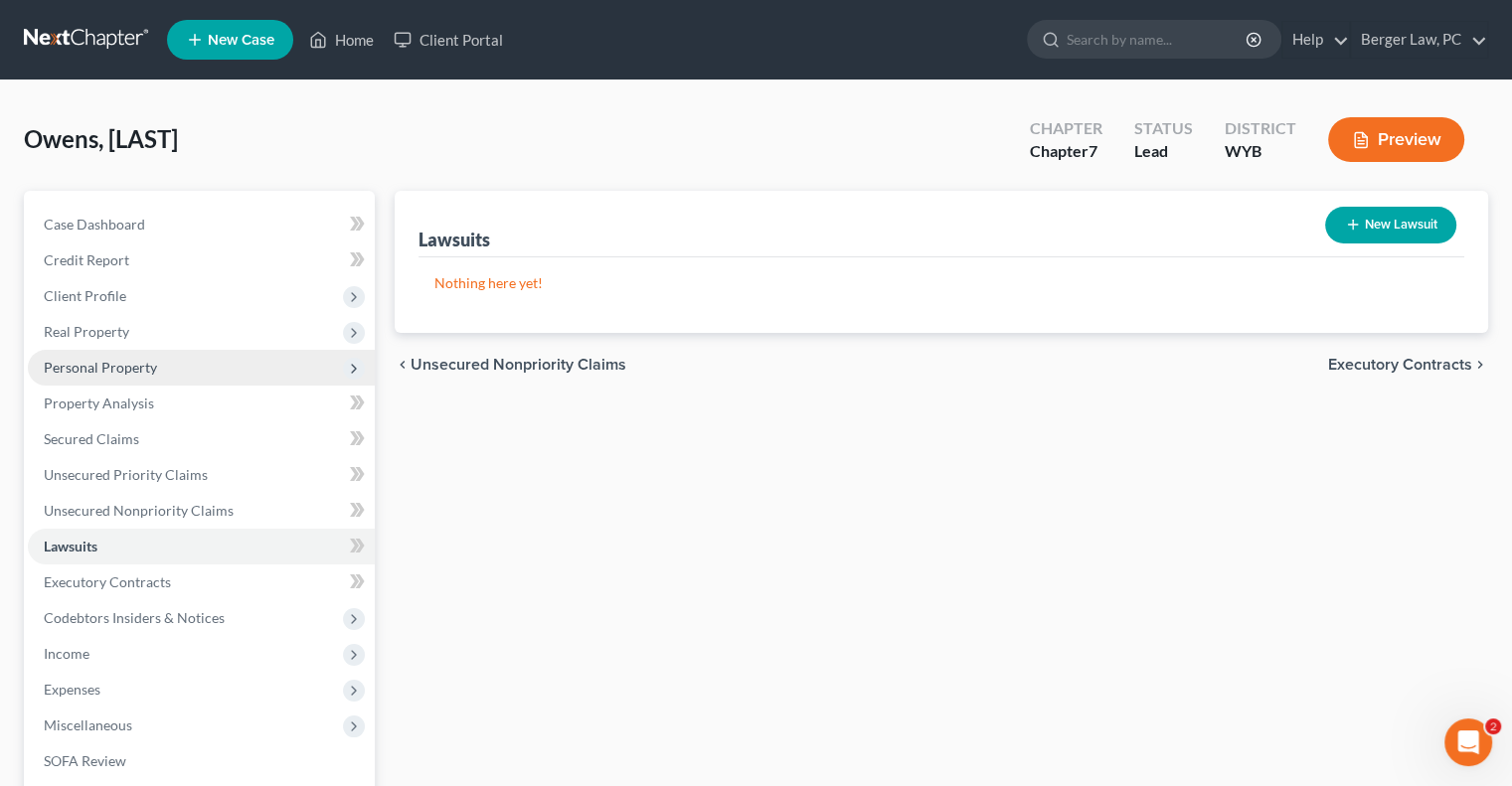 click on "New Lawsuit" at bounding box center (1391, 225) 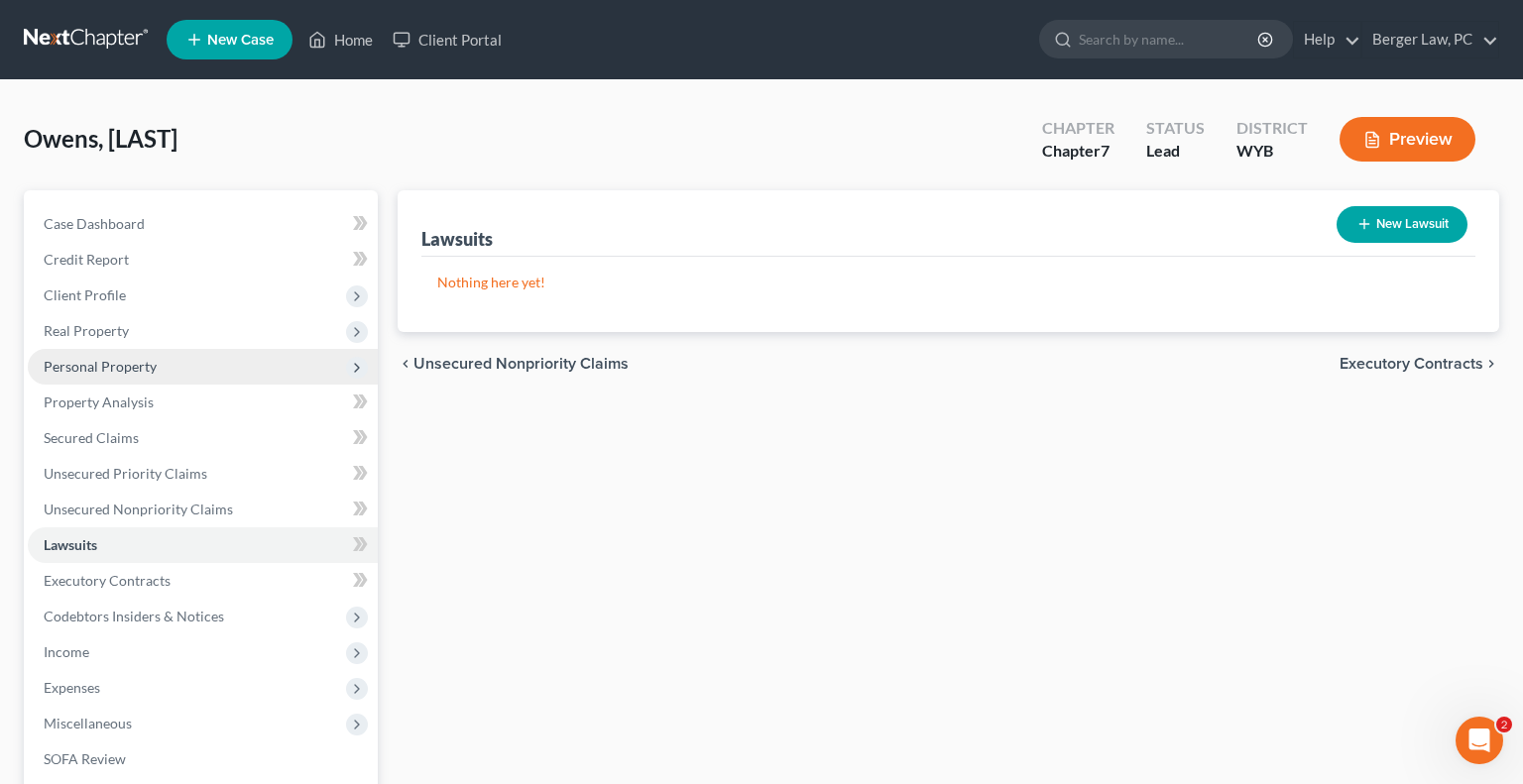 select on "0" 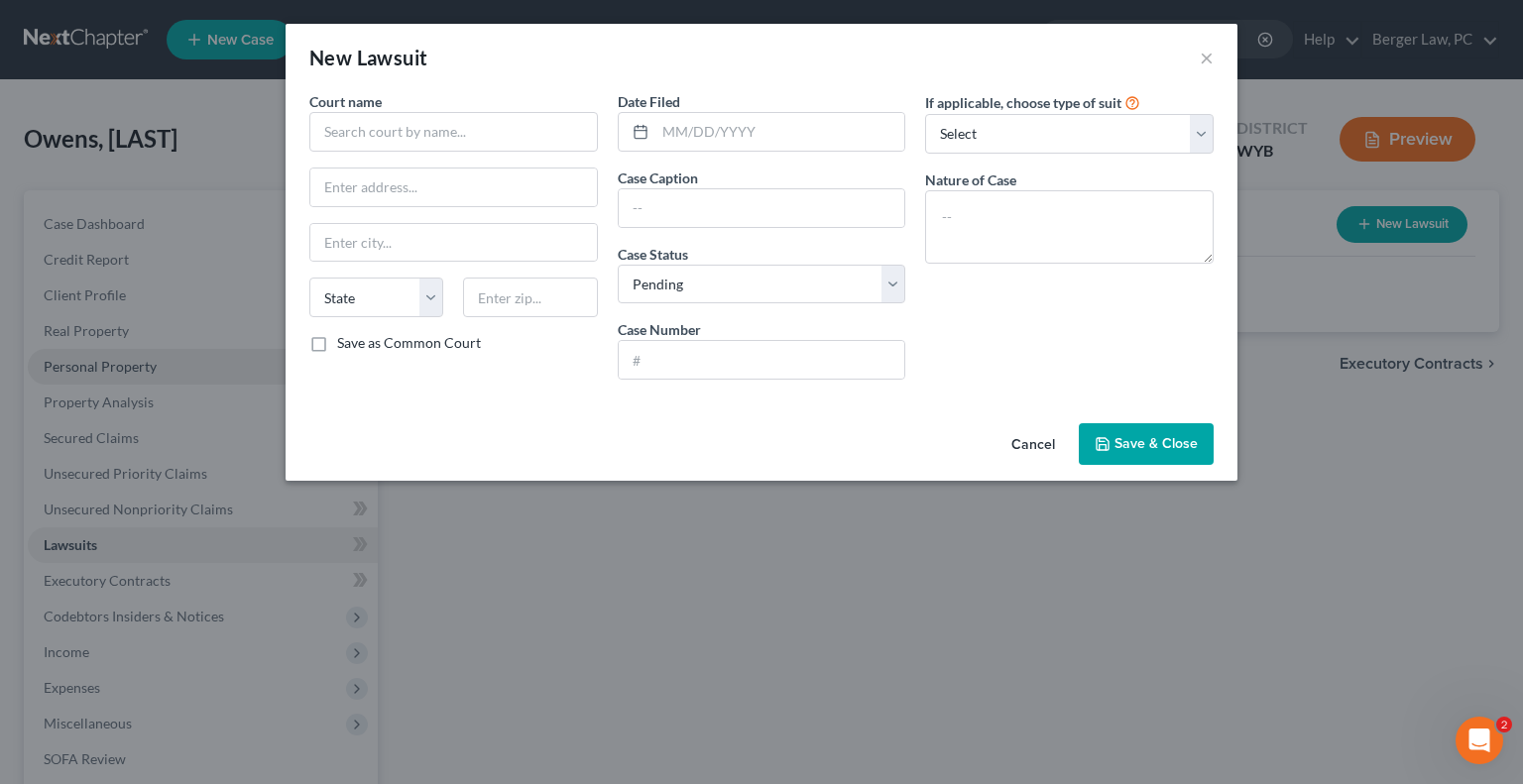 click on "Cancel" at bounding box center (1033, 445) 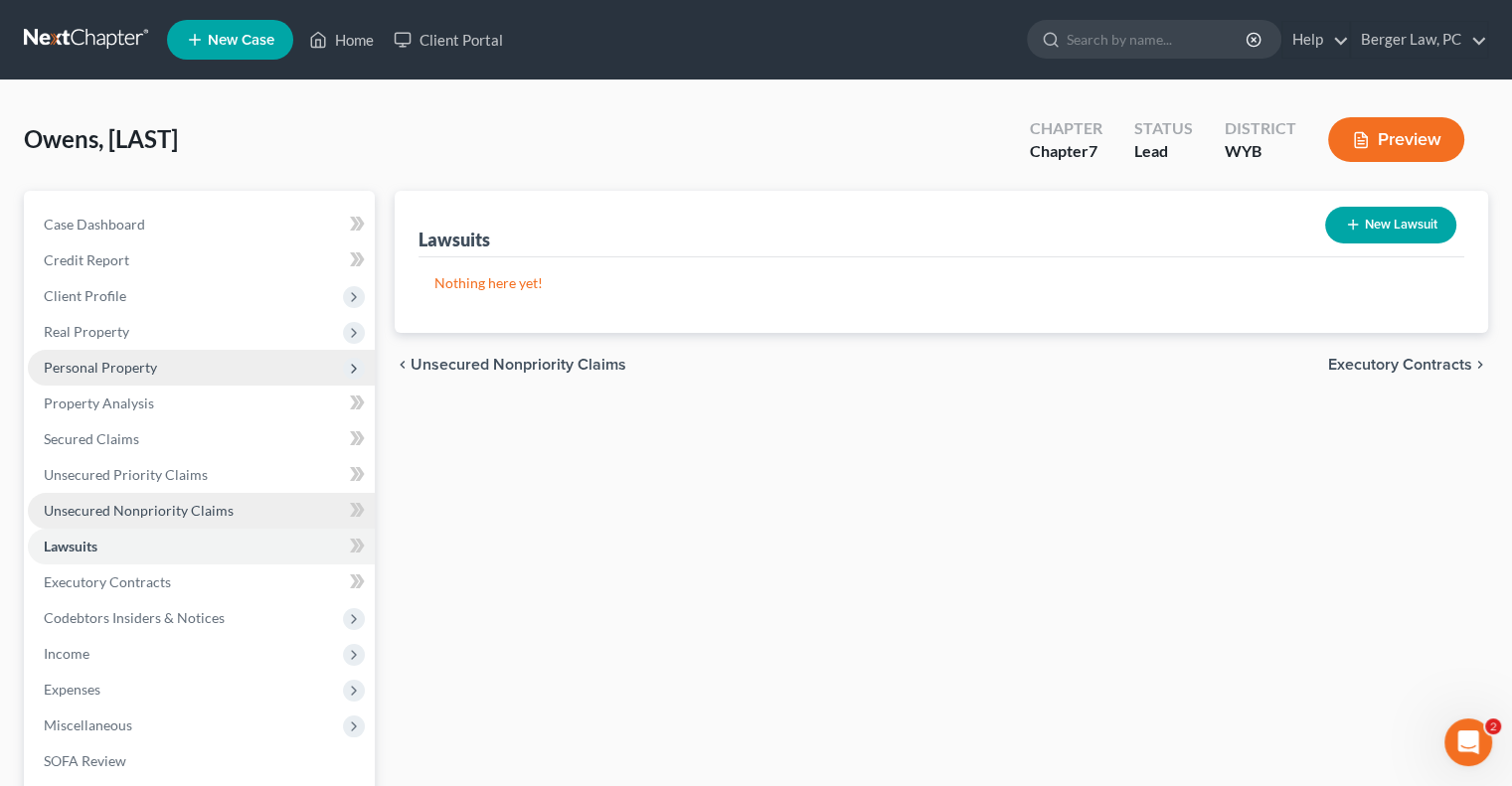 click on "Unsecured Nonpriority Claims" at bounding box center (138, 510) 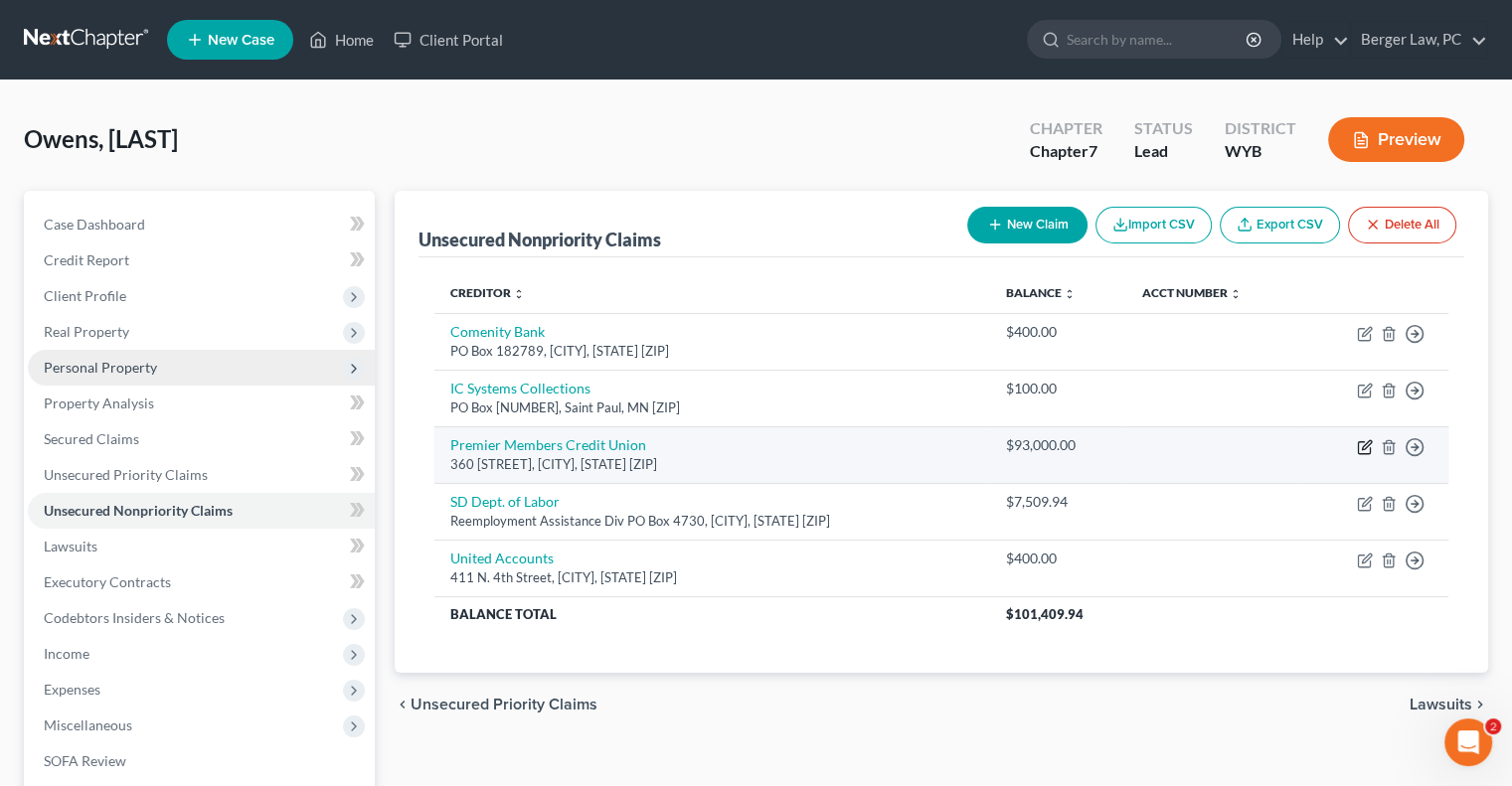 click 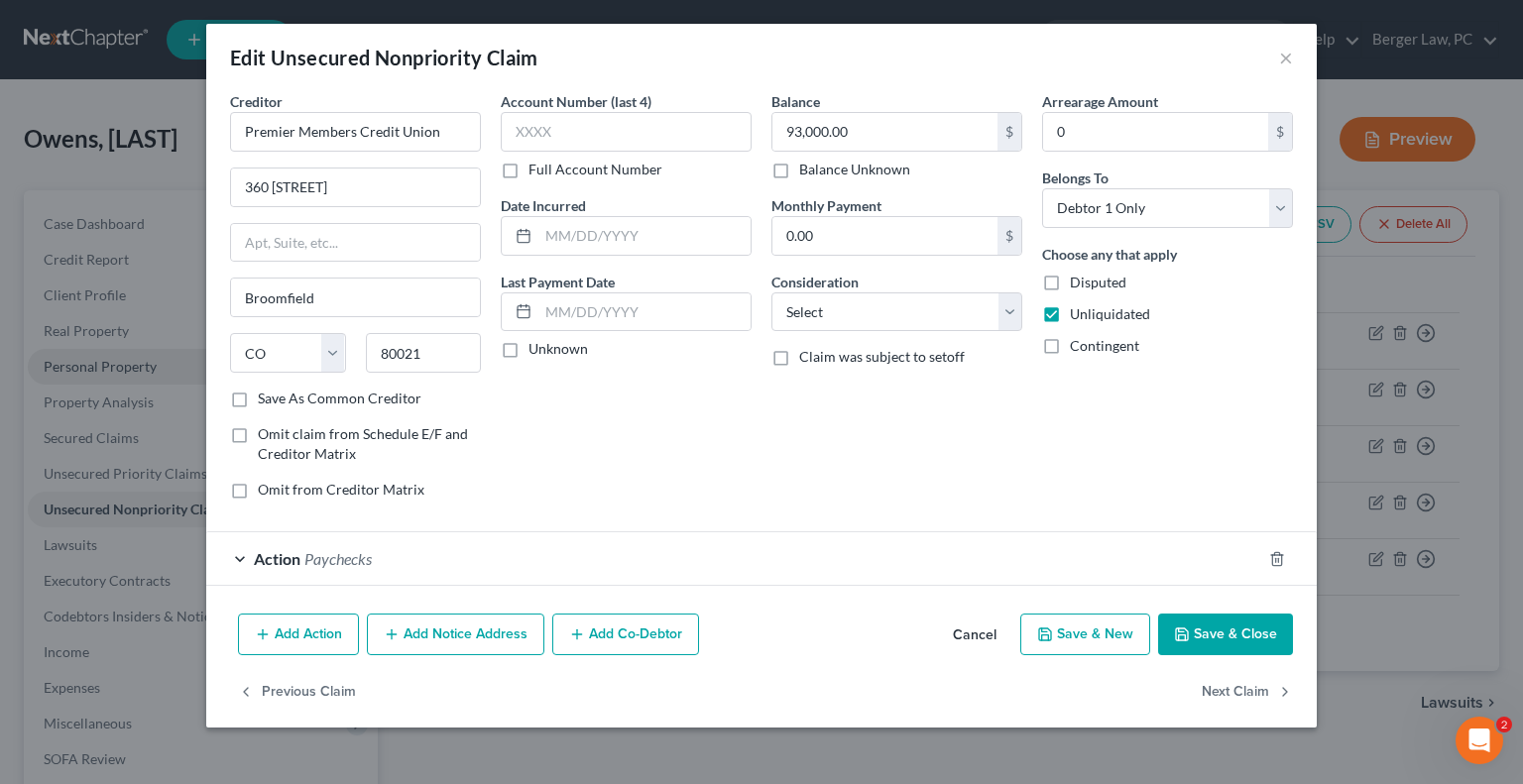 click on "Add Notice Address" at bounding box center [455, 634] 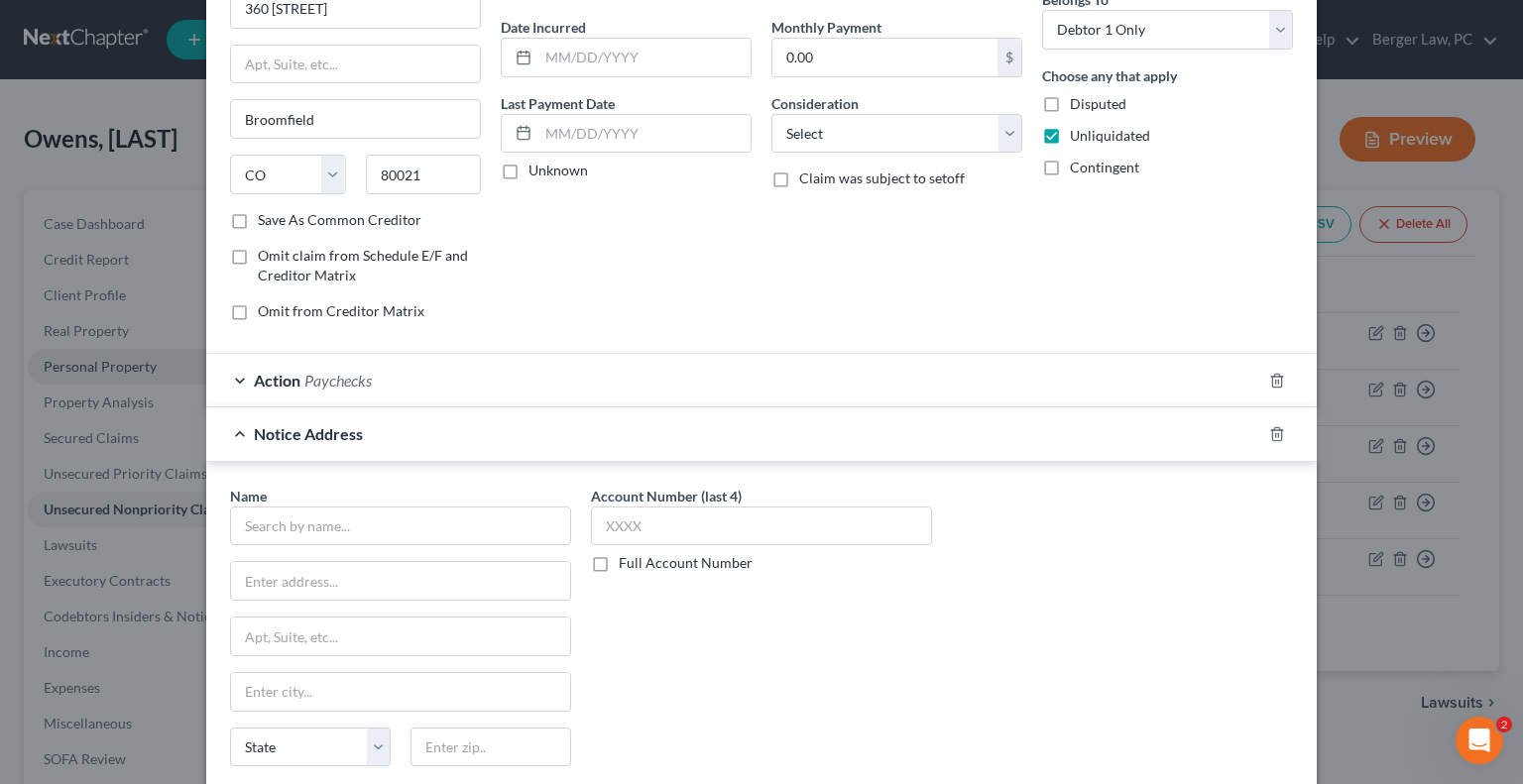 scroll, scrollTop: 198, scrollLeft: 0, axis: vertical 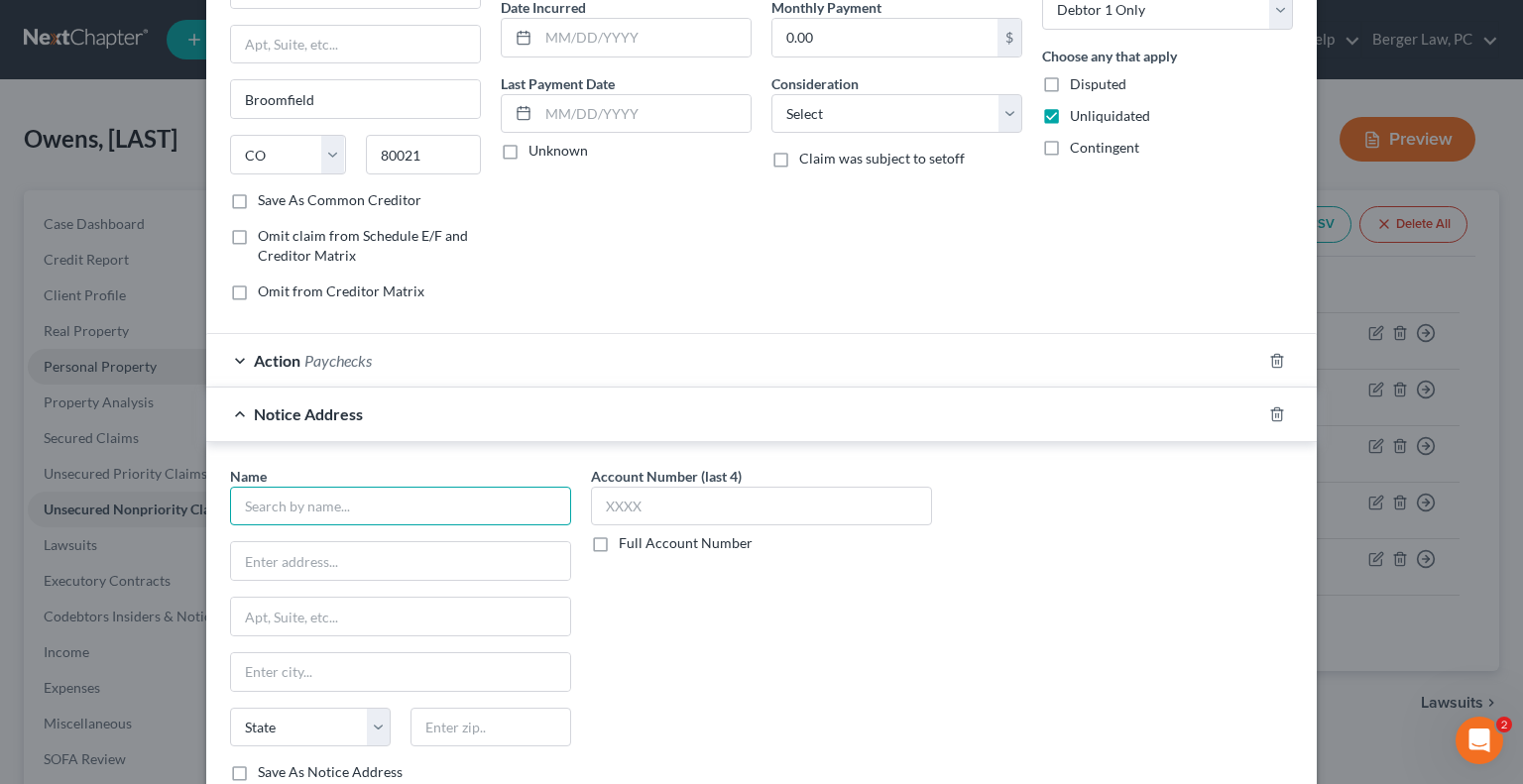 click at bounding box center [401, 506] 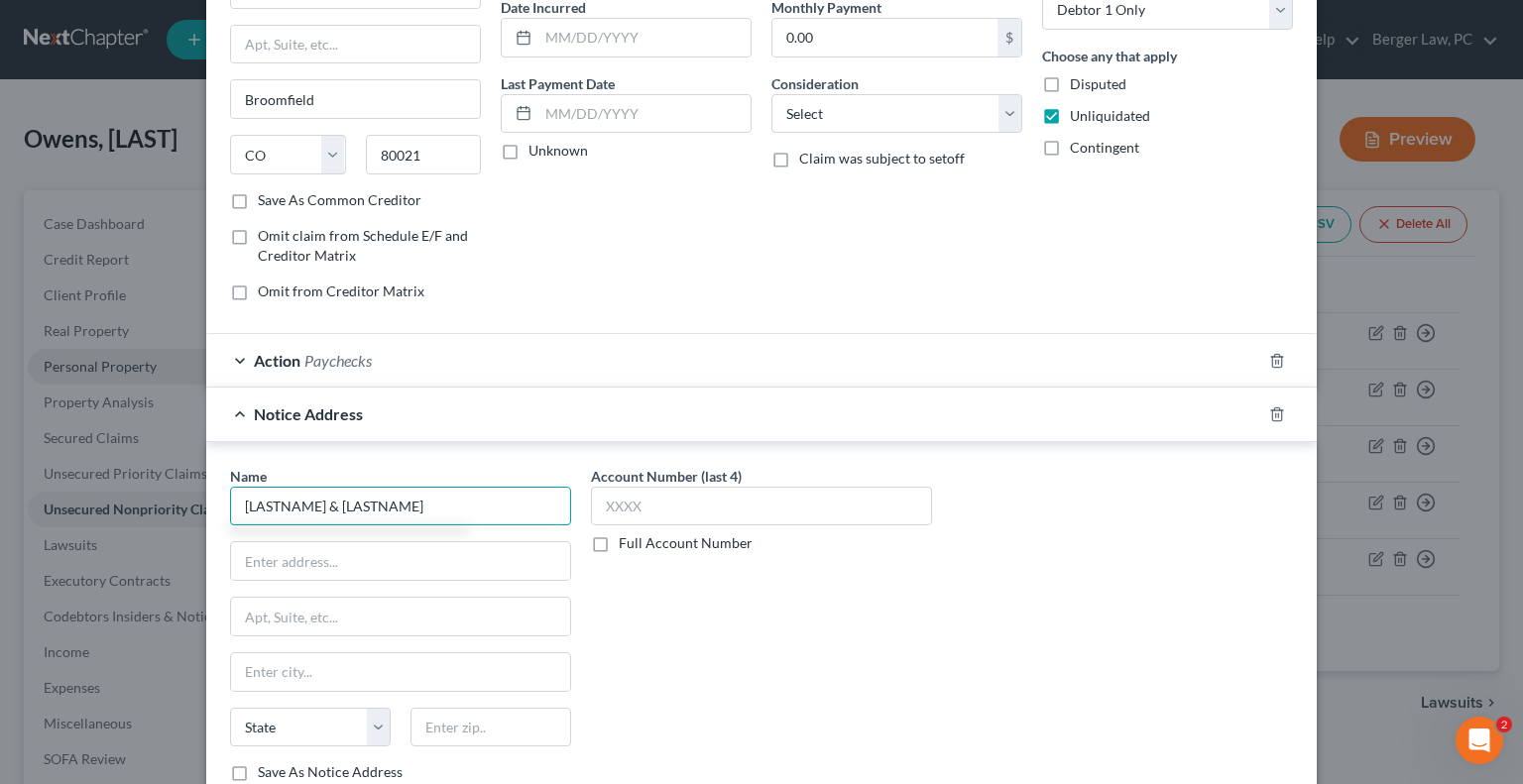 type on "[LASTNAME] & [LASTNAME]" 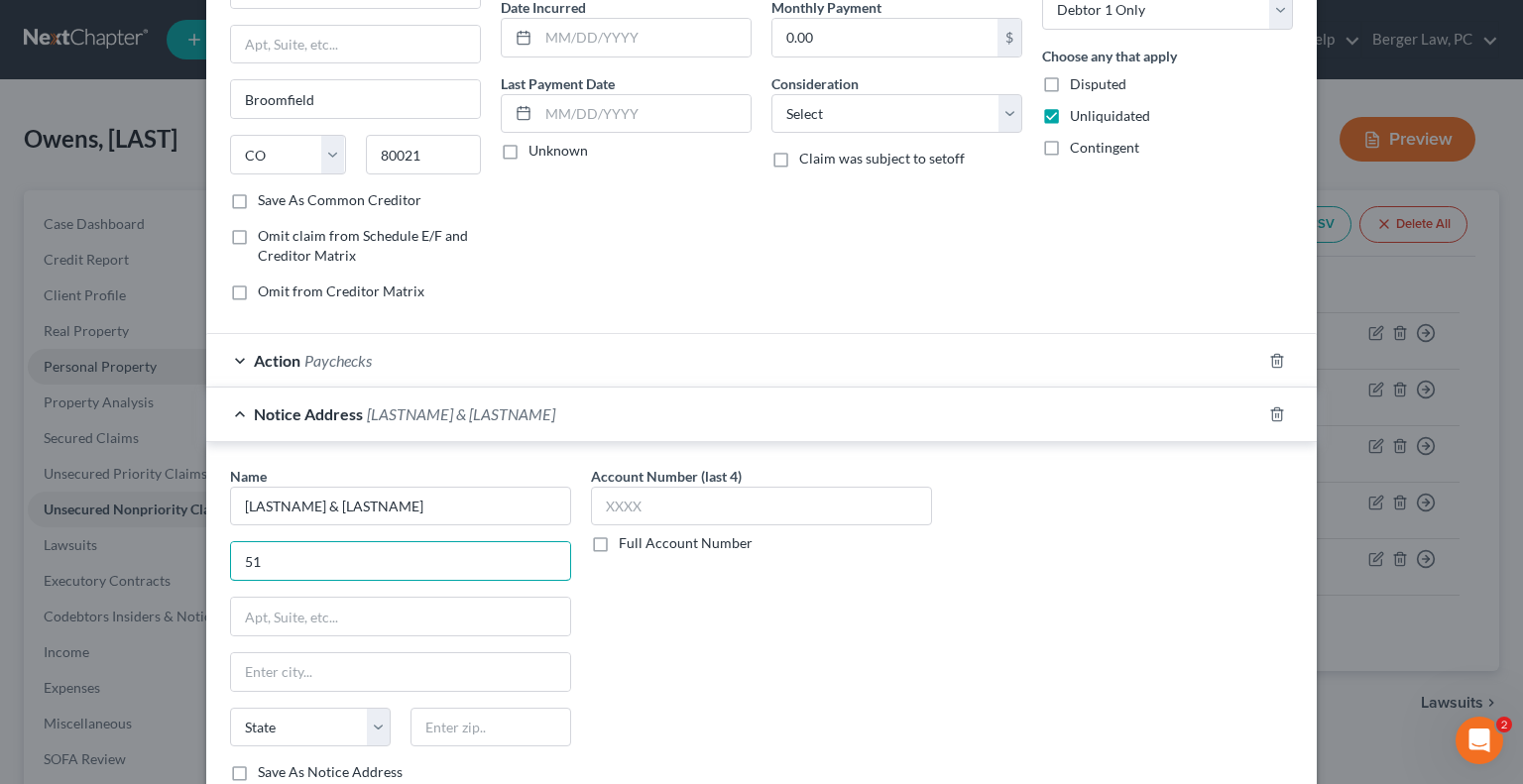 type on "5" 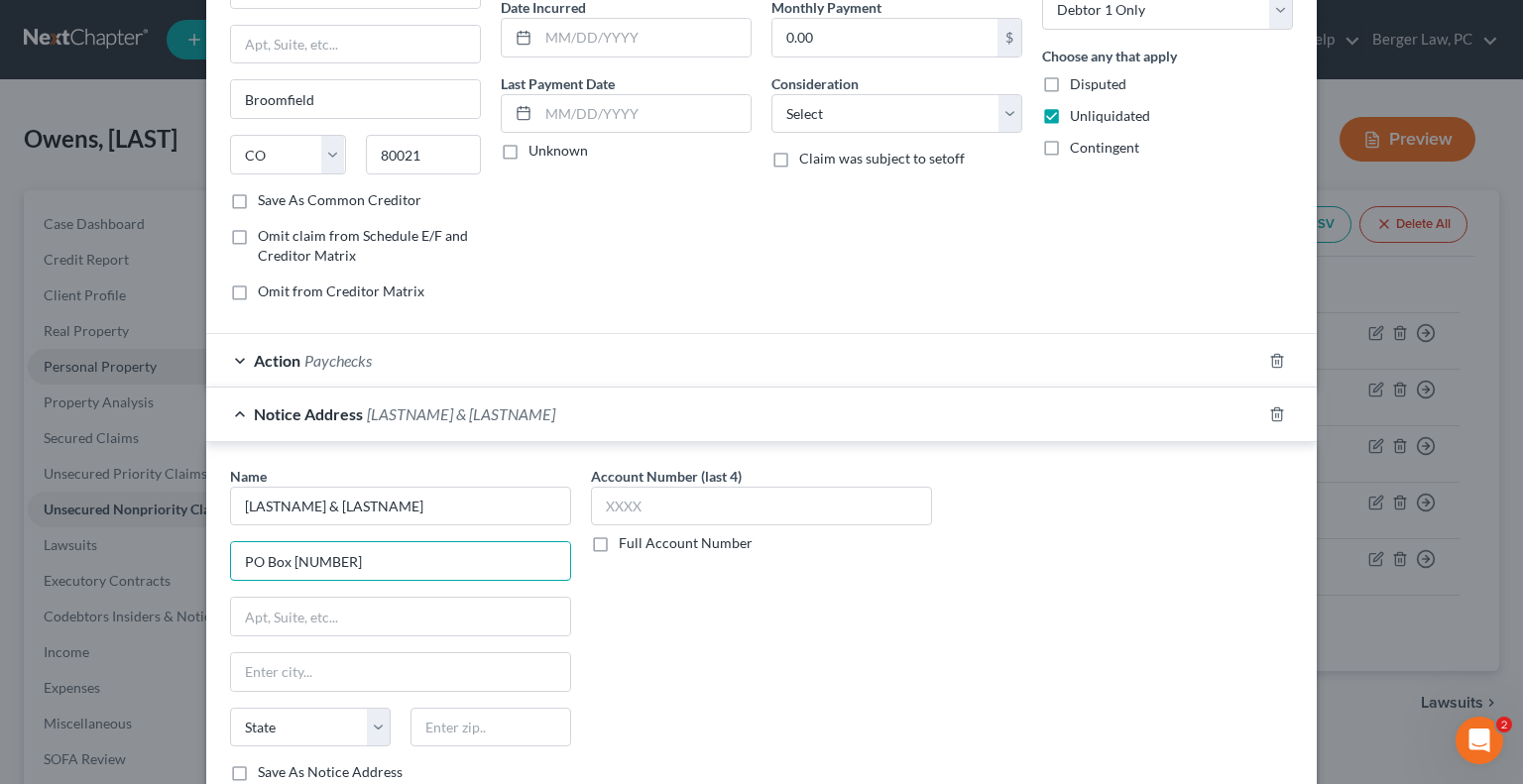 type on "PO Box [NUMBER]" 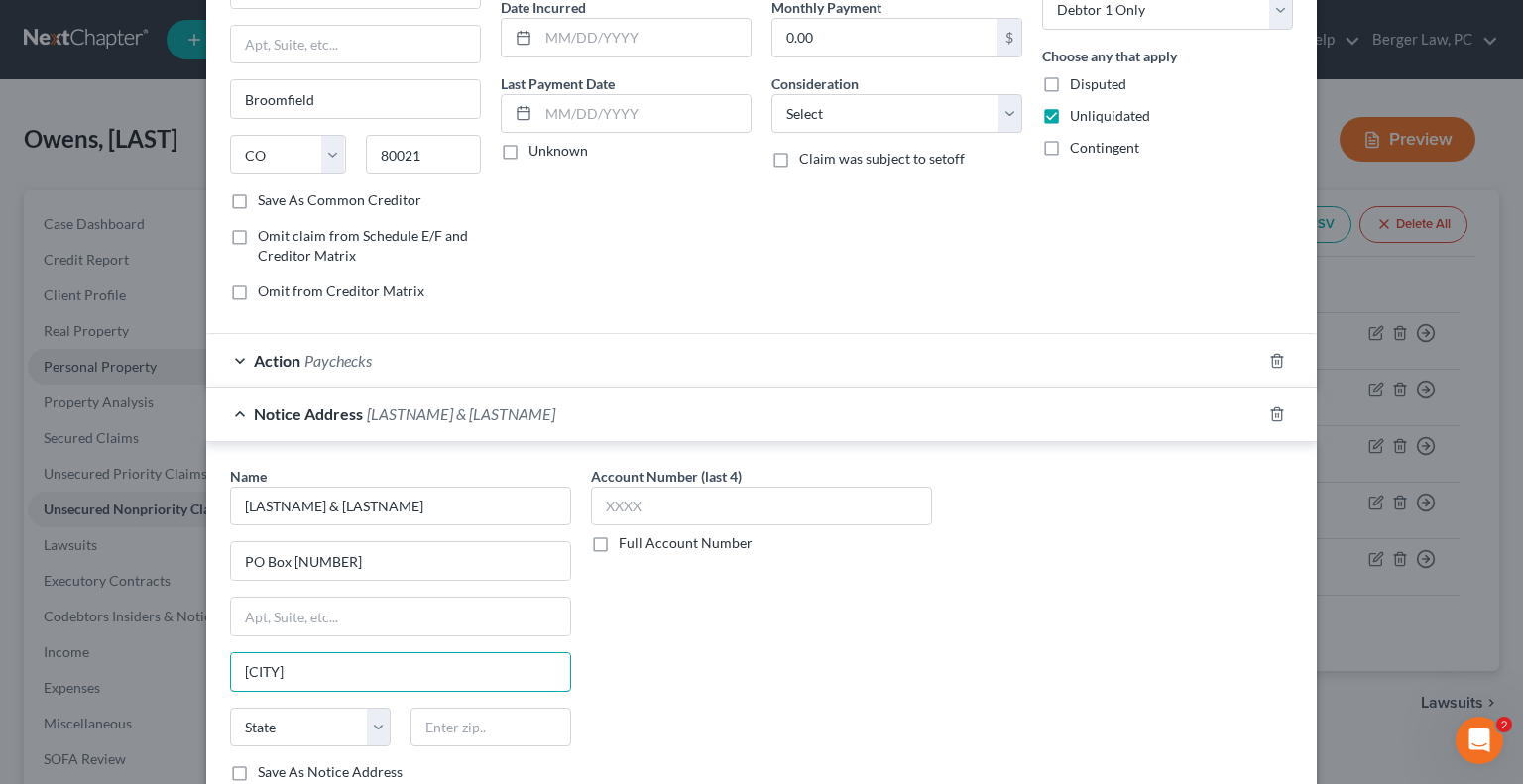 type on "[CITY]" 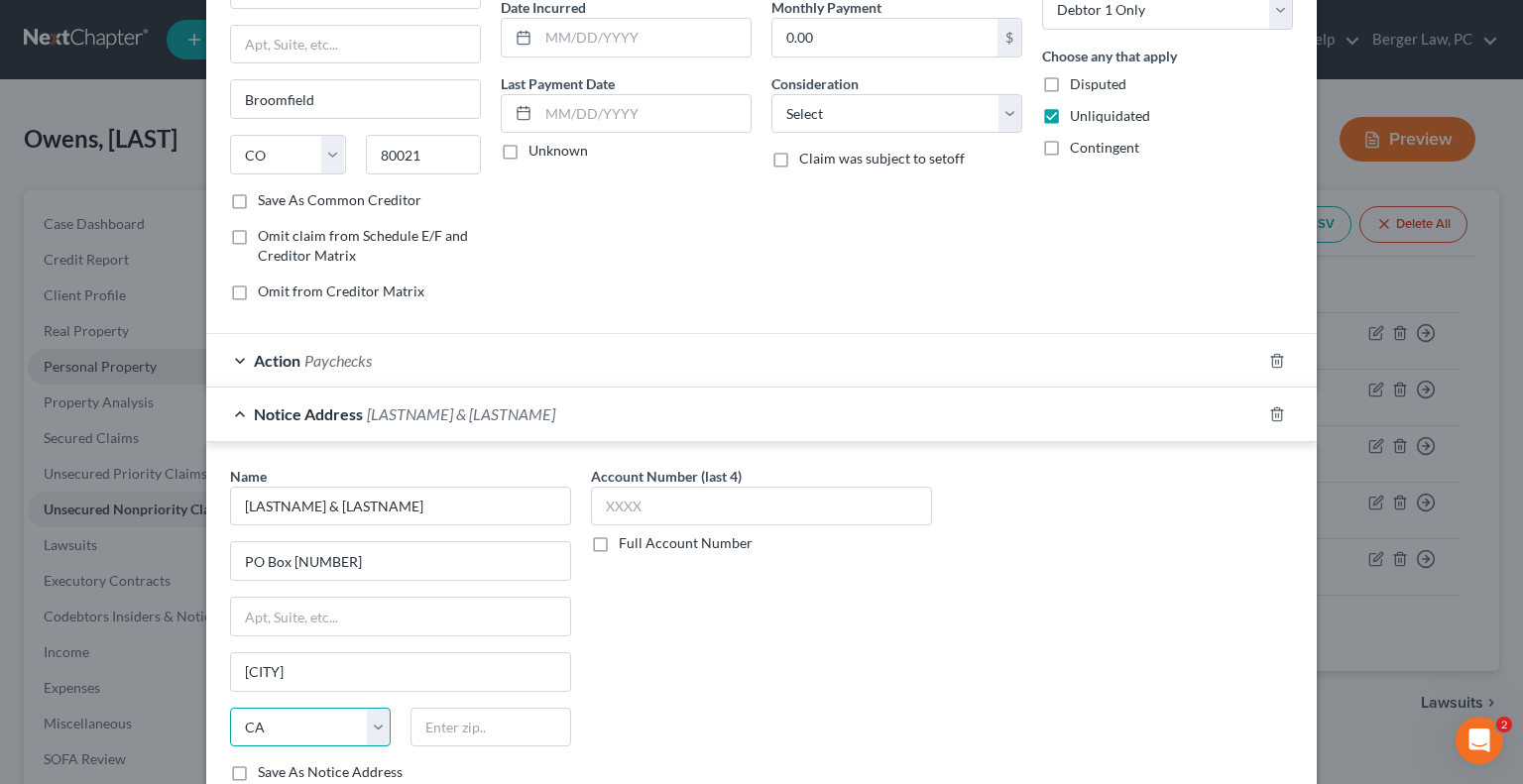 select on "5" 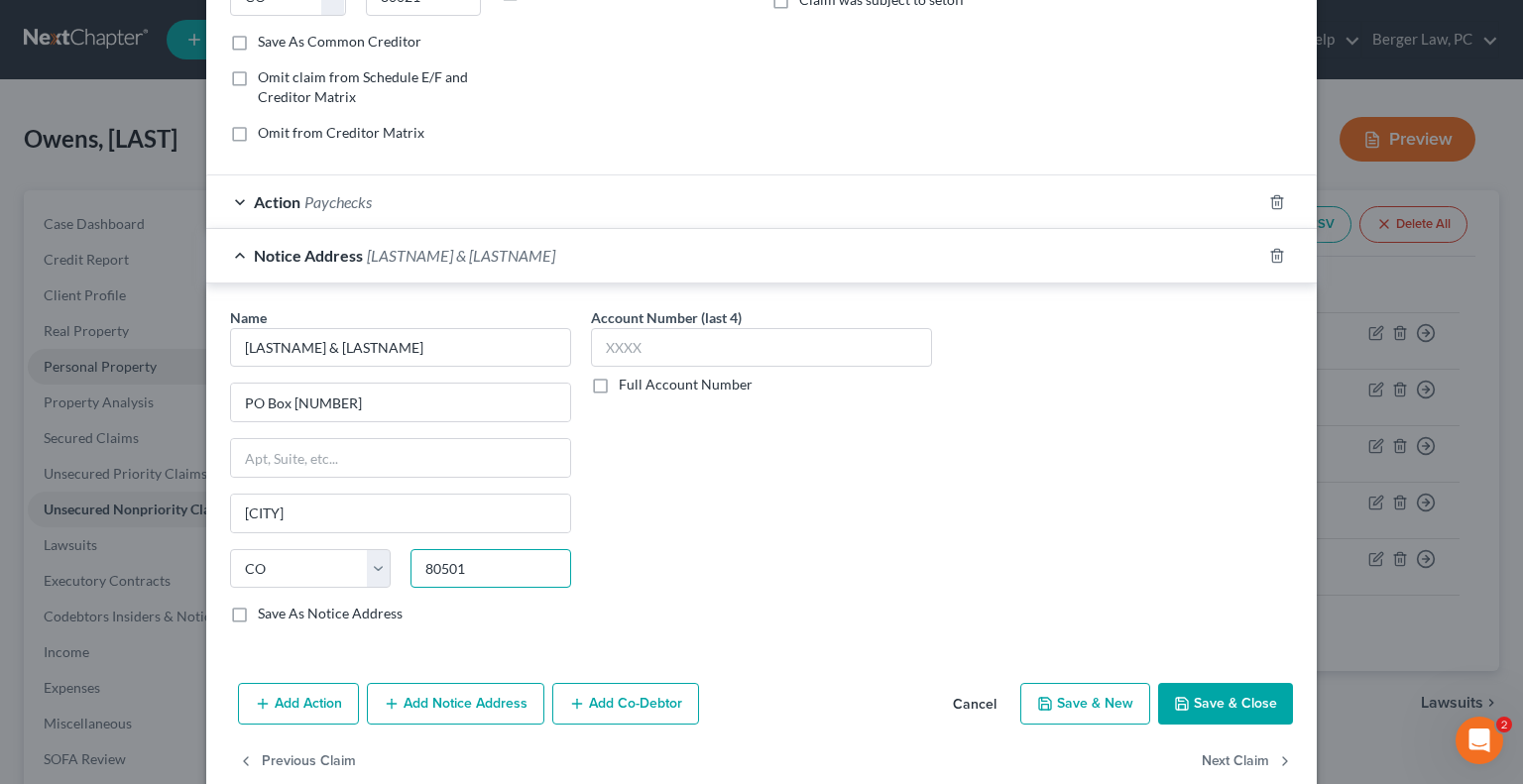 scroll, scrollTop: 389, scrollLeft: 0, axis: vertical 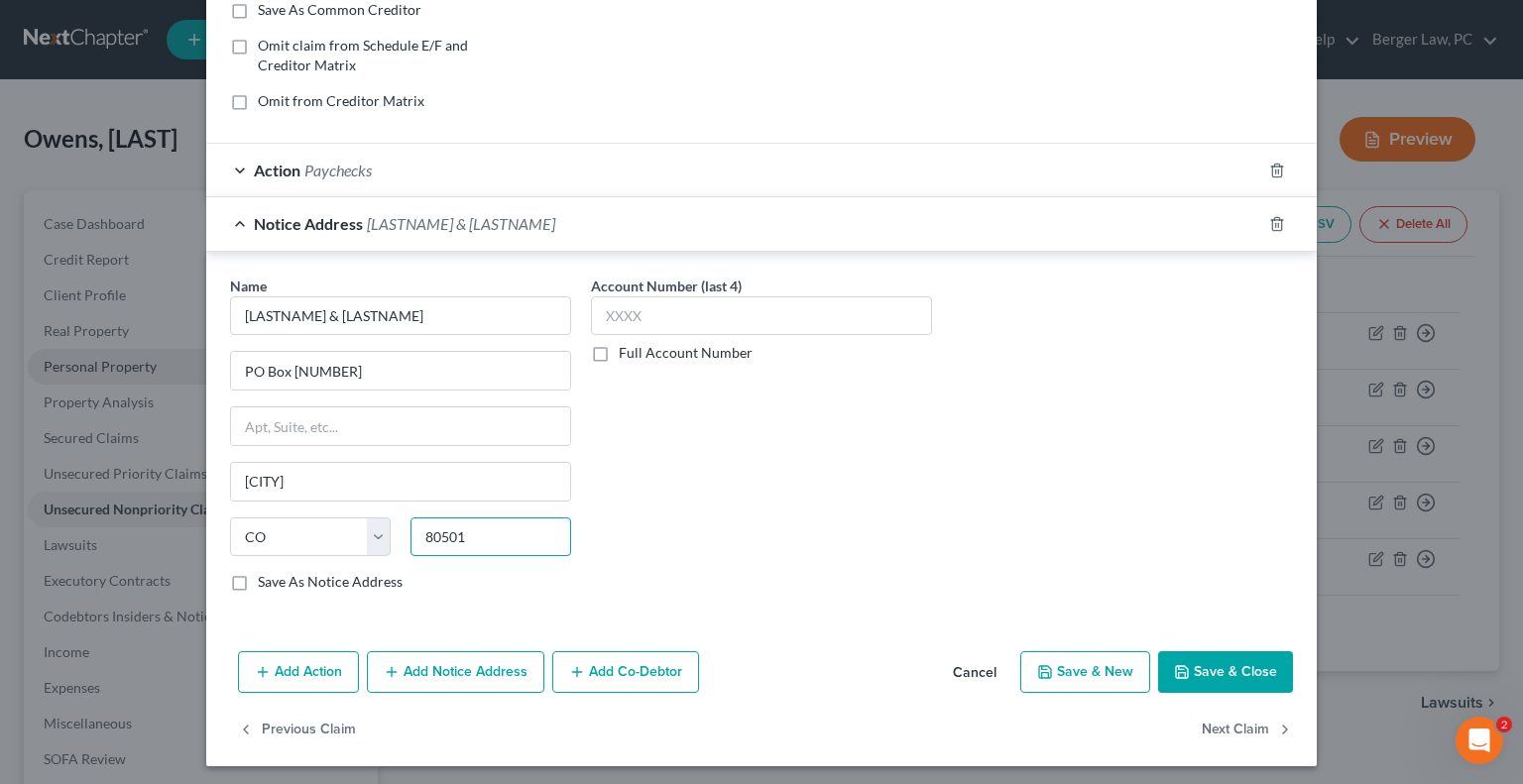 type on "80501" 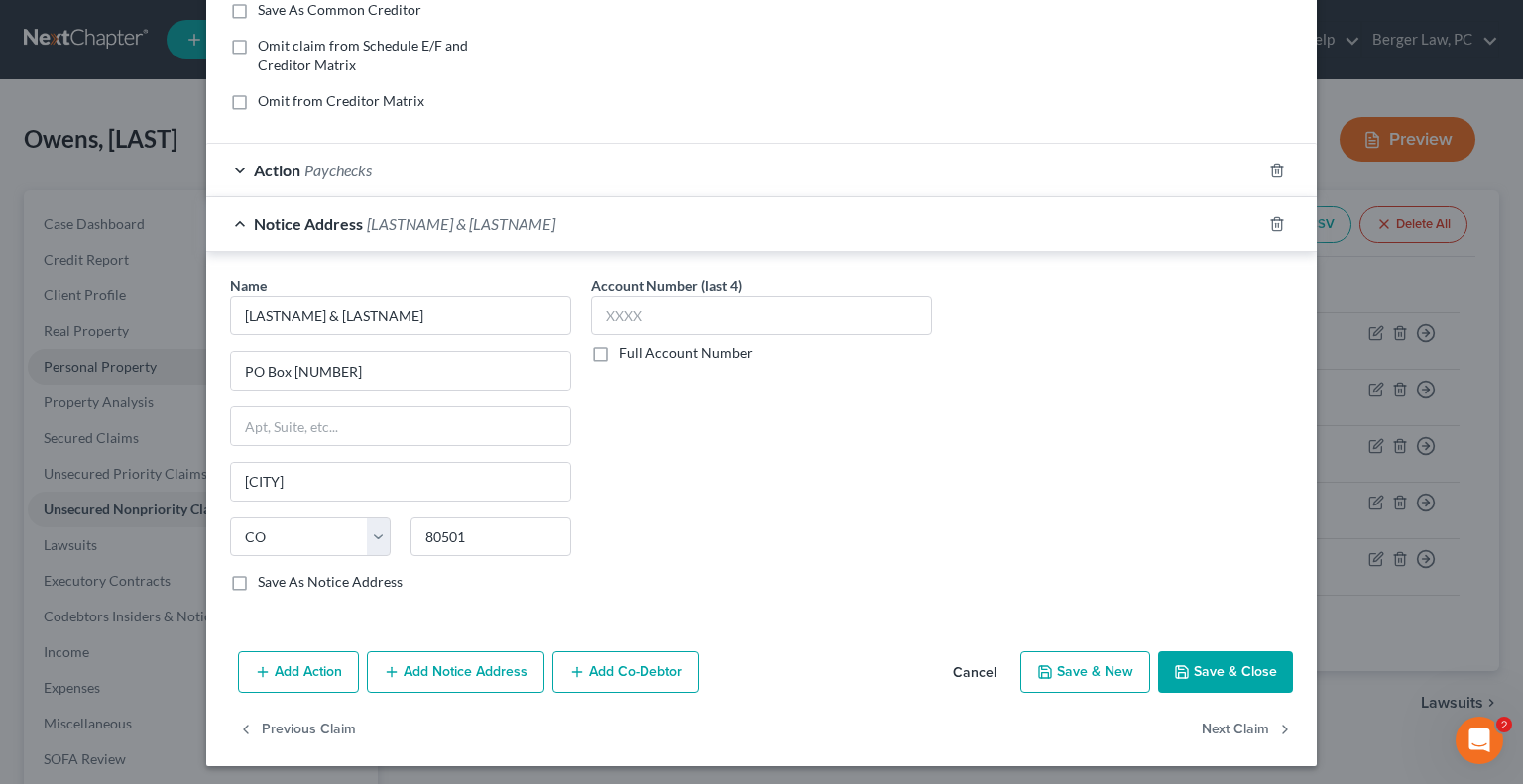 click on "Save & Close" at bounding box center [1226, 672] 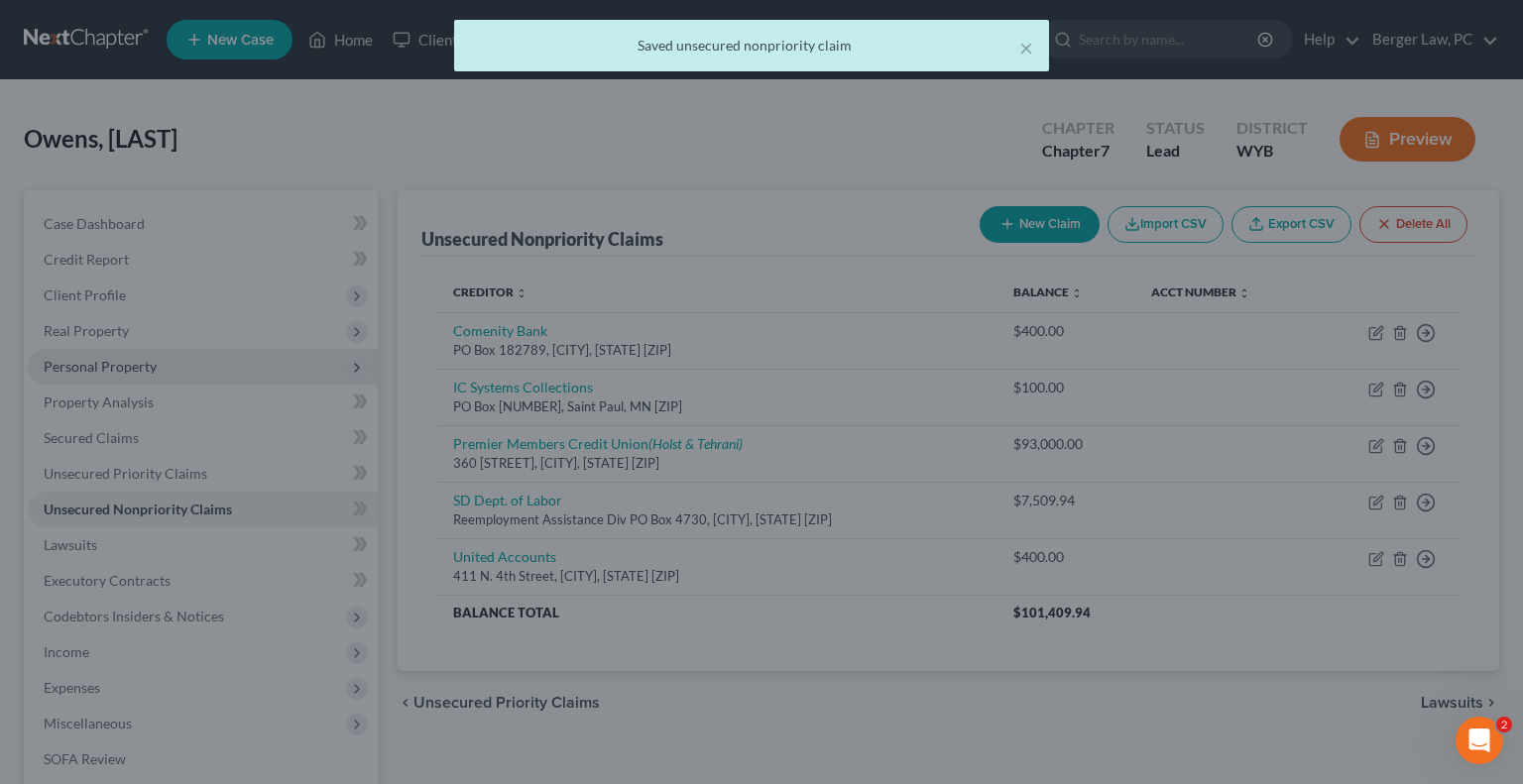 scroll, scrollTop: 0, scrollLeft: 0, axis: both 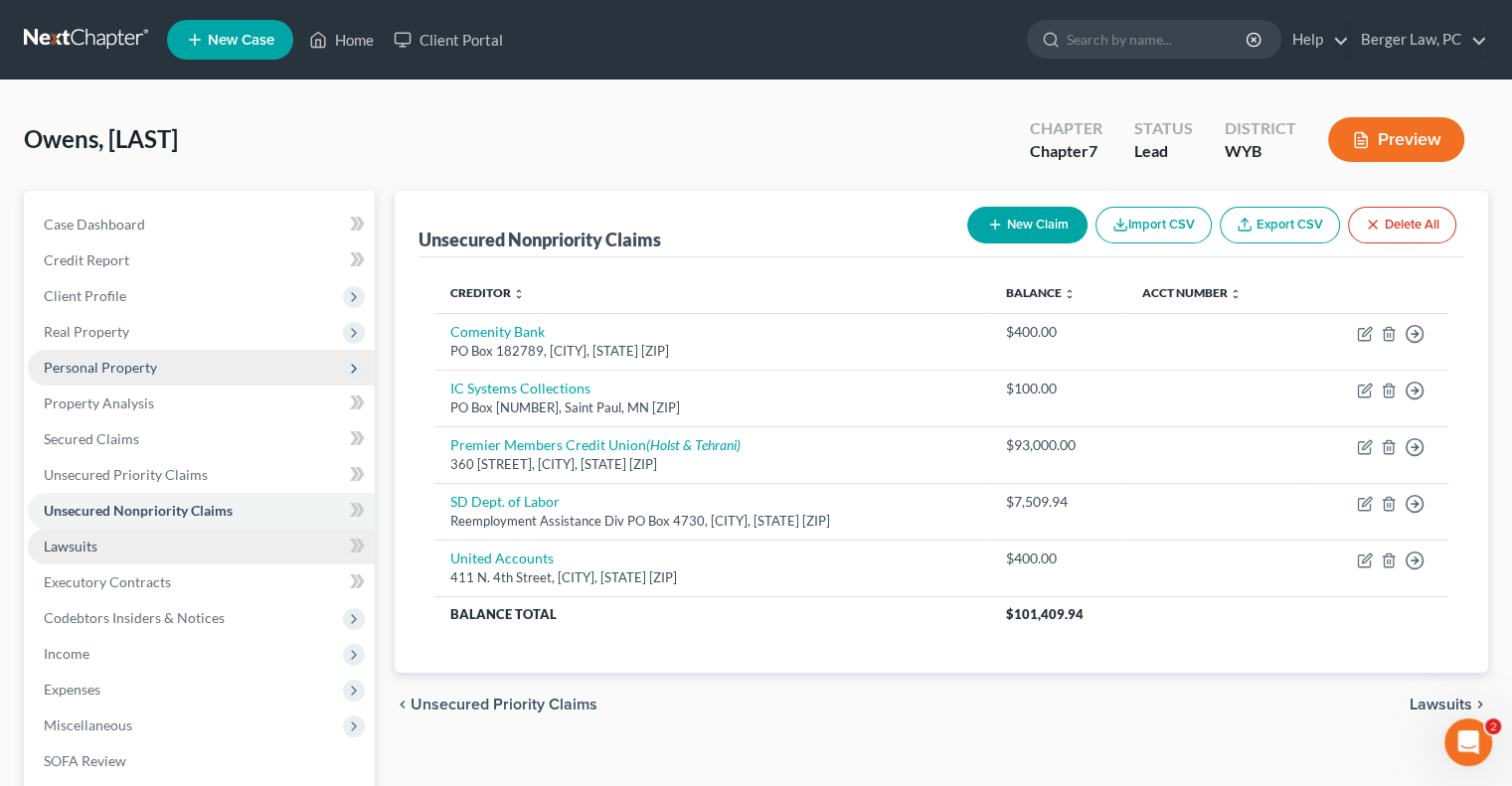 click on "Lawsuits" at bounding box center [71, 546] 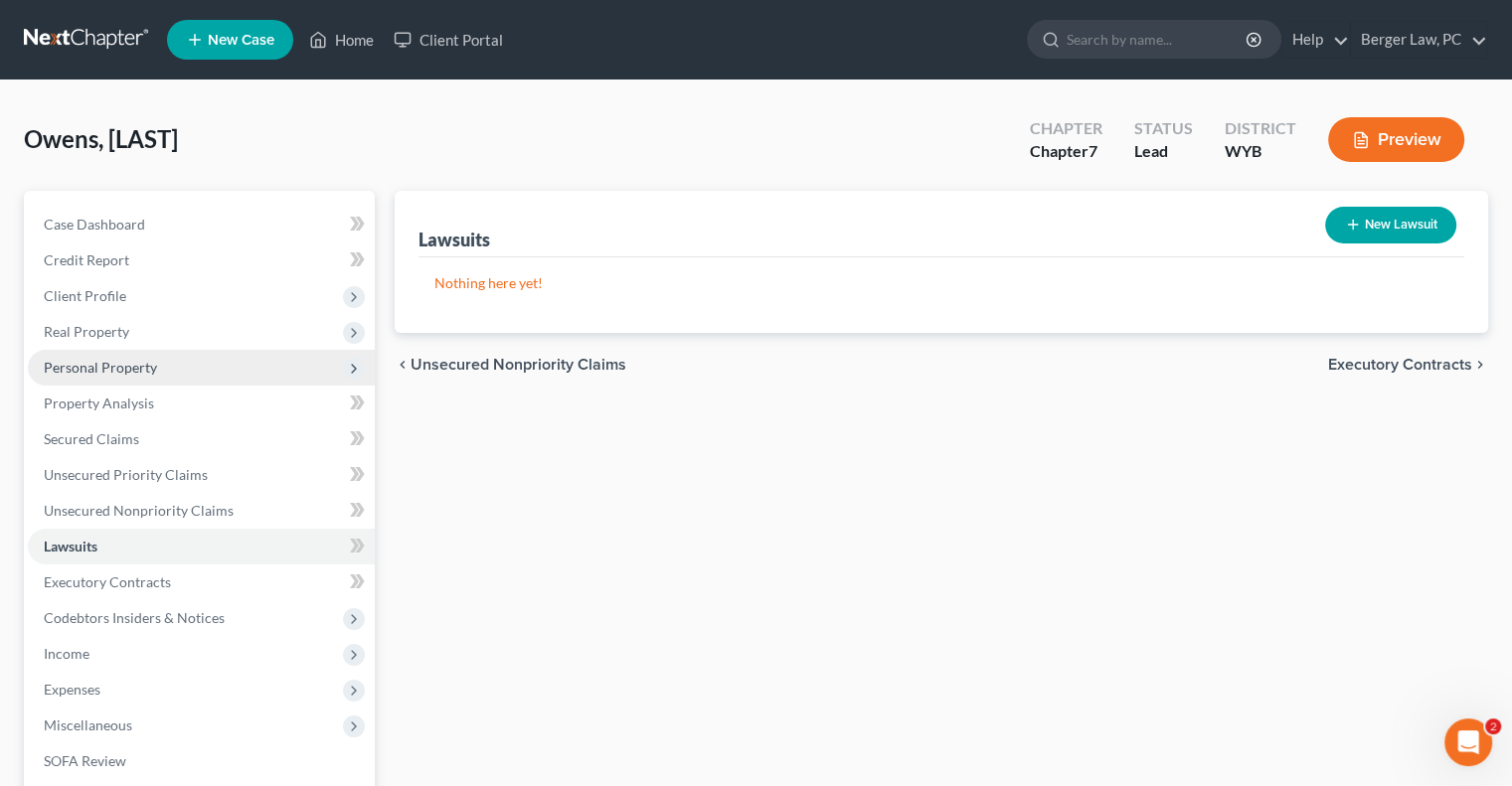click on "New Lawsuit" at bounding box center (1391, 225) 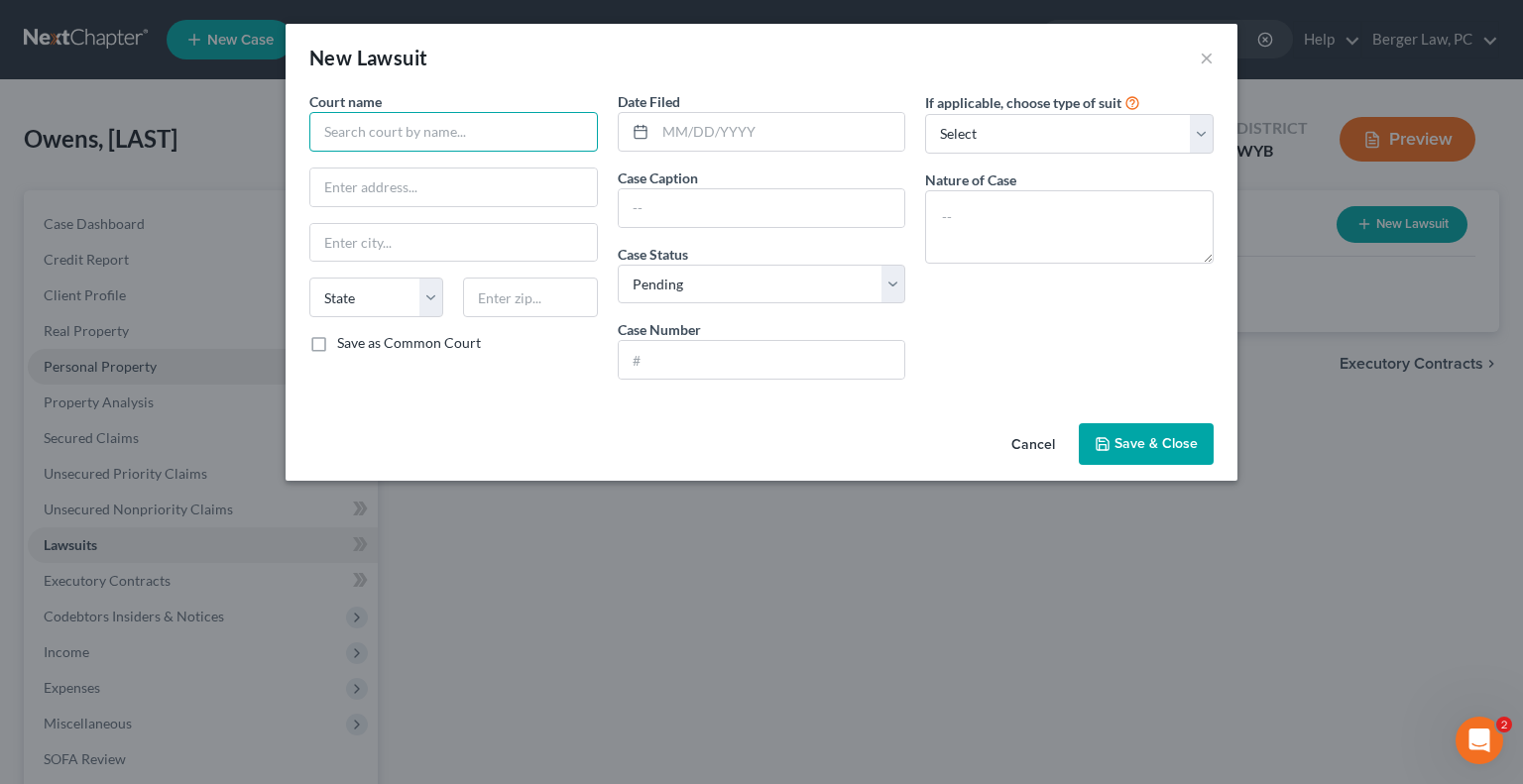 click at bounding box center [453, 132] 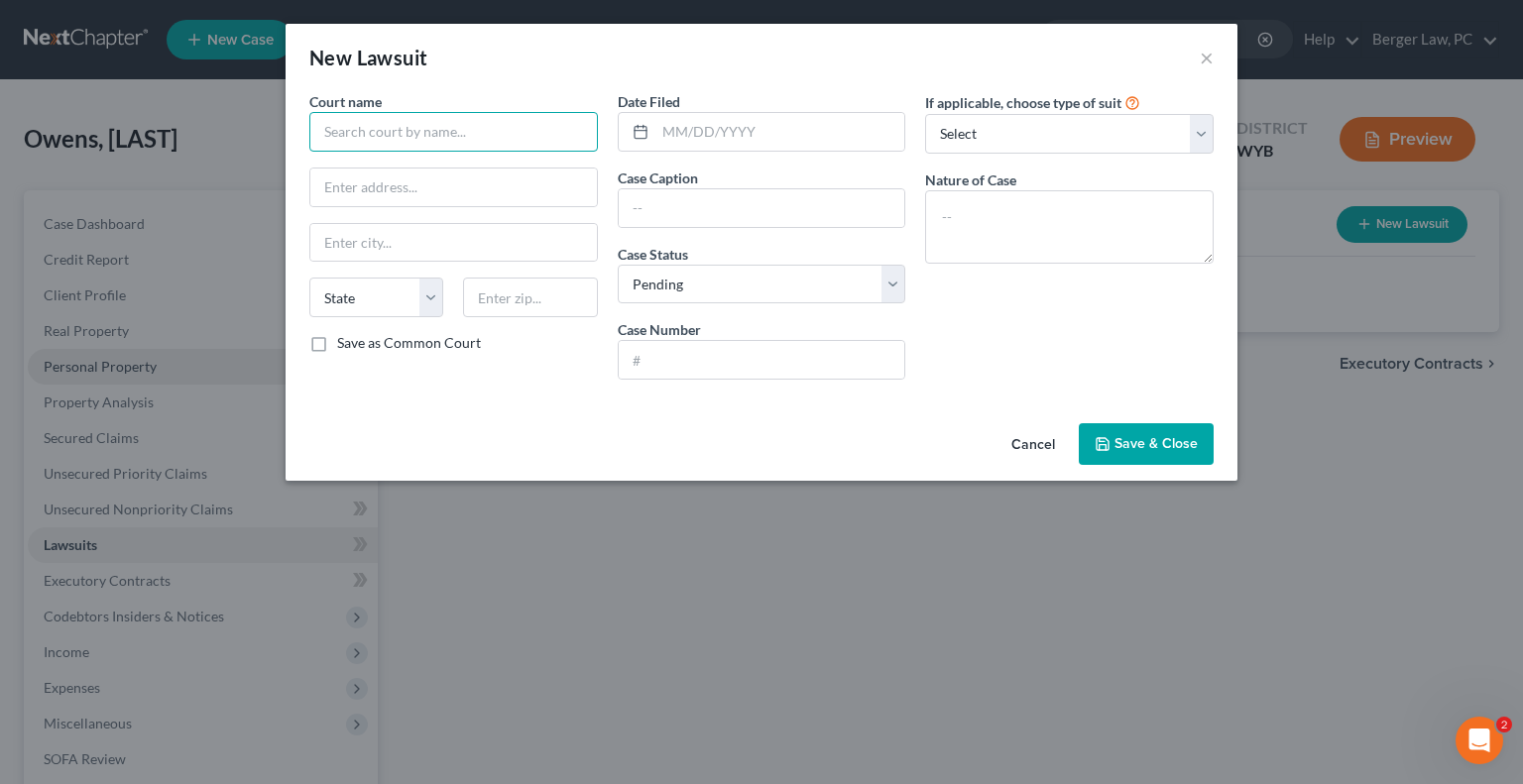 click at bounding box center (453, 132) 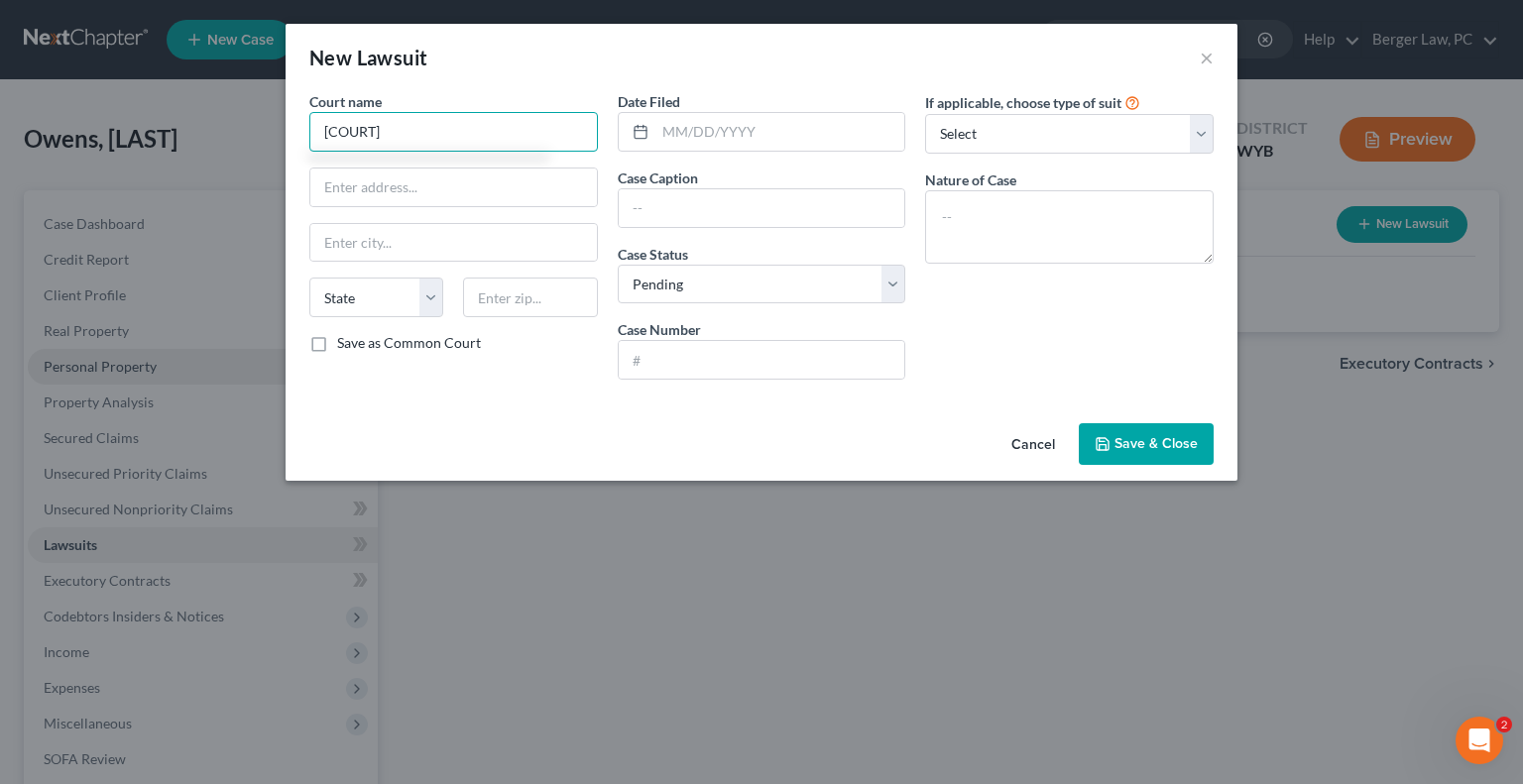 type on "[COURT]" 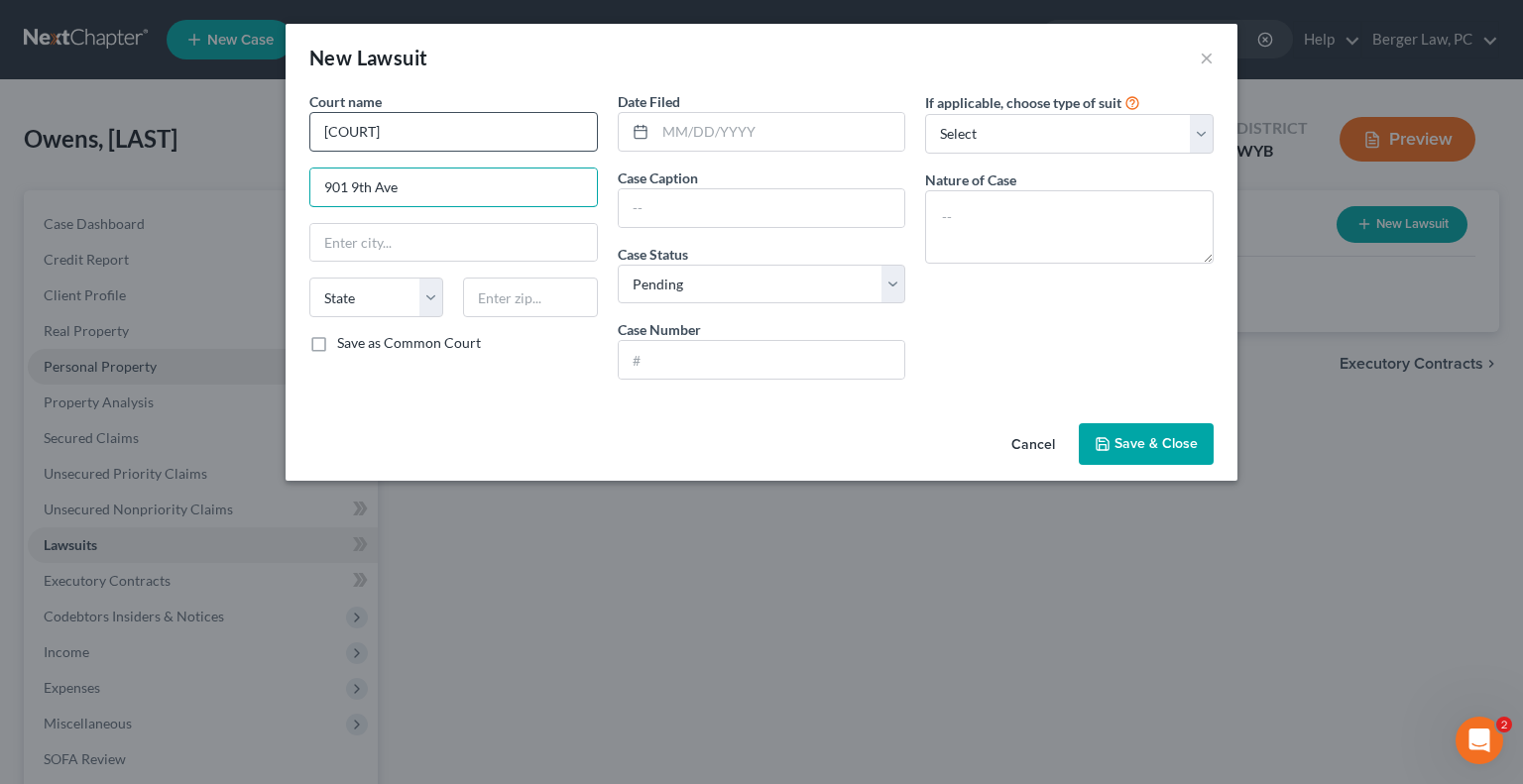 type on "901 9th Ave" 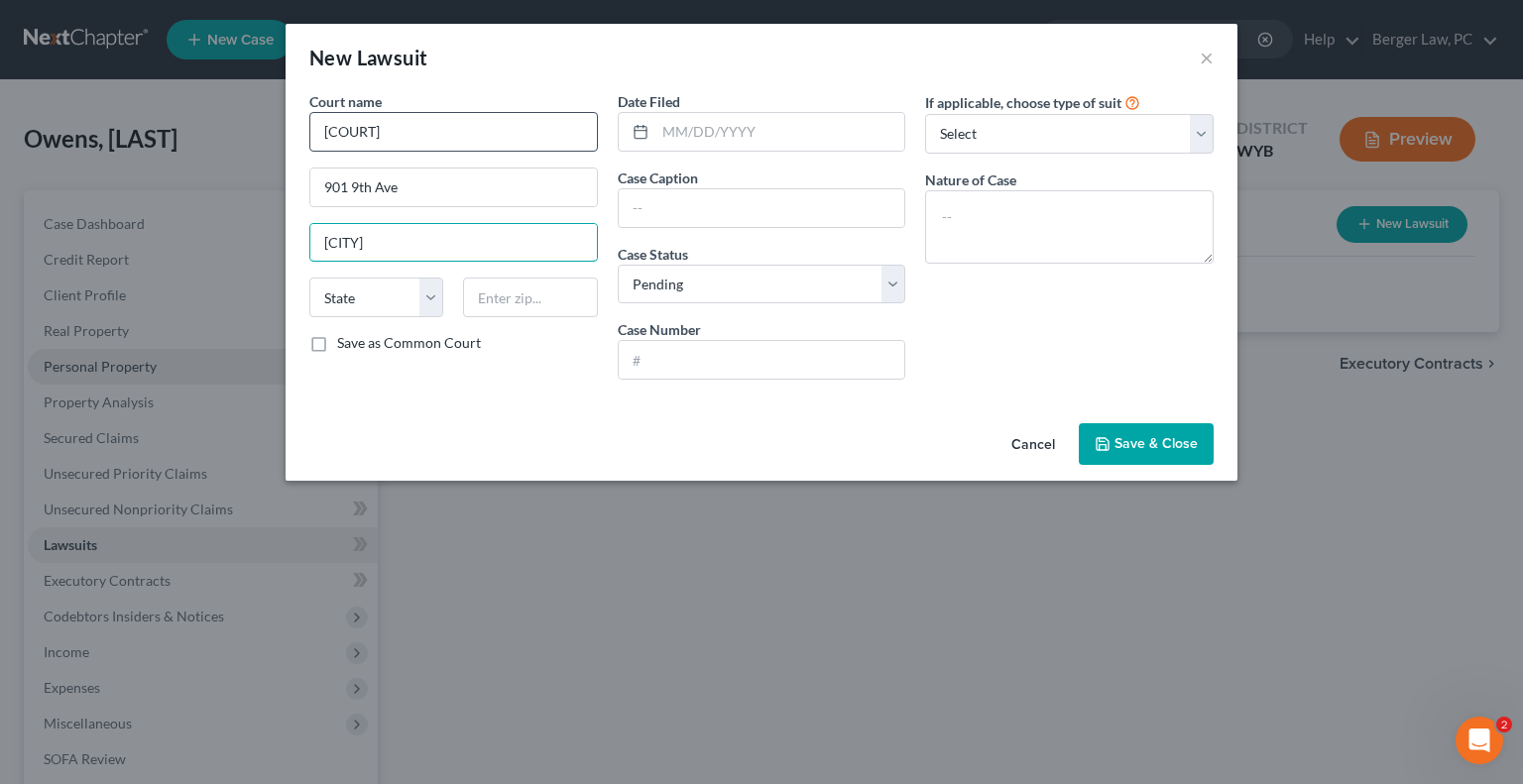 type on "[CITY]" 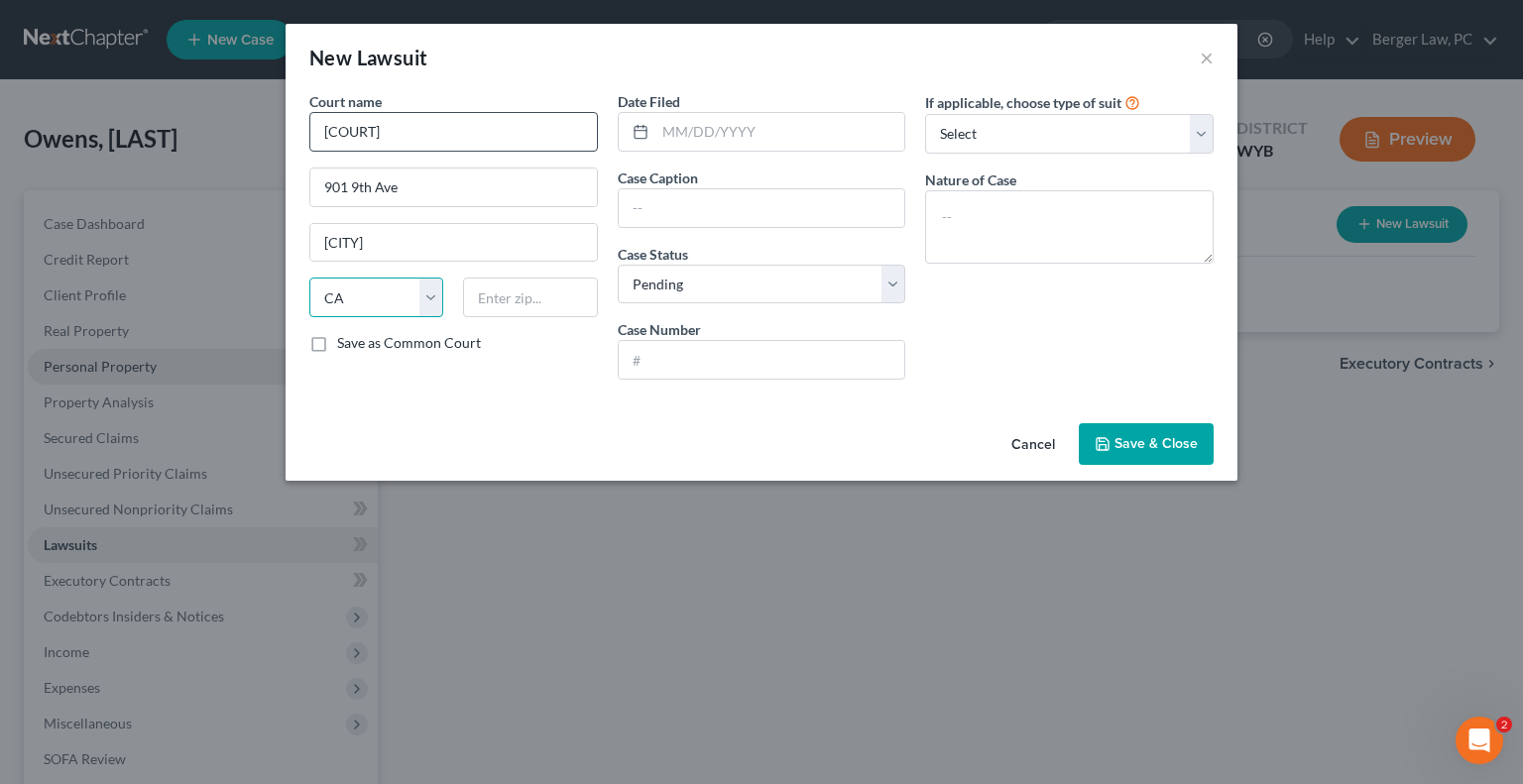 select on "5" 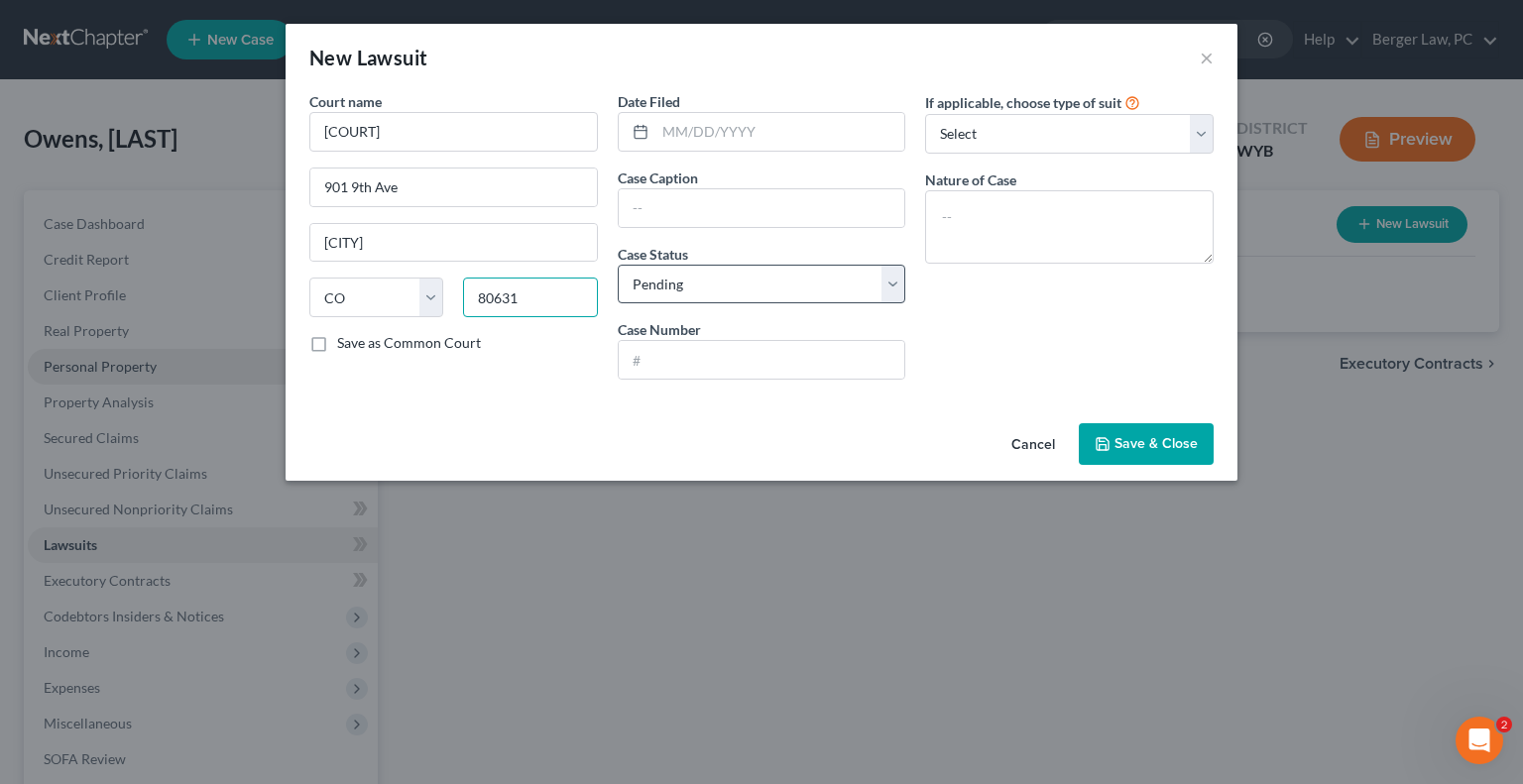 type on "80631" 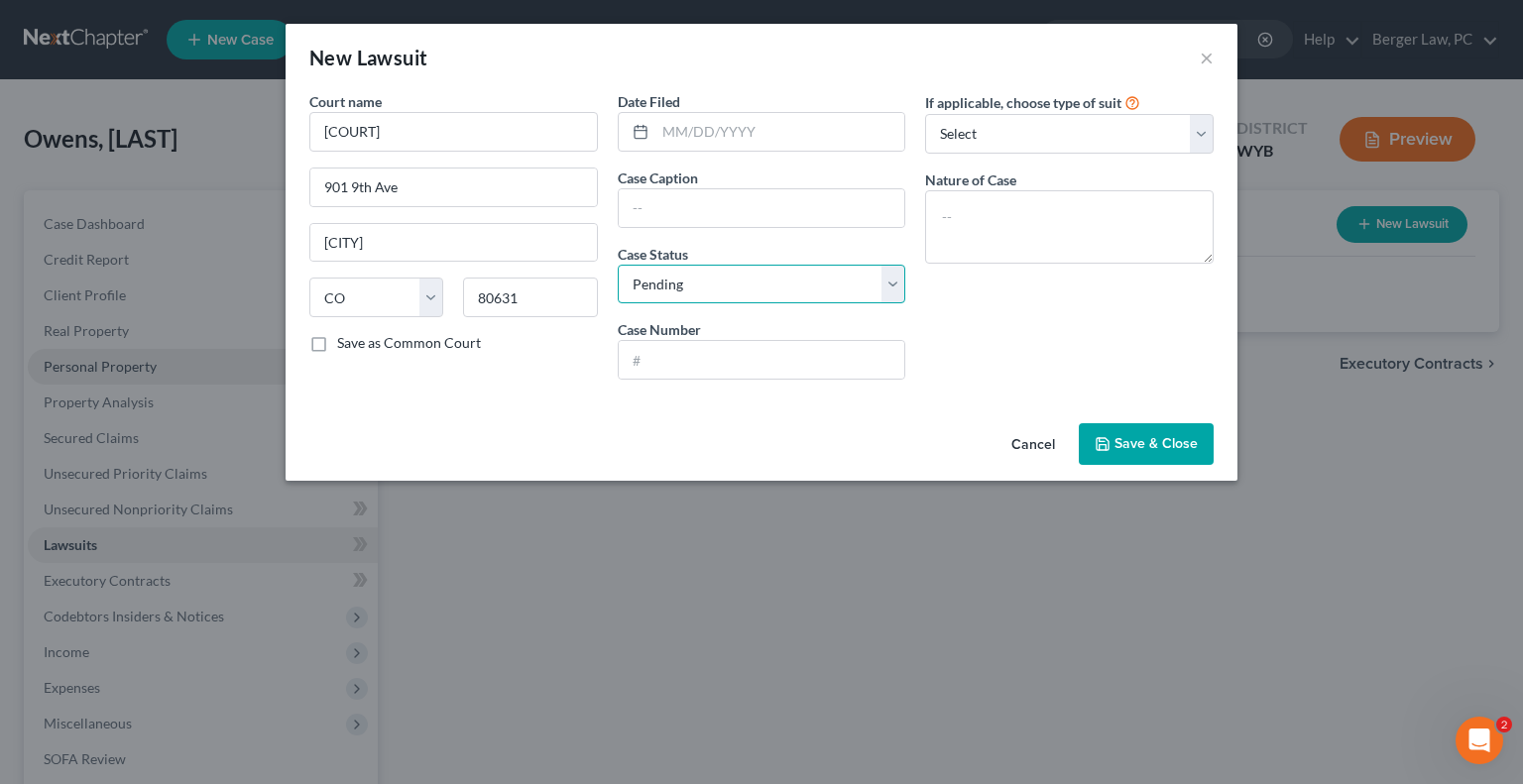 click on "Select Pending On Appeal Concluded" at bounding box center [762, 284] 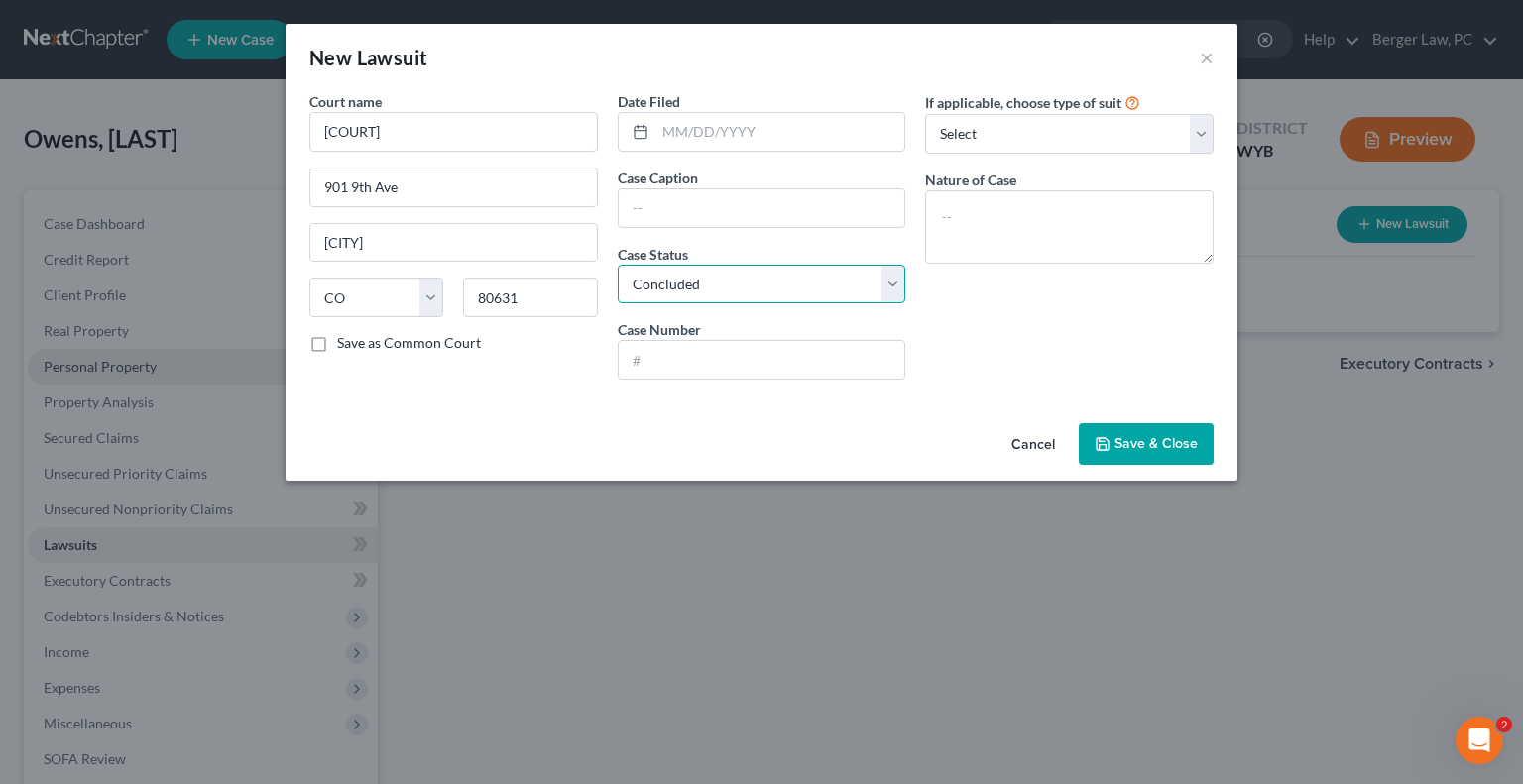 click on "Select Pending On Appeal Concluded" at bounding box center [762, 284] 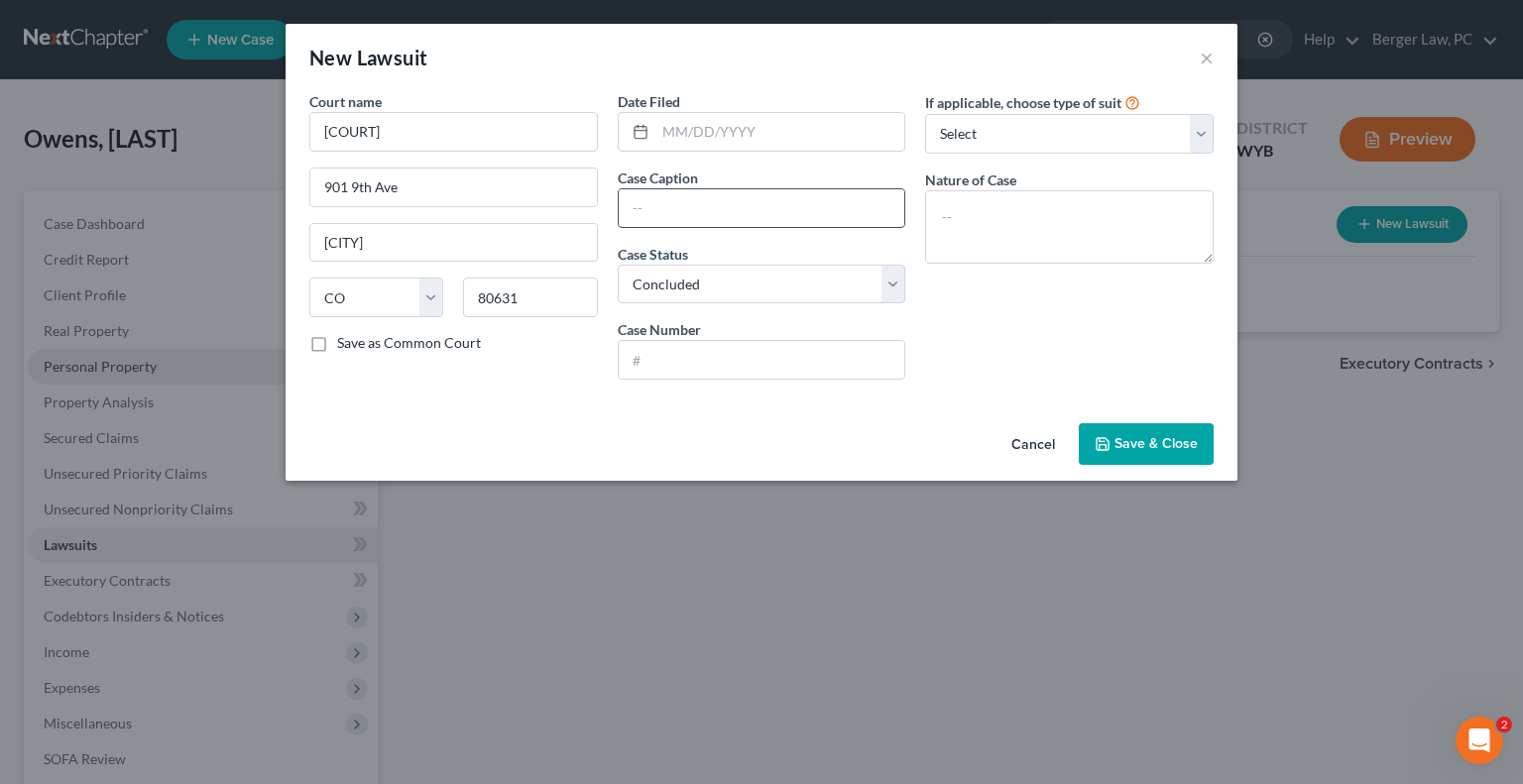 click at bounding box center (762, 208) 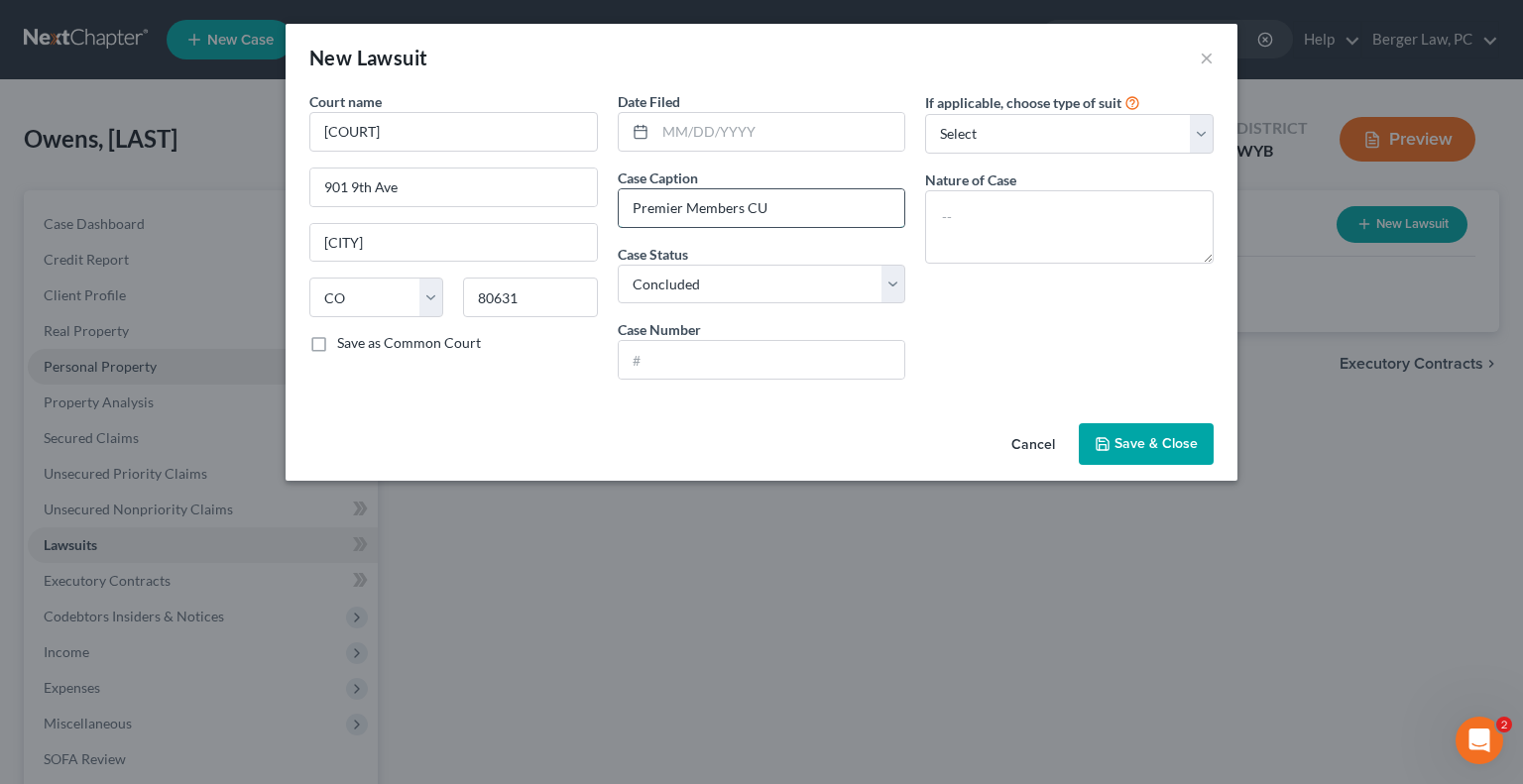 click on "Premier Members CU" at bounding box center [762, 208] 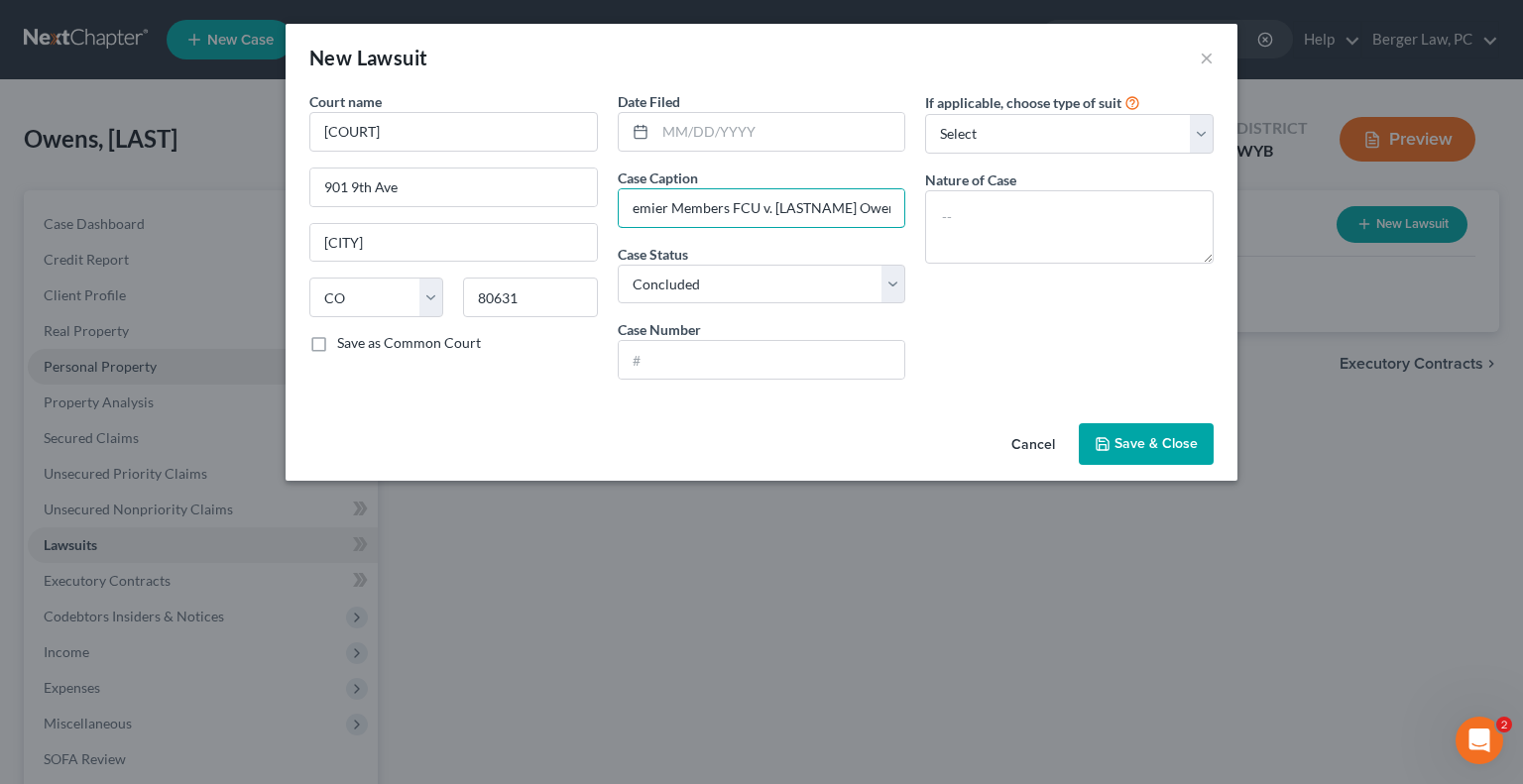 scroll, scrollTop: 0, scrollLeft: 25, axis: horizontal 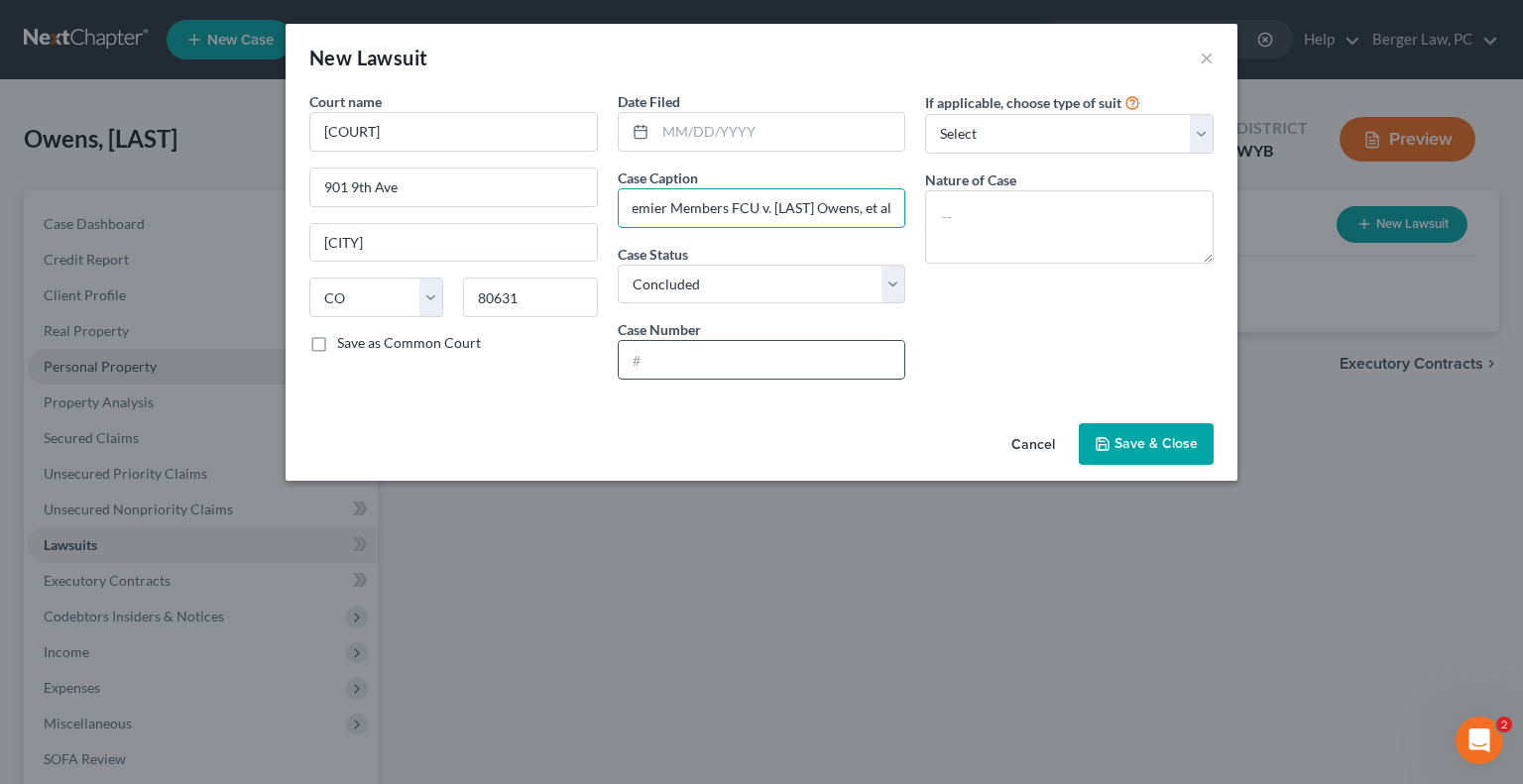 type on "Premier Members FCU v. [LAST] Owens, et al" 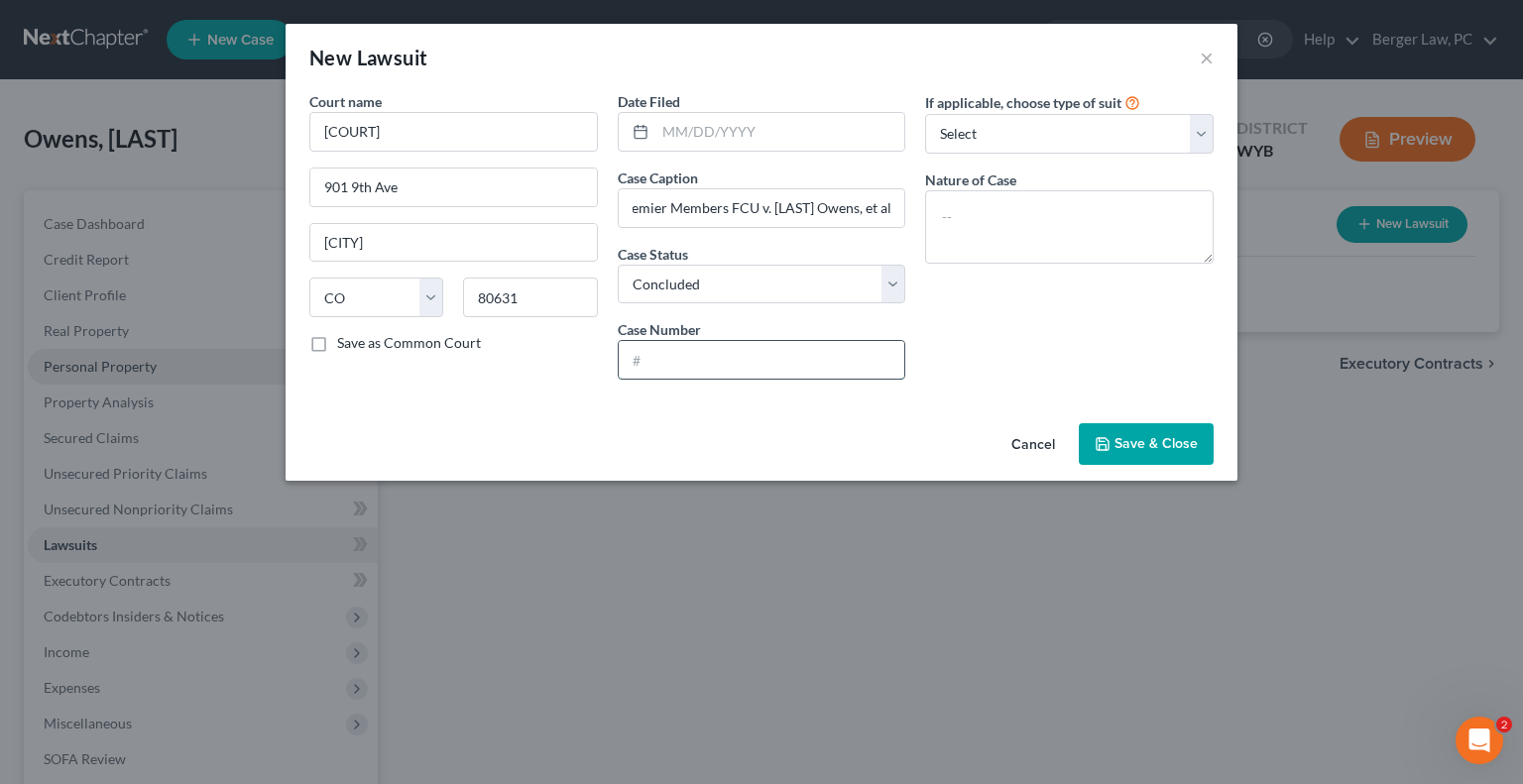 scroll, scrollTop: 0, scrollLeft: 0, axis: both 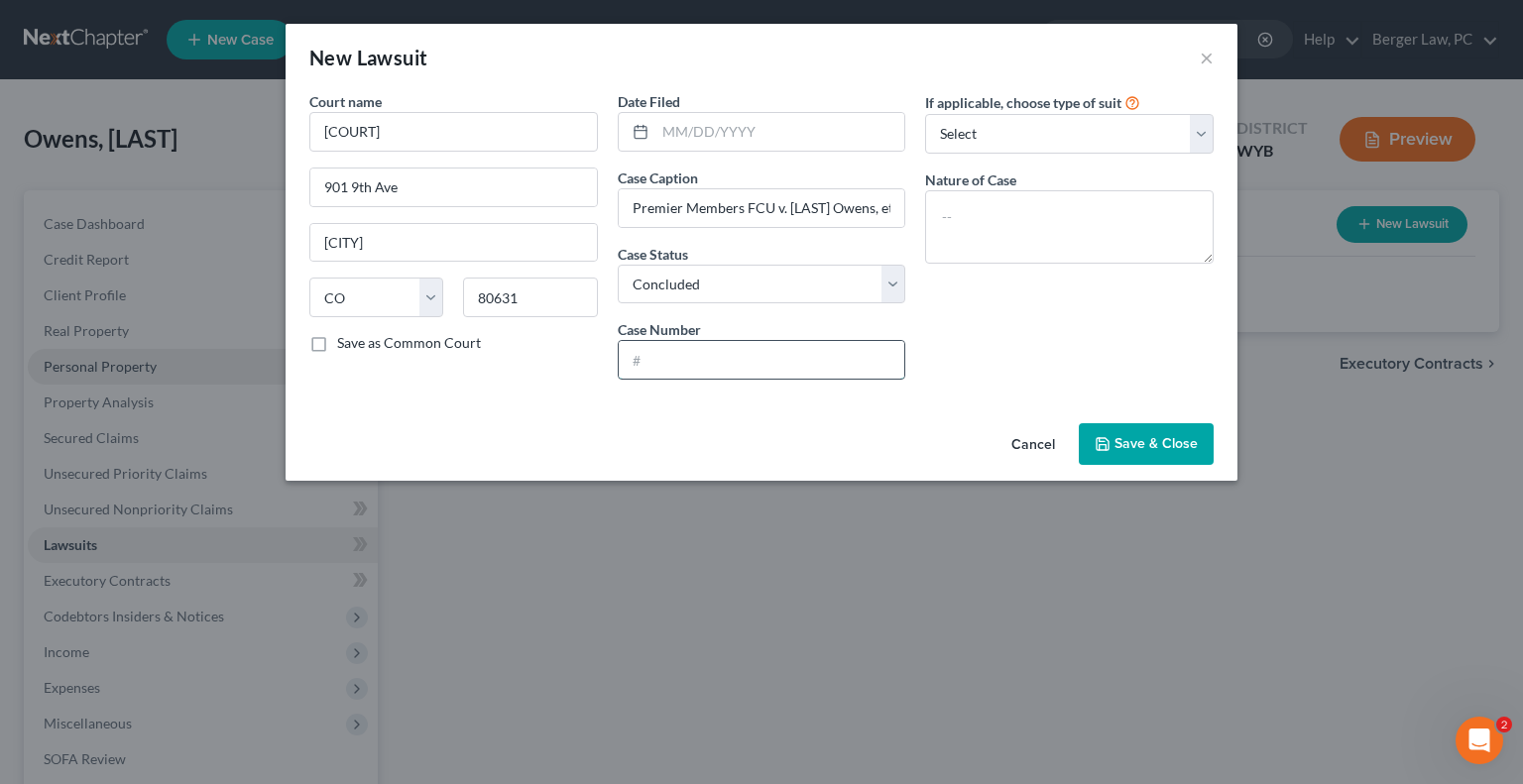 click at bounding box center (762, 360) 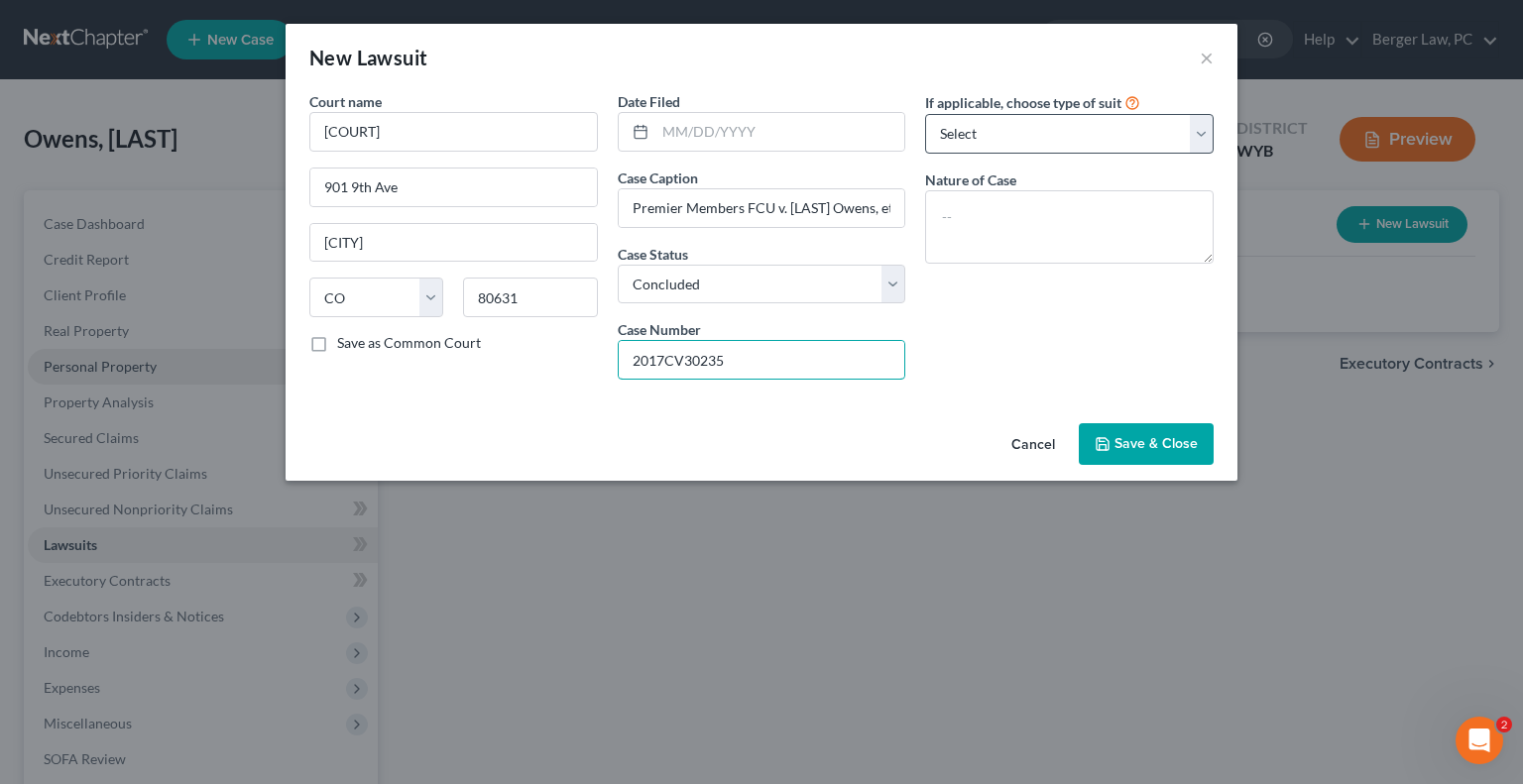 type on "2017CV30235" 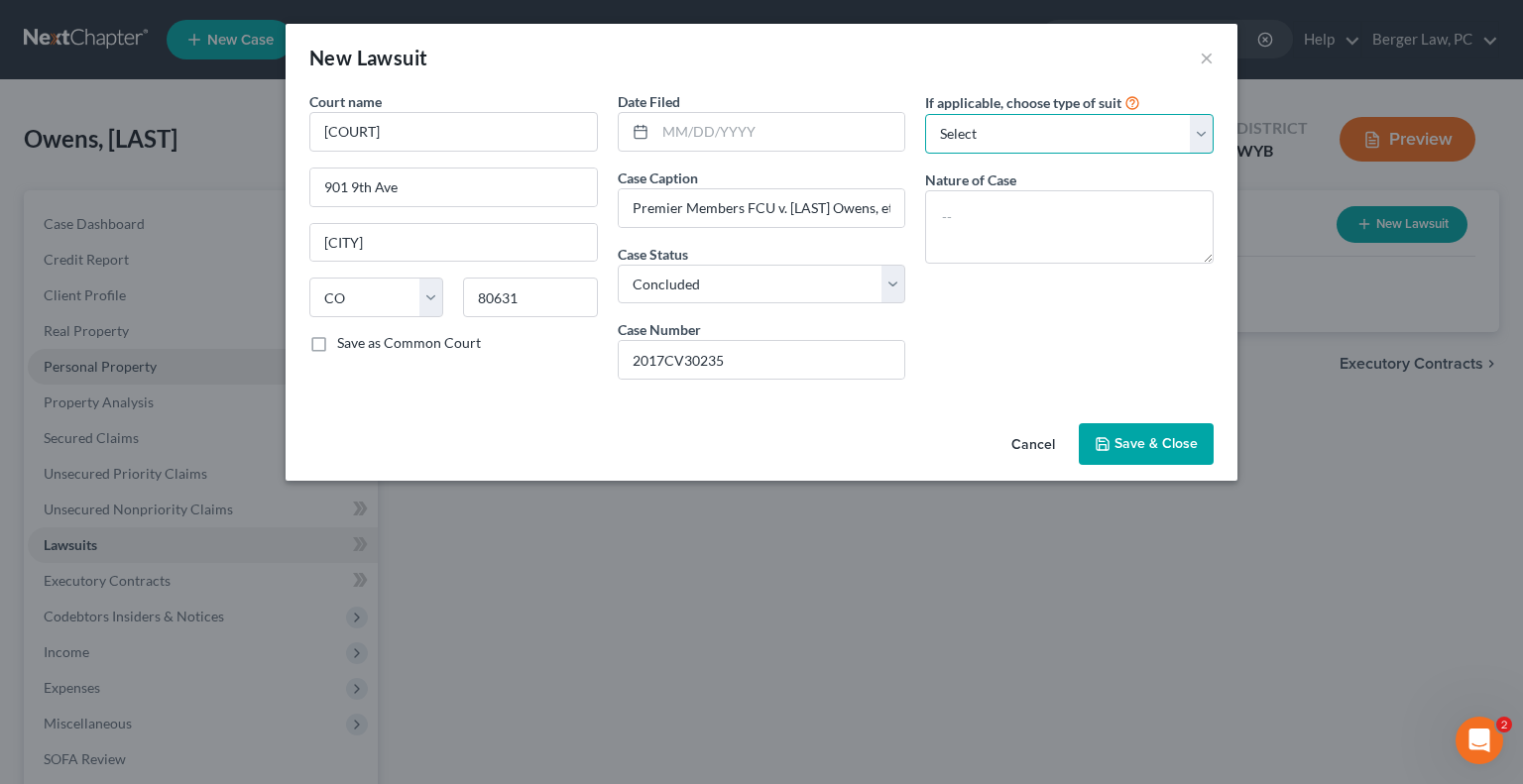 click on "Select Repossession Garnishment Foreclosure Attached, Seized, Or Levied Other" at bounding box center [1069, 134] 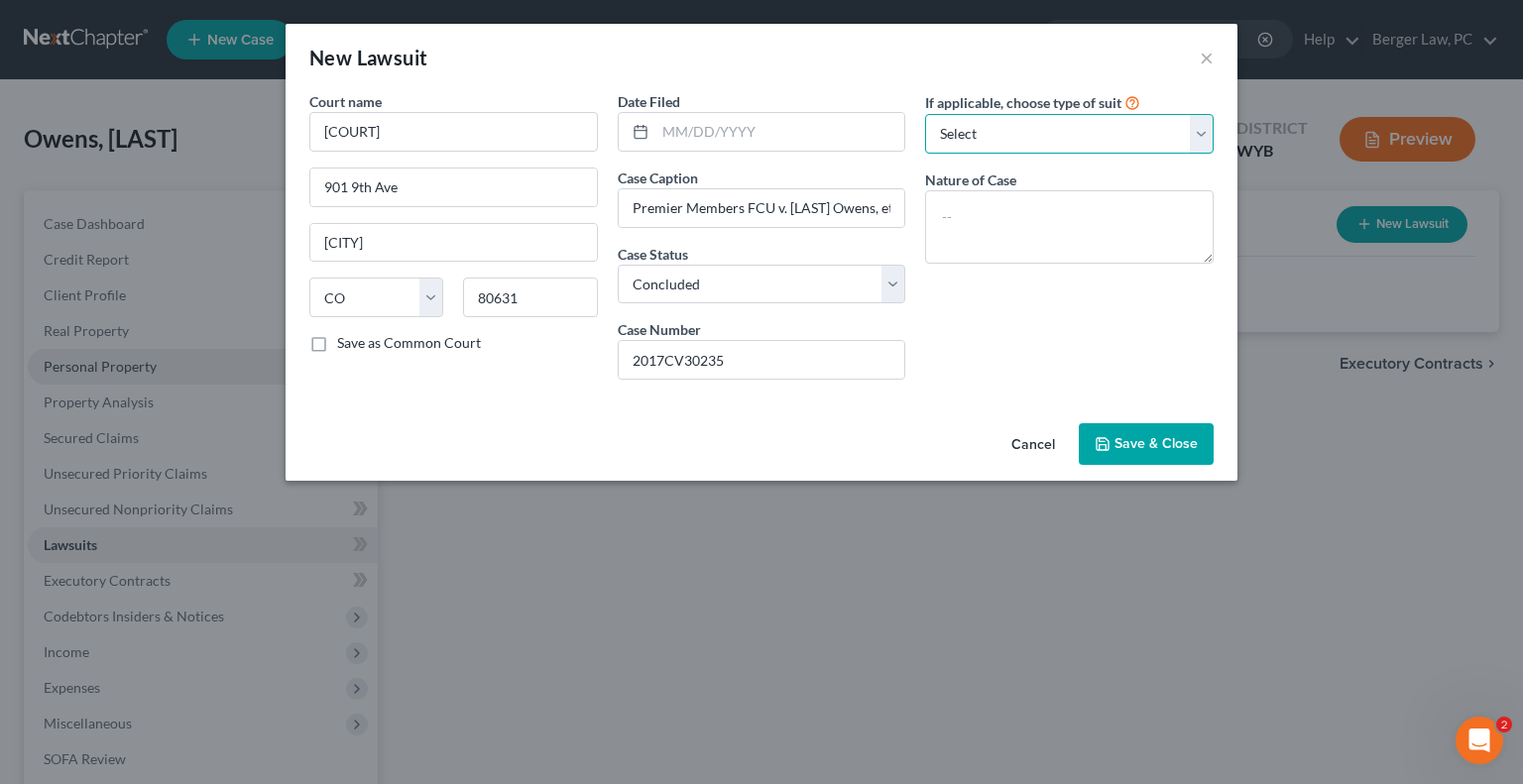 select on "1" 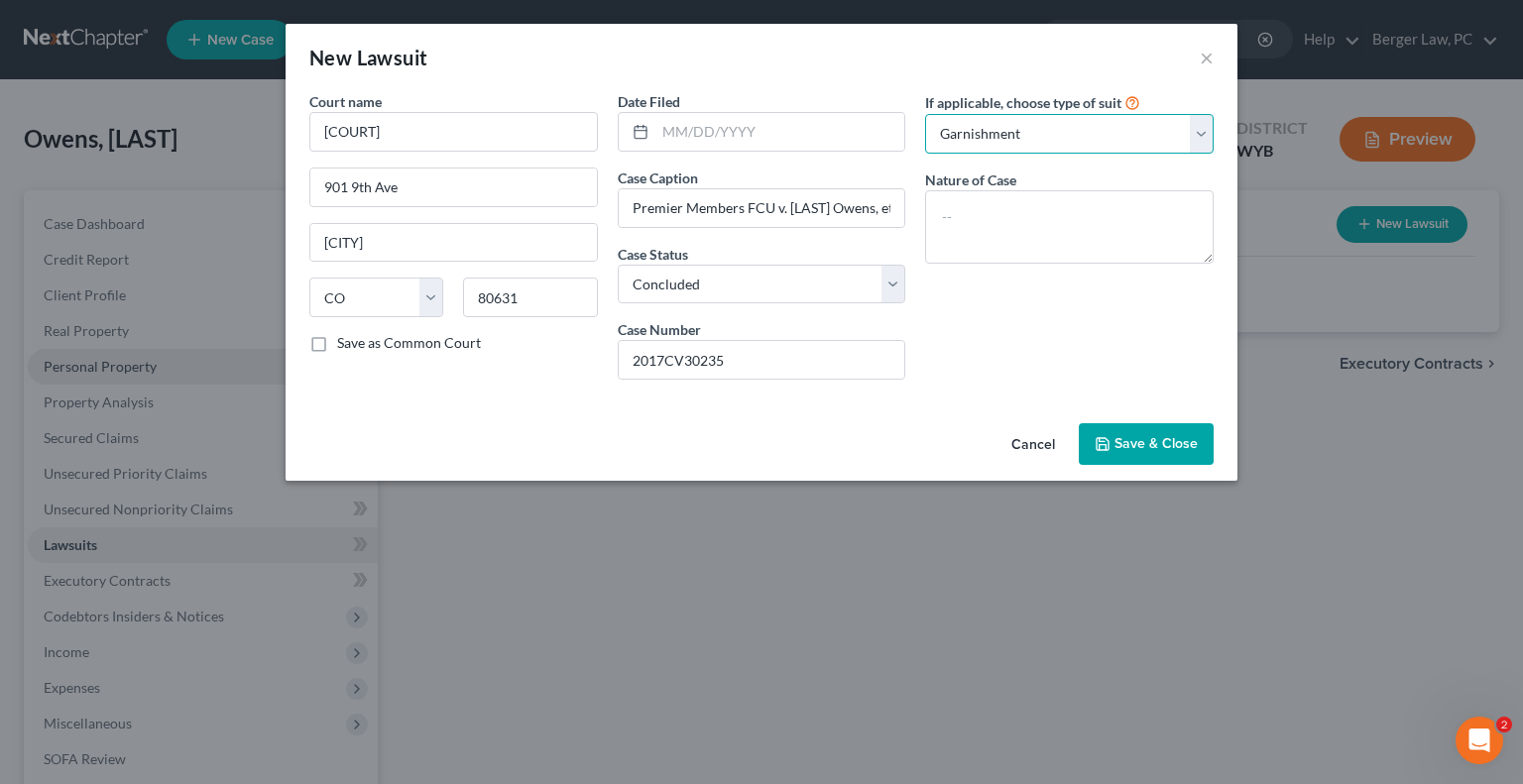 click on "Select Repossession Garnishment Foreclosure Attached, Seized, Or Levied Other" at bounding box center (1069, 134) 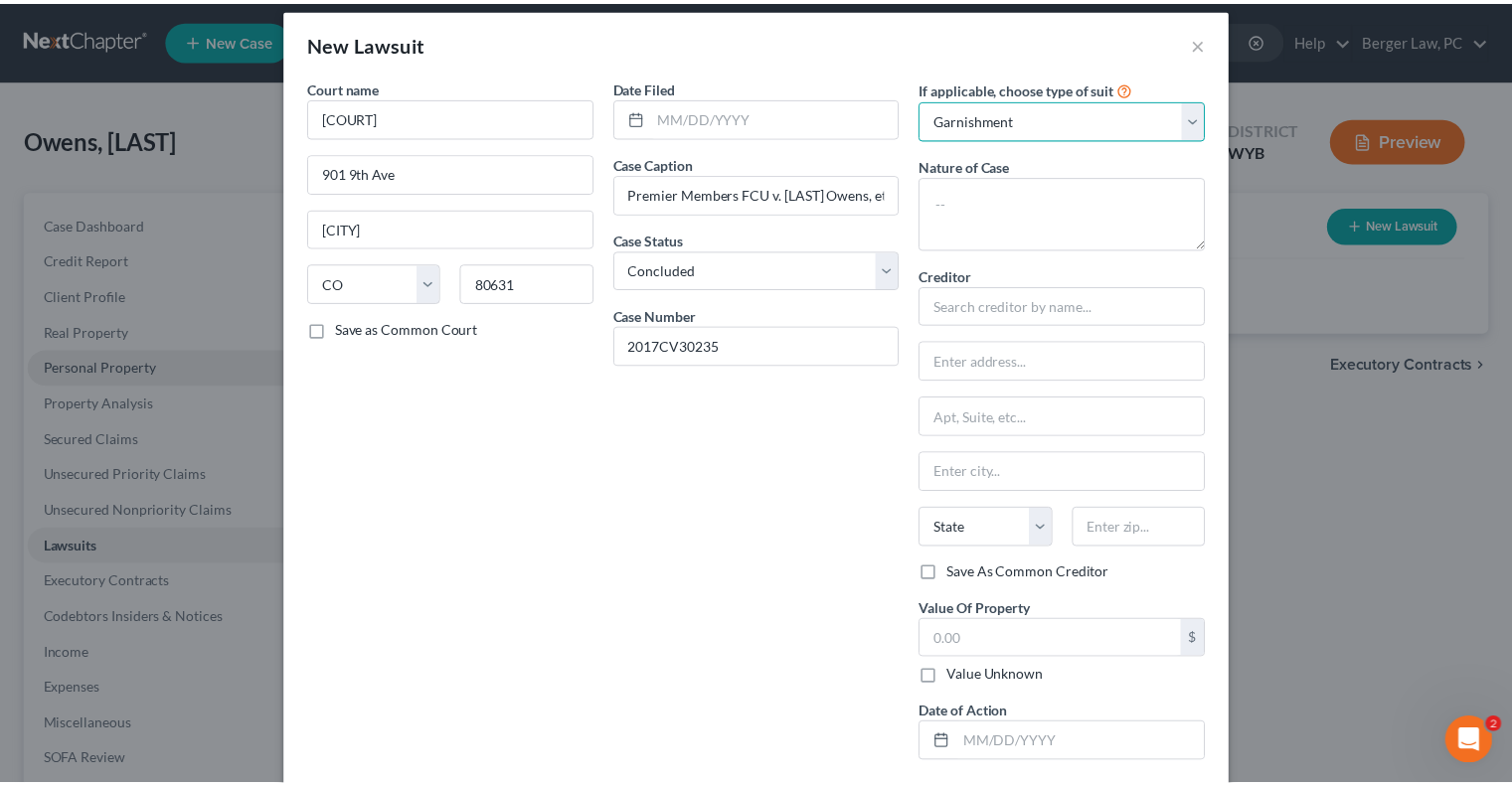 scroll, scrollTop: 0, scrollLeft: 0, axis: both 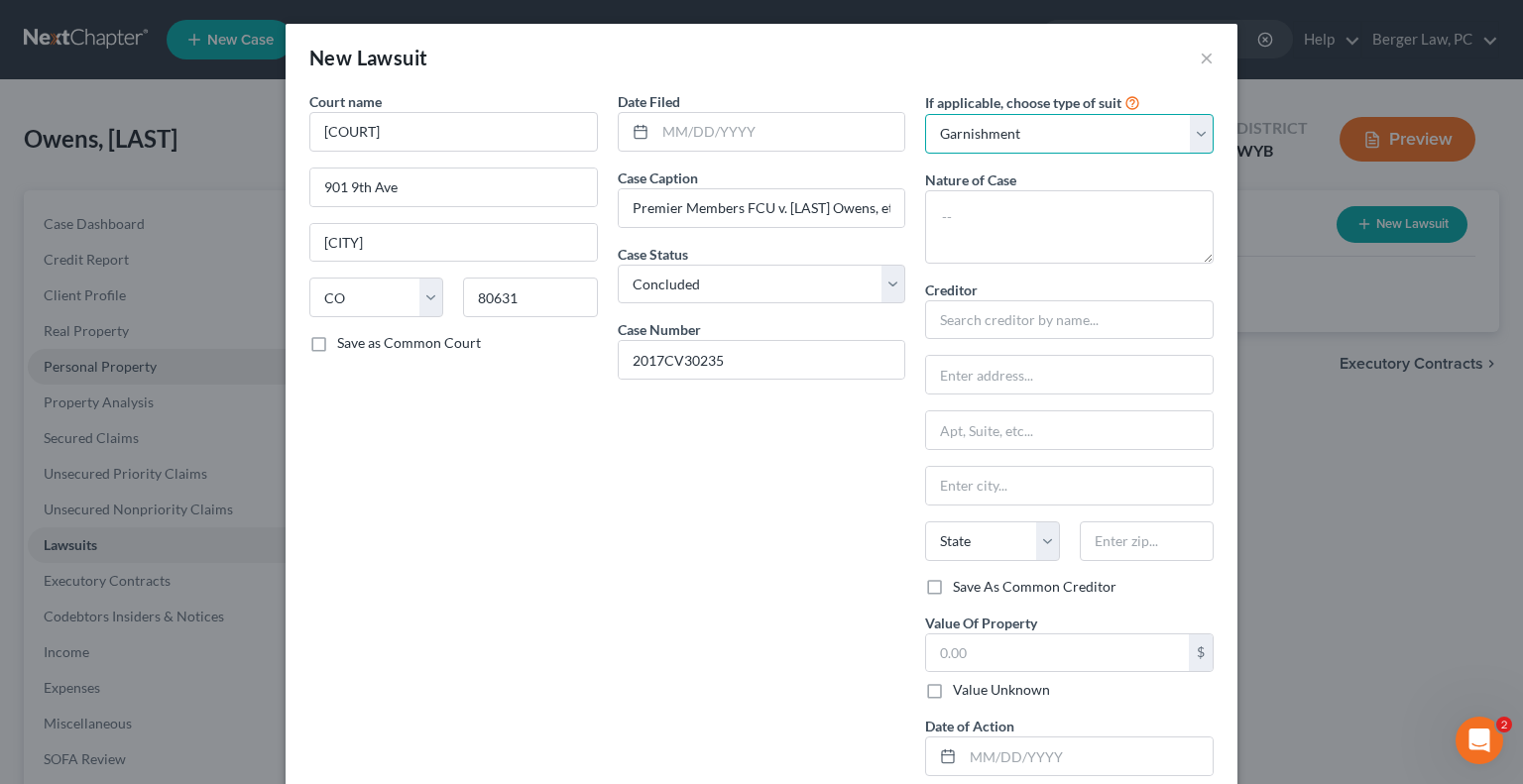 click on "Select Repossession Garnishment Foreclosure Attached, Seized, Or Levied Other" at bounding box center (1069, 134) 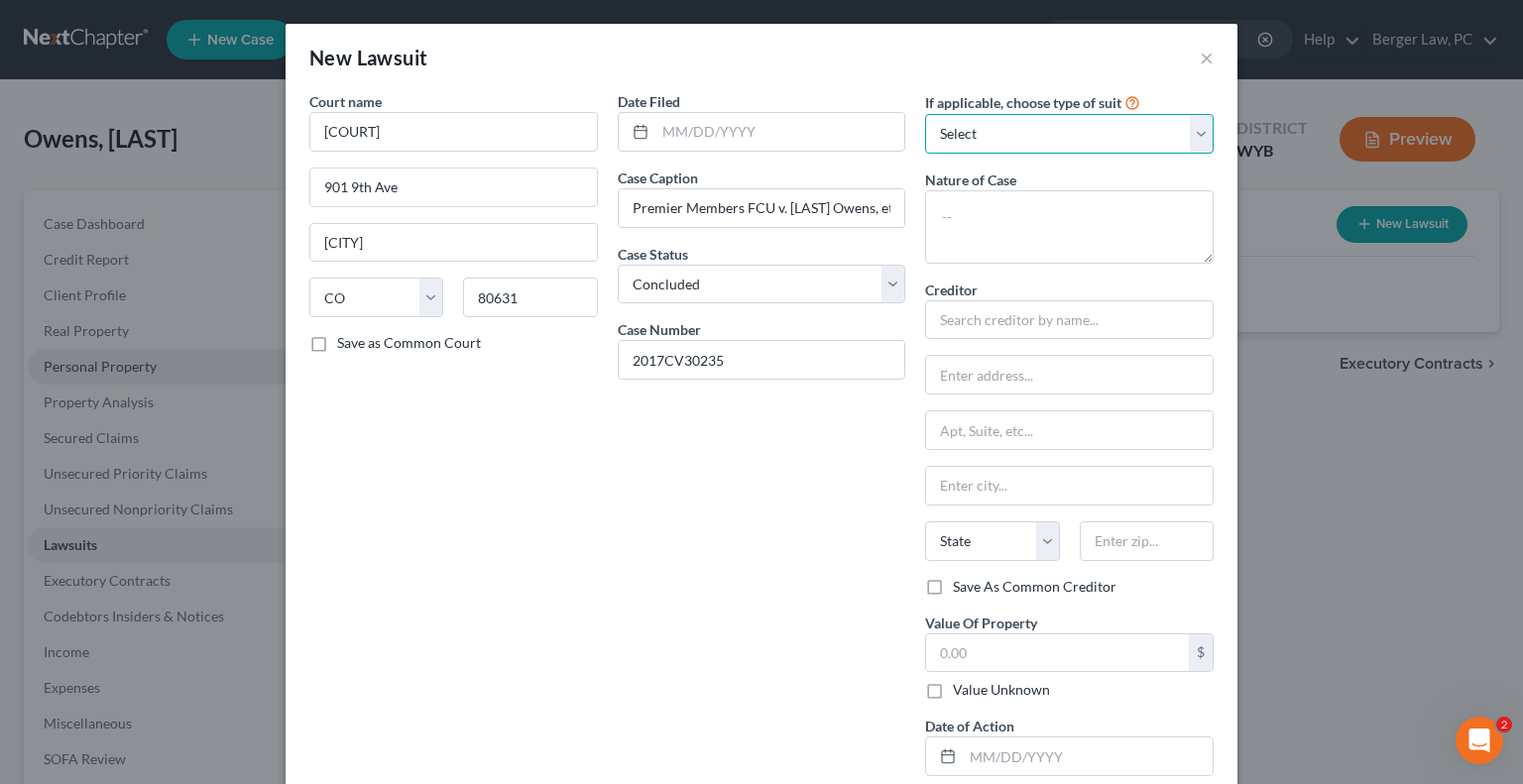 click on "Select Repossession Garnishment Foreclosure Attached, Seized, Or Levied Other" at bounding box center [1069, 134] 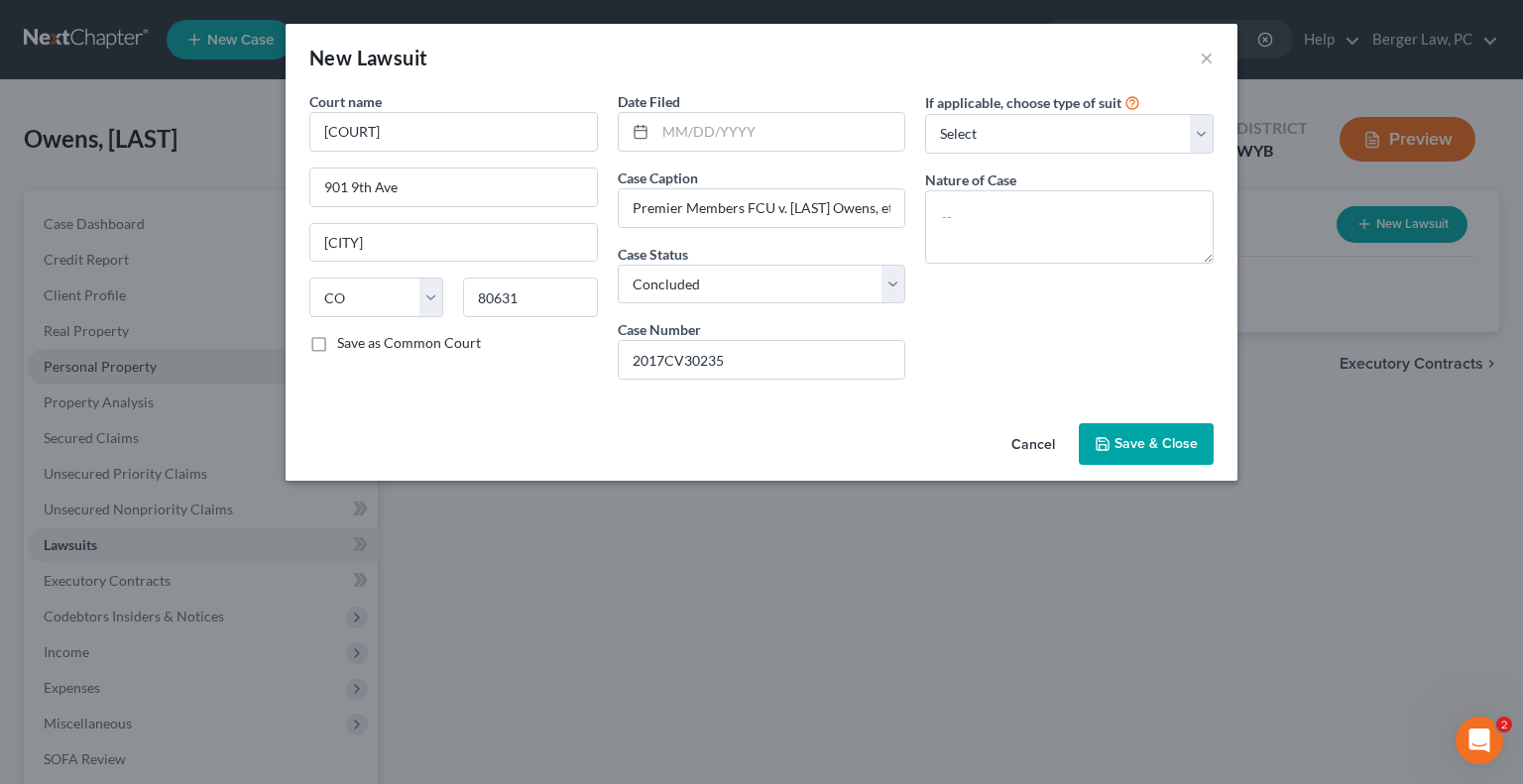 click on "Save & Close" at bounding box center (1156, 443) 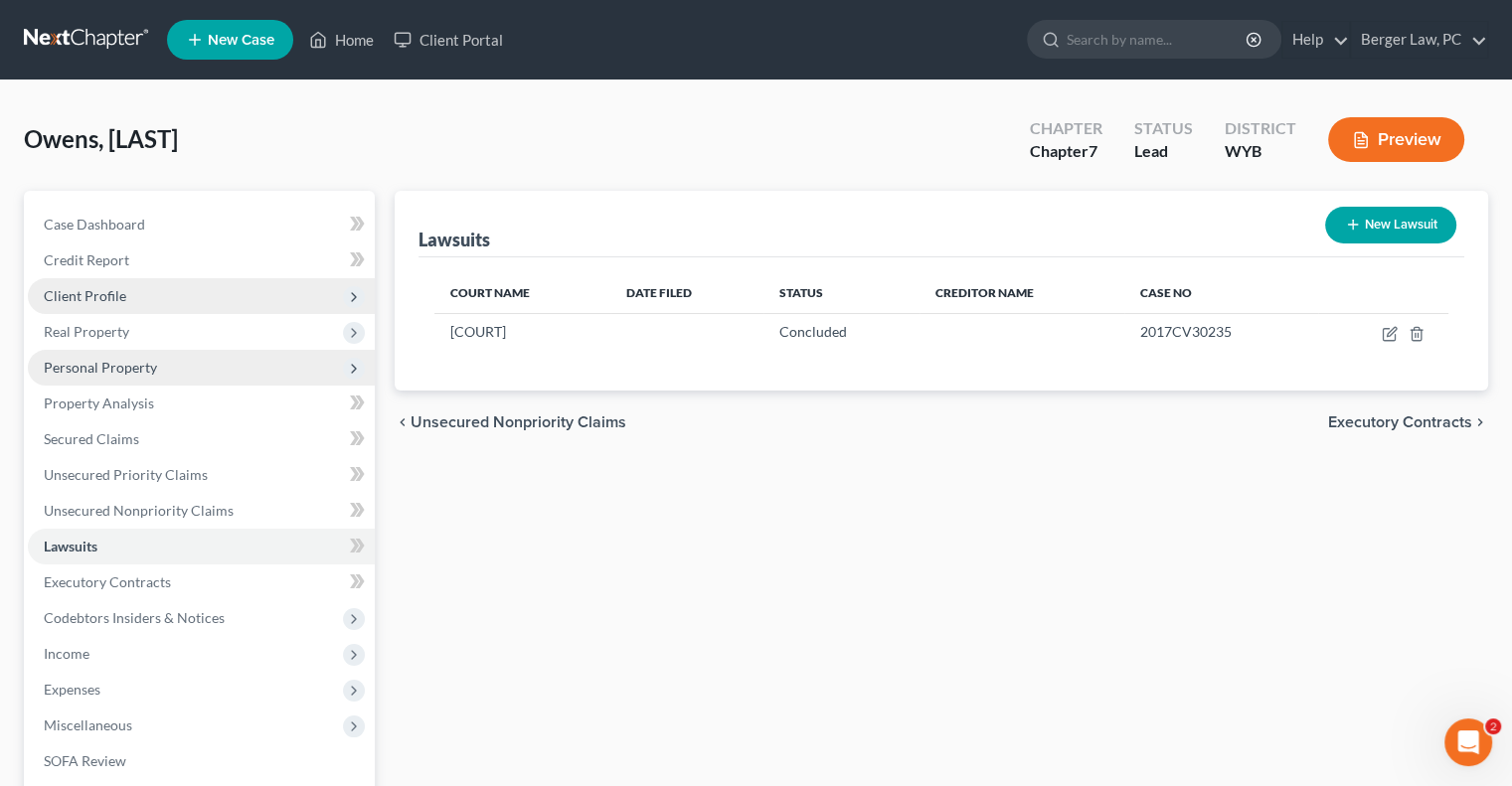 click on "Client Profile" at bounding box center (84, 295) 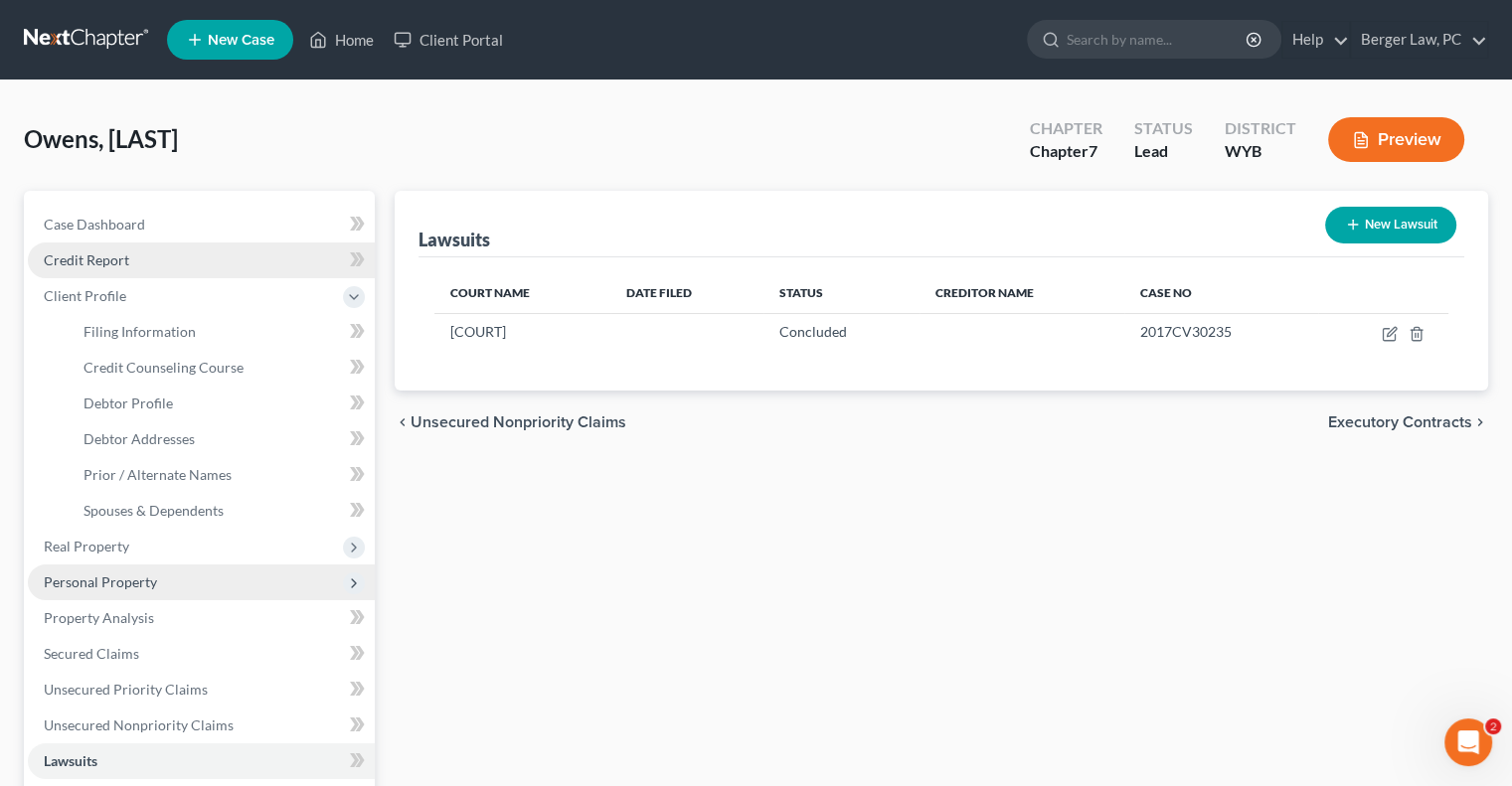 click on "Credit Report" at bounding box center (86, 259) 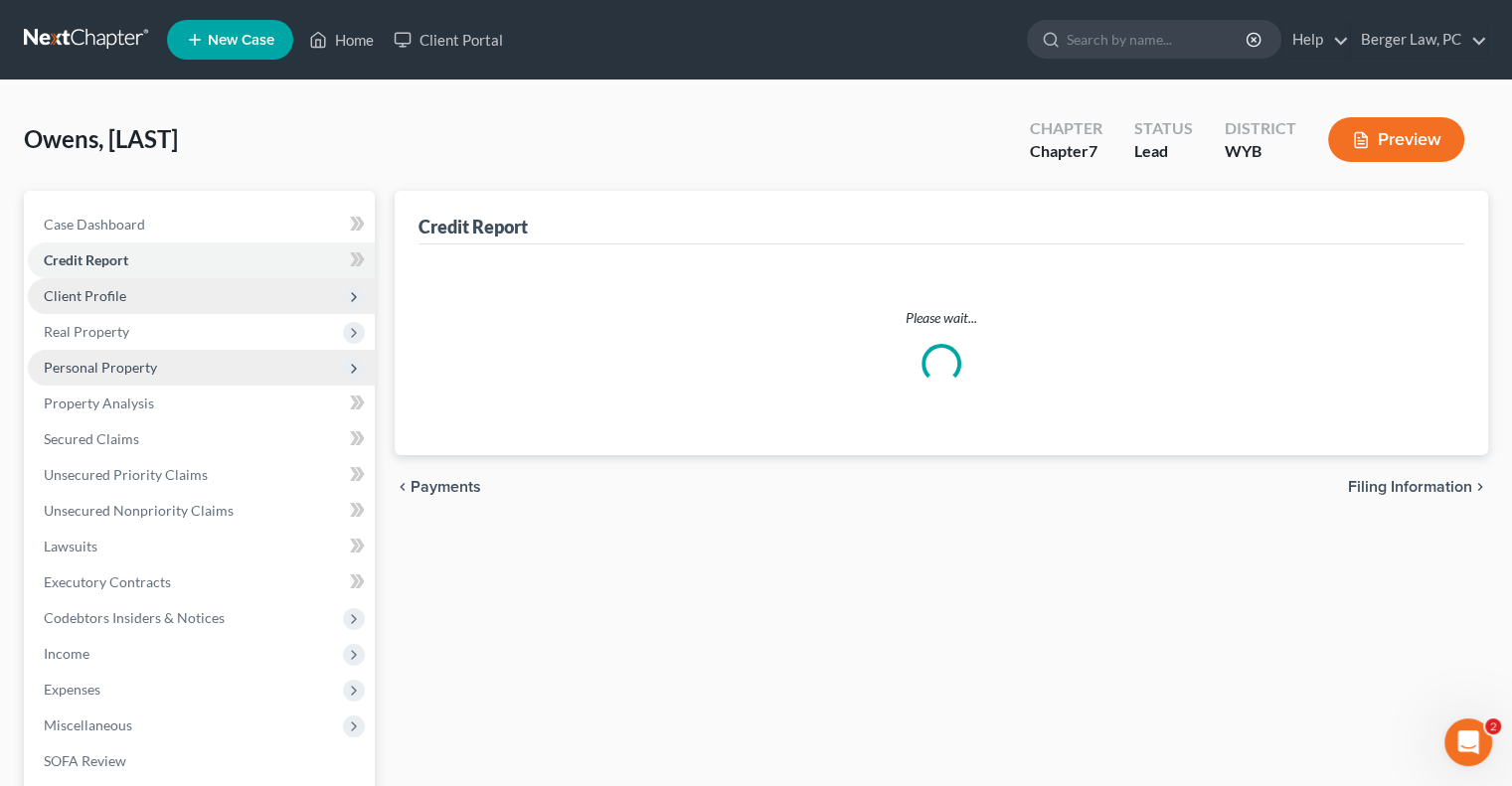 click on "Client Profile" at bounding box center [84, 295] 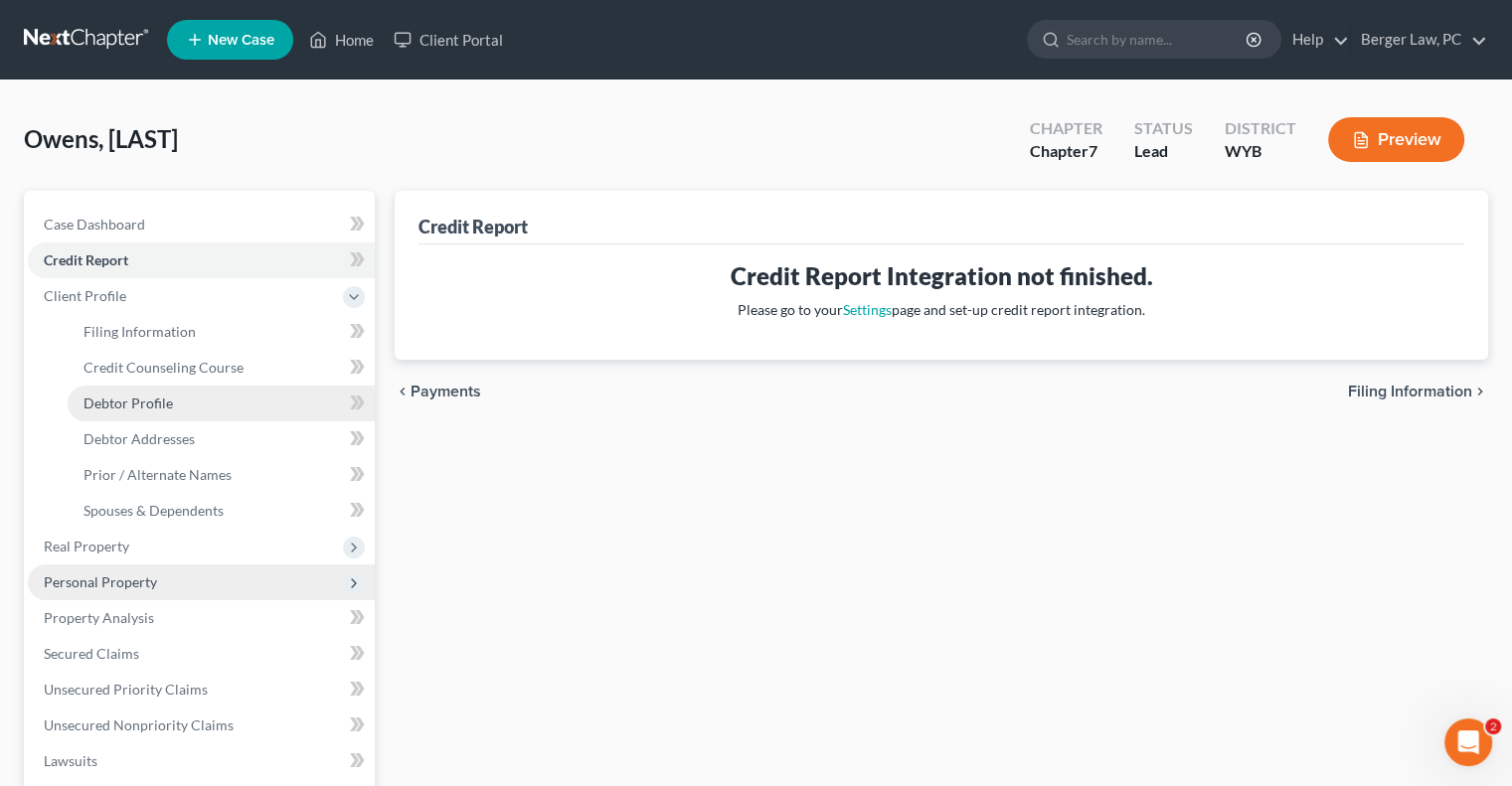 click on "Debtor Profile" at bounding box center (221, 403) 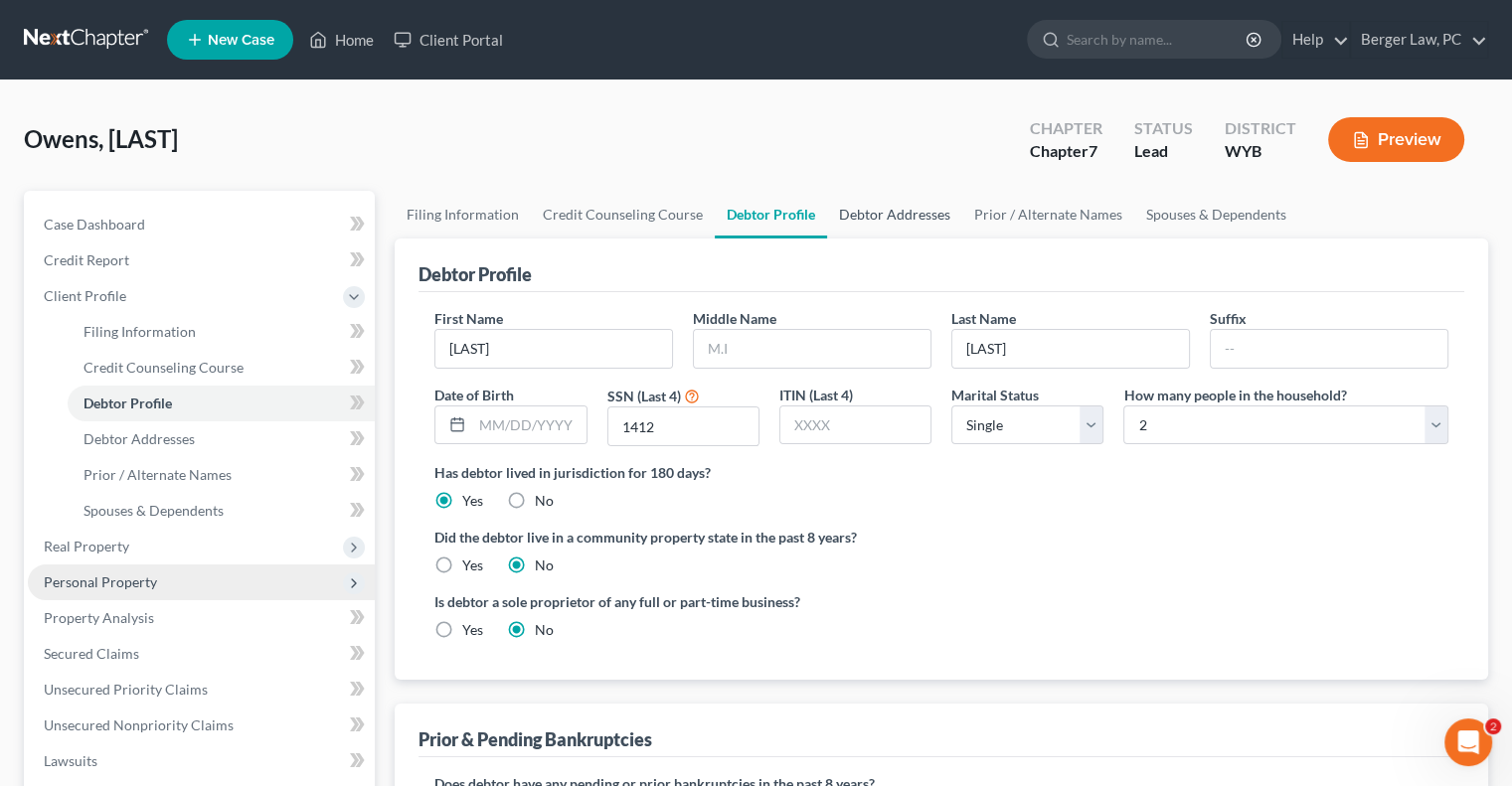 click on "Debtor Addresses" at bounding box center [895, 215] 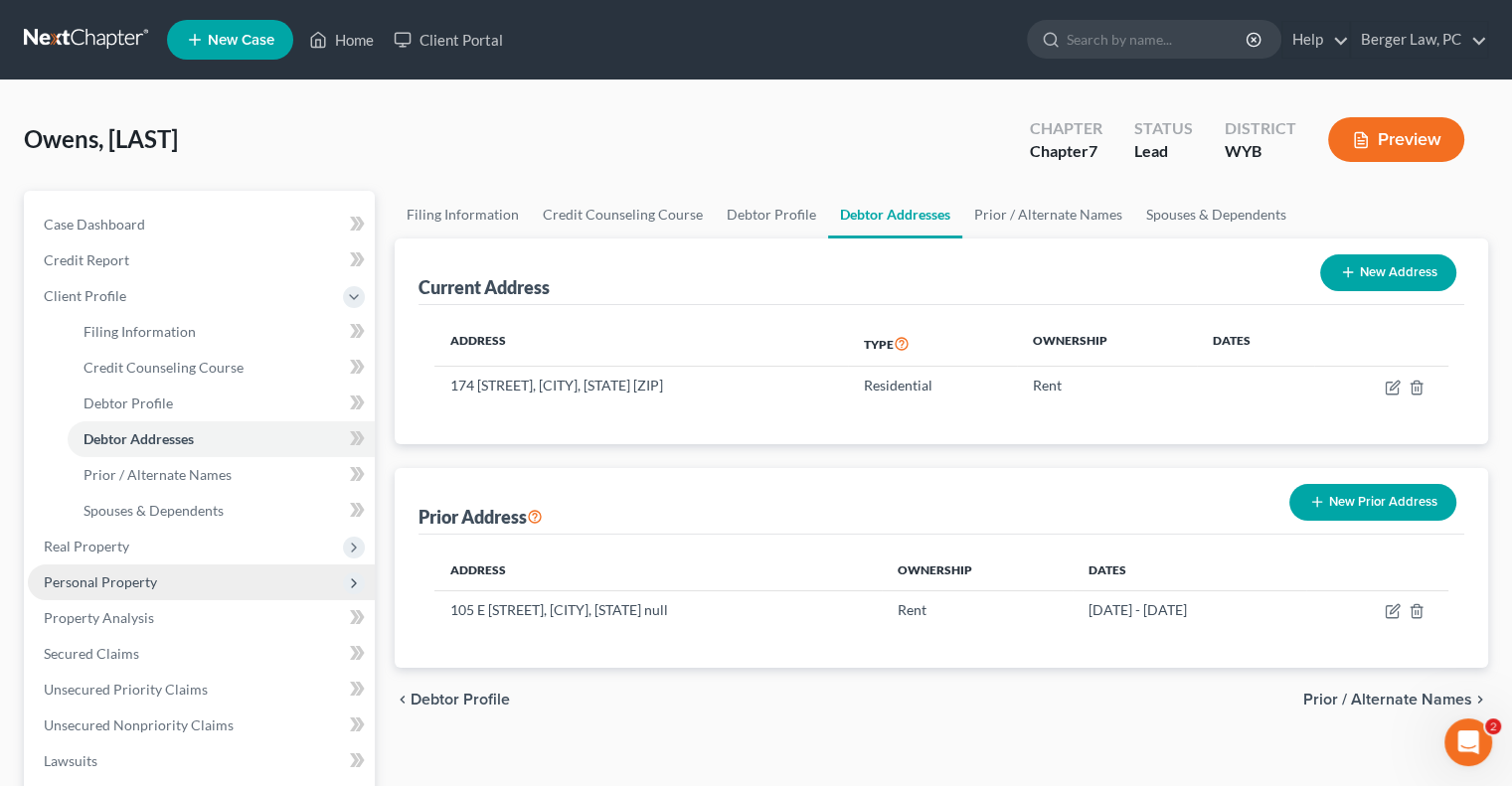 click on "New Prior Address" at bounding box center [1373, 502] 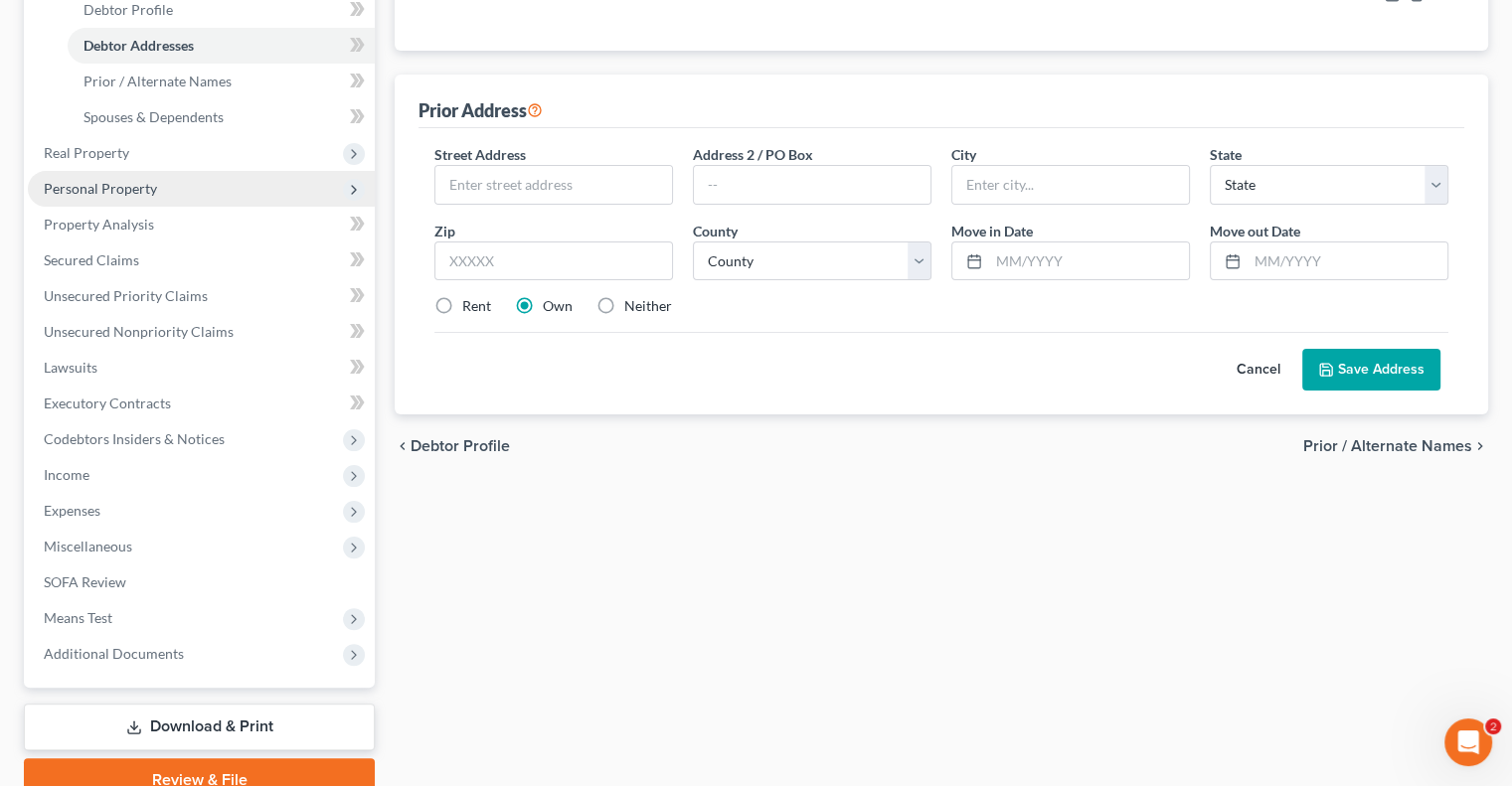 scroll, scrollTop: 397, scrollLeft: 0, axis: vertical 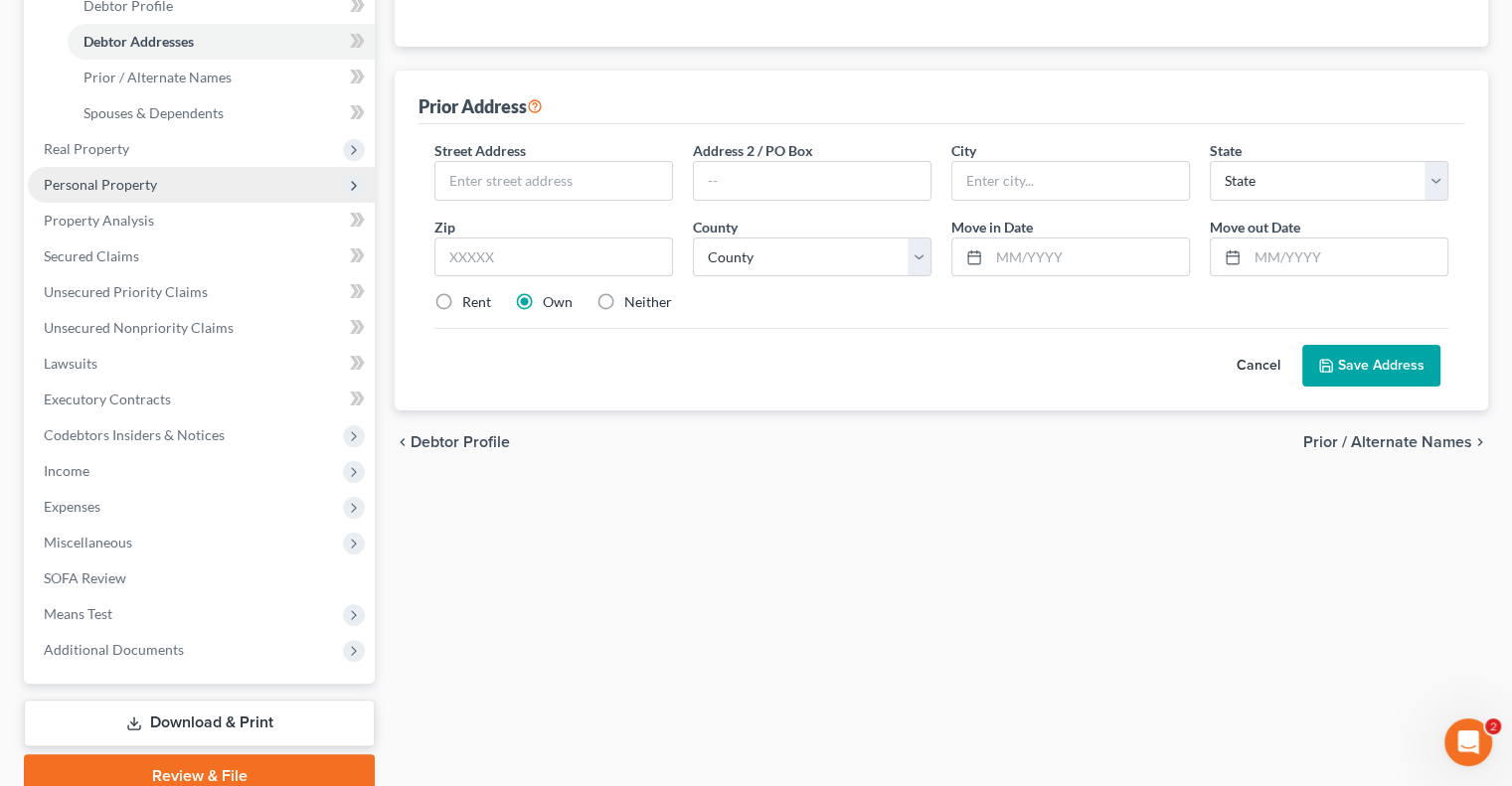 click on "Neither" at bounding box center [648, 302] 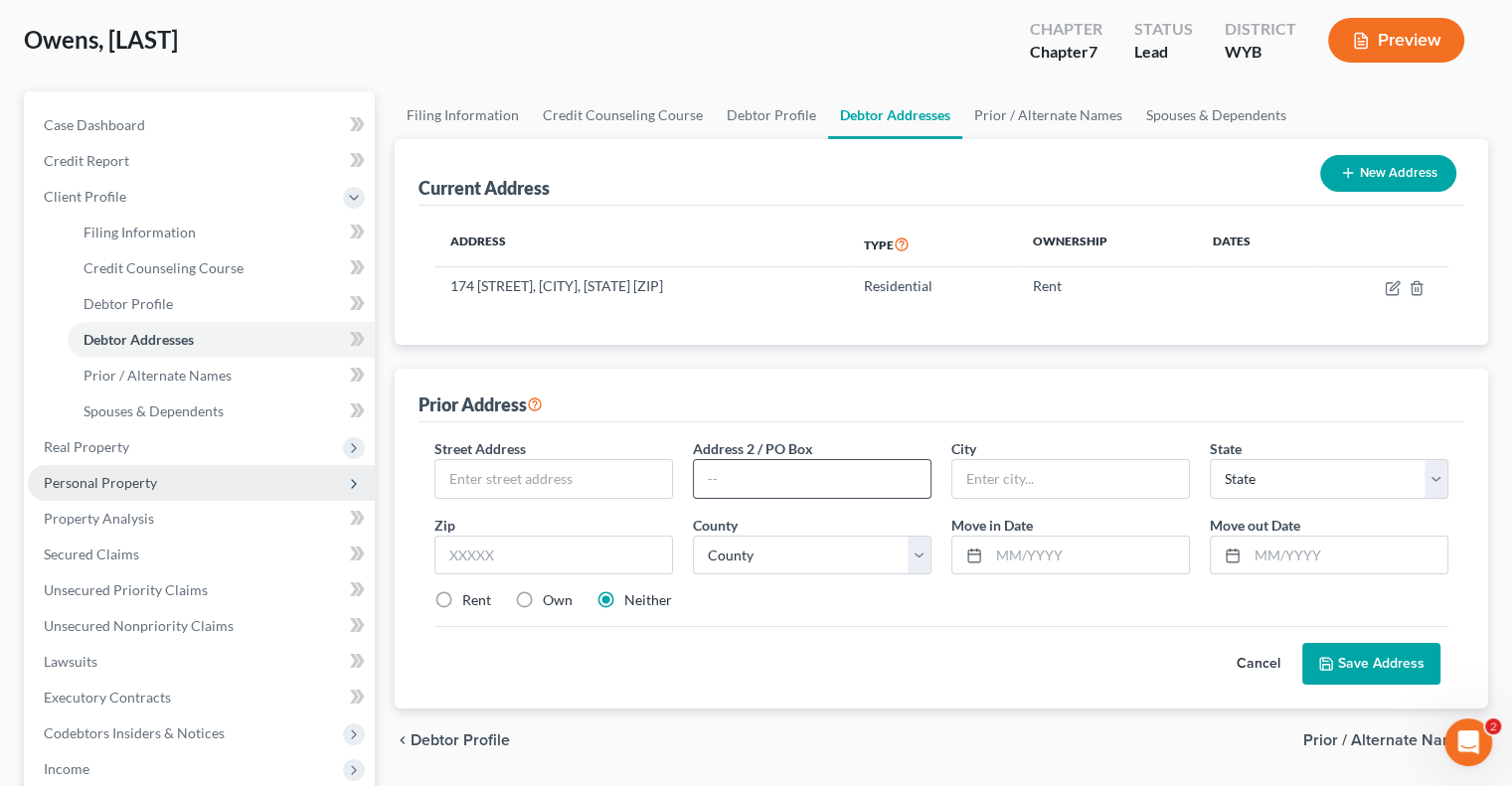 scroll, scrollTop: 99, scrollLeft: 0, axis: vertical 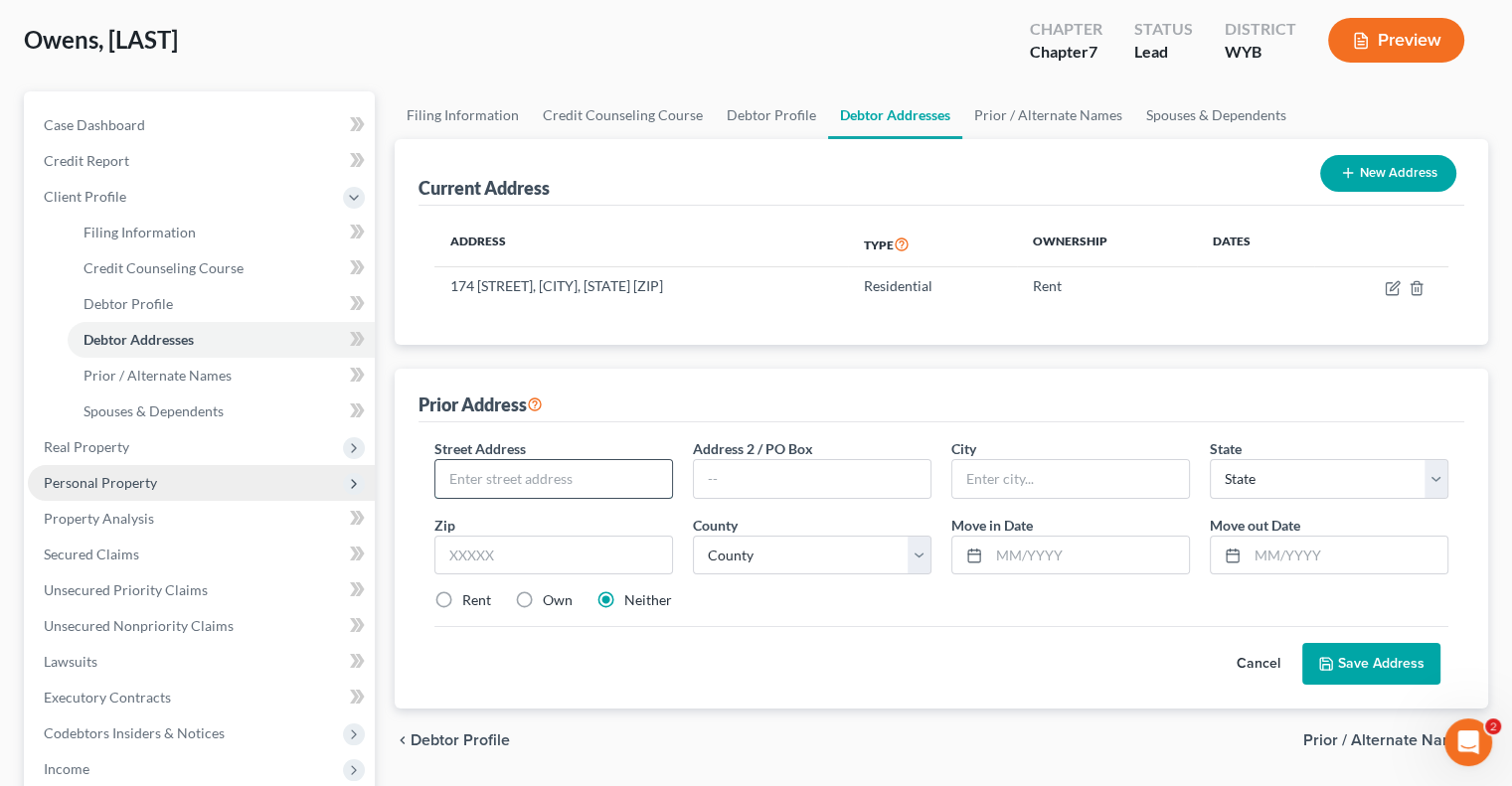 click at bounding box center [554, 479] 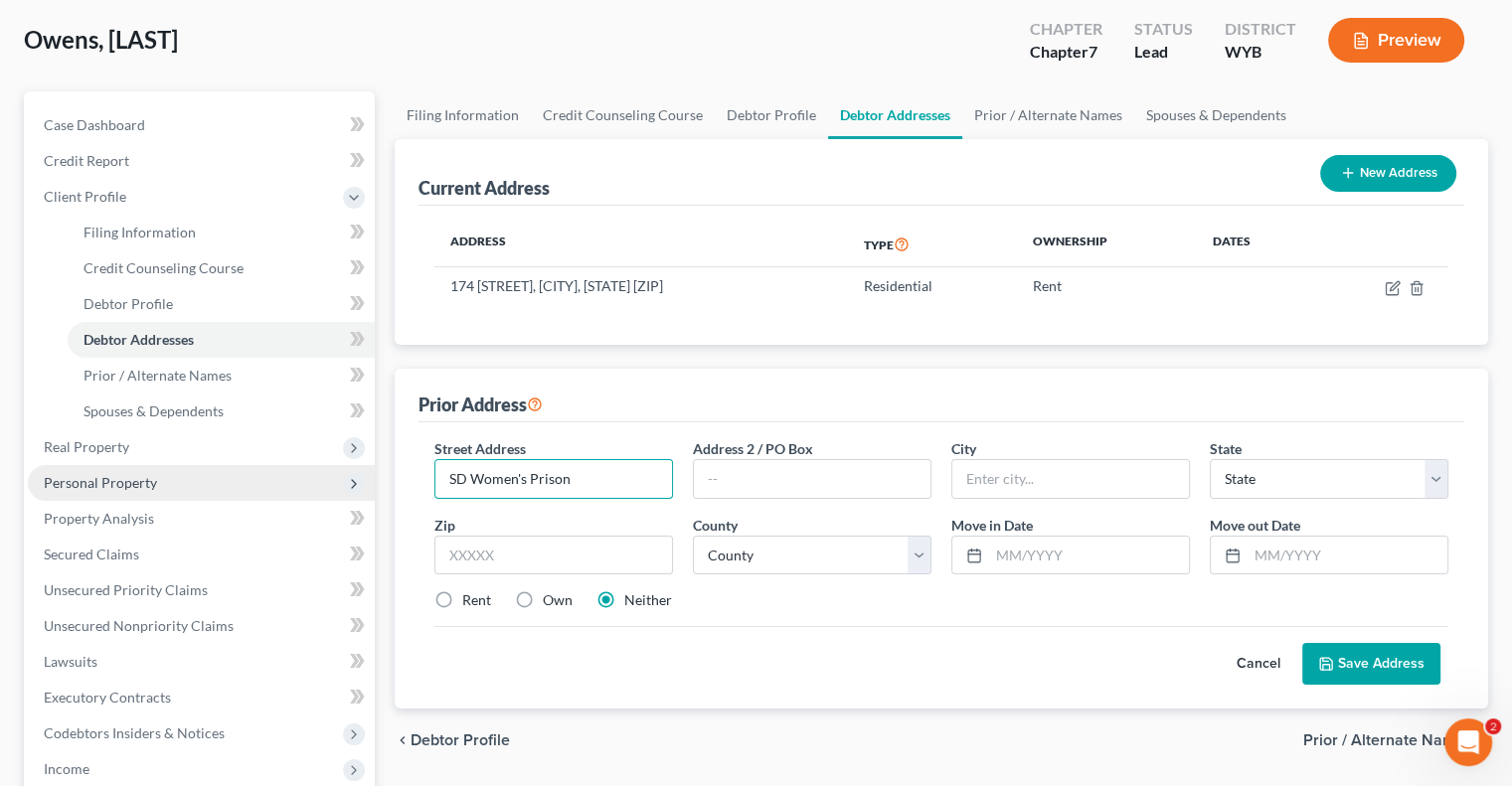 type on "SD Women's Prison" 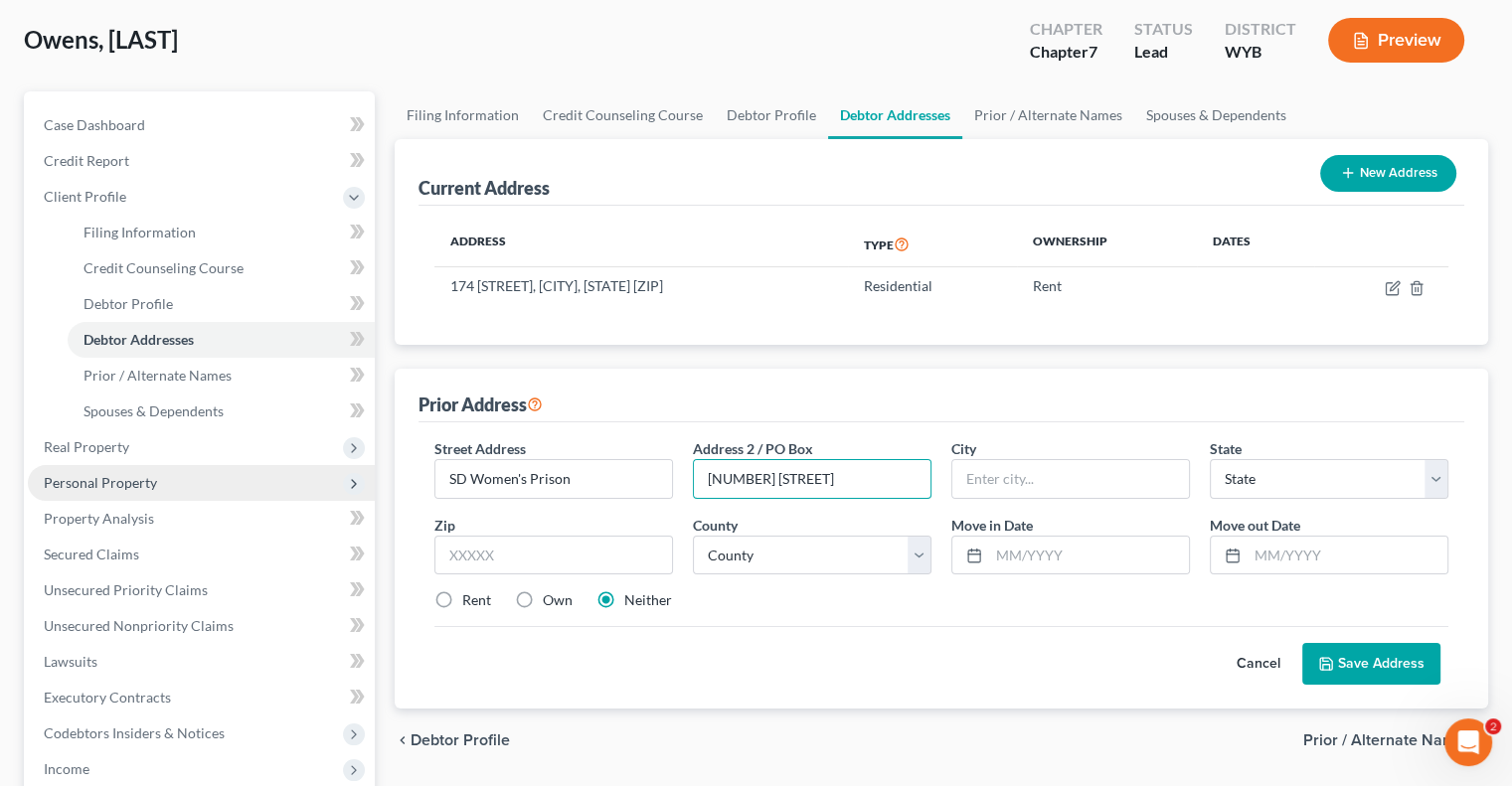 type on "[NUMBER] [STREET]" 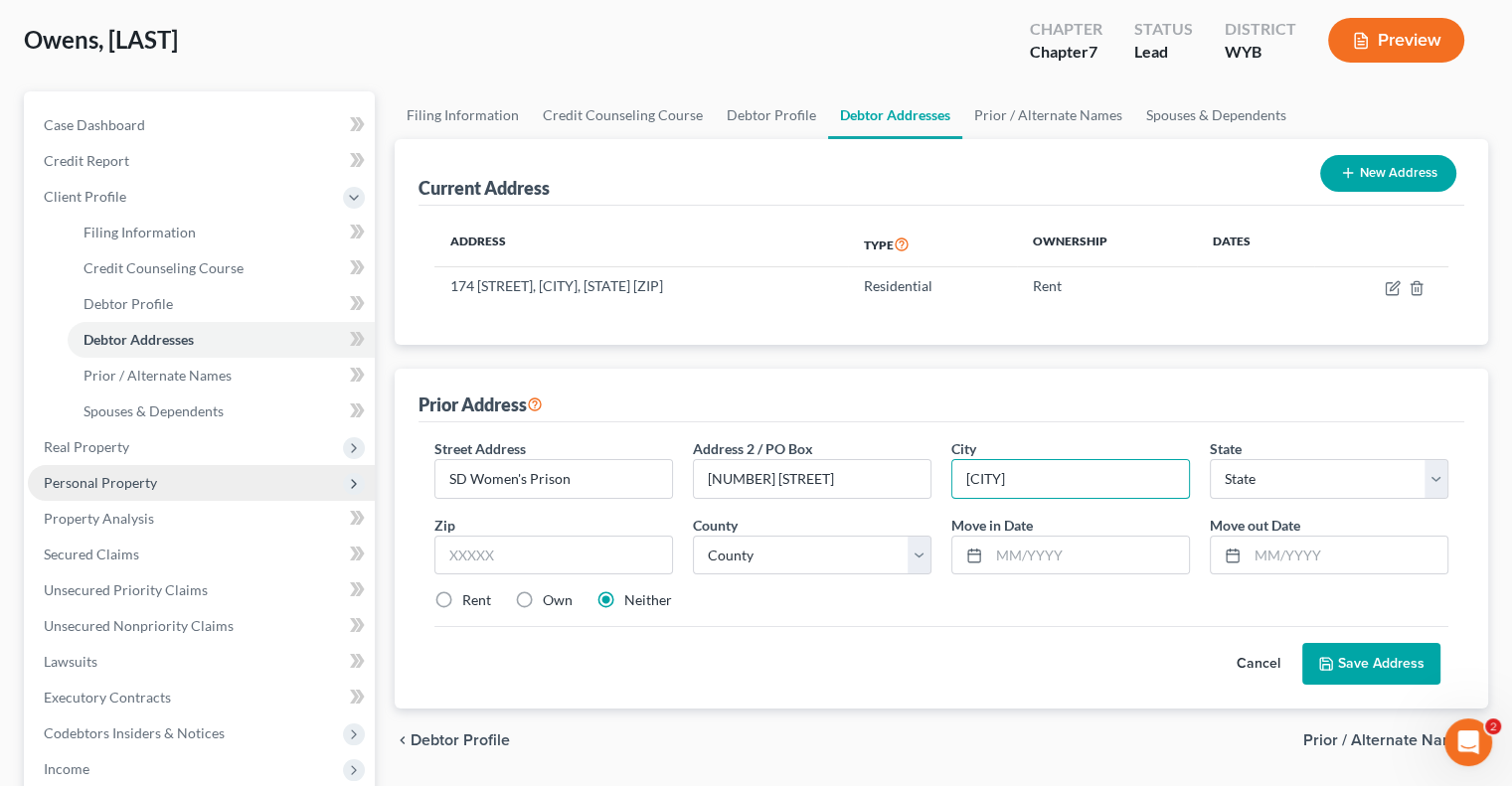 type on "[CITY]" 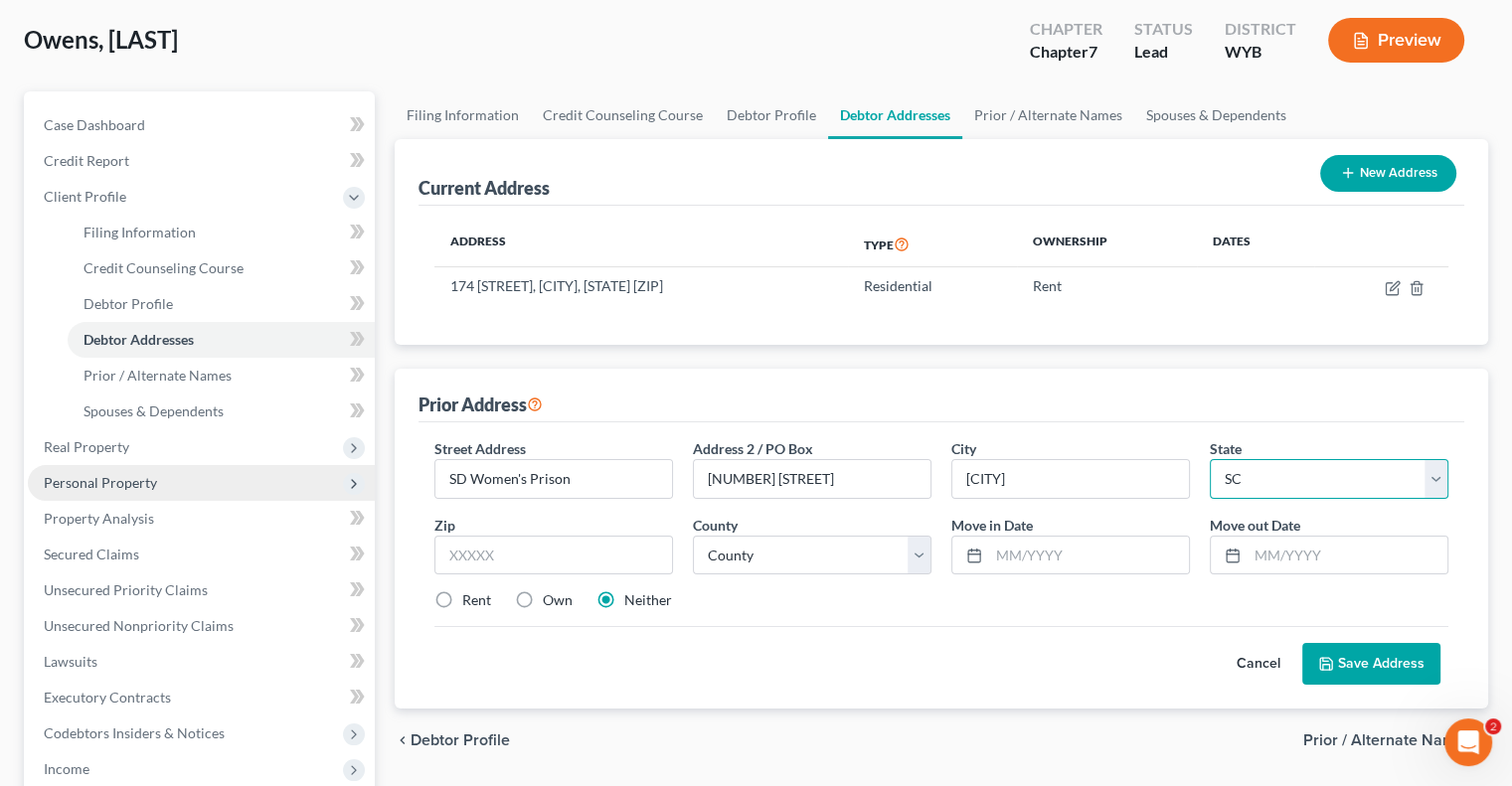 select on "43" 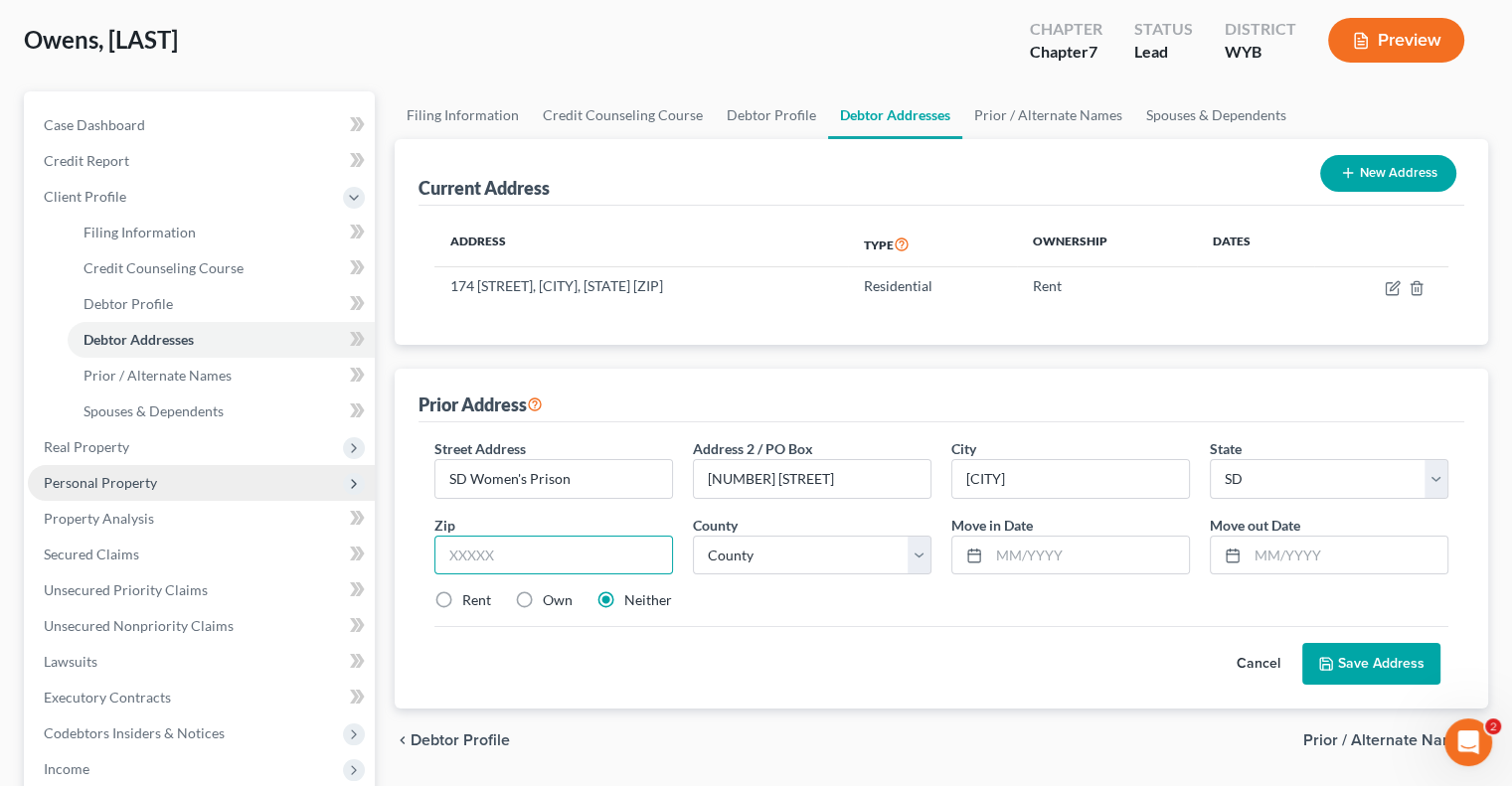 click at bounding box center (554, 555) 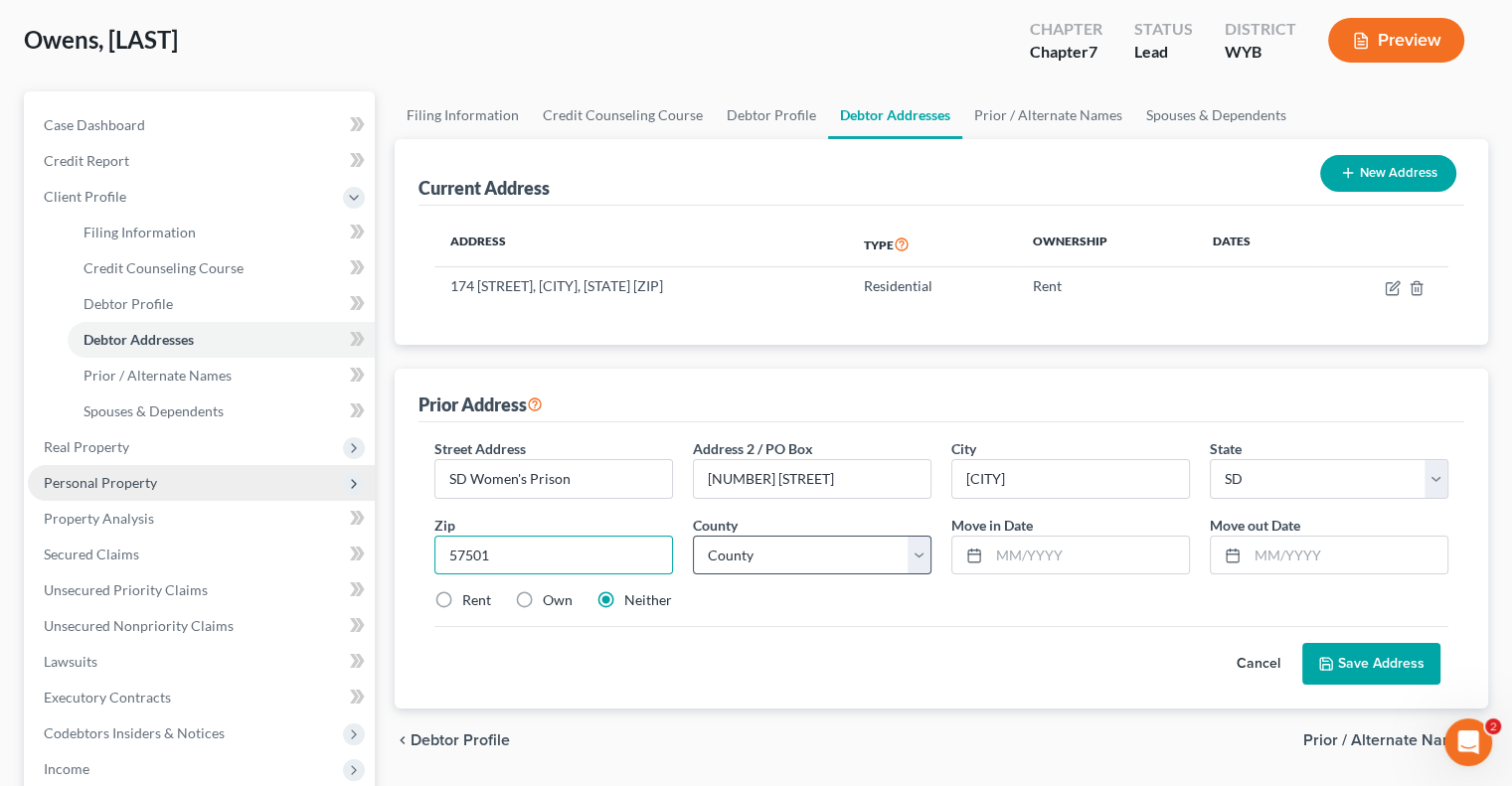 type on "57501" 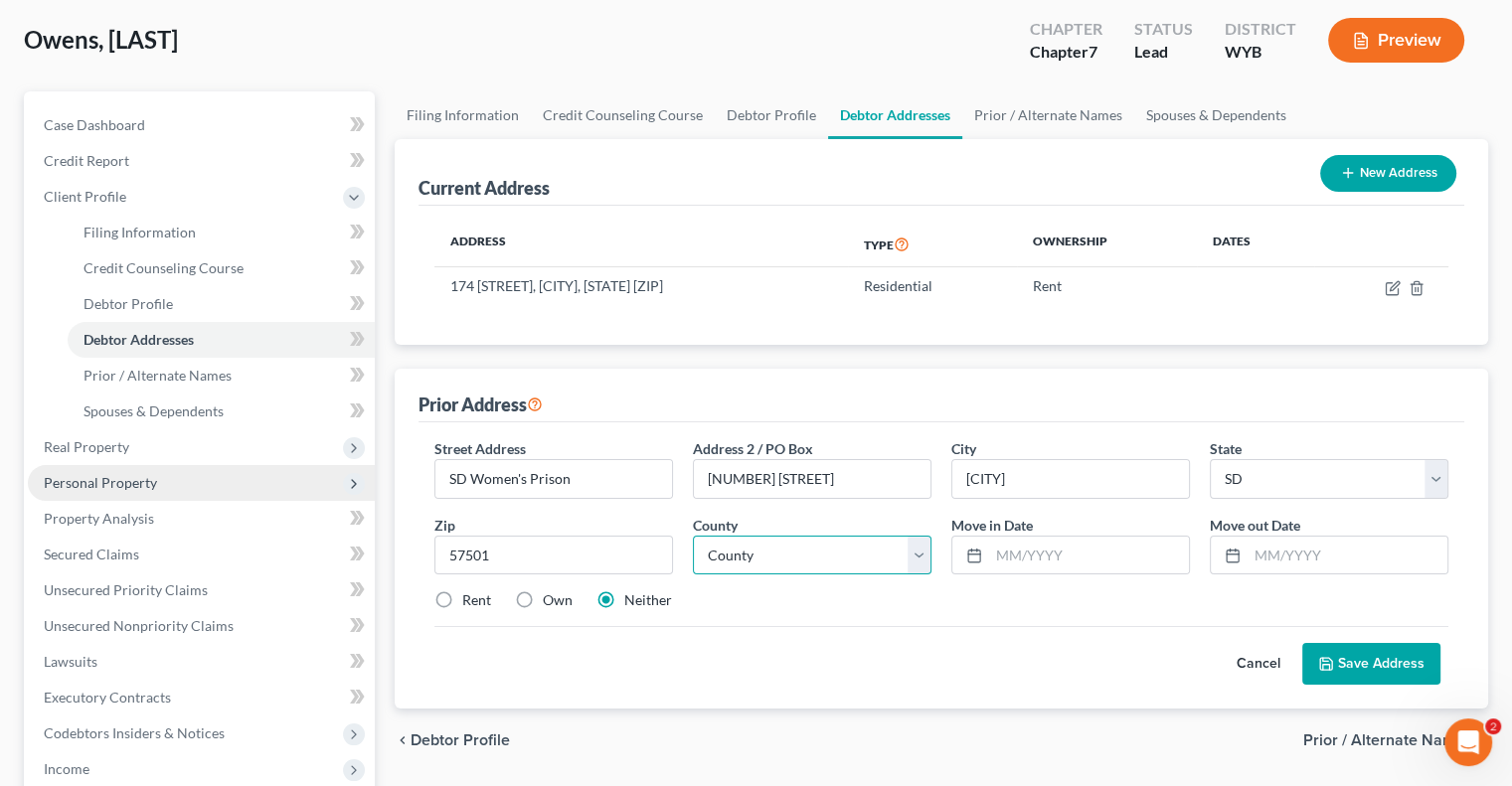 click on "County Aurora County Beadle County Bennett County Bon Homme County Brookings County Brown County Brule County Buffalo County Butte County Campbell County Charles Mix County Clark County Clay County Codington County Corson County Custer County Davison County Day County Deuel County Dewey County Douglas County Edmunds County Fall River County Faulk County Grant County Gregory County Haakon County Hamlin County Hand County Hanson County Harding County Hughes County Hutchinson County Hyde County Jackson County Jerauld County Jones County Kingsbury County Lake County Lawrence County Lincoln County Lyman County Marshall County McCook County McPherson County Meade County Mellette County Miner County Minnehaha County Moody County Pennington County Perkins County Potter County Roberts County Sanborn County Shannon County Spink County Stanley County Sully County Todd County Tripp County Turner County Union County Walworth County Yankton County Ziebach County" at bounding box center [812, 555] 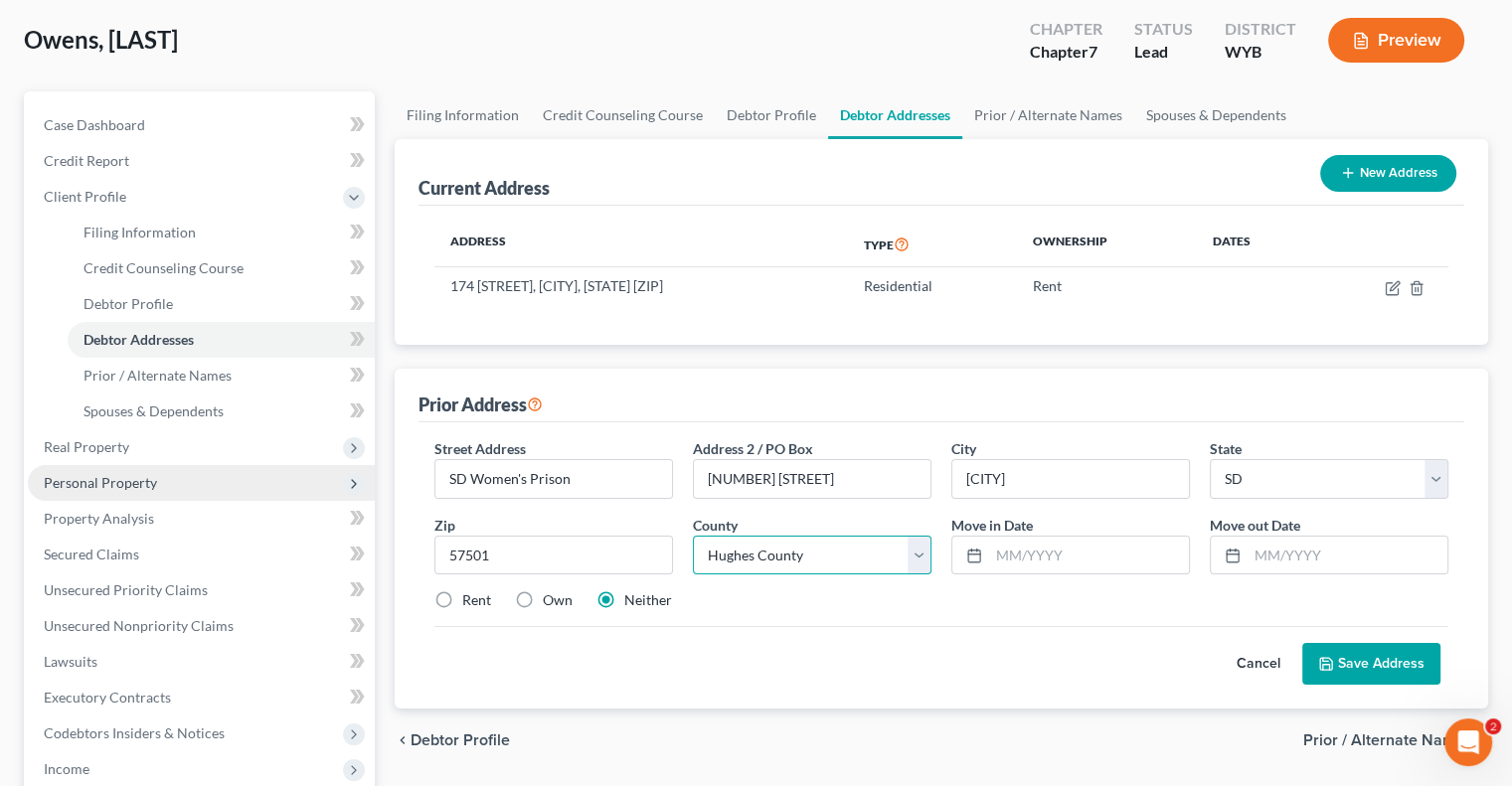 click on "County Aurora County Beadle County Bennett County Bon Homme County Brookings County Brown County Brule County Buffalo County Butte County Campbell County Charles Mix County Clark County Clay County Codington County Corson County Custer County Davison County Day County Deuel County Dewey County Douglas County Edmunds County Fall River County Faulk County Grant County Gregory County Haakon County Hamlin County Hand County Hanson County Harding County Hughes County Hutchinson County Hyde County Jackson County Jerauld County Jones County Kingsbury County Lake County Lawrence County Lincoln County Lyman County Marshall County McCook County McPherson County Meade County Mellette County Miner County Minnehaha County Moody County Pennington County Perkins County Potter County Roberts County Sanborn County Shannon County Spink County Stanley County Sully County Todd County Tripp County Turner County Union County Walworth County Yankton County Ziebach County" at bounding box center (812, 555) 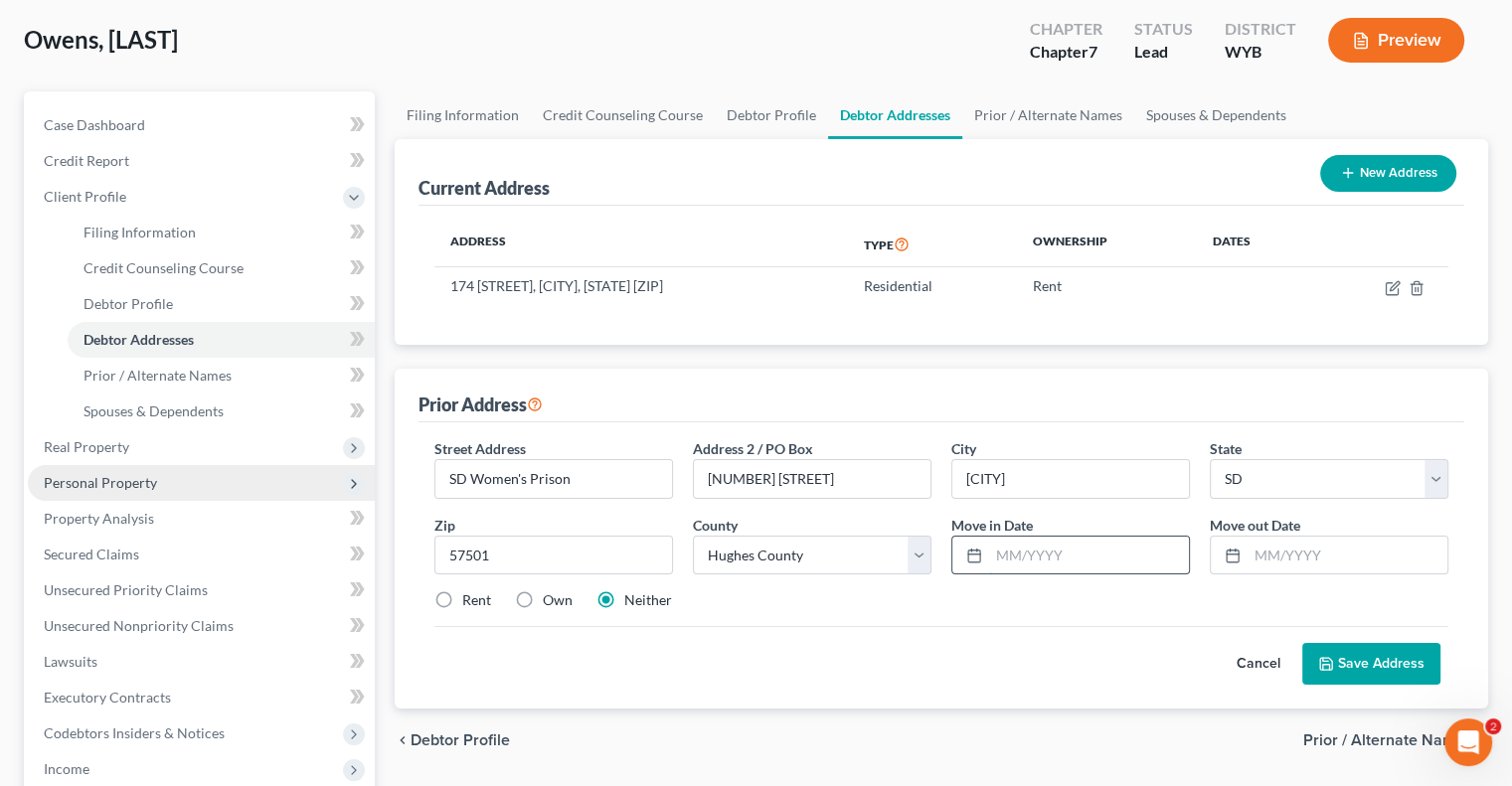 click at bounding box center (1089, 555) 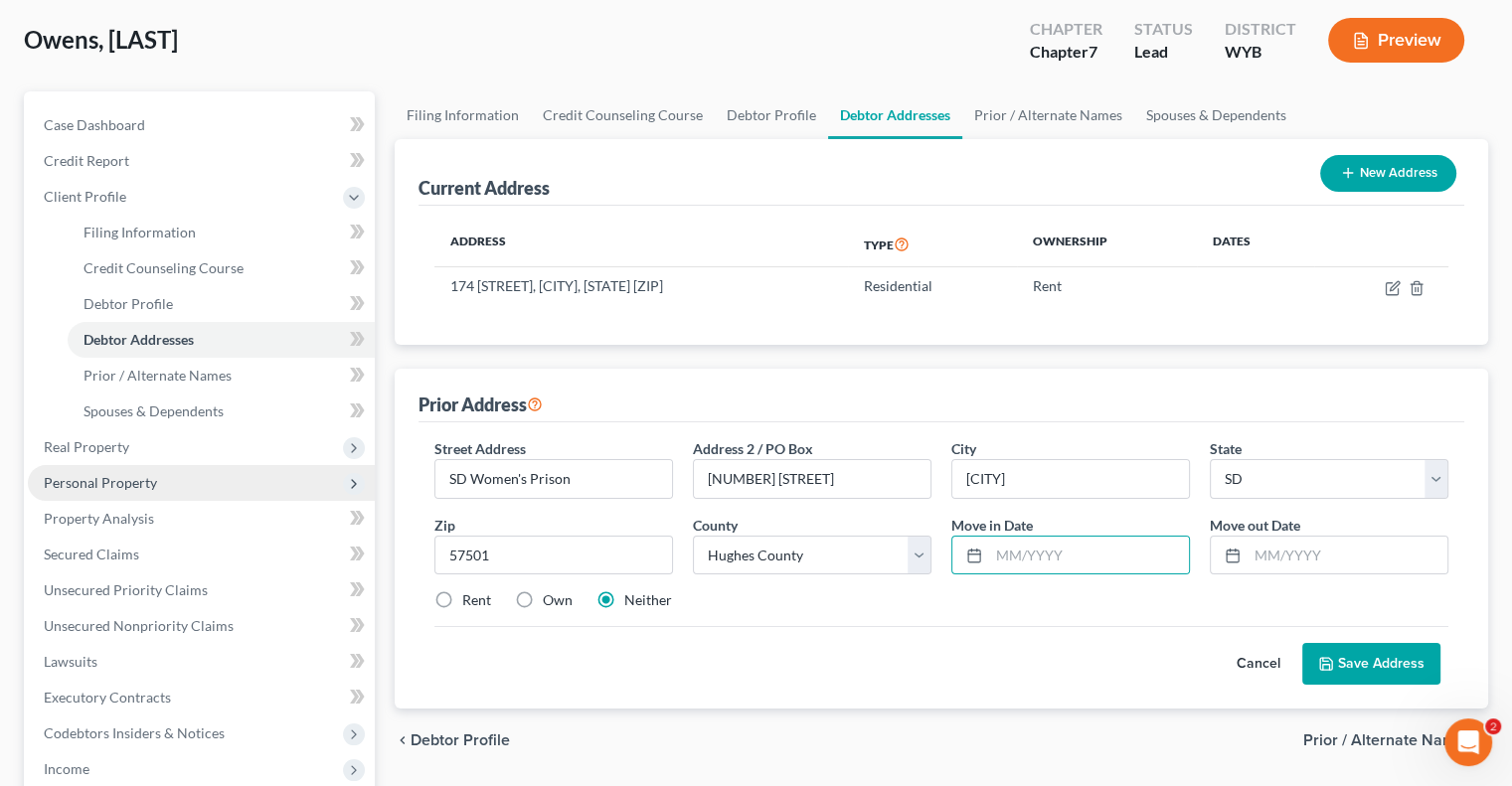click on "Cancel Save Address" at bounding box center [941, 655] 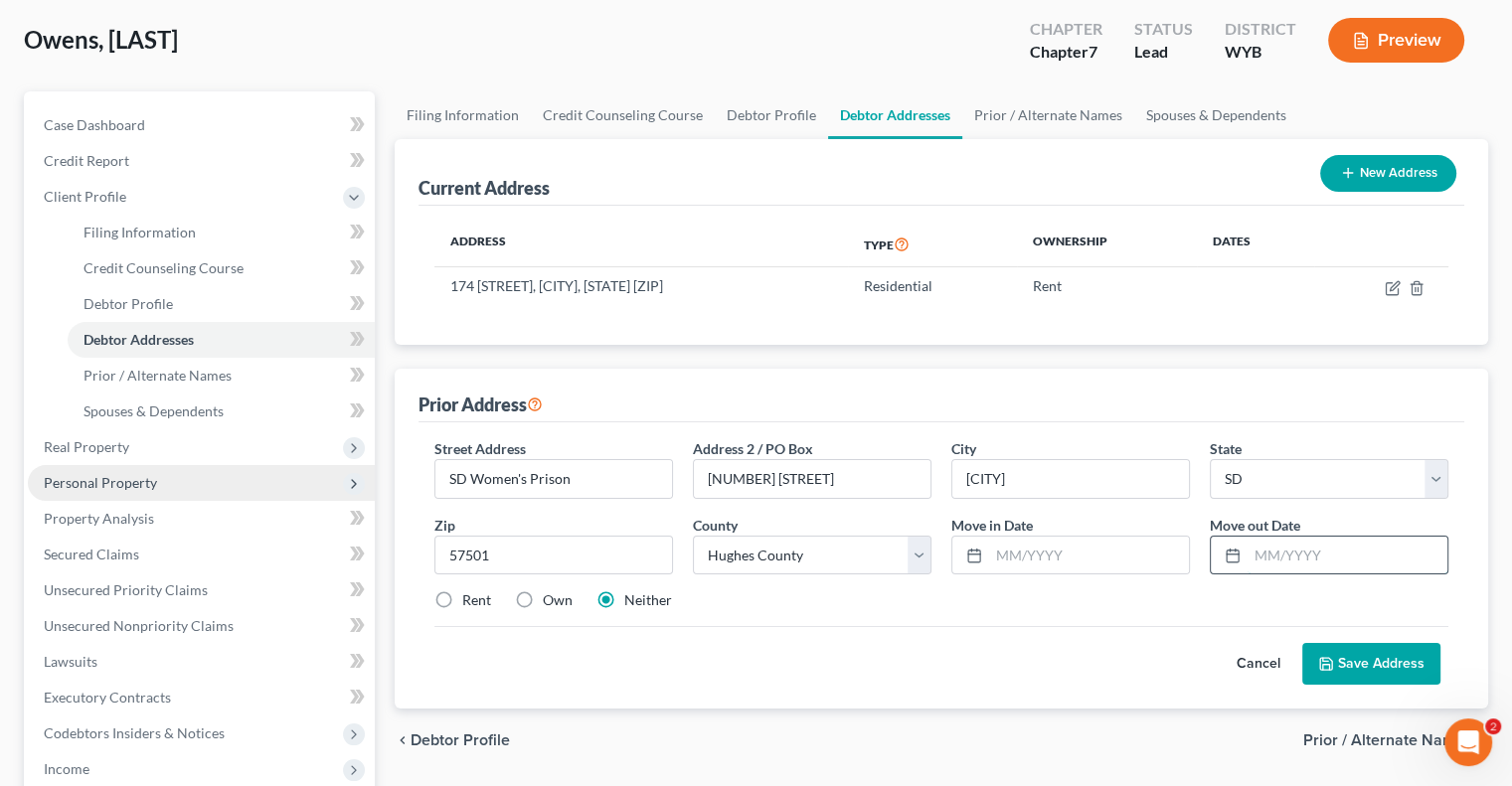 click at bounding box center [1347, 555] 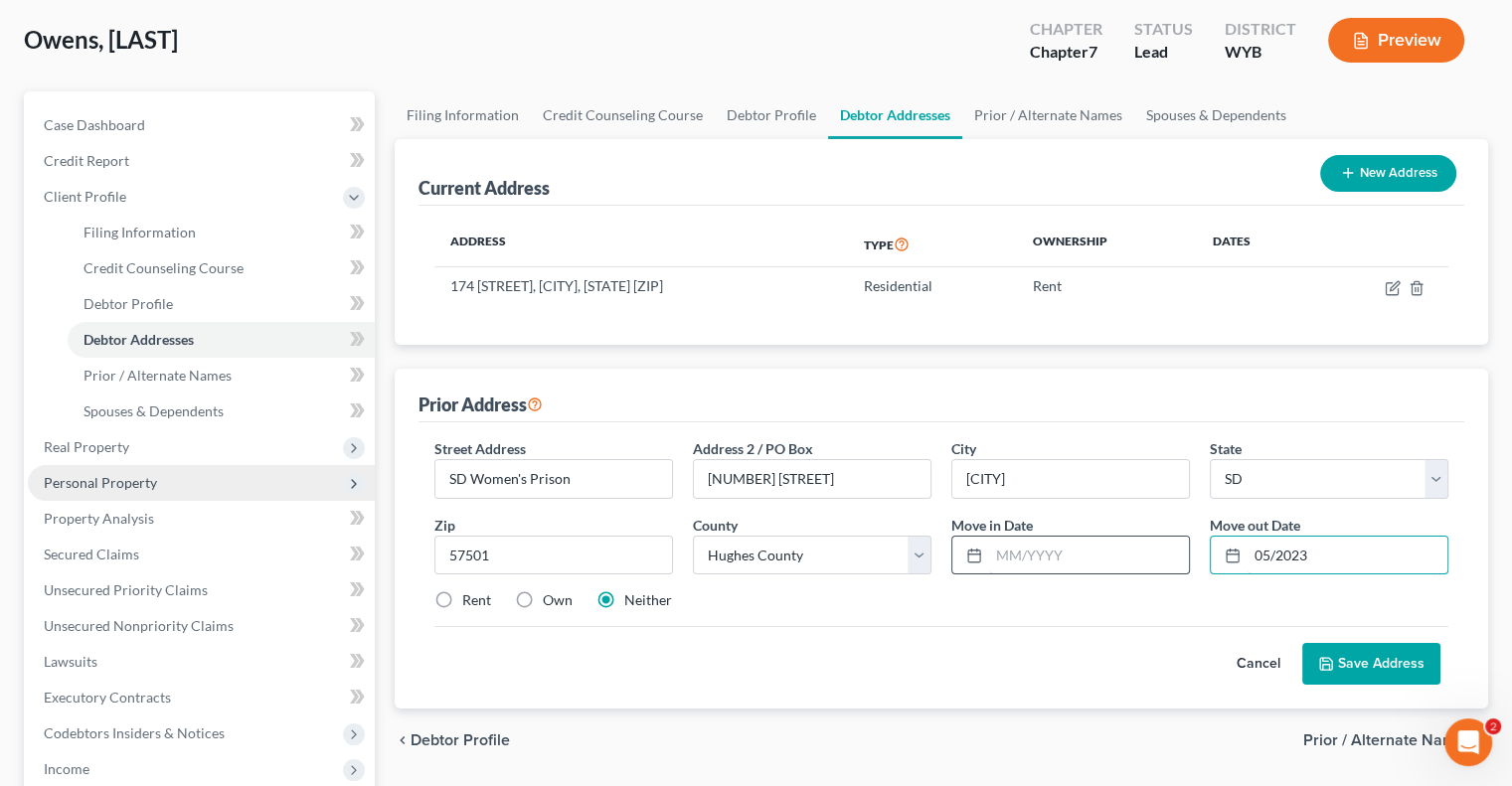 type on "05/2023" 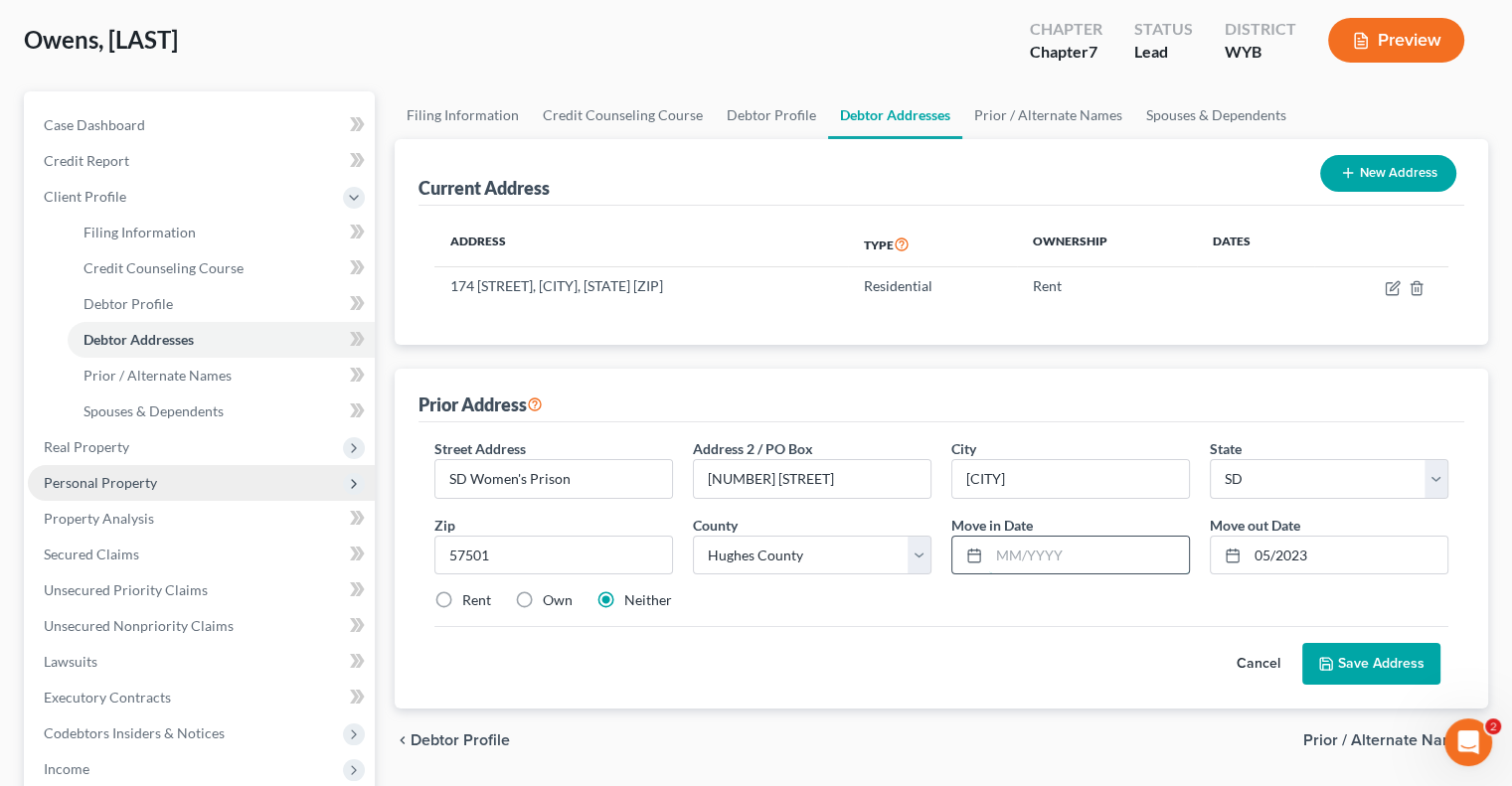click at bounding box center (1089, 555) 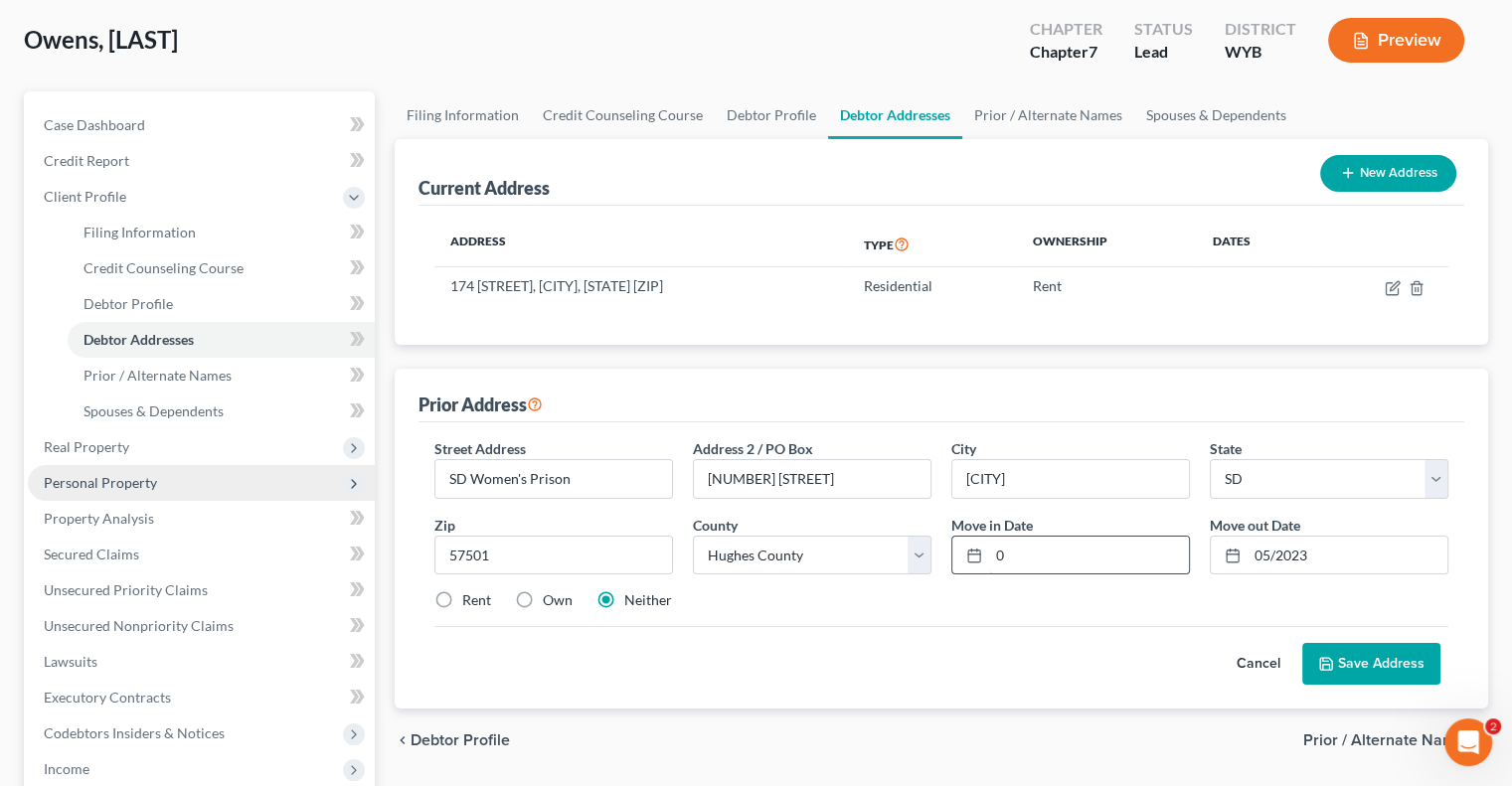 click on "0" at bounding box center [1089, 555] 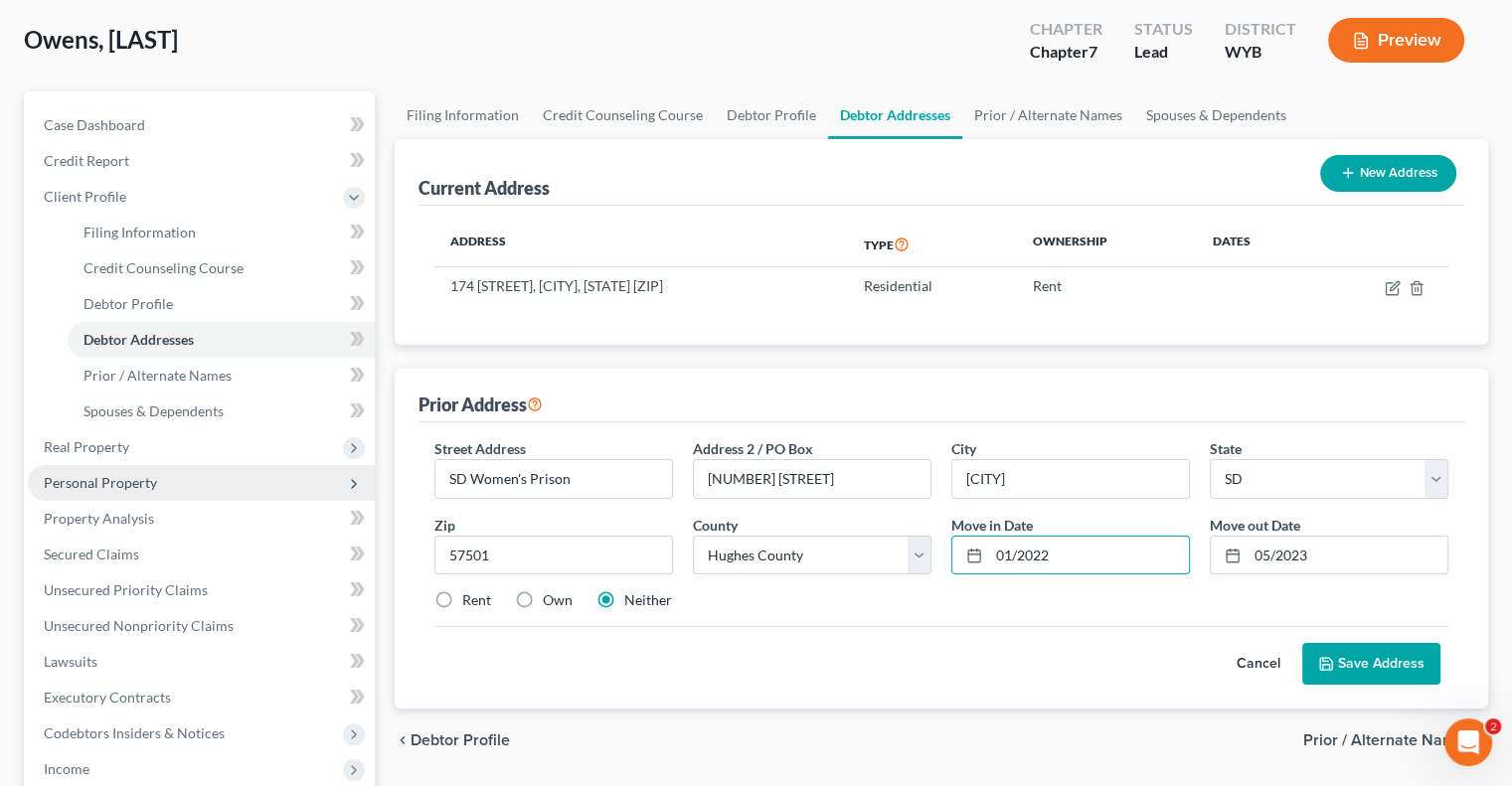 type on "01/2022" 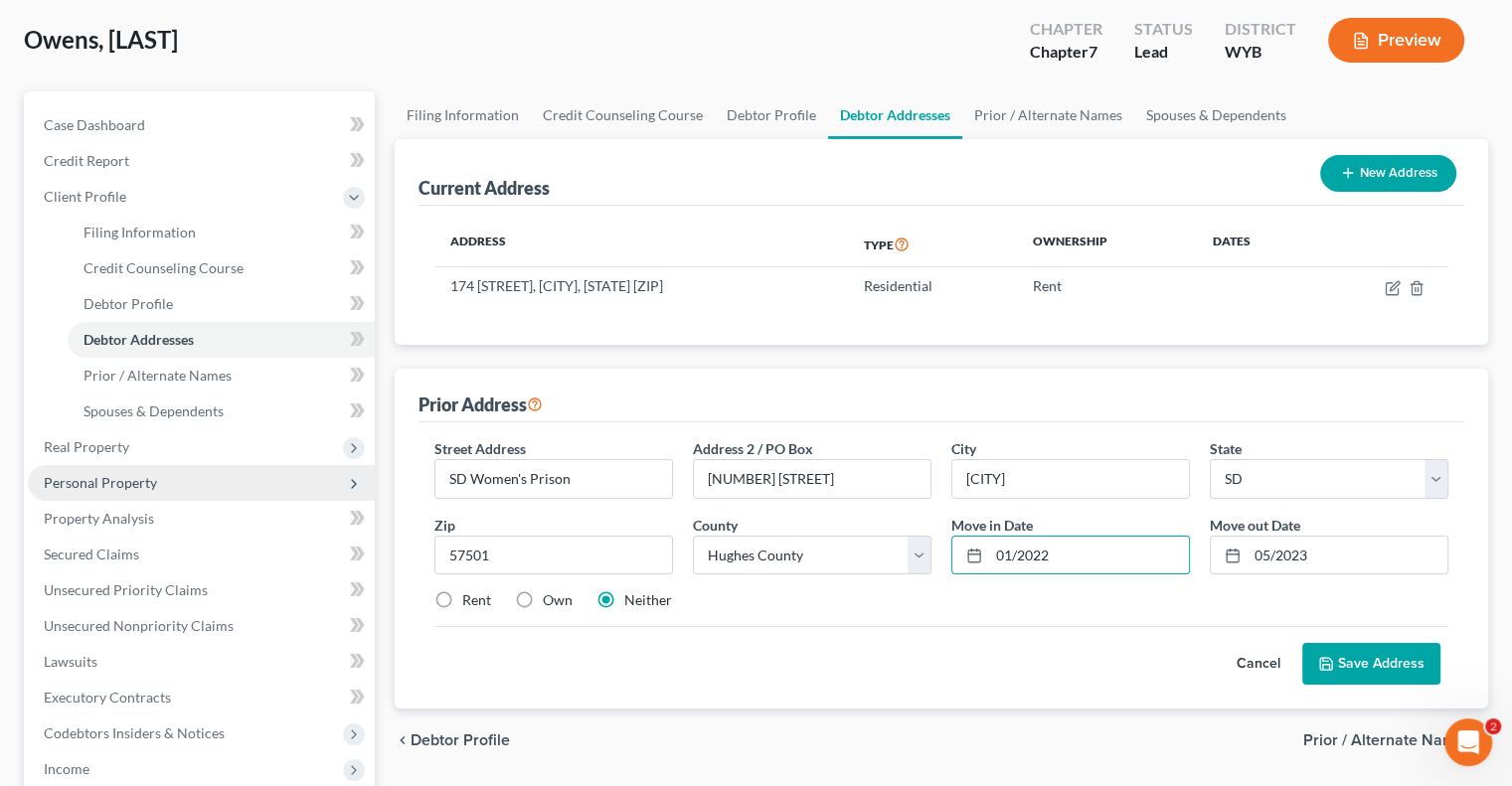 click on "Save Address" at bounding box center (1371, 664) 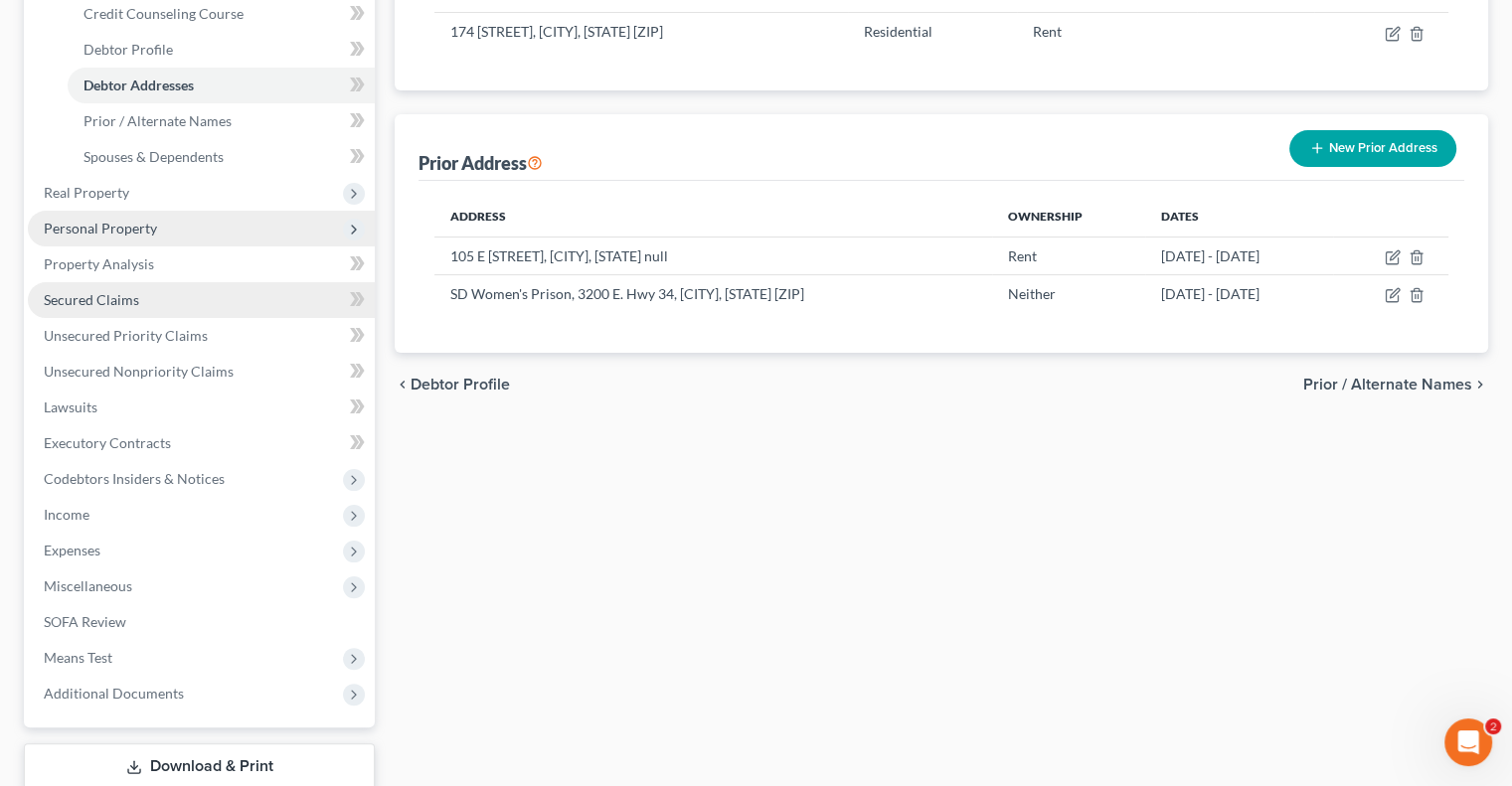 scroll, scrollTop: 298, scrollLeft: 0, axis: vertical 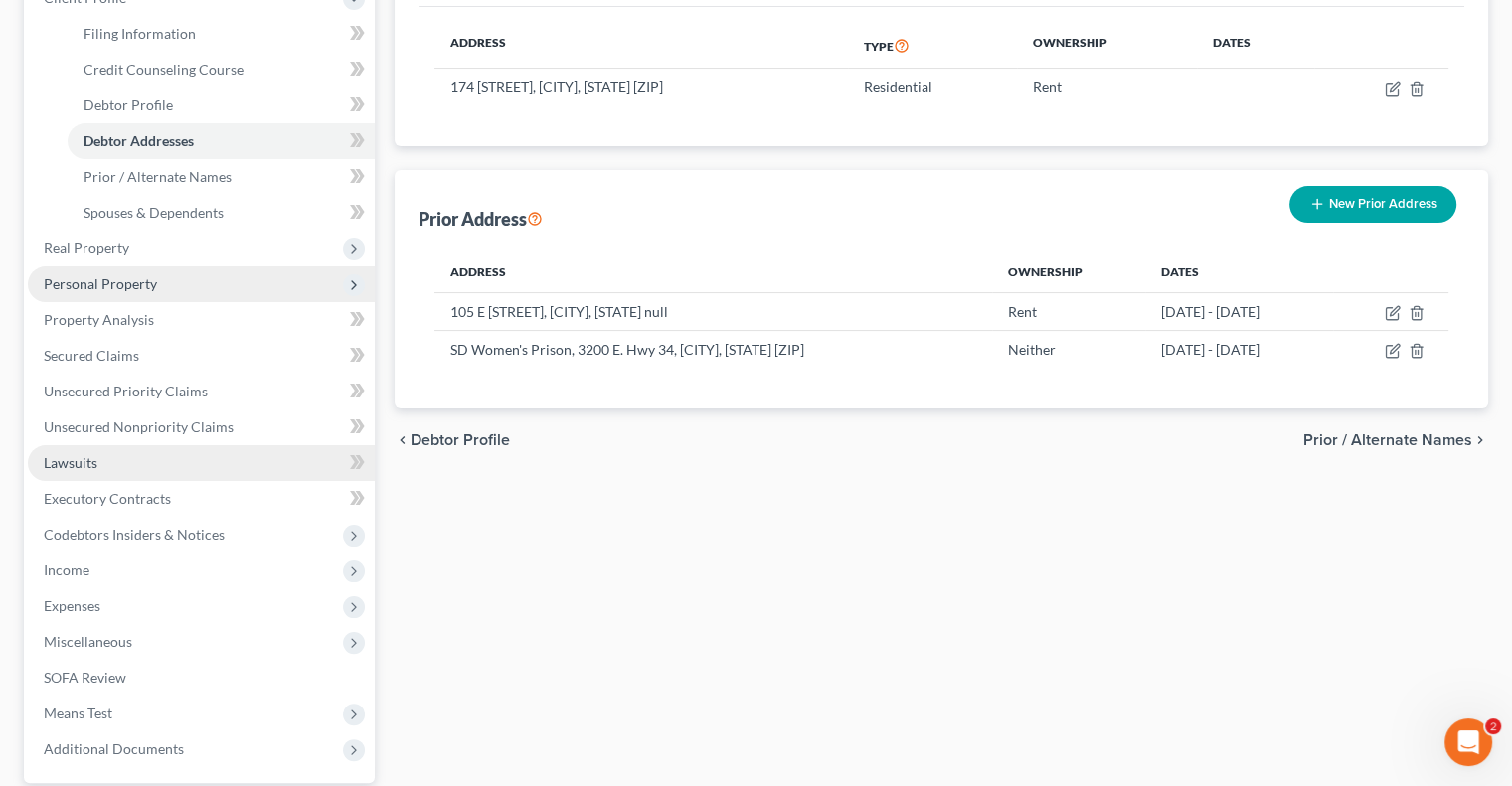 click on "Lawsuits" at bounding box center (71, 462) 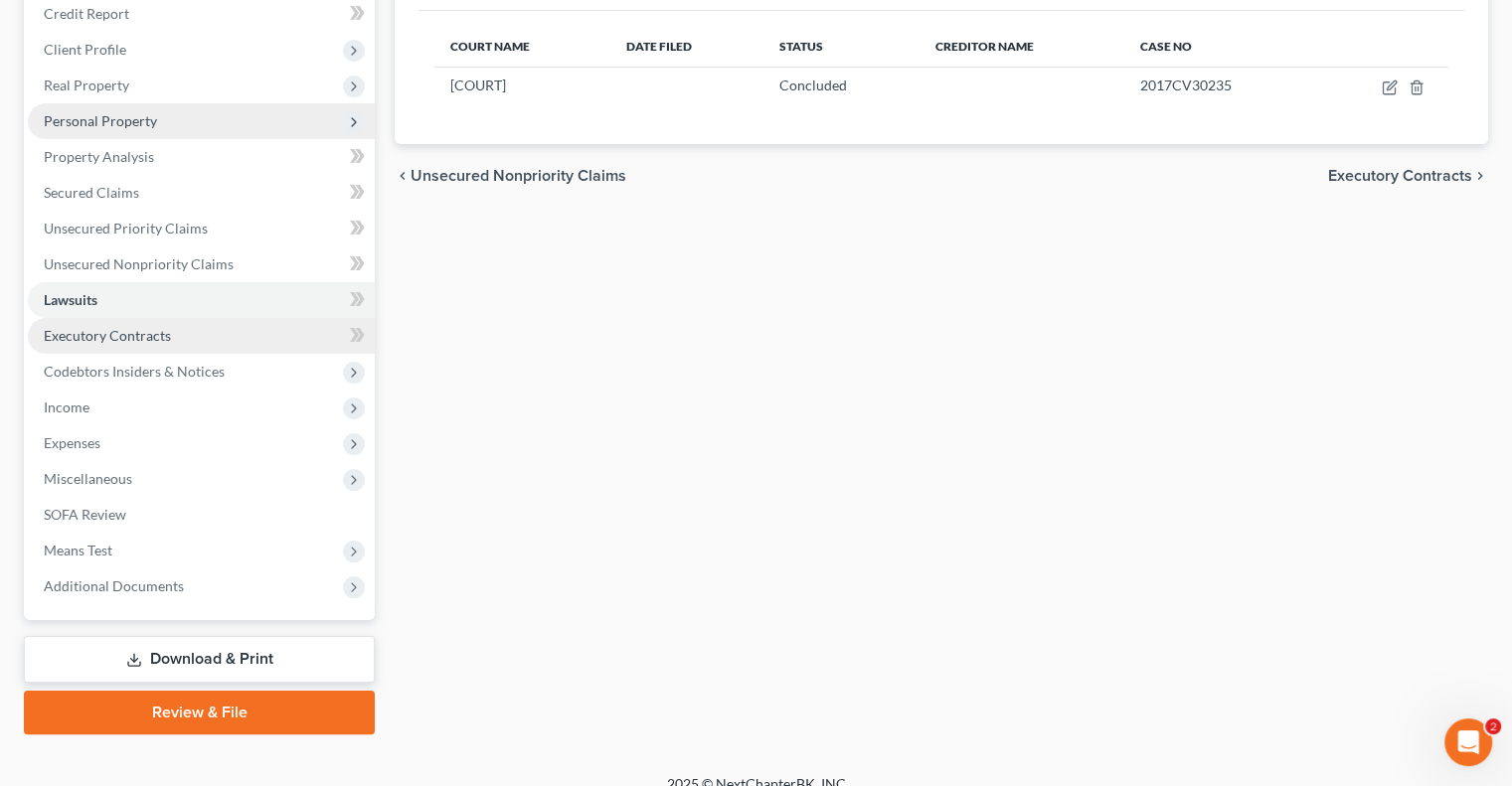 scroll, scrollTop: 268, scrollLeft: 0, axis: vertical 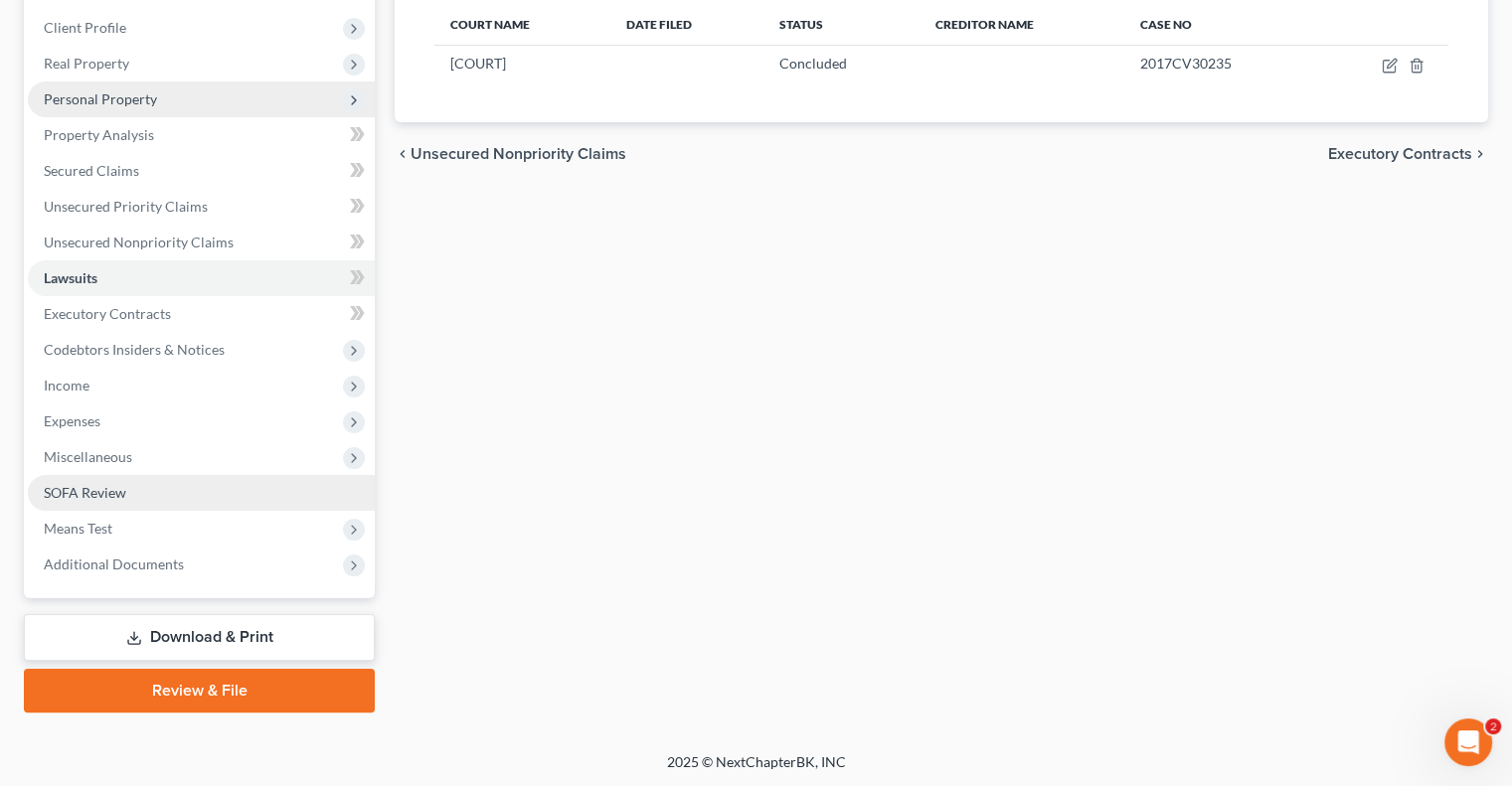 click on "SOFA Review" at bounding box center [201, 493] 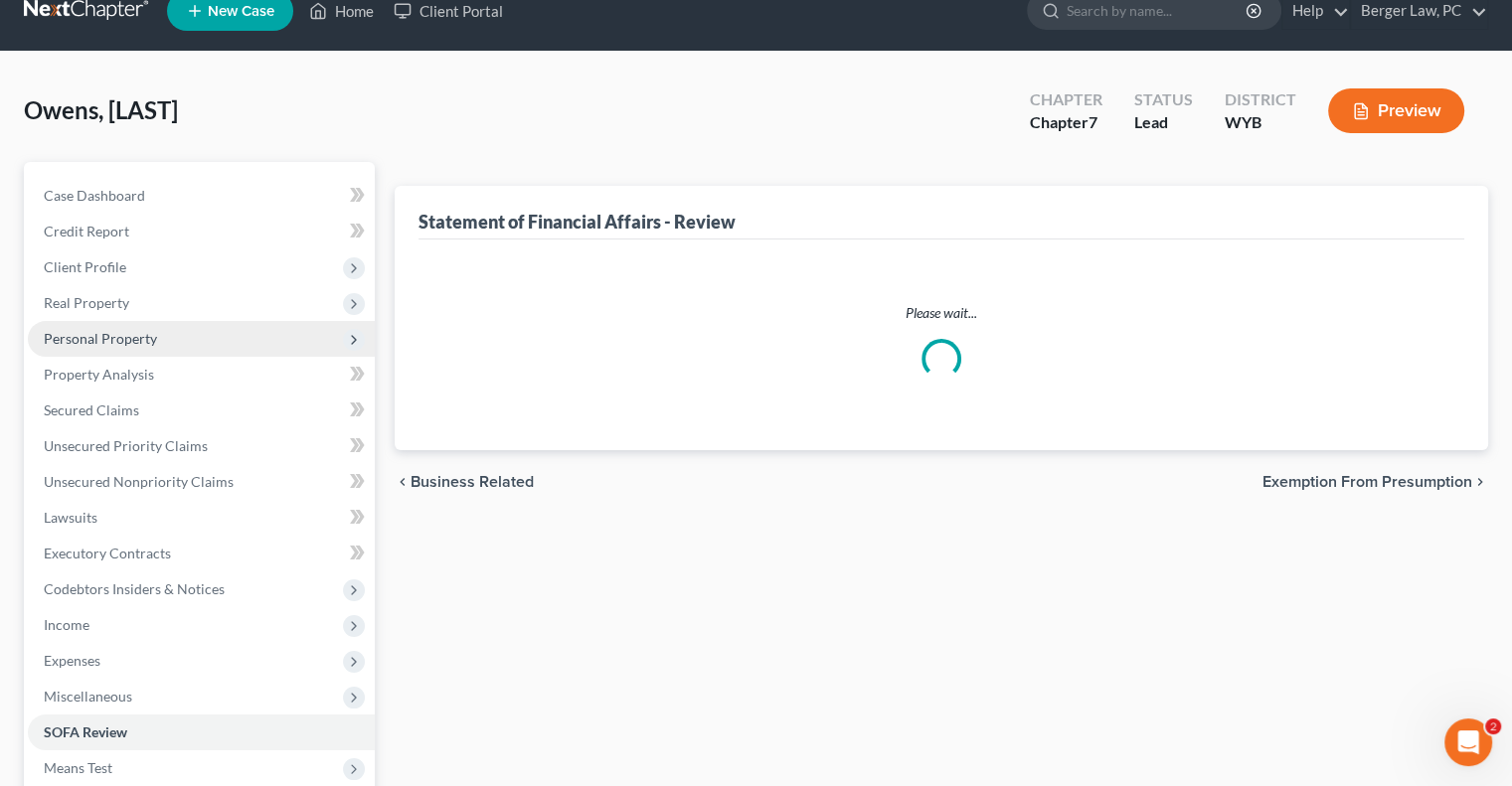 scroll, scrollTop: 0, scrollLeft: 0, axis: both 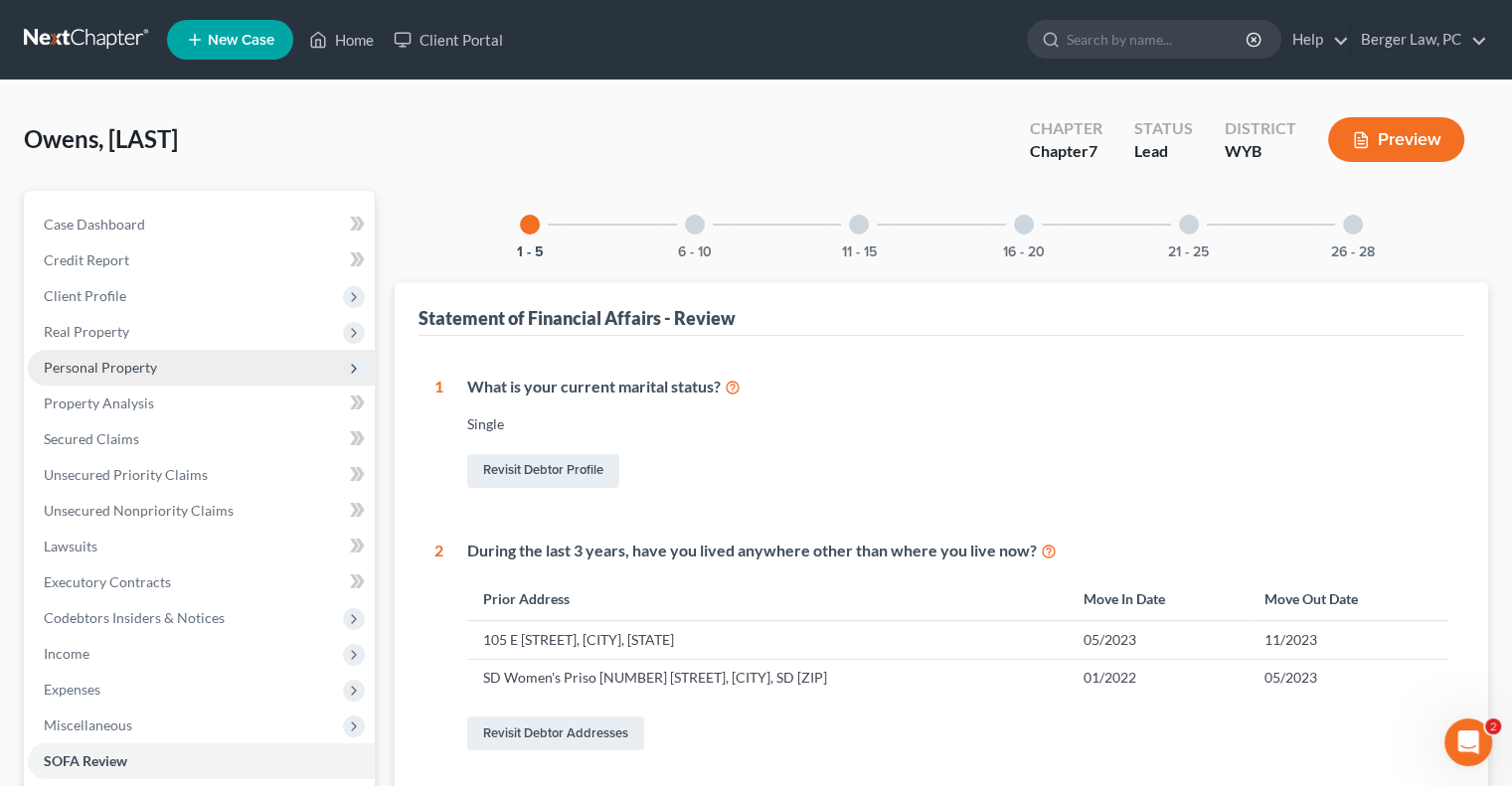 click at bounding box center [1189, 225] 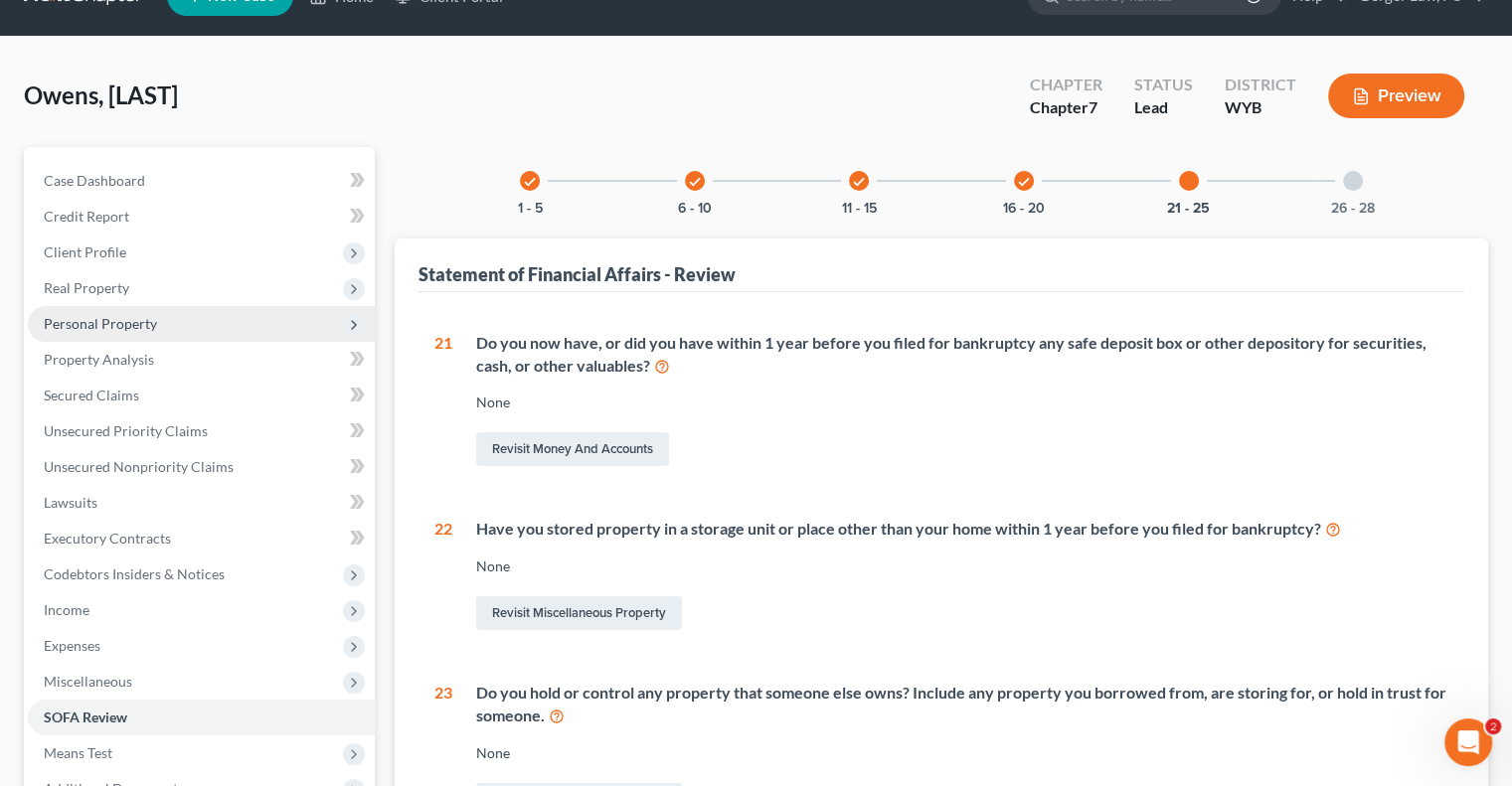 scroll, scrollTop: 99, scrollLeft: 0, axis: vertical 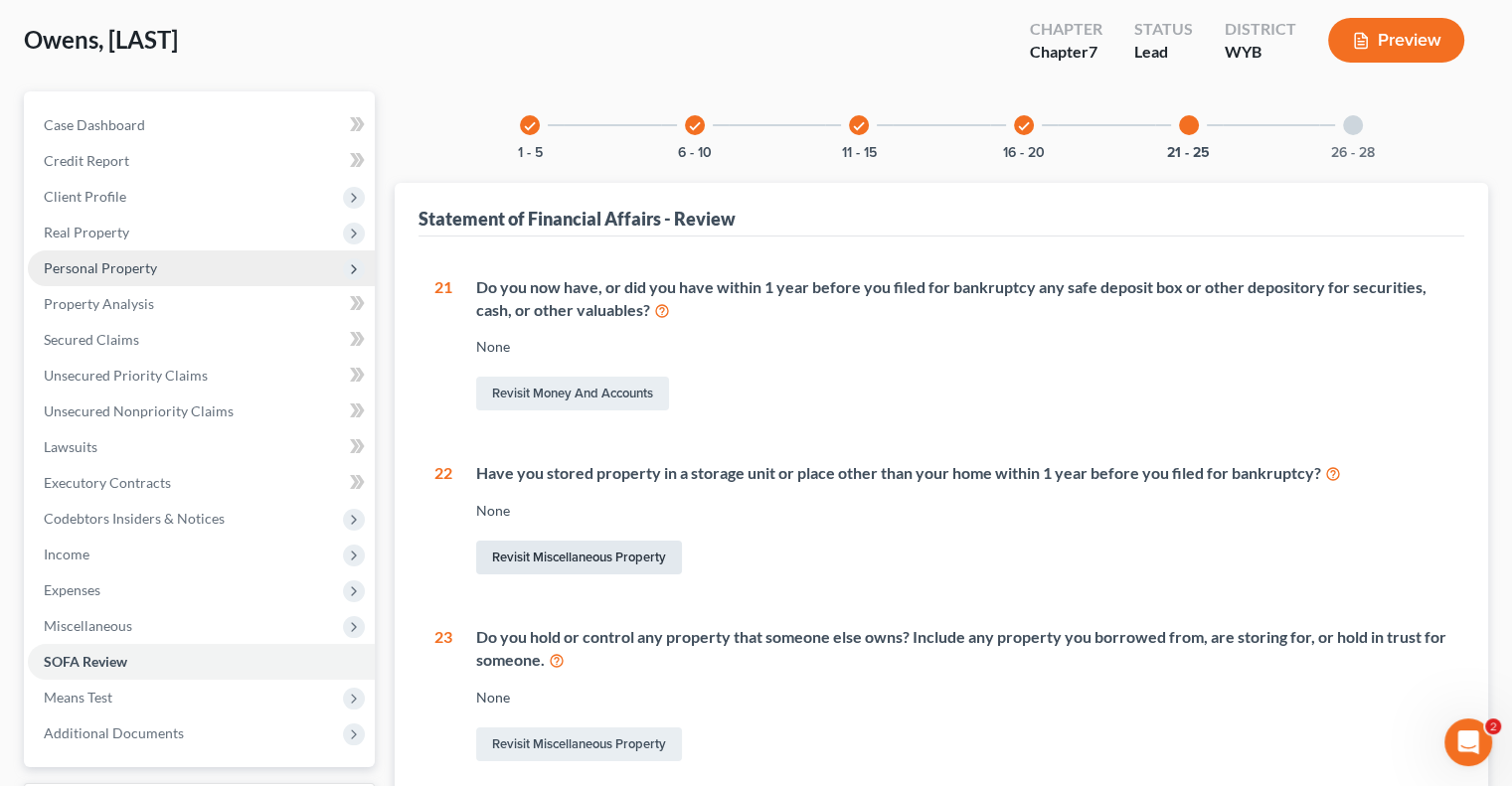 click on "Revisit Miscellaneous Property" at bounding box center (579, 557) 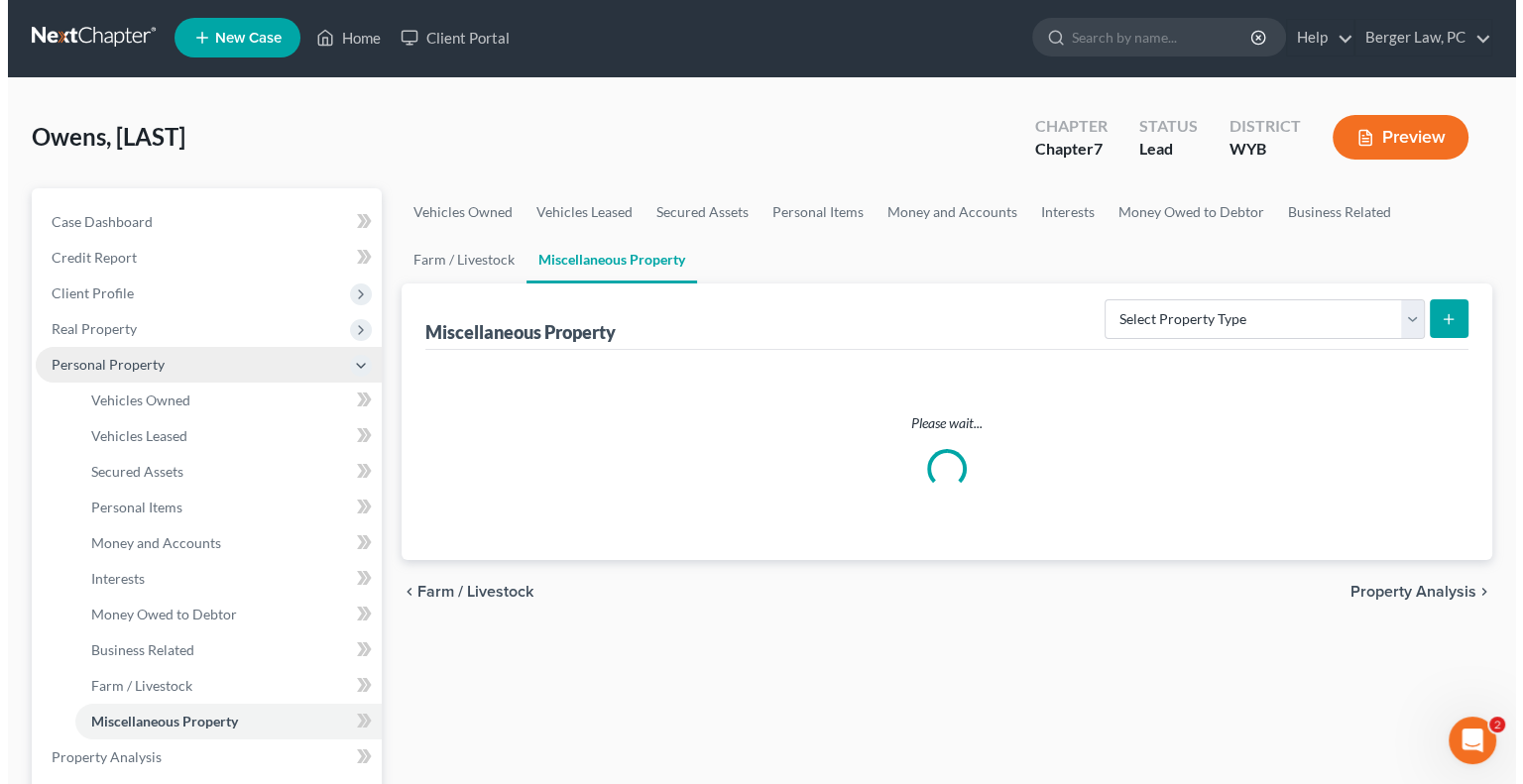 scroll, scrollTop: 0, scrollLeft: 0, axis: both 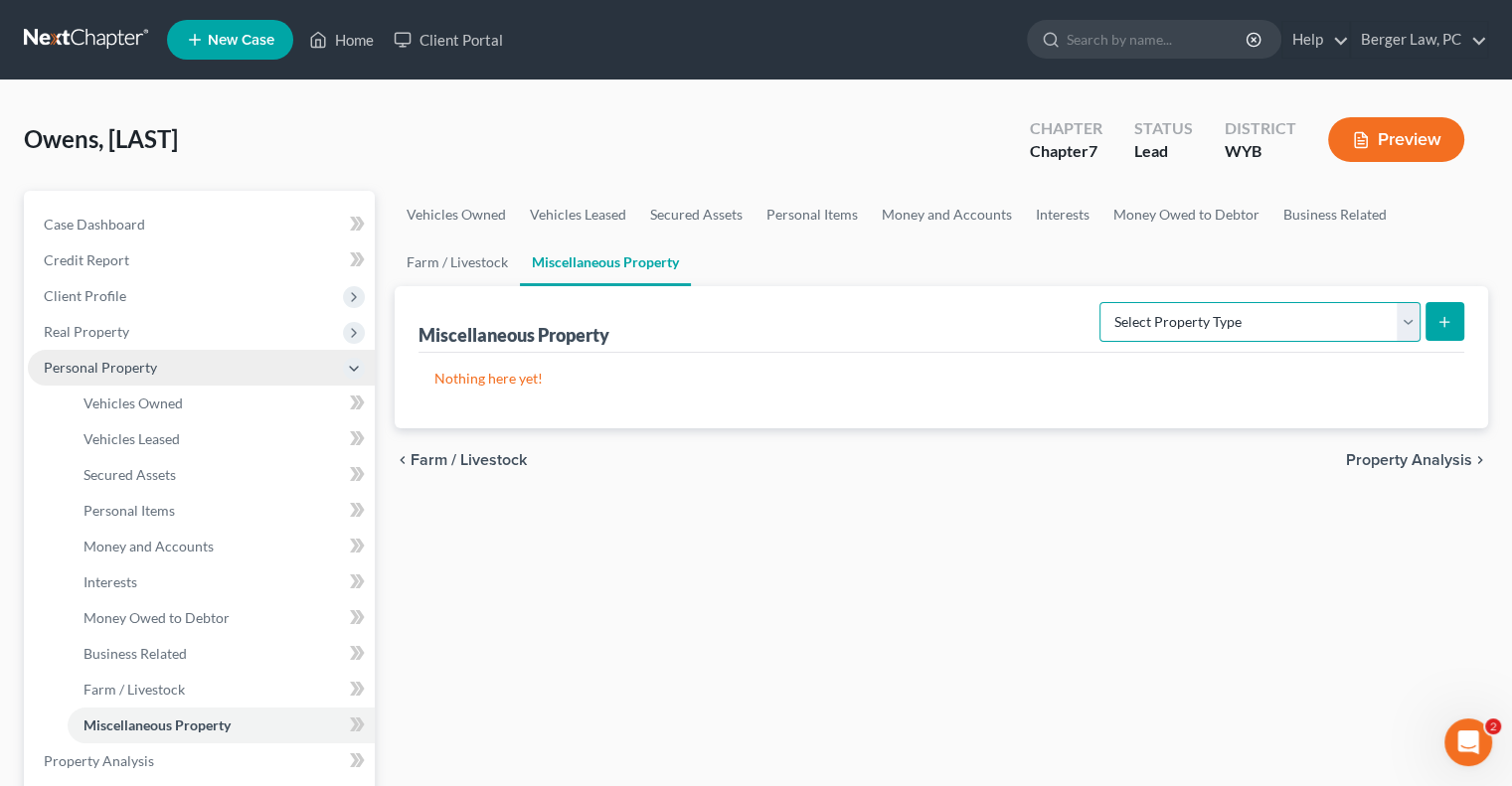 click on "Select Property Type Assigned for Creditor Benefit Within 1 Year Holding for Another Not Yet Listed Stored Within 1 Year Transferred" at bounding box center (1260, 322) 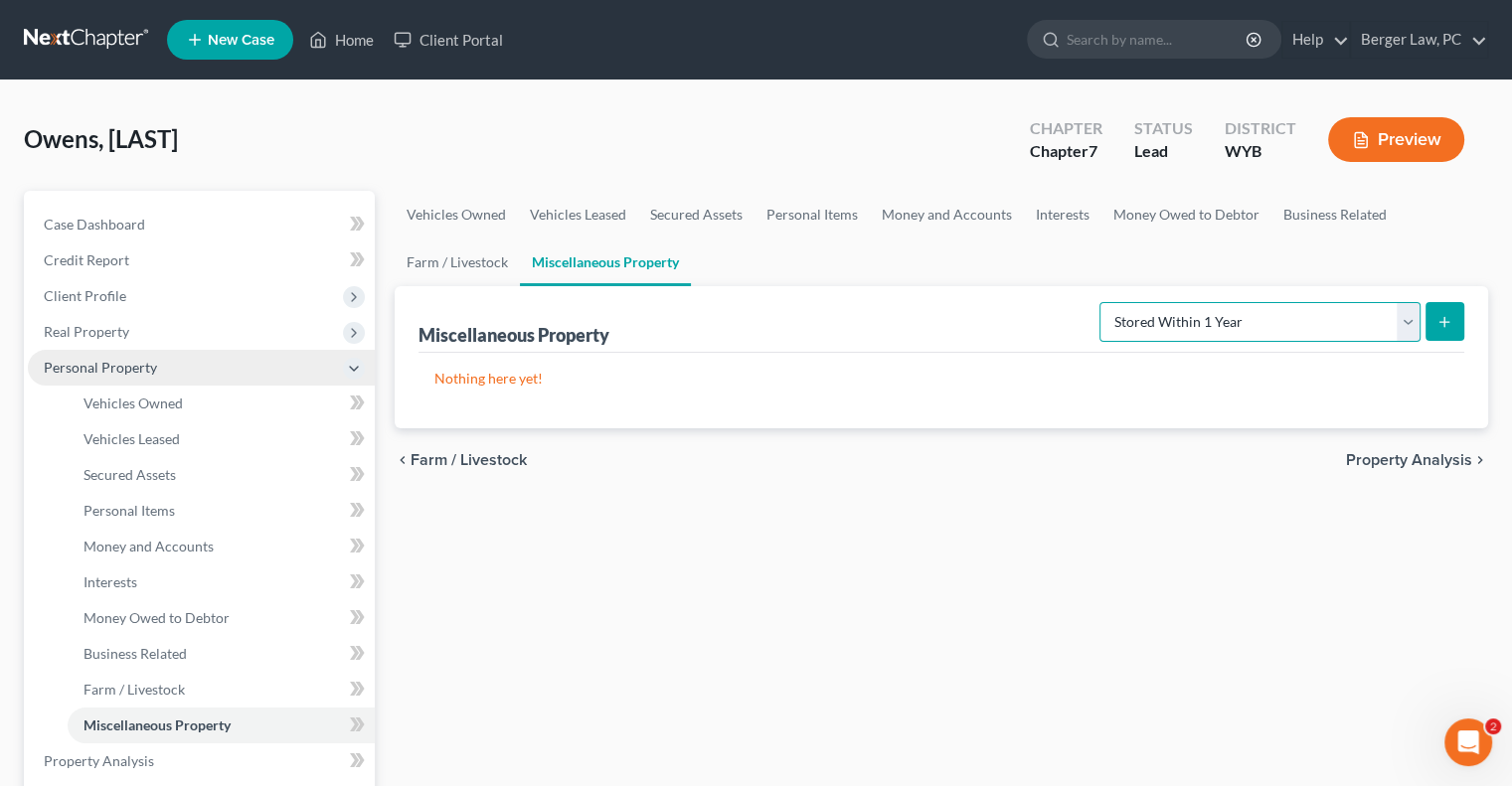 click on "Select Property Type Assigned for Creditor Benefit Within 1 Year Holding for Another Not Yet Listed Stored Within 1 Year Transferred" at bounding box center [1260, 322] 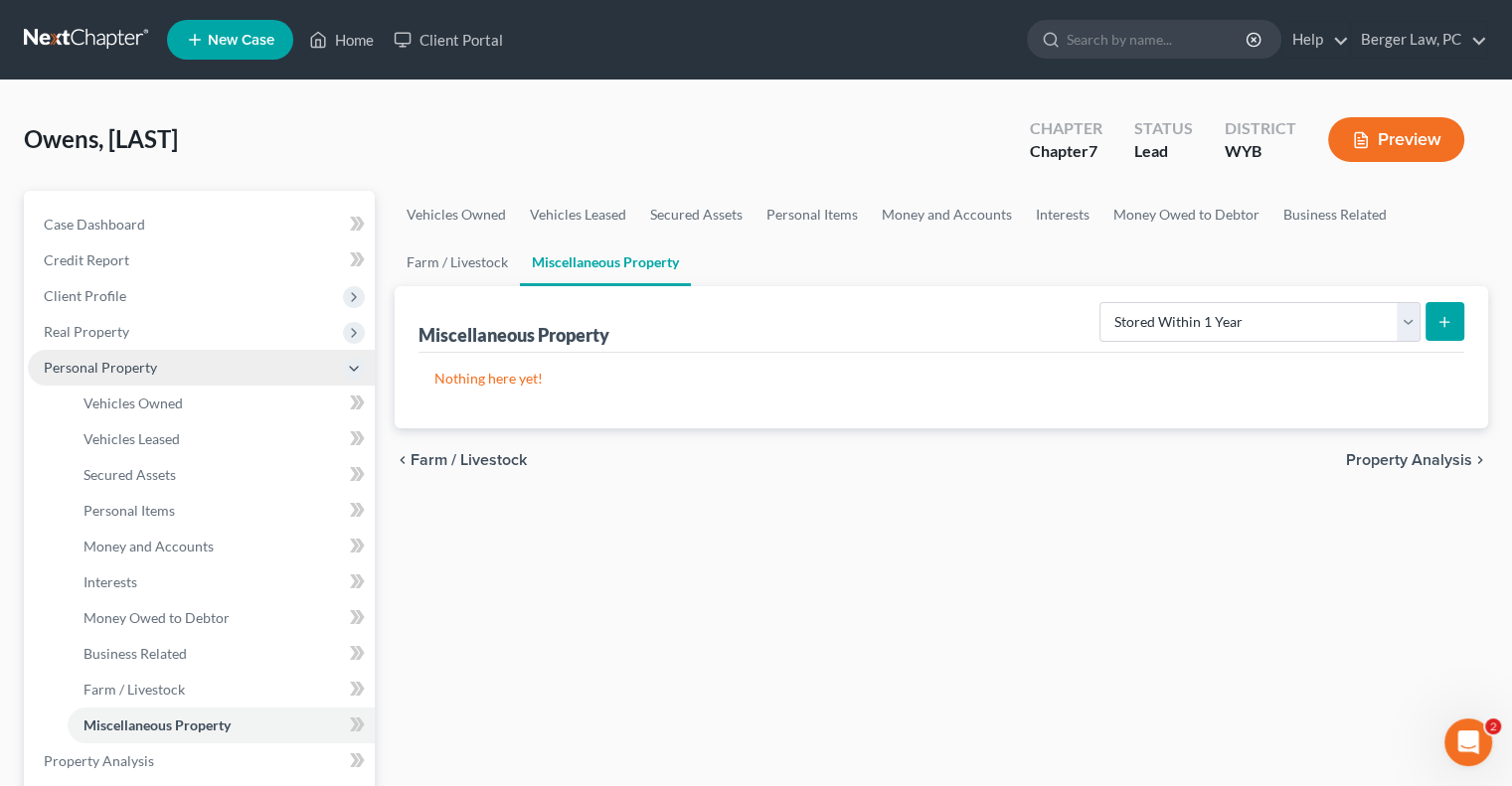 click at bounding box center [1444, 321] 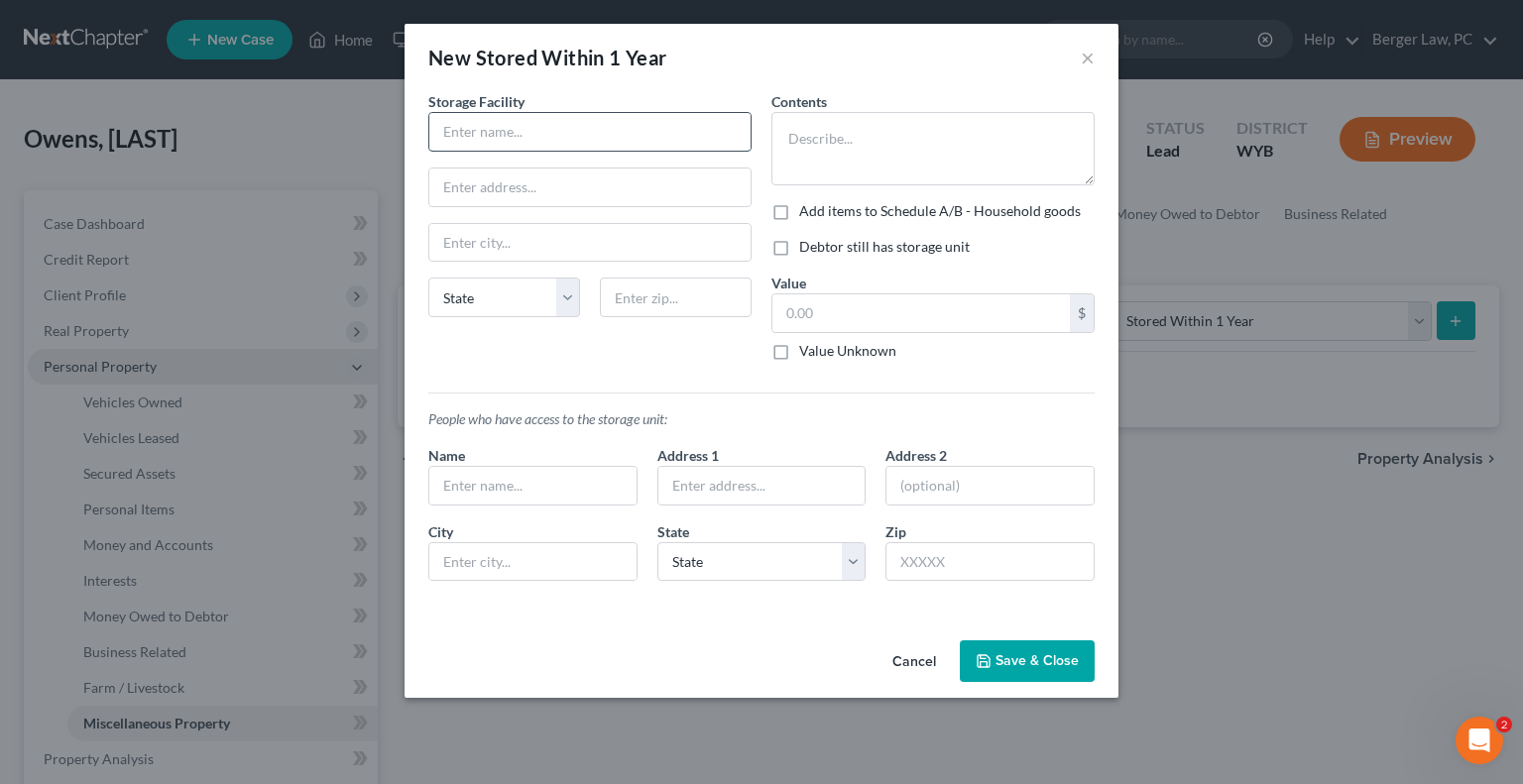 click at bounding box center (590, 132) 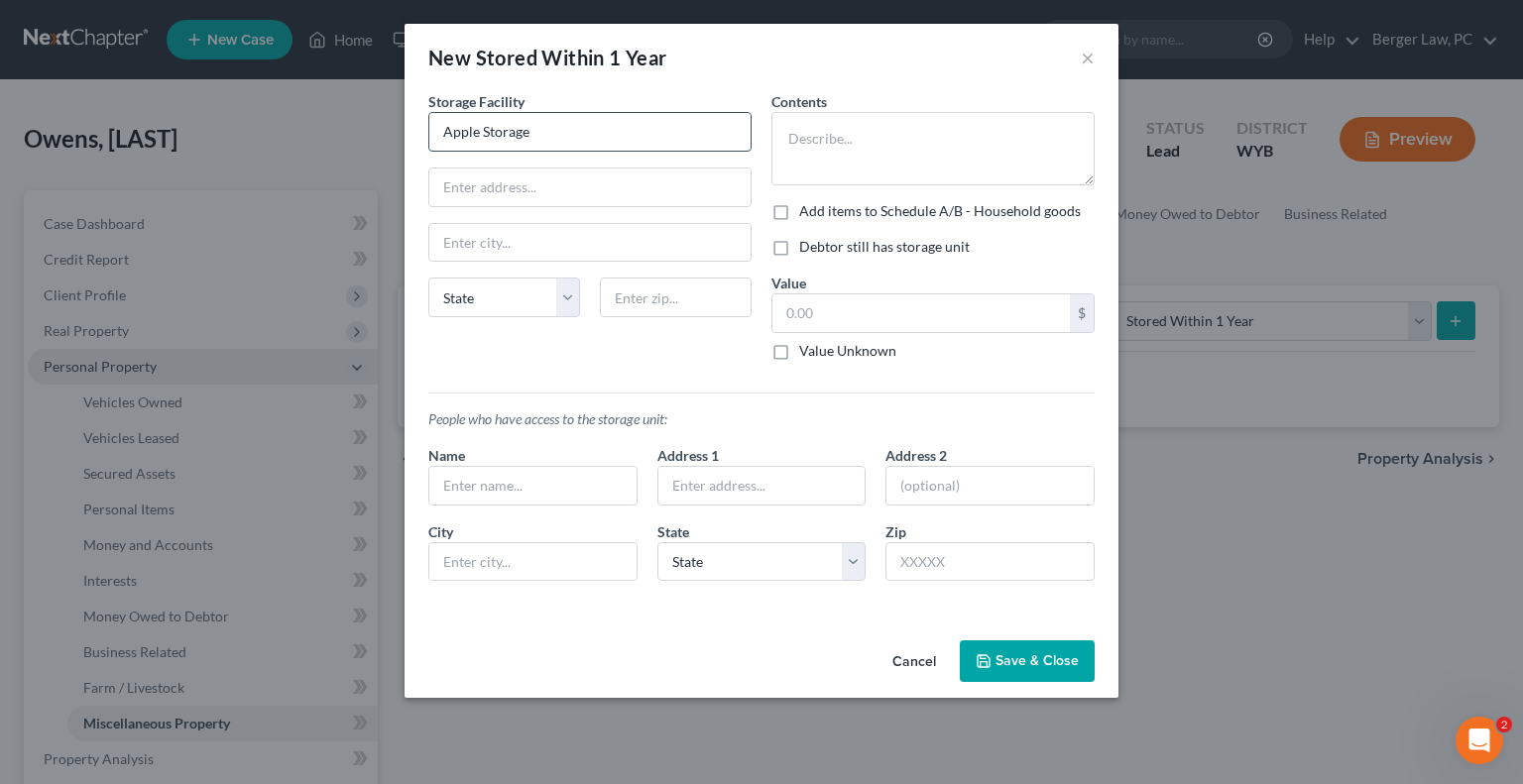 type on "Apple Storage" 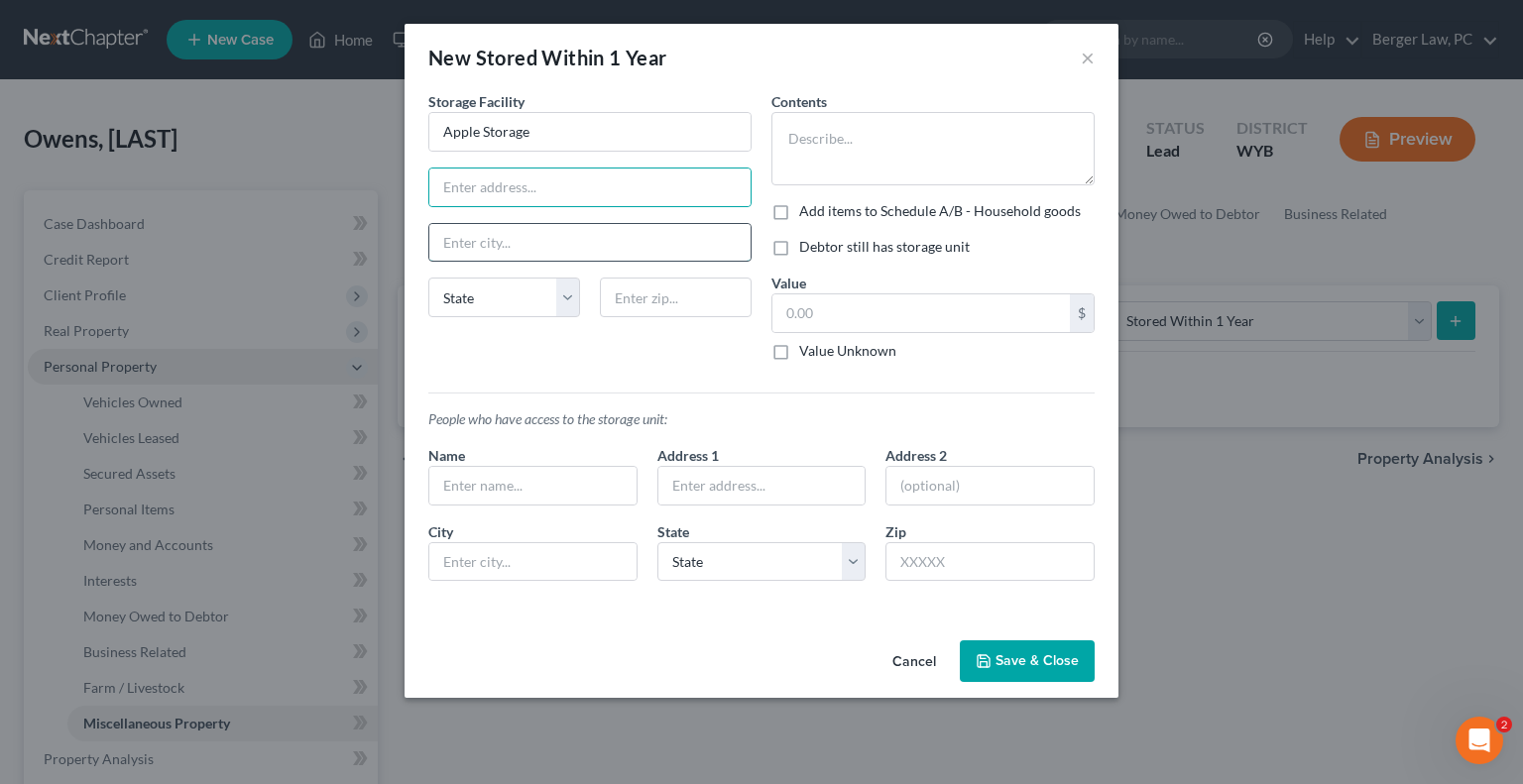 click at bounding box center (590, 243) 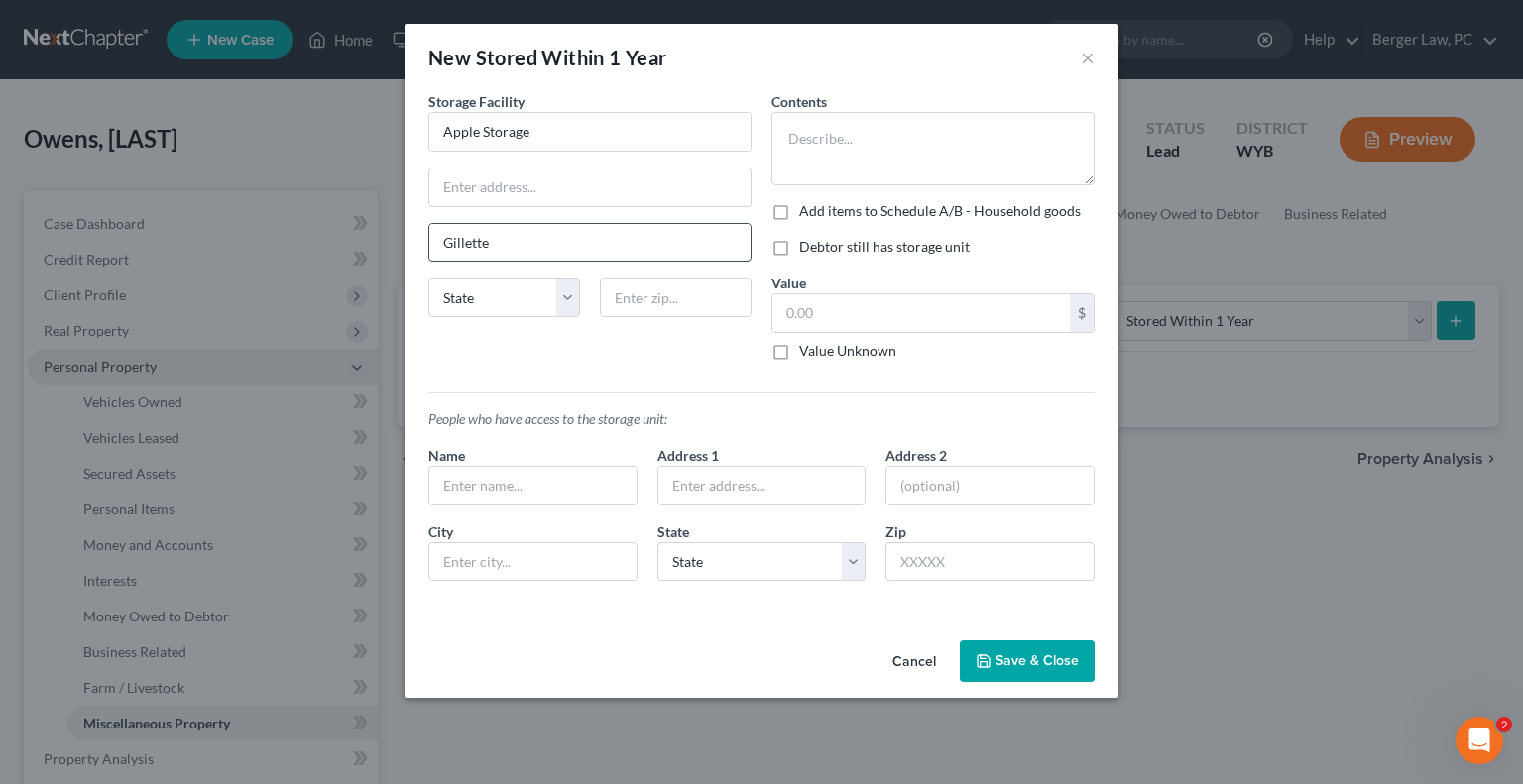 type on "Gillette" 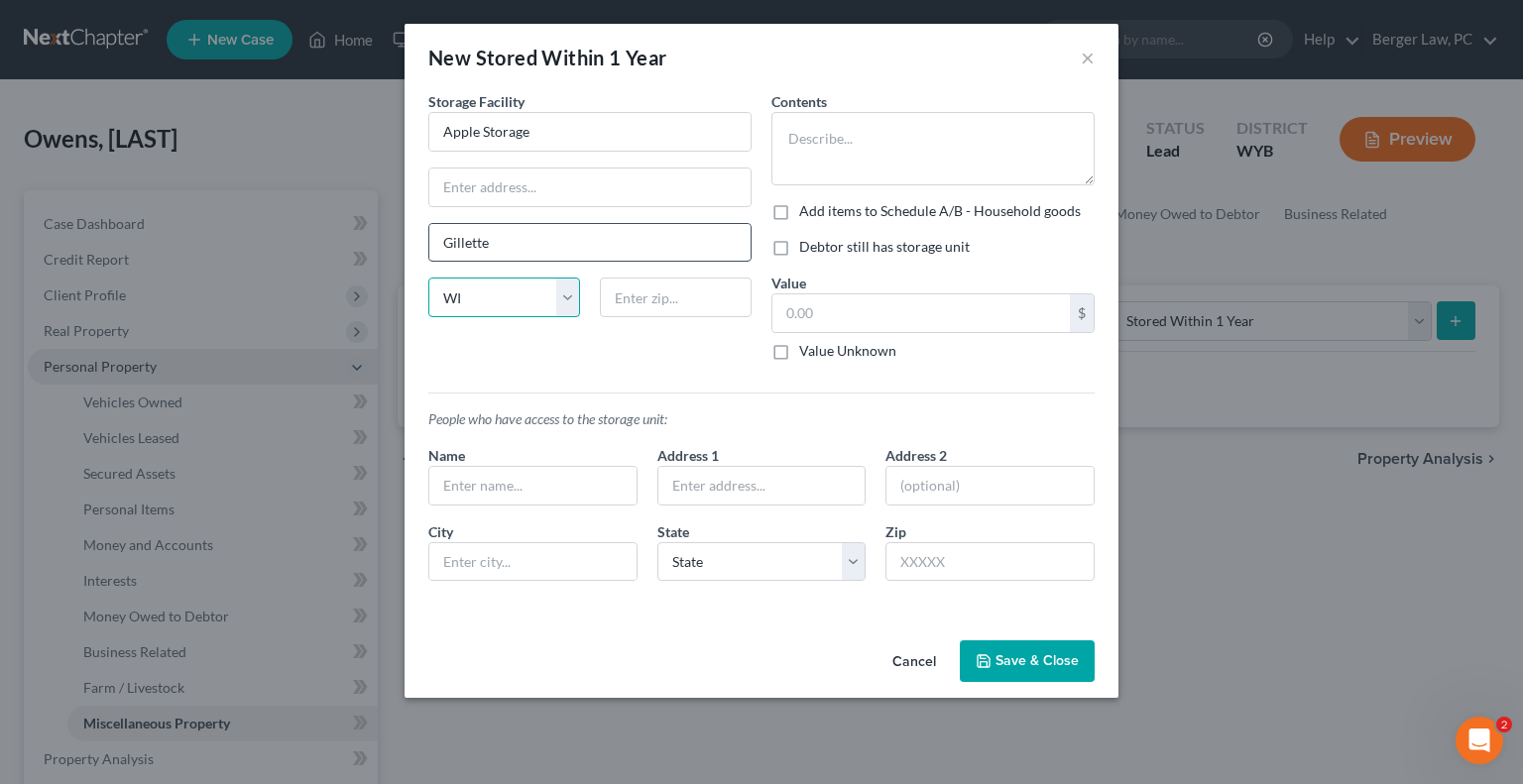 select on "53" 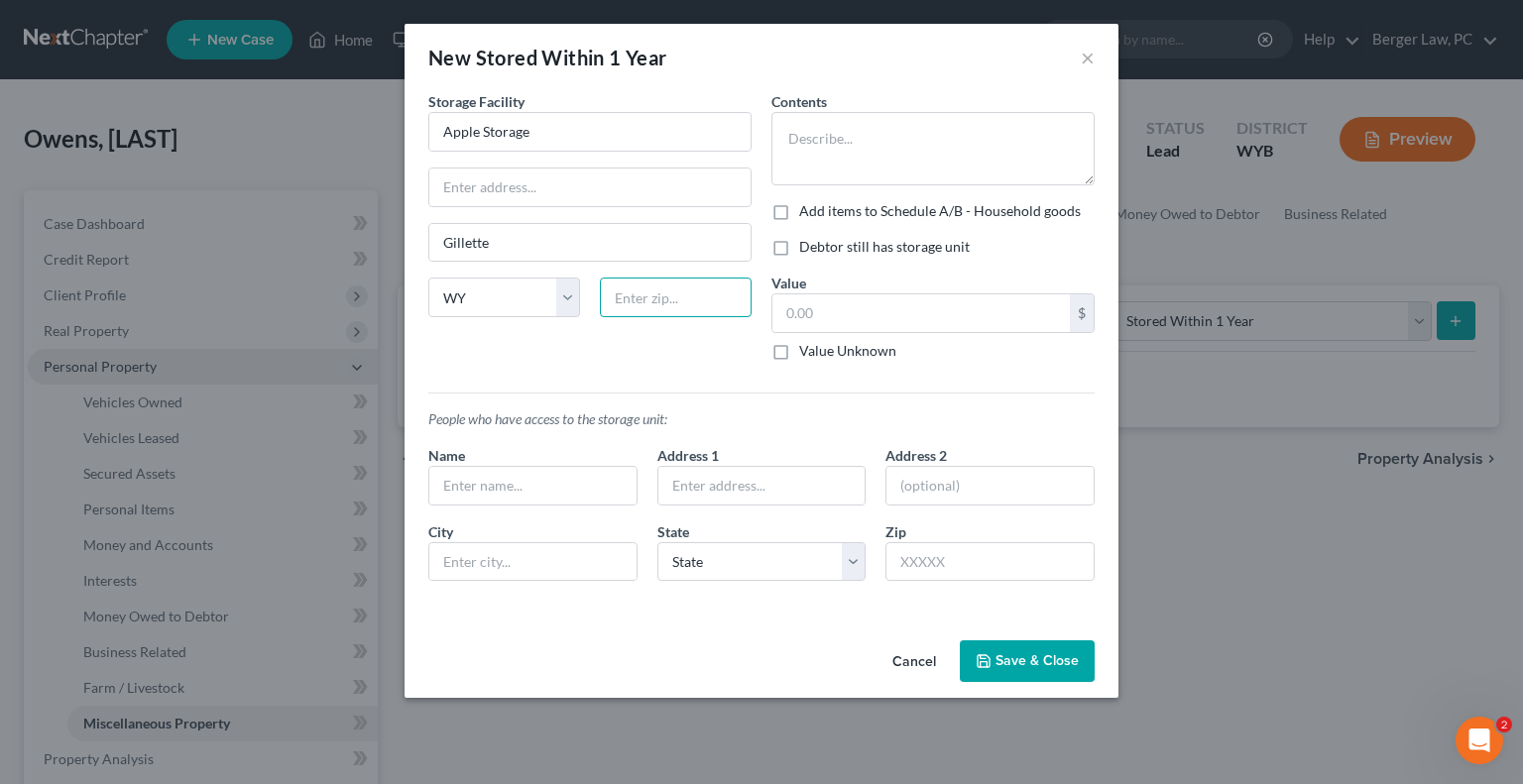 click at bounding box center [675, 297] 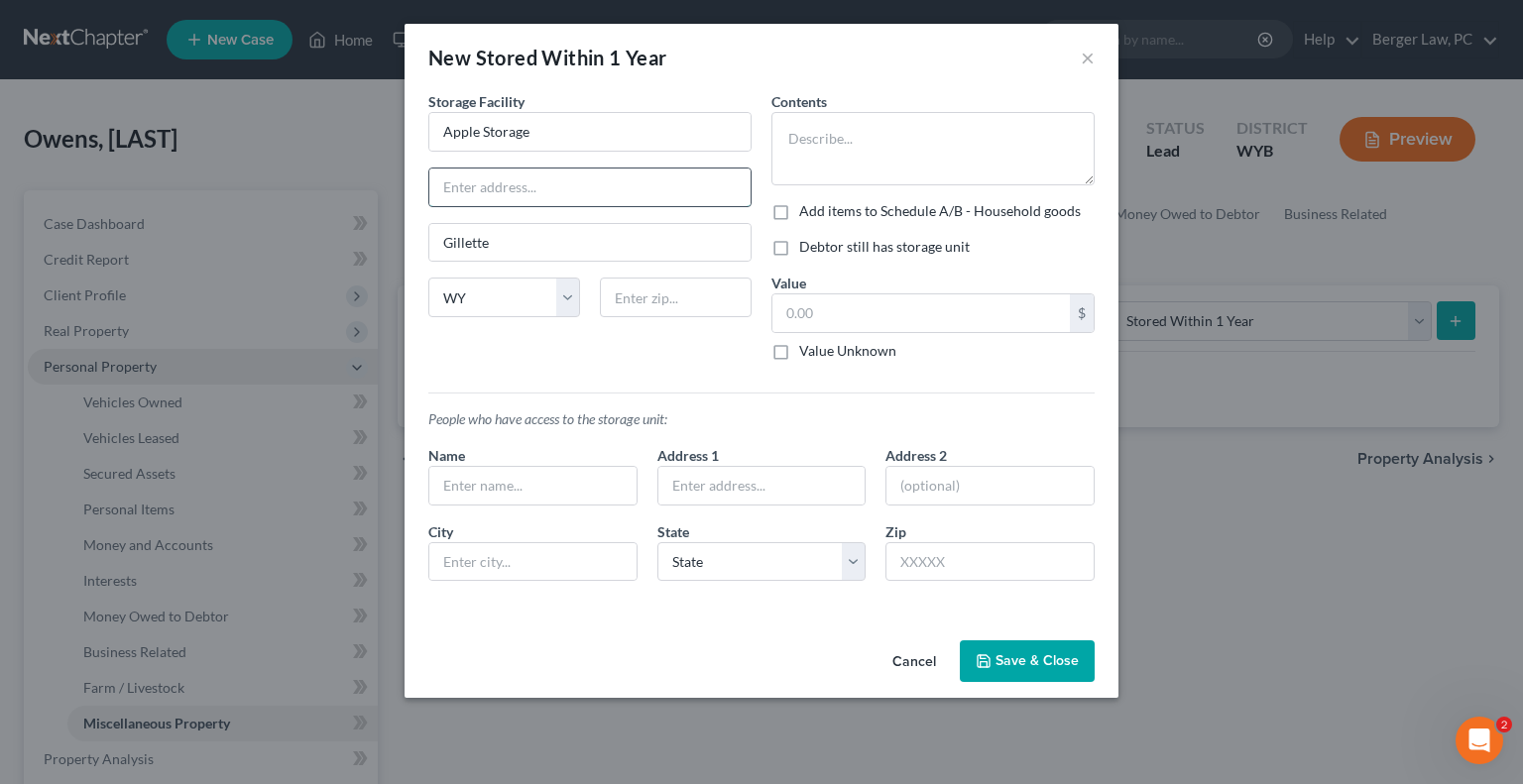 click at bounding box center [590, 187] 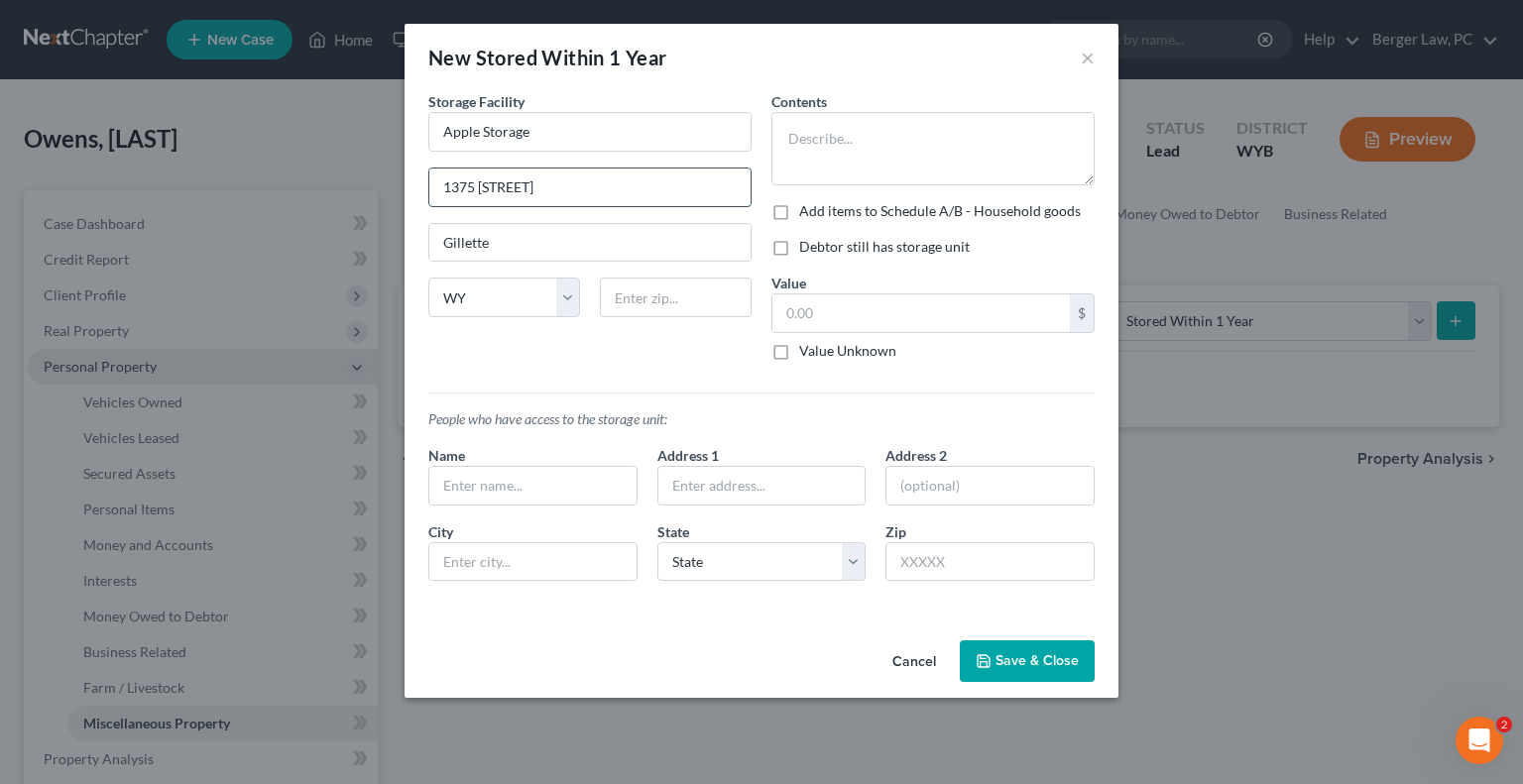 type on "1375 [STREET]" 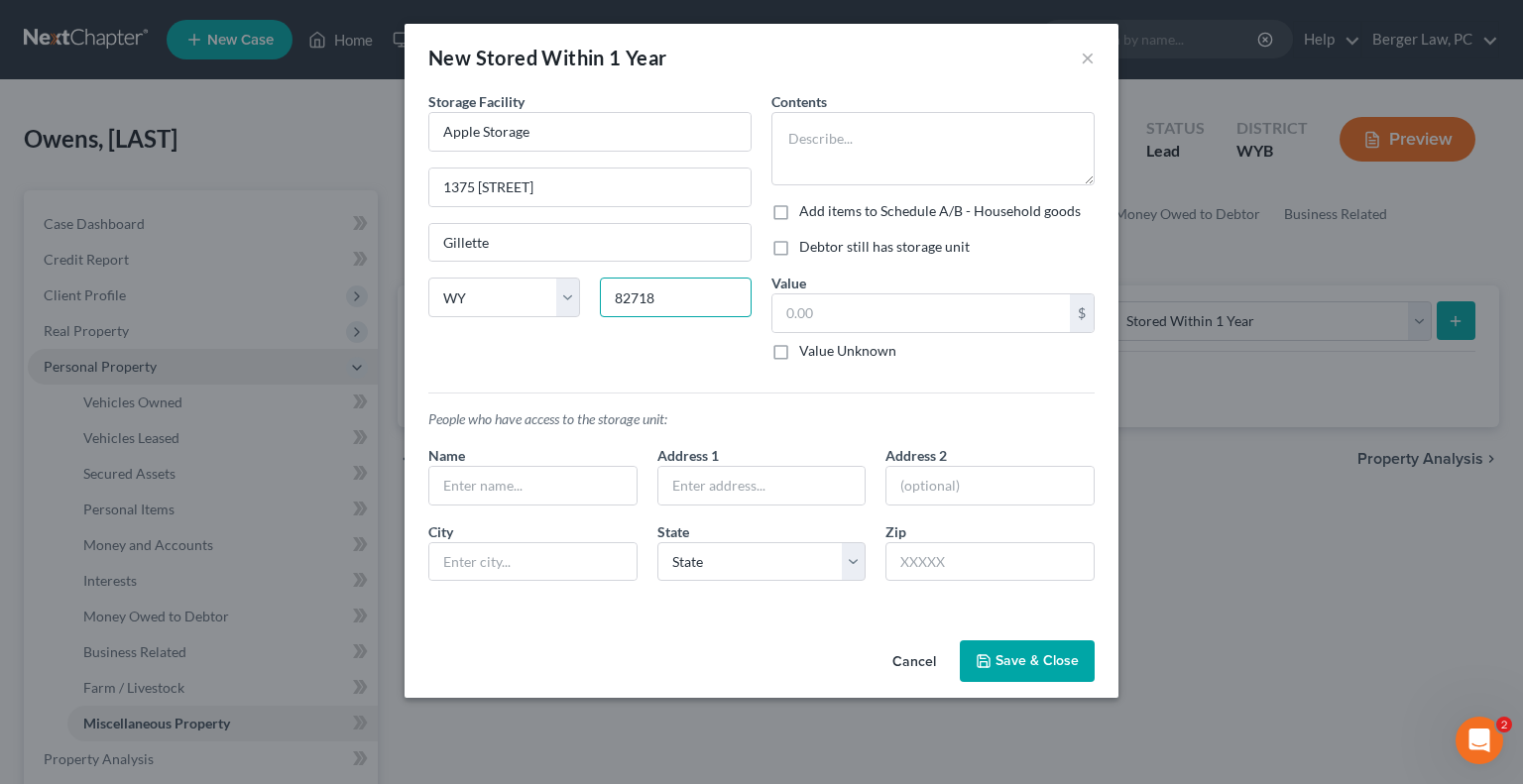 type on "82718" 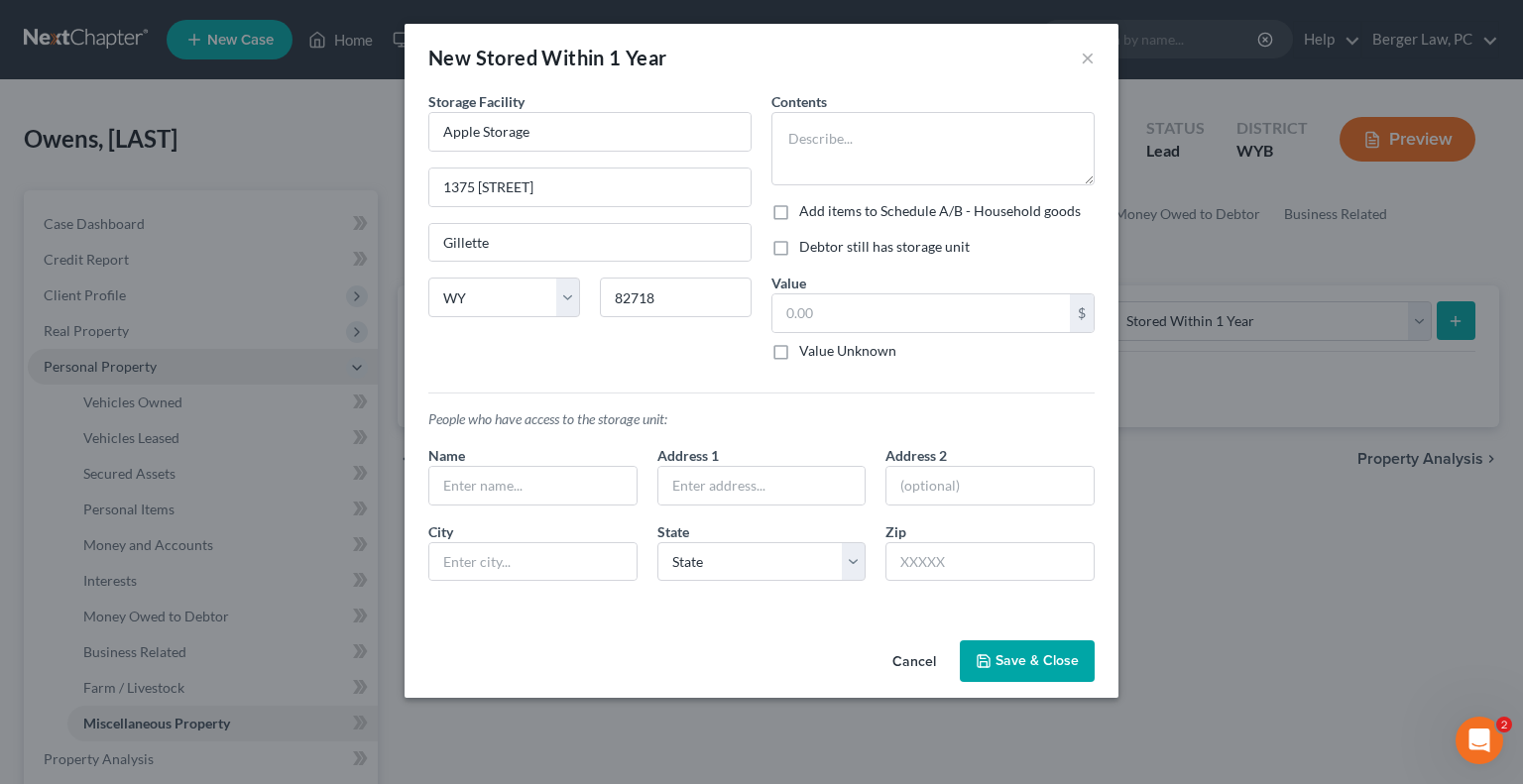 click on "Storage Facility Apple Storage 1375 [STREET] [CITY] State AL AK AR AZ CA CO CT DE DC FL GA GU HI ID IL IN IA KS KY LA ME MD MA MI MN MS MO MT NC ND NE NV NH NJ NM NY OH OK OR PA PR VI VA VT WA WV WI WY 82718" at bounding box center [590, 234] 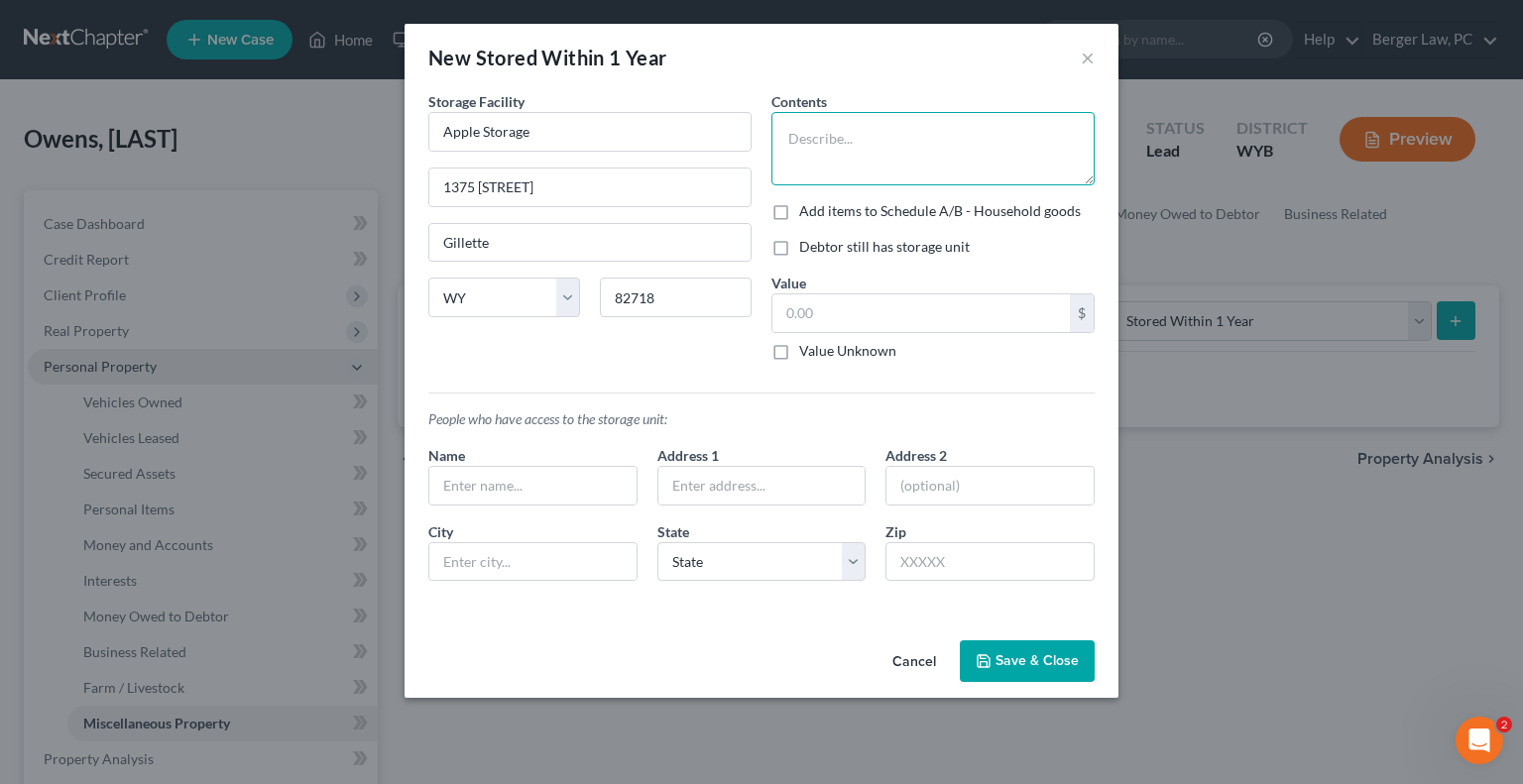 click at bounding box center [933, 149] 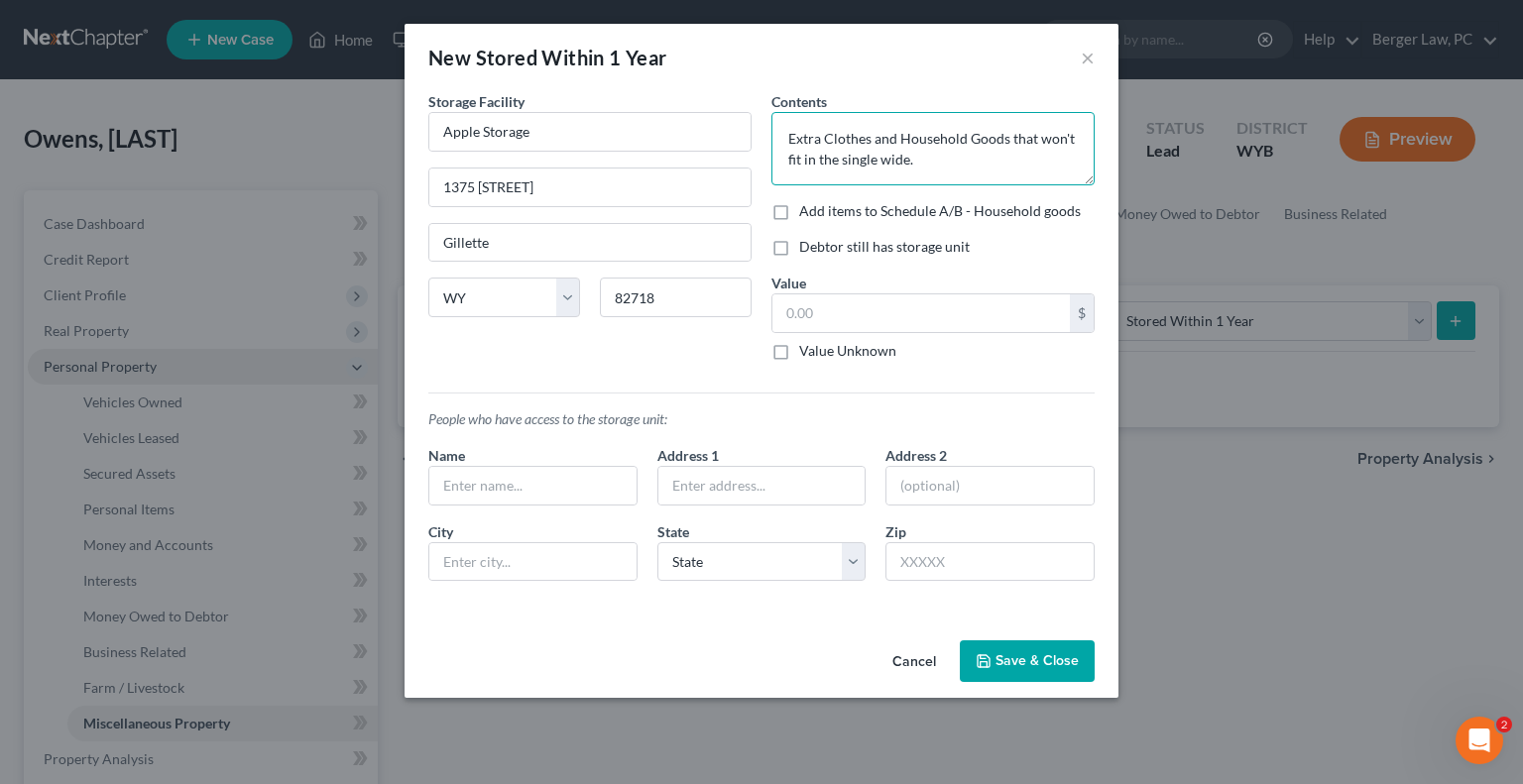type on "Extra Clothes and Household Goods that won't fit in the single wide." 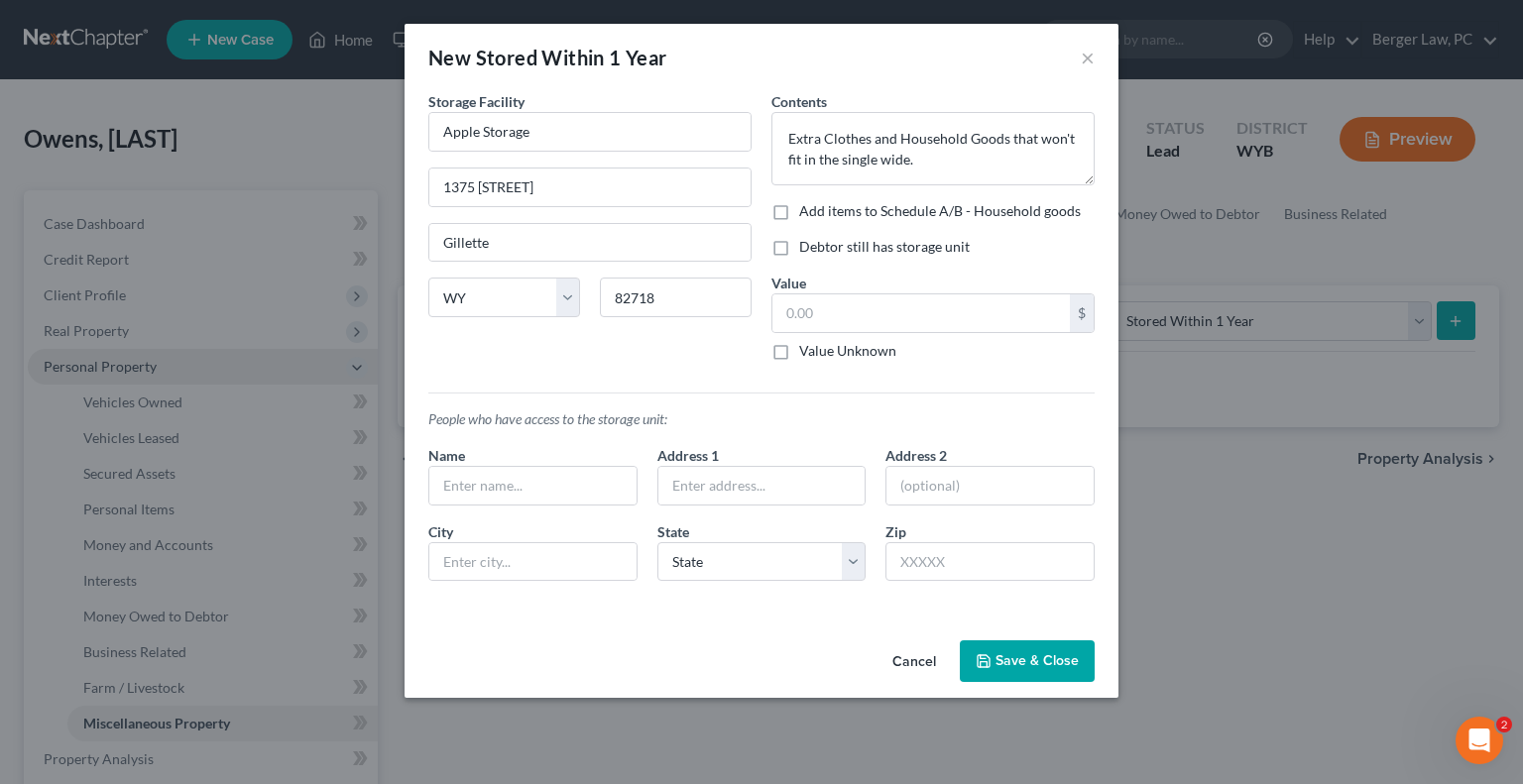 click on "Debtor still has storage unit" at bounding box center (884, 247) 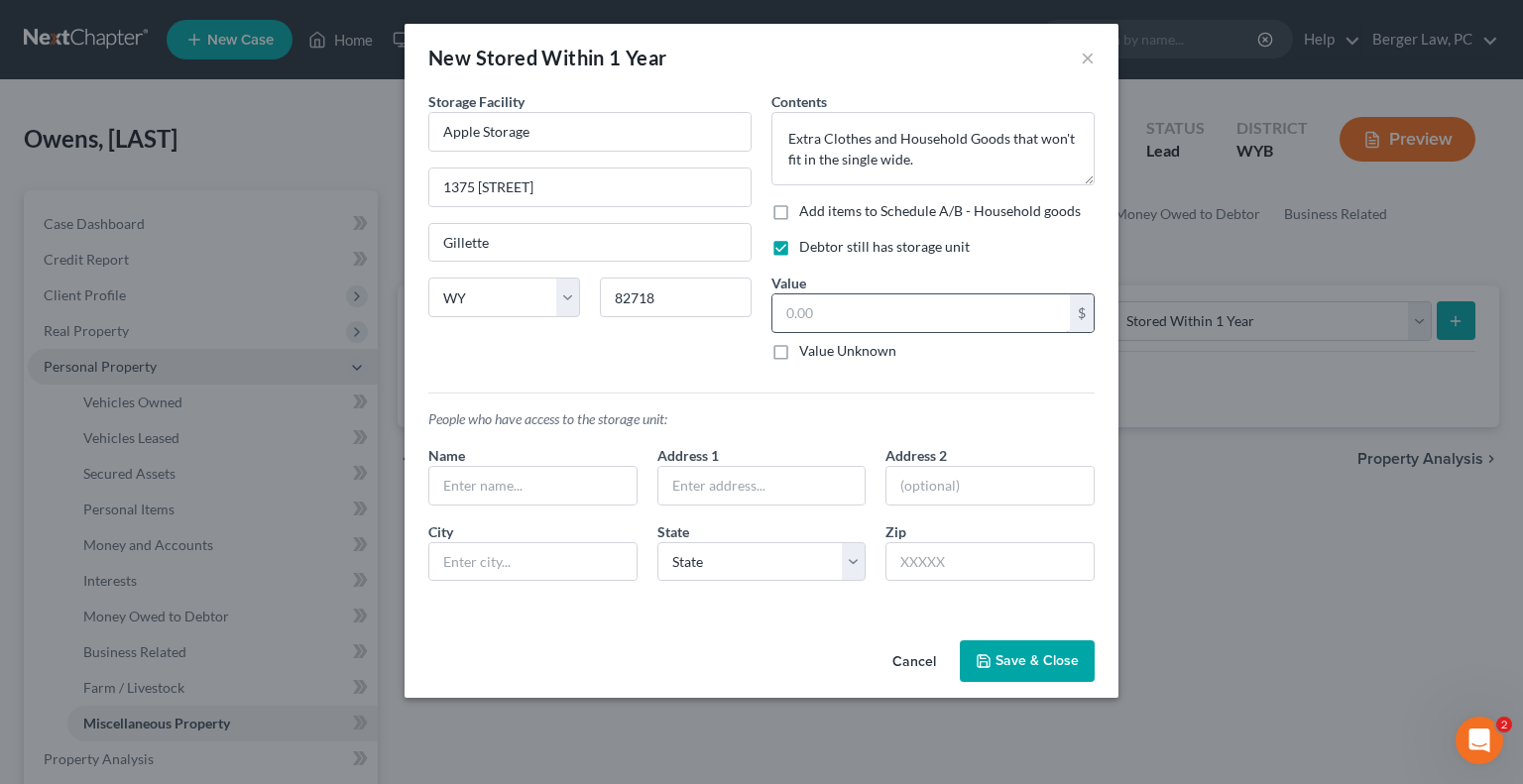 click at bounding box center [921, 313] 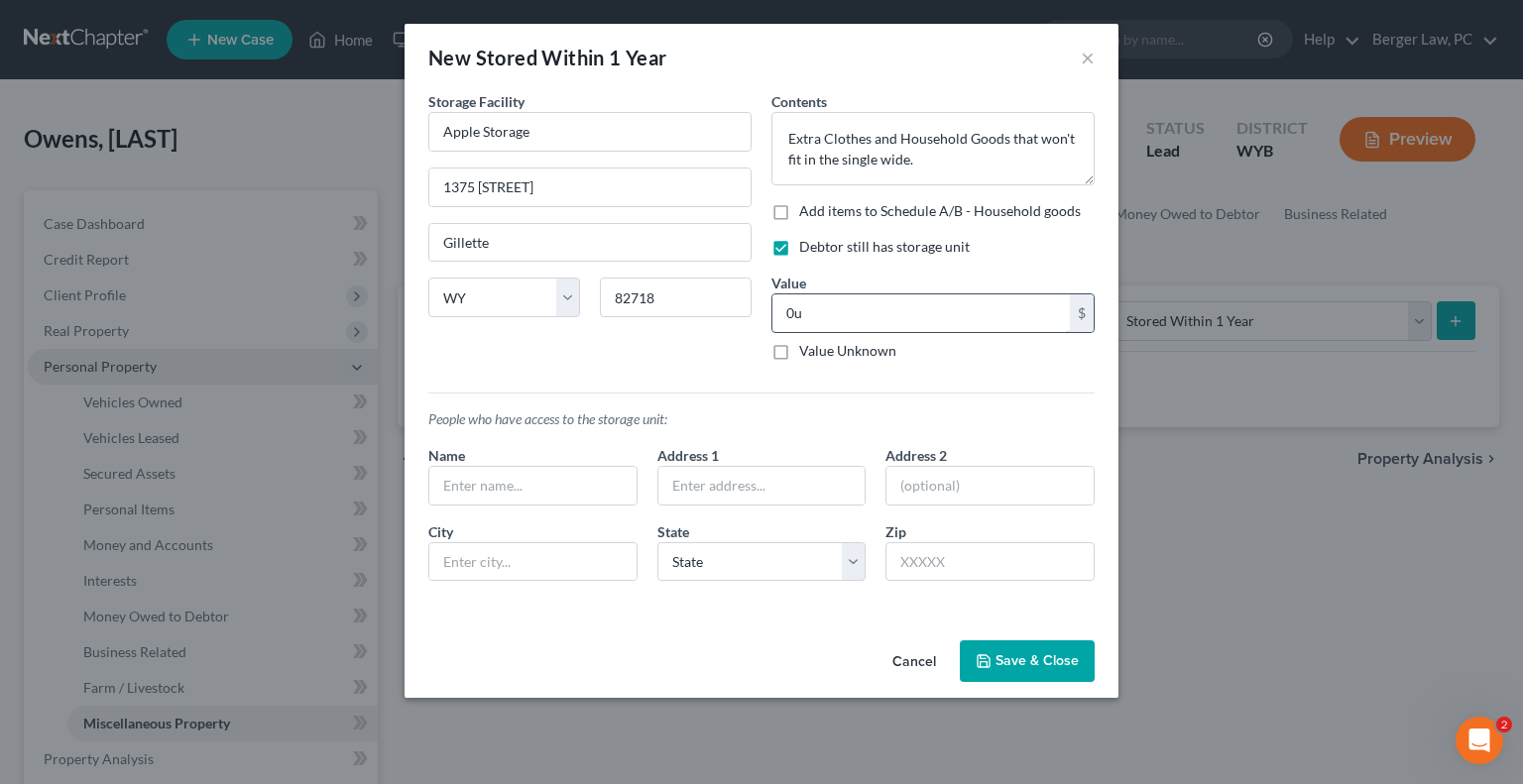type on "0" 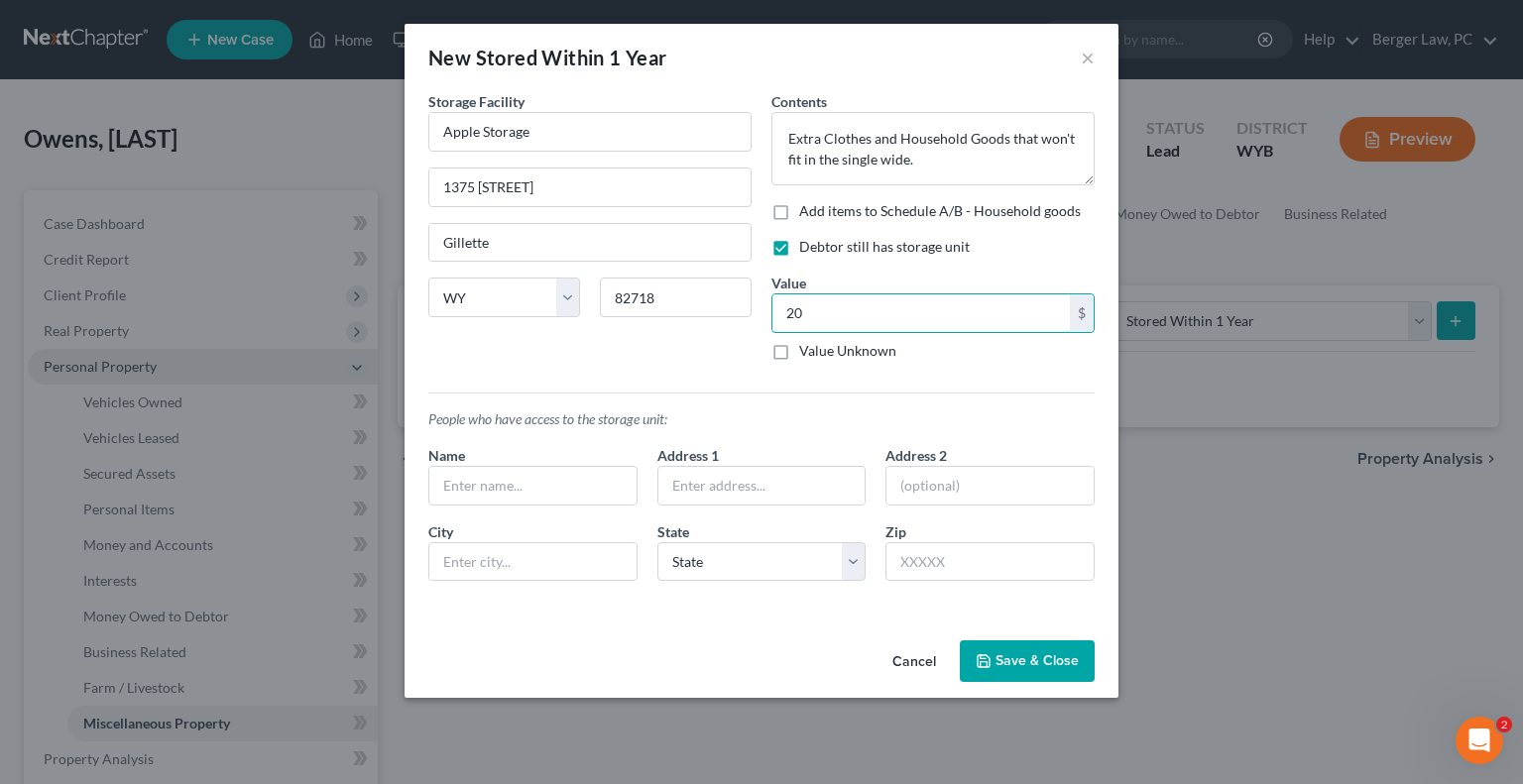 type on "2" 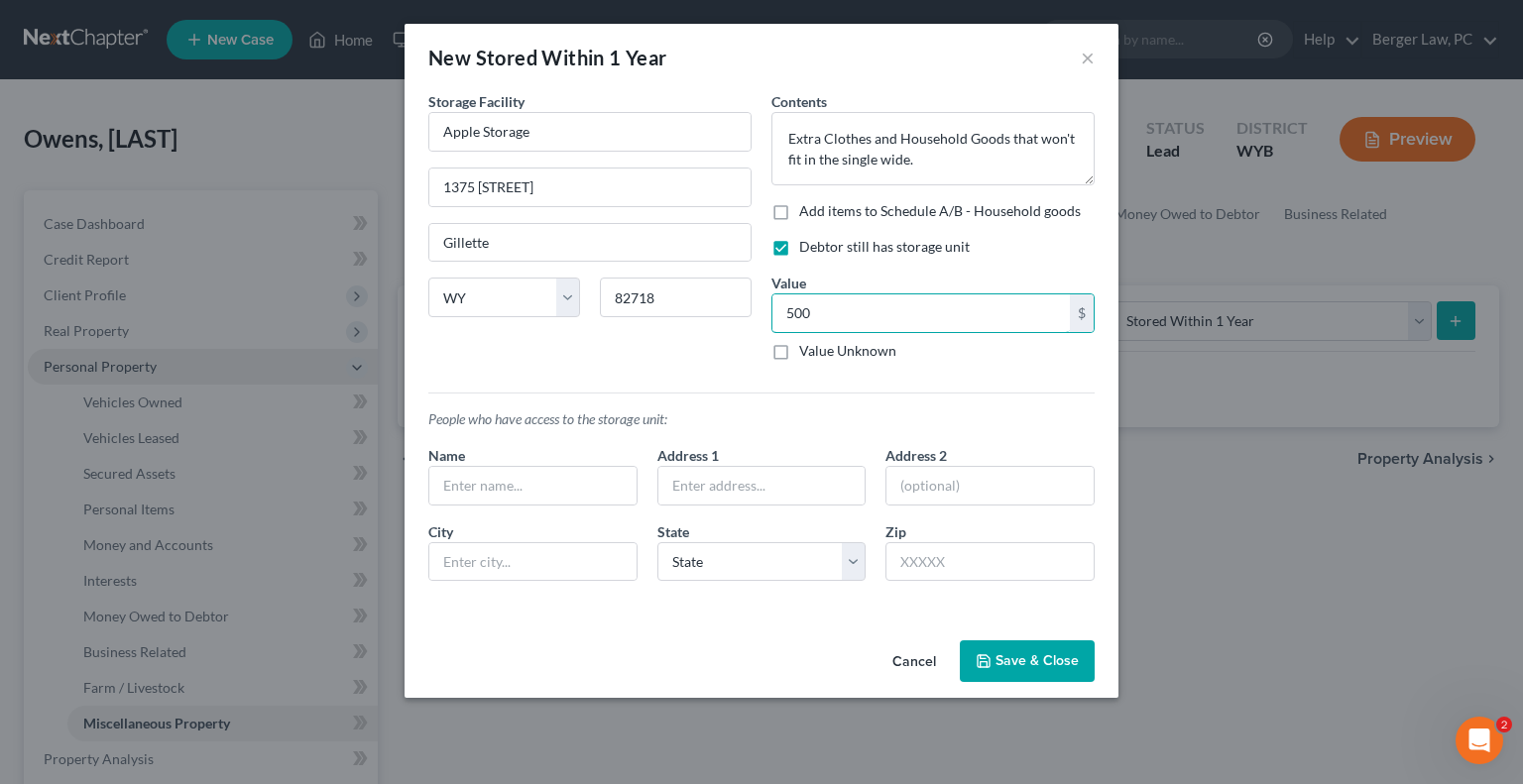 type on "500" 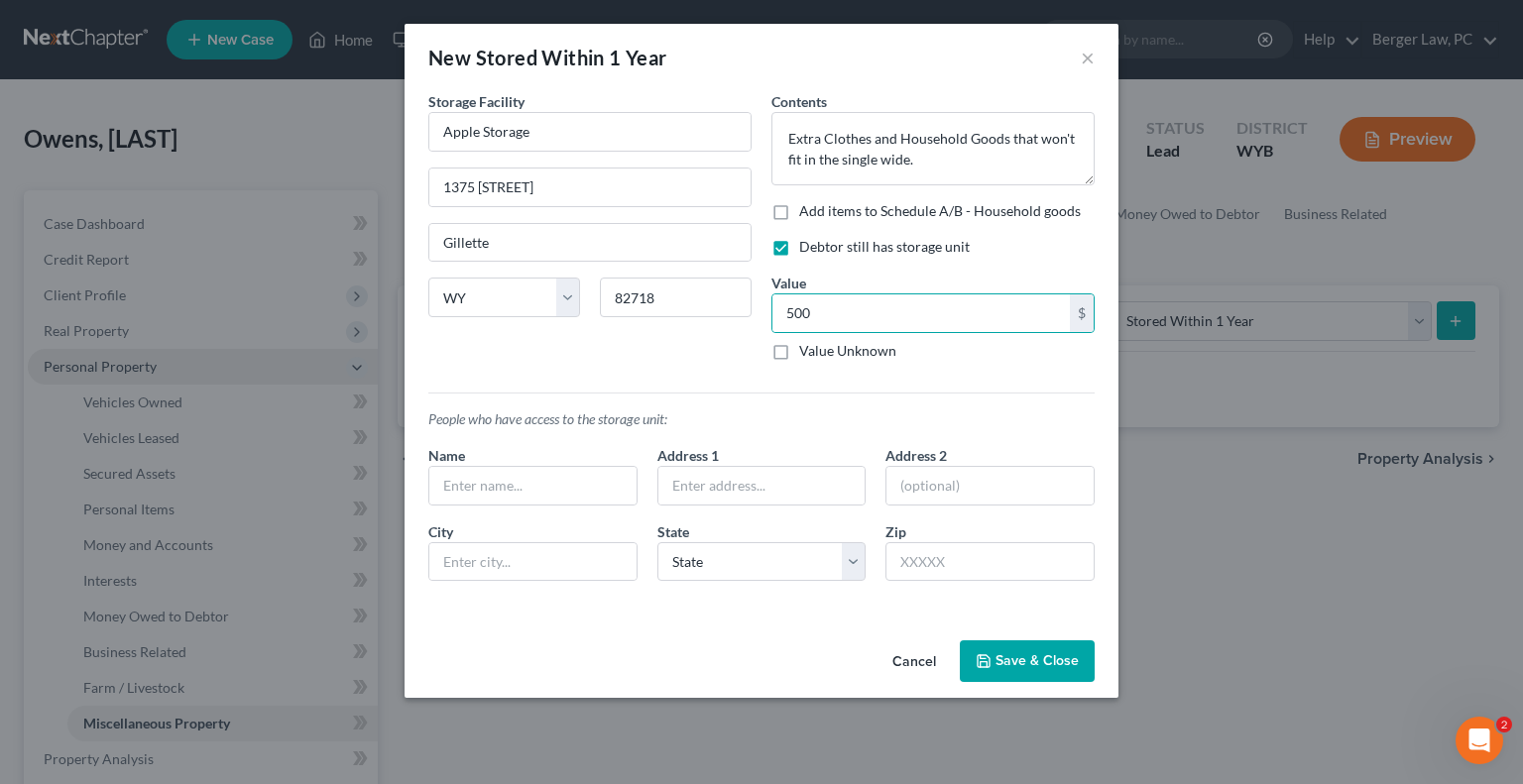 click on "Add items to Schedule A/B - Household goods" at bounding box center (940, 211) 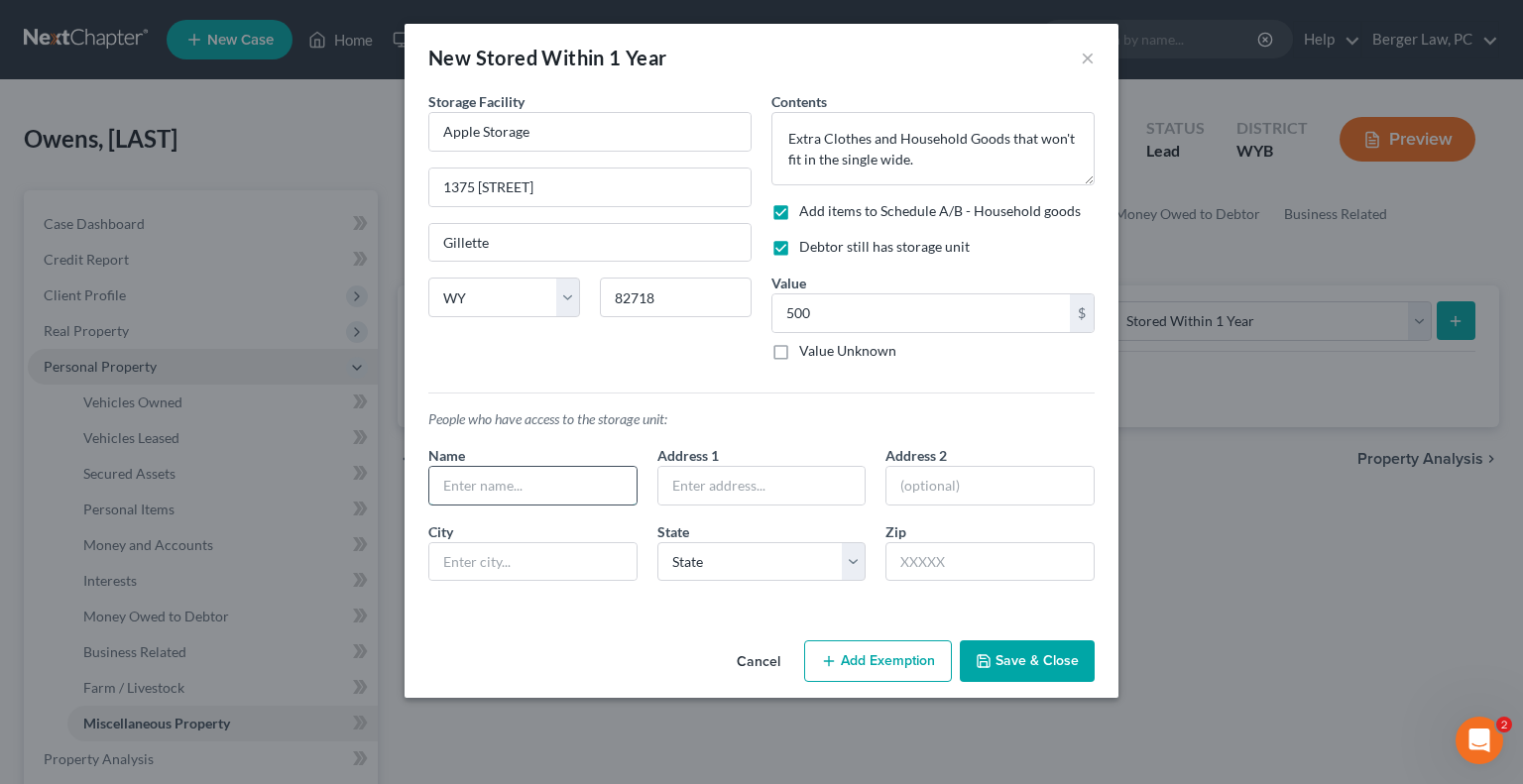 click at bounding box center (532, 486) 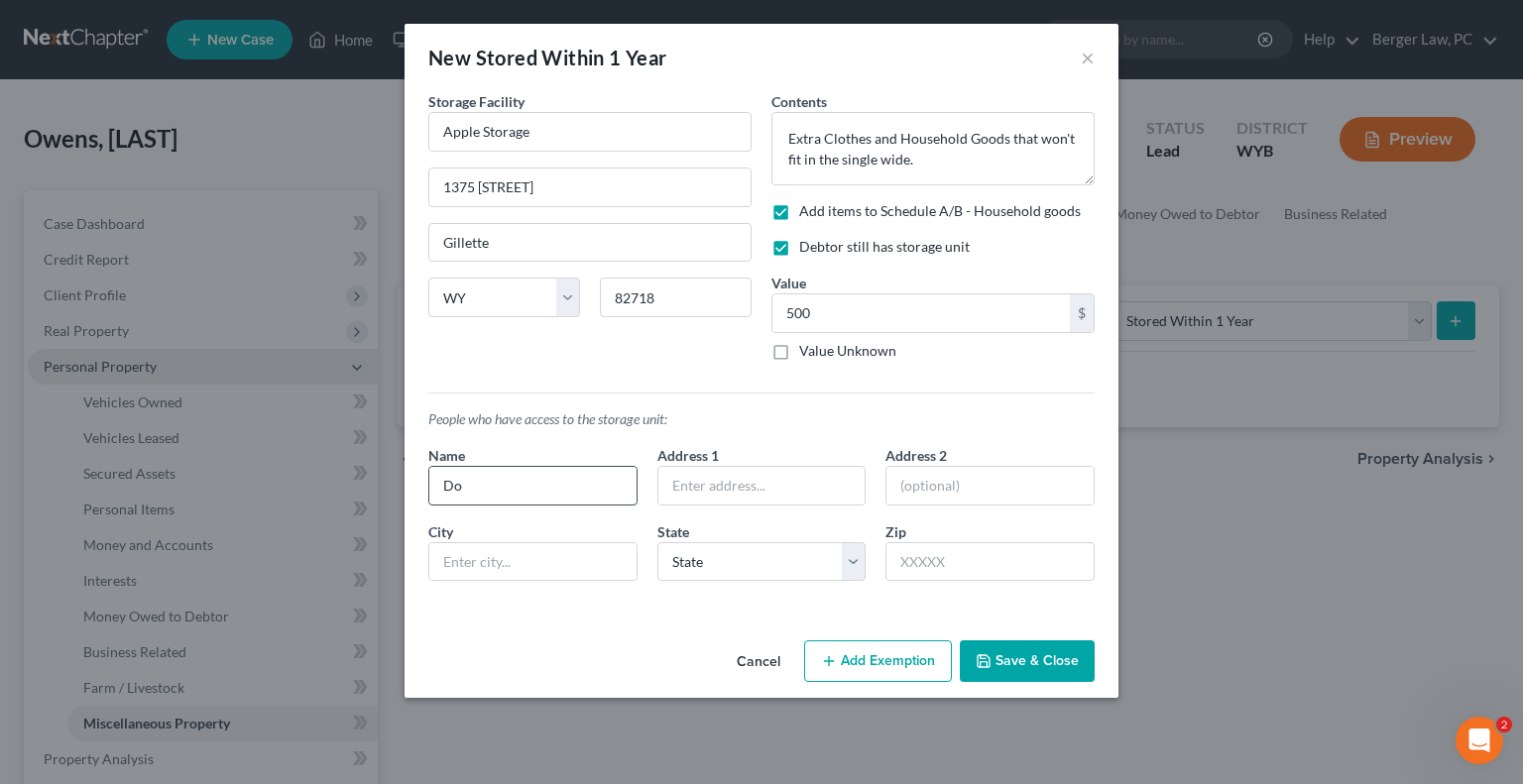 type on "D" 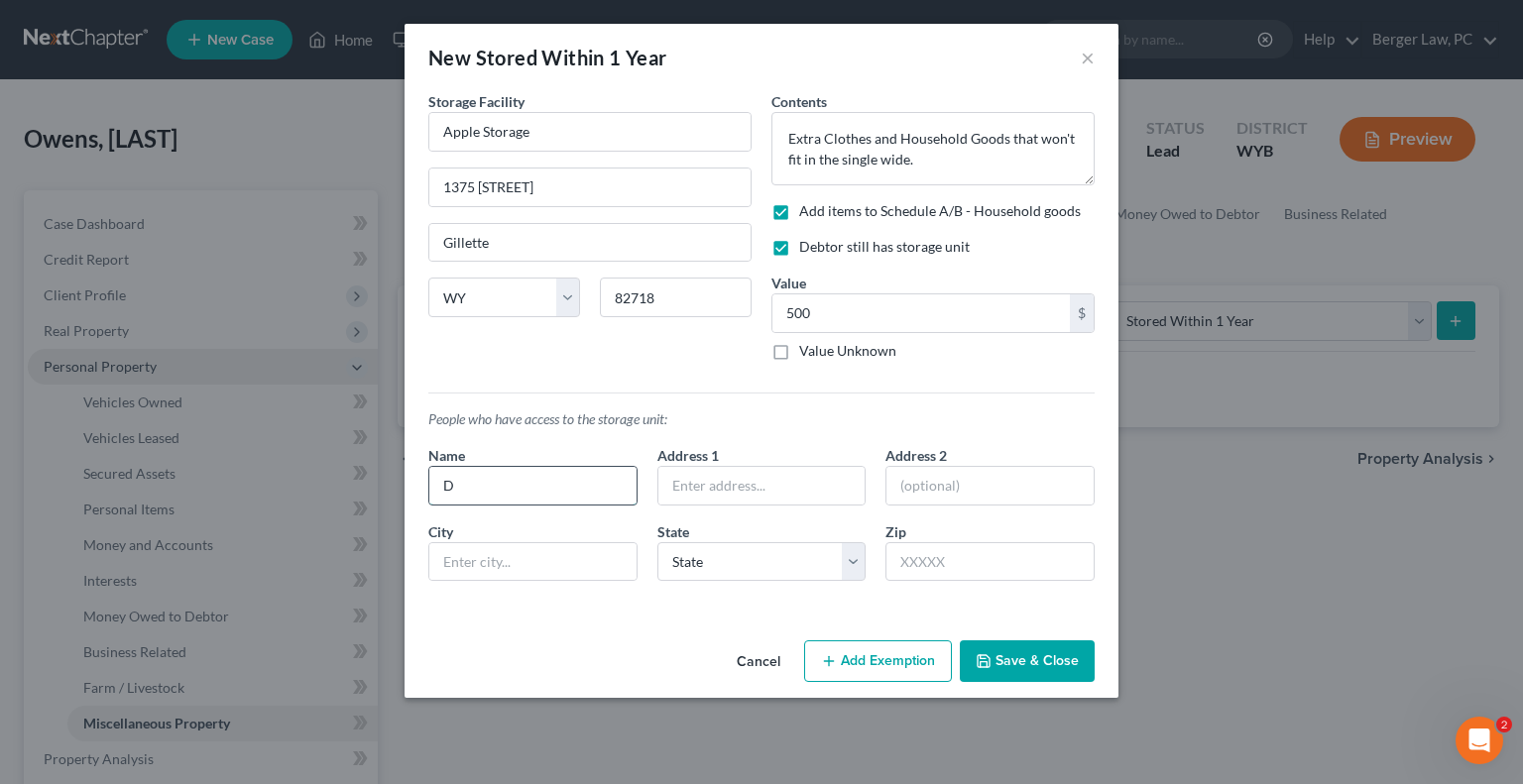 type 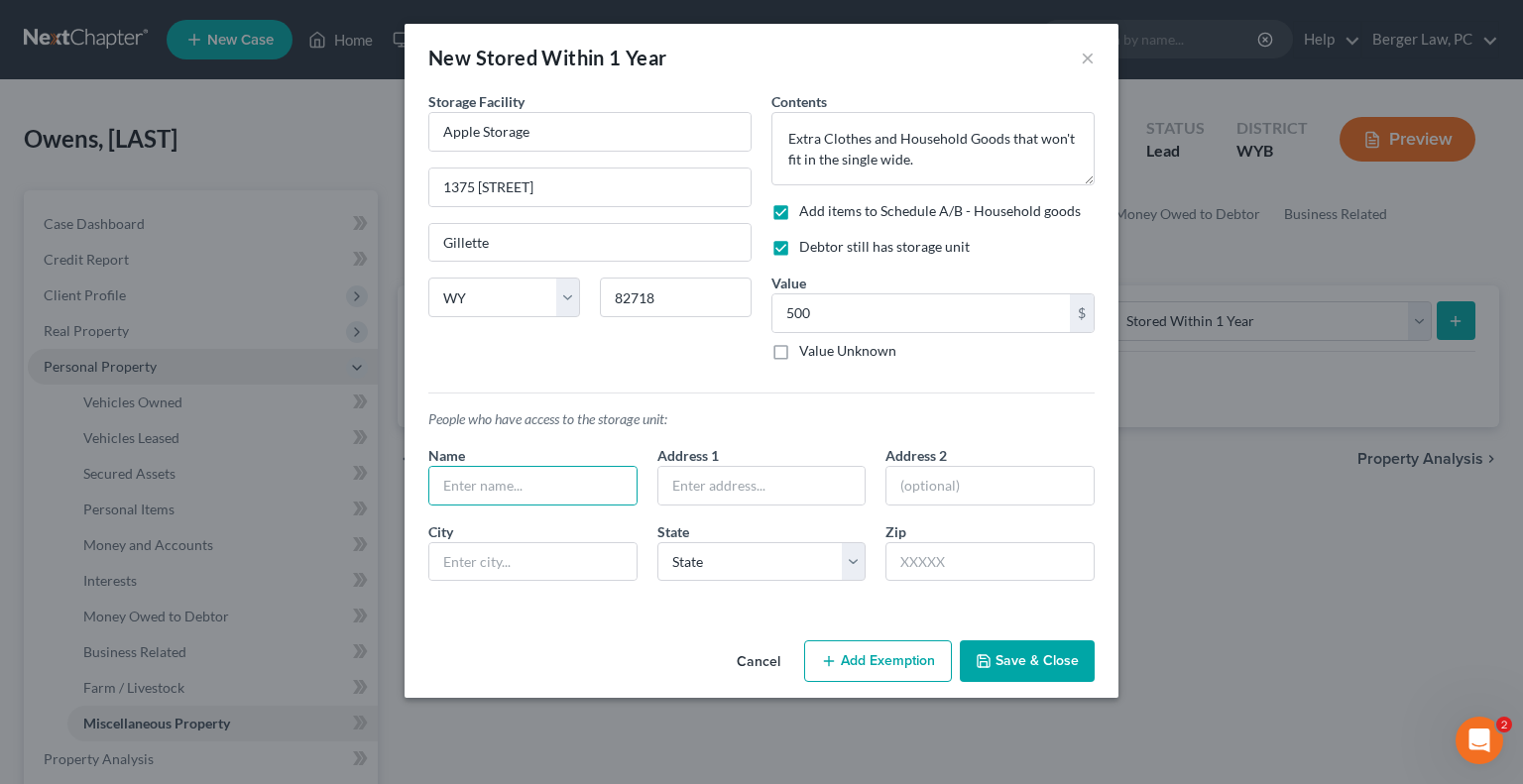 click on "Save & Close" at bounding box center (1027, 661) 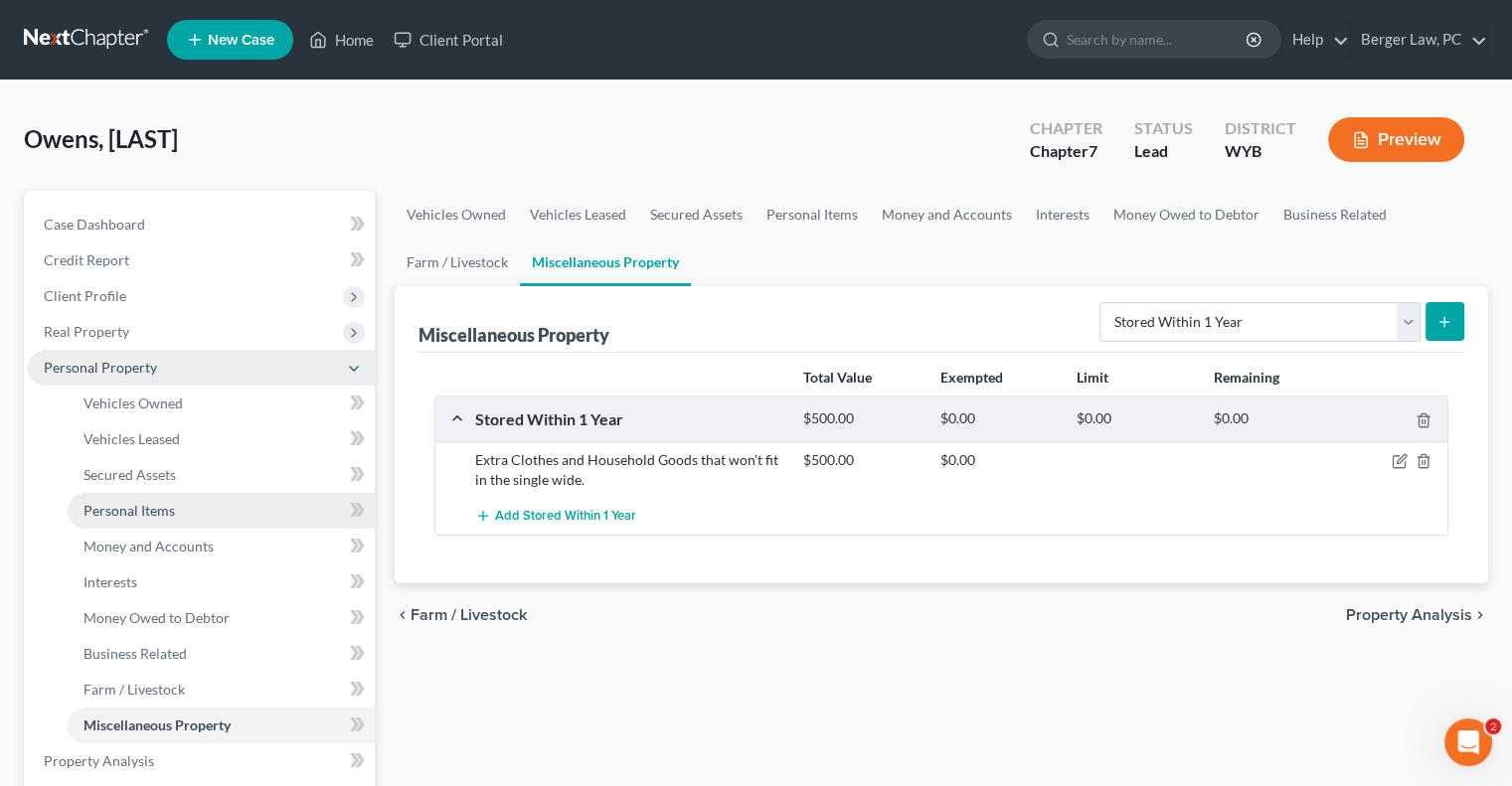 click on "Personal Items" at bounding box center (129, 510) 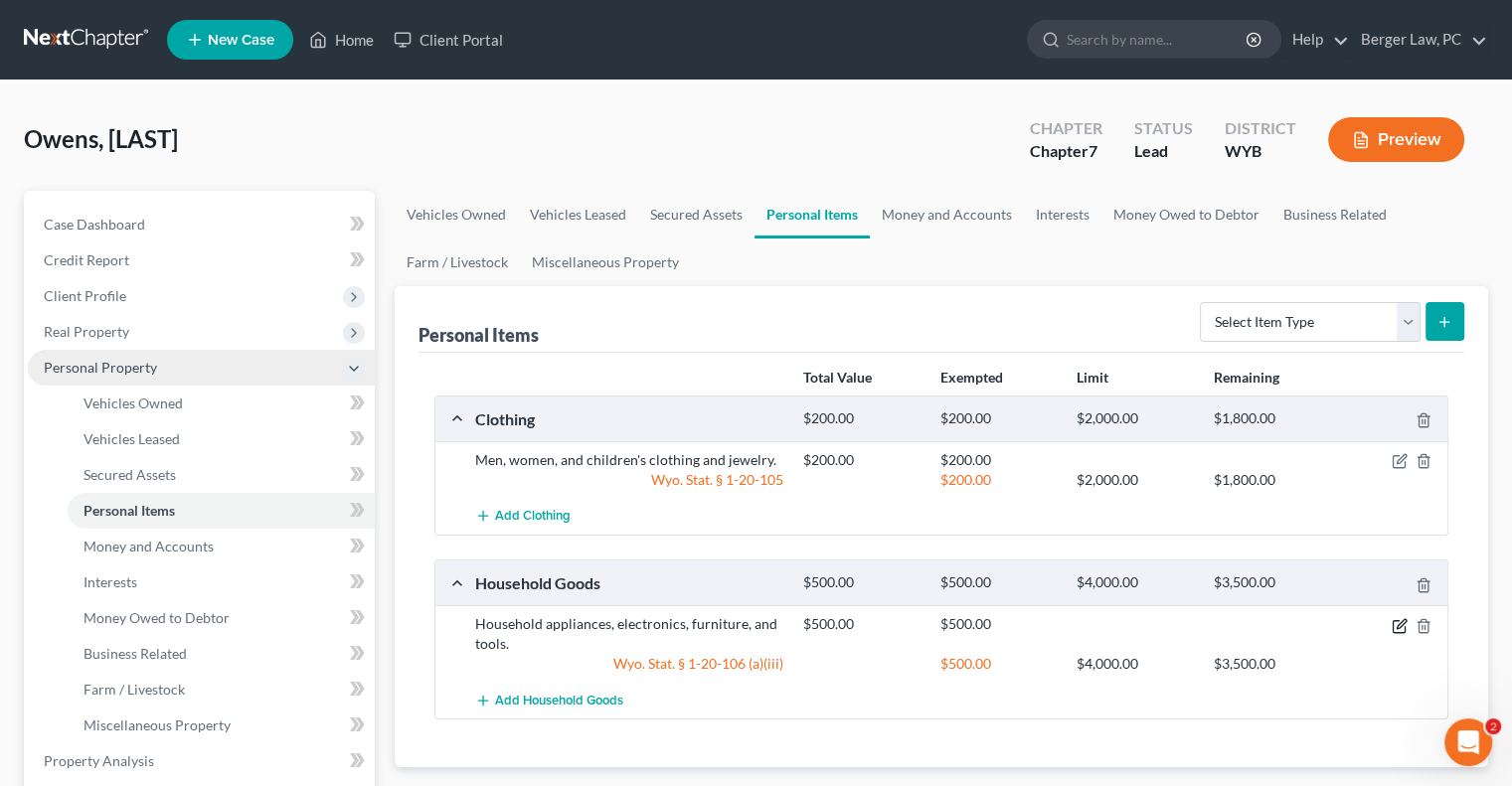 click 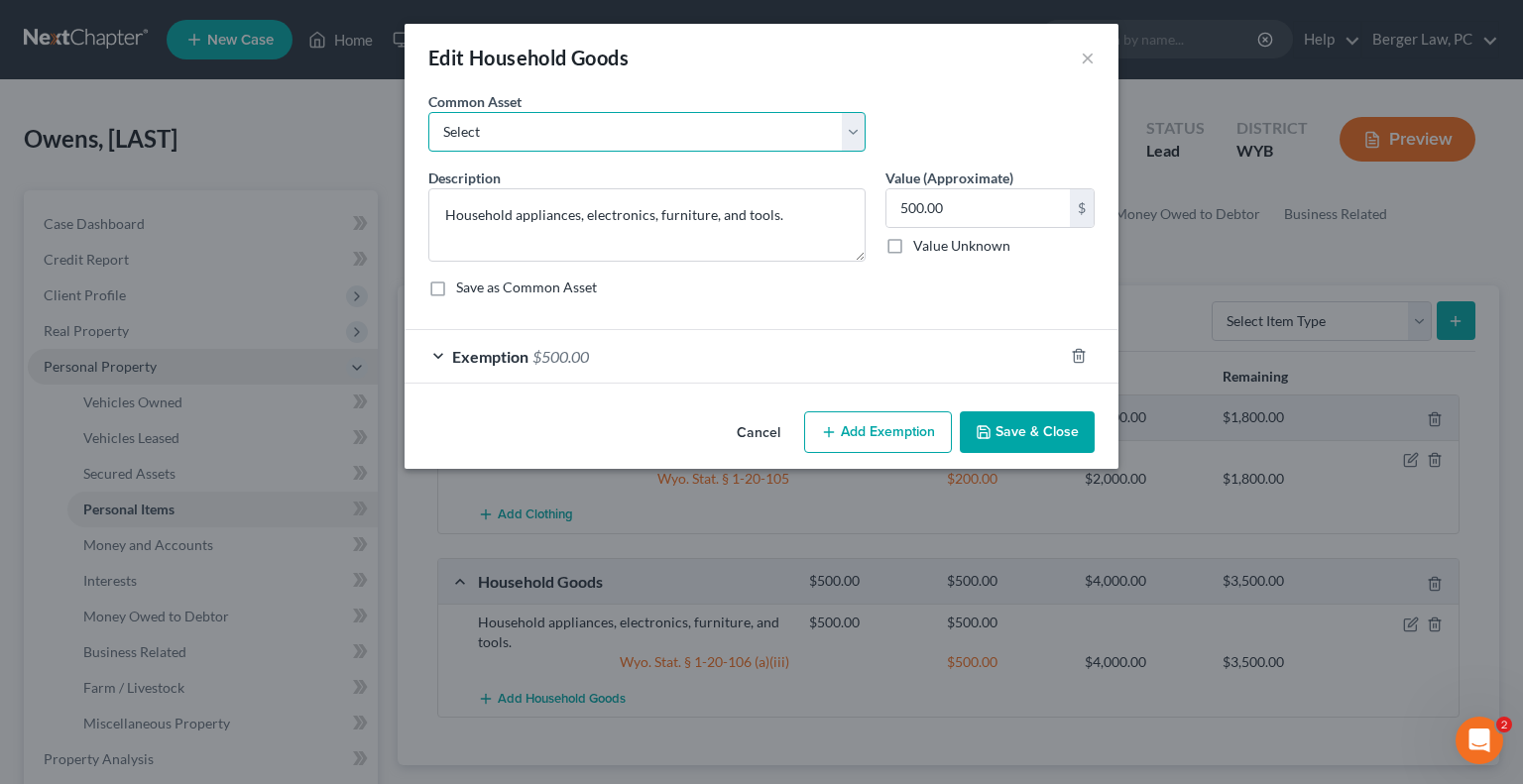click on "Select Household appliances, electronics, furniture, and tools." at bounding box center (646, 132) 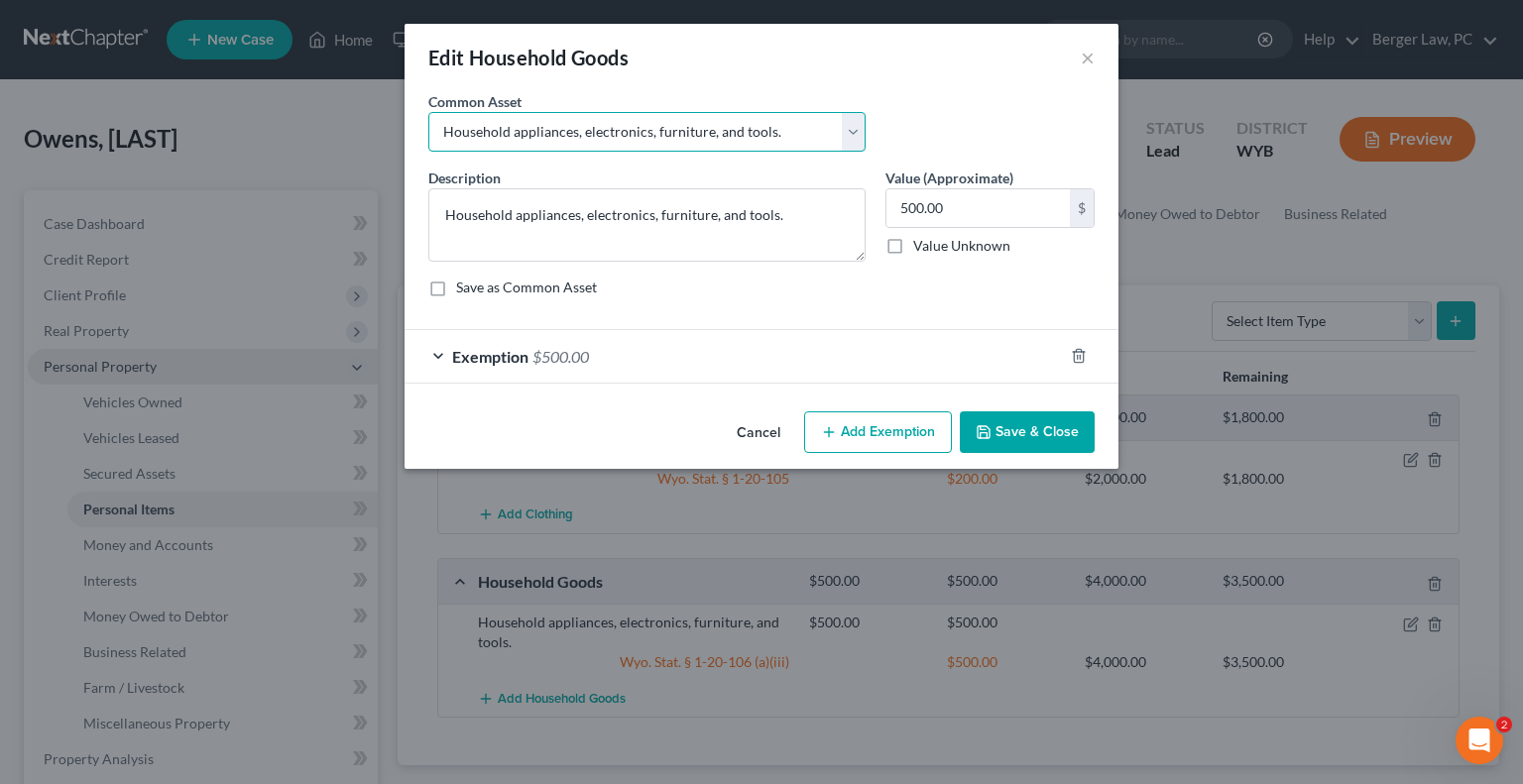 click on "Select Household appliances, electronics, furniture, and tools." at bounding box center [646, 132] 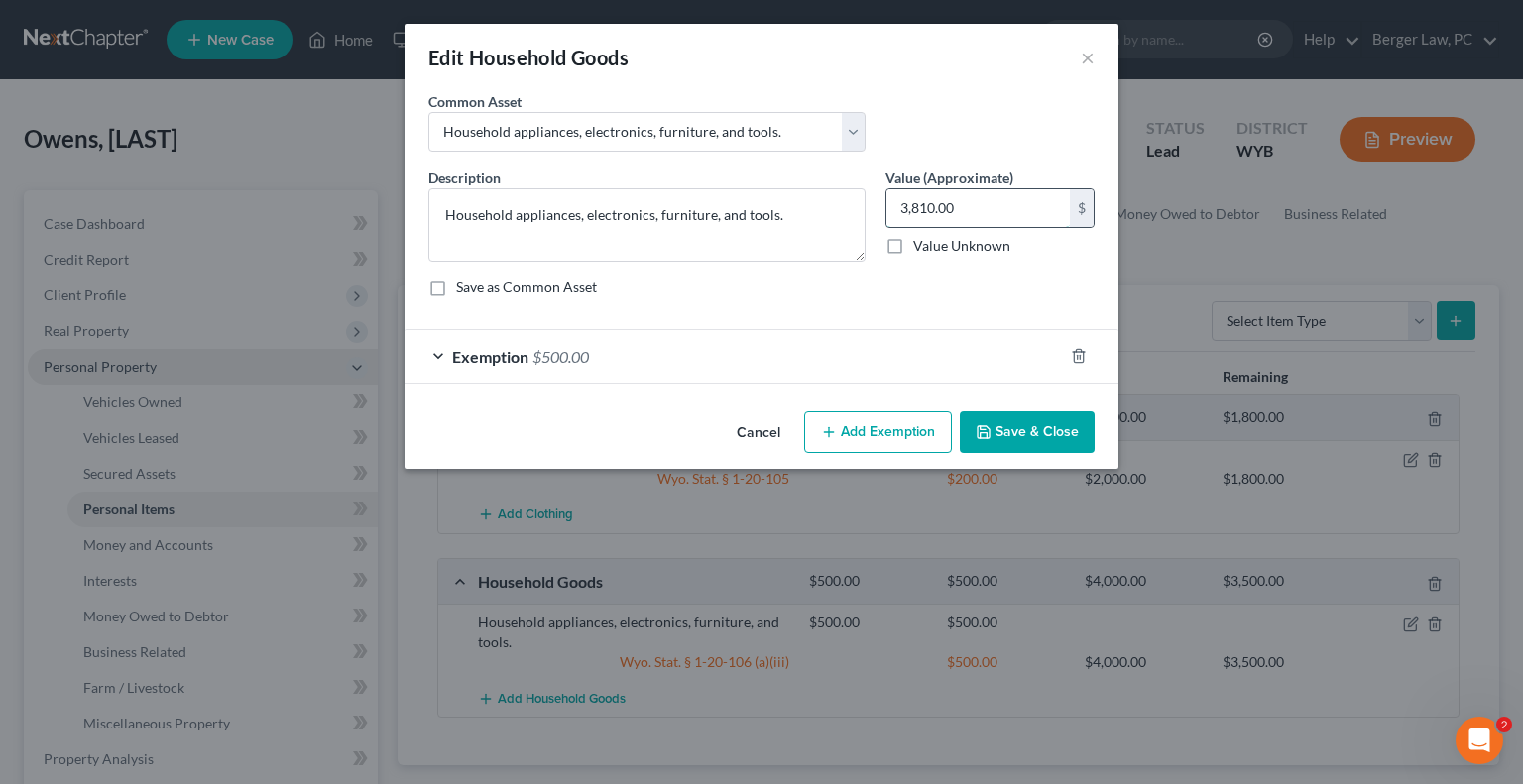 click on "3,810.00" at bounding box center [978, 208] 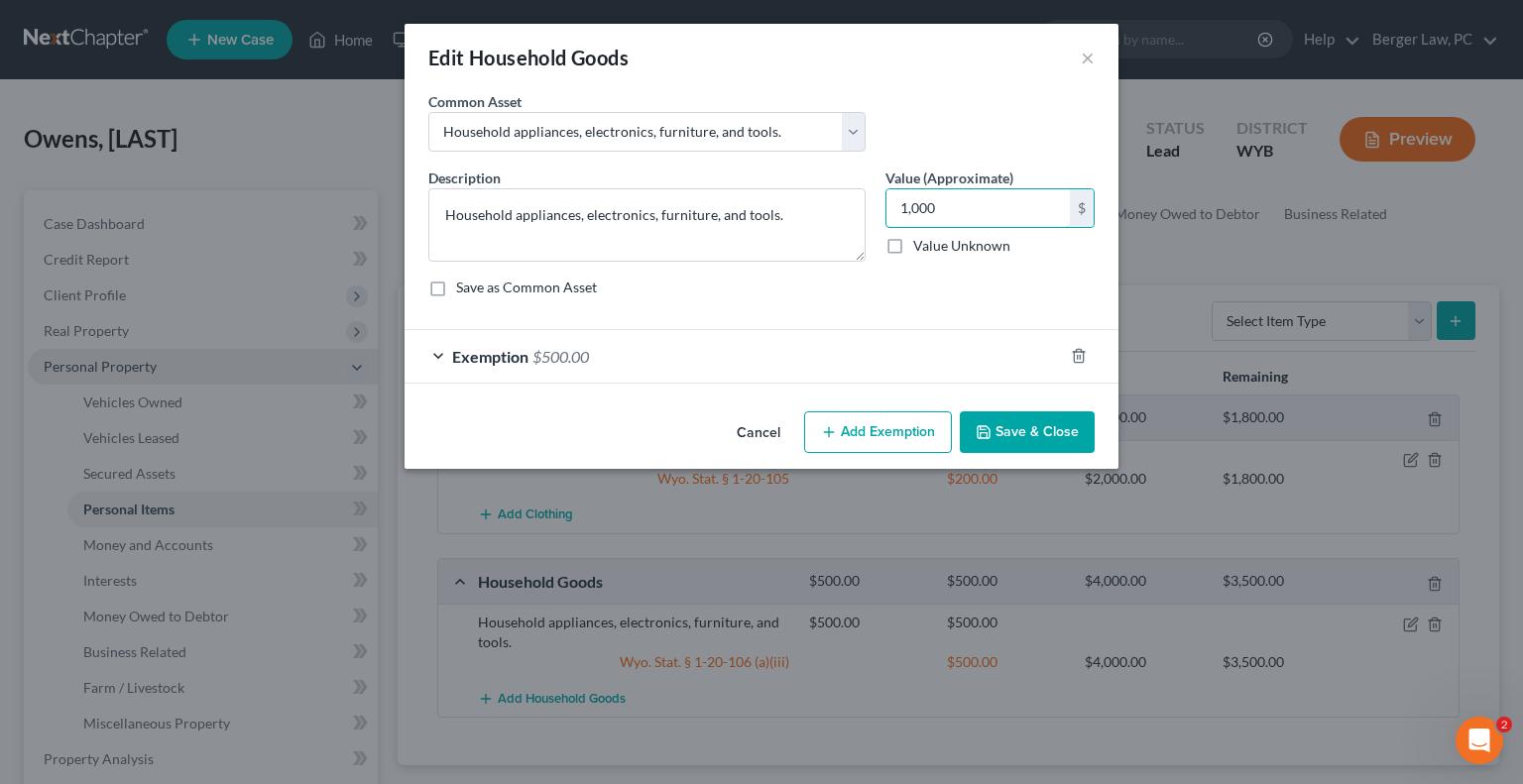 type on "1,000" 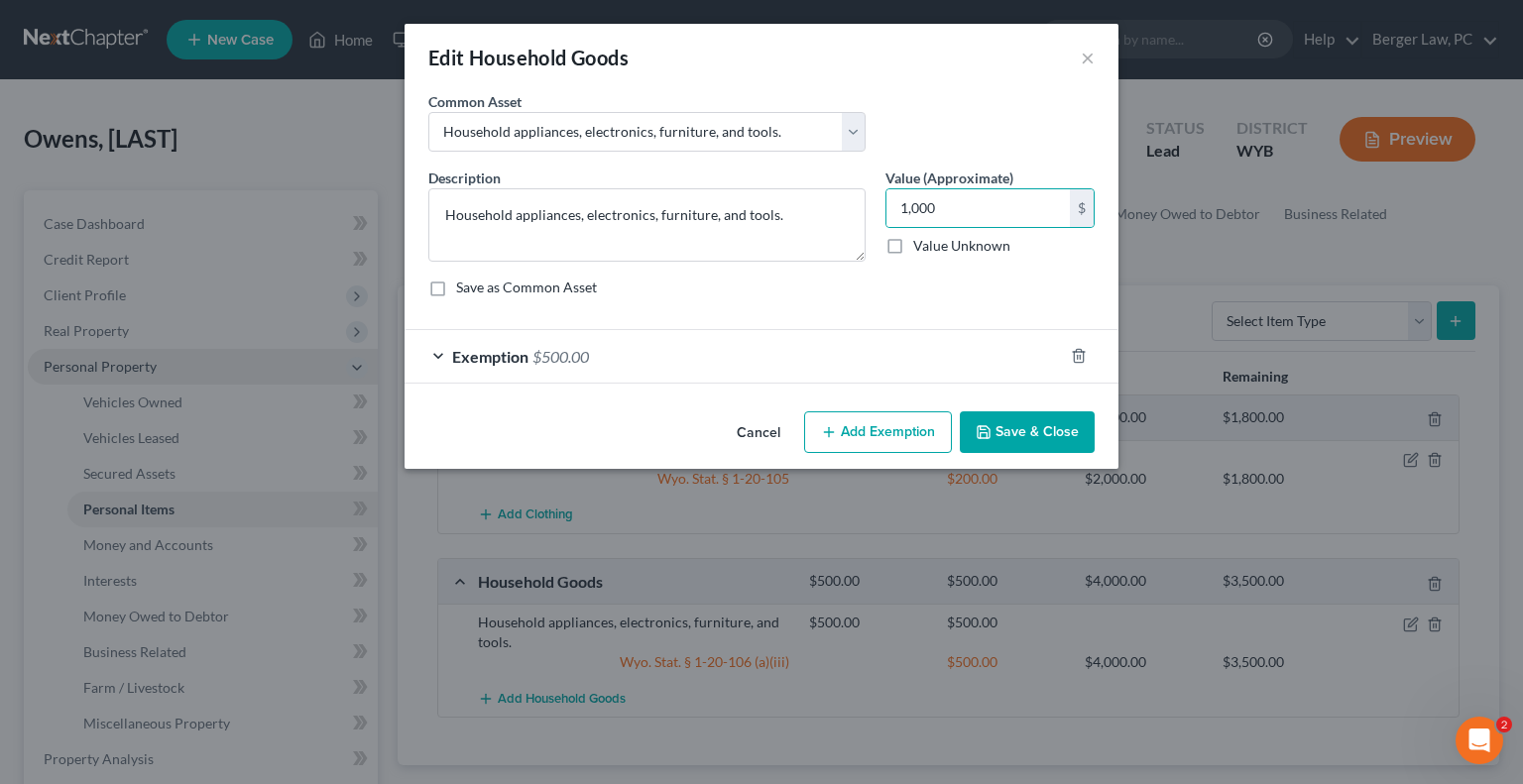 click on "Exemption" at bounding box center (490, 356) 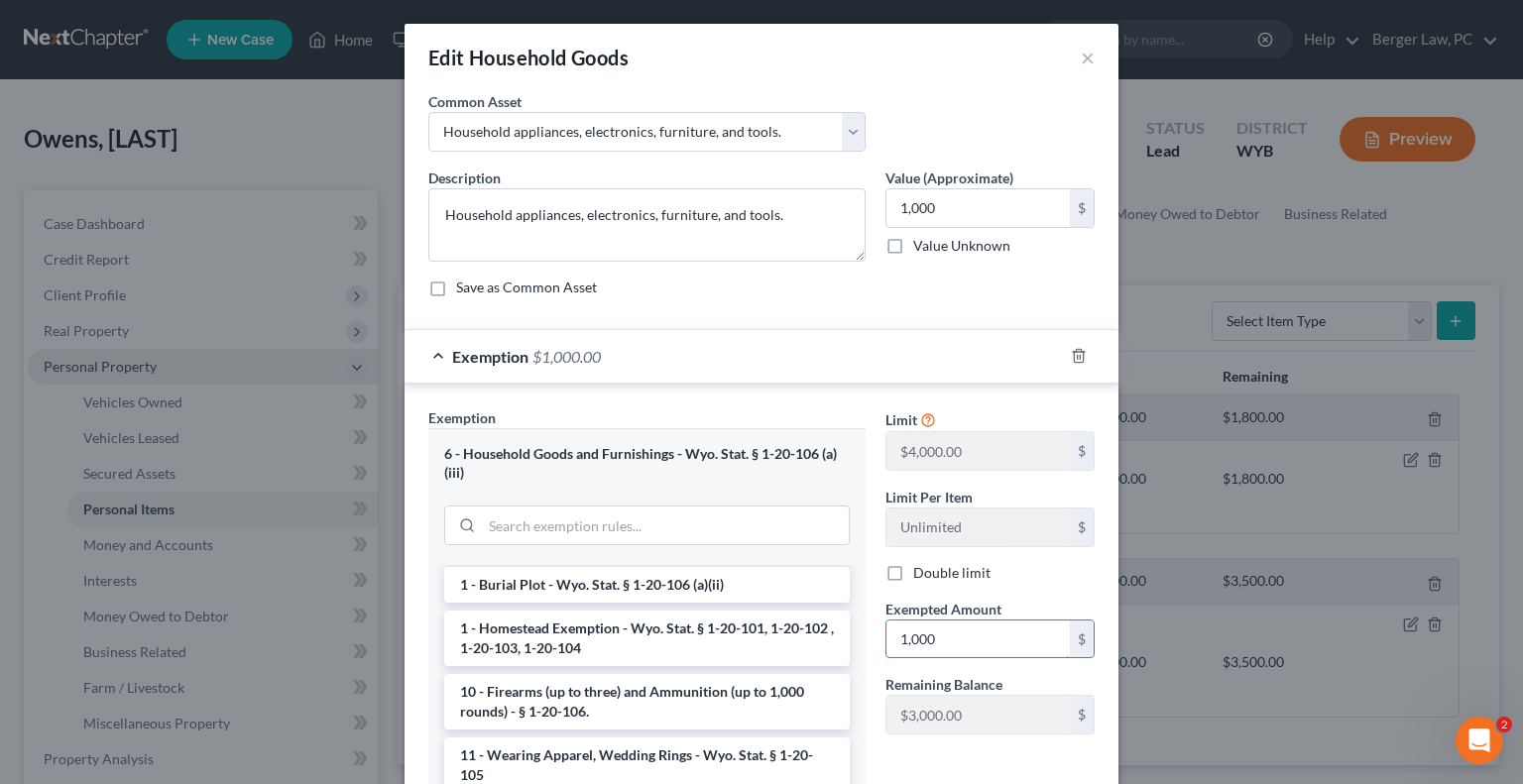 scroll, scrollTop: 297, scrollLeft: 0, axis: vertical 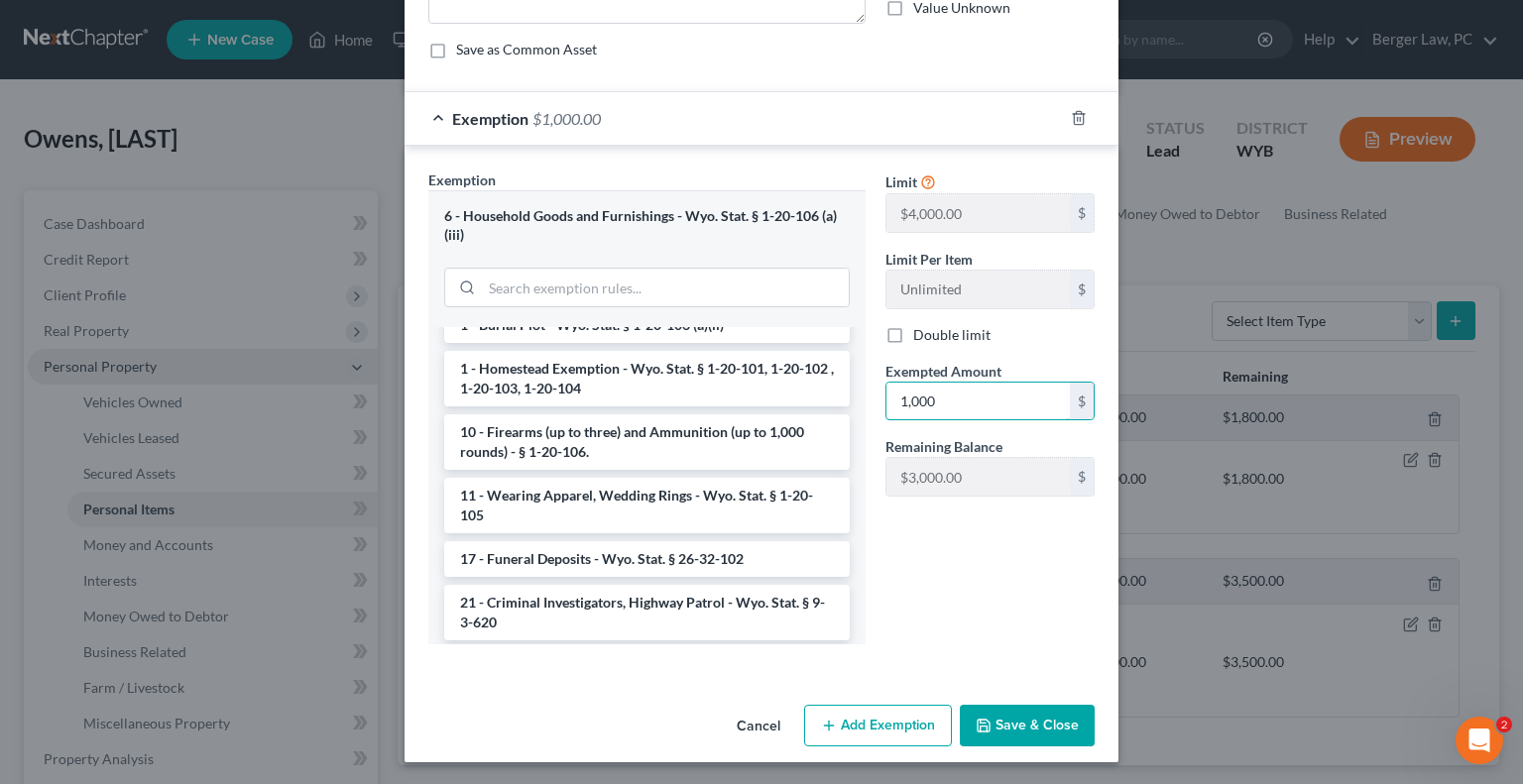 type on "1,000" 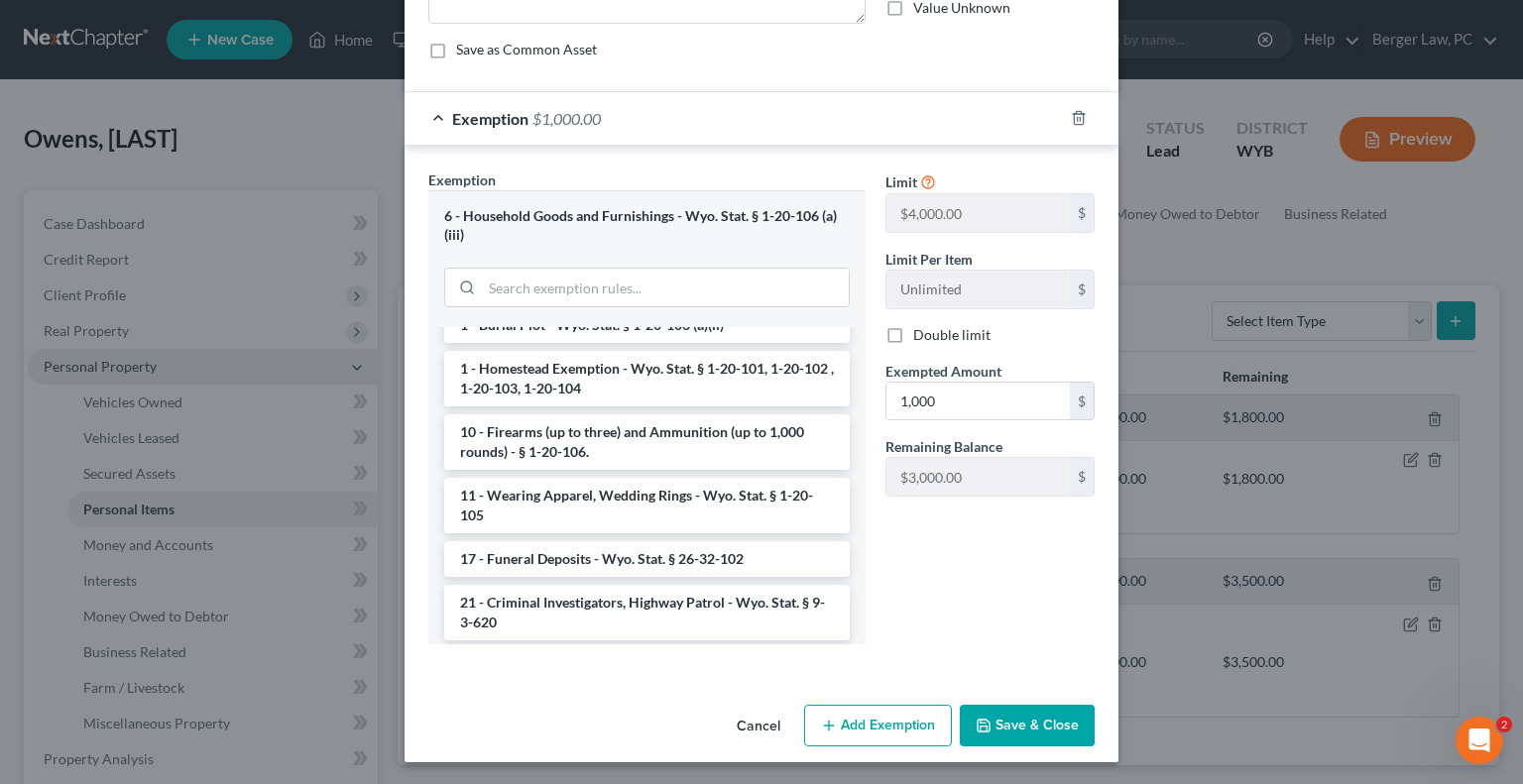 click on "Save & Close" at bounding box center [1027, 726] 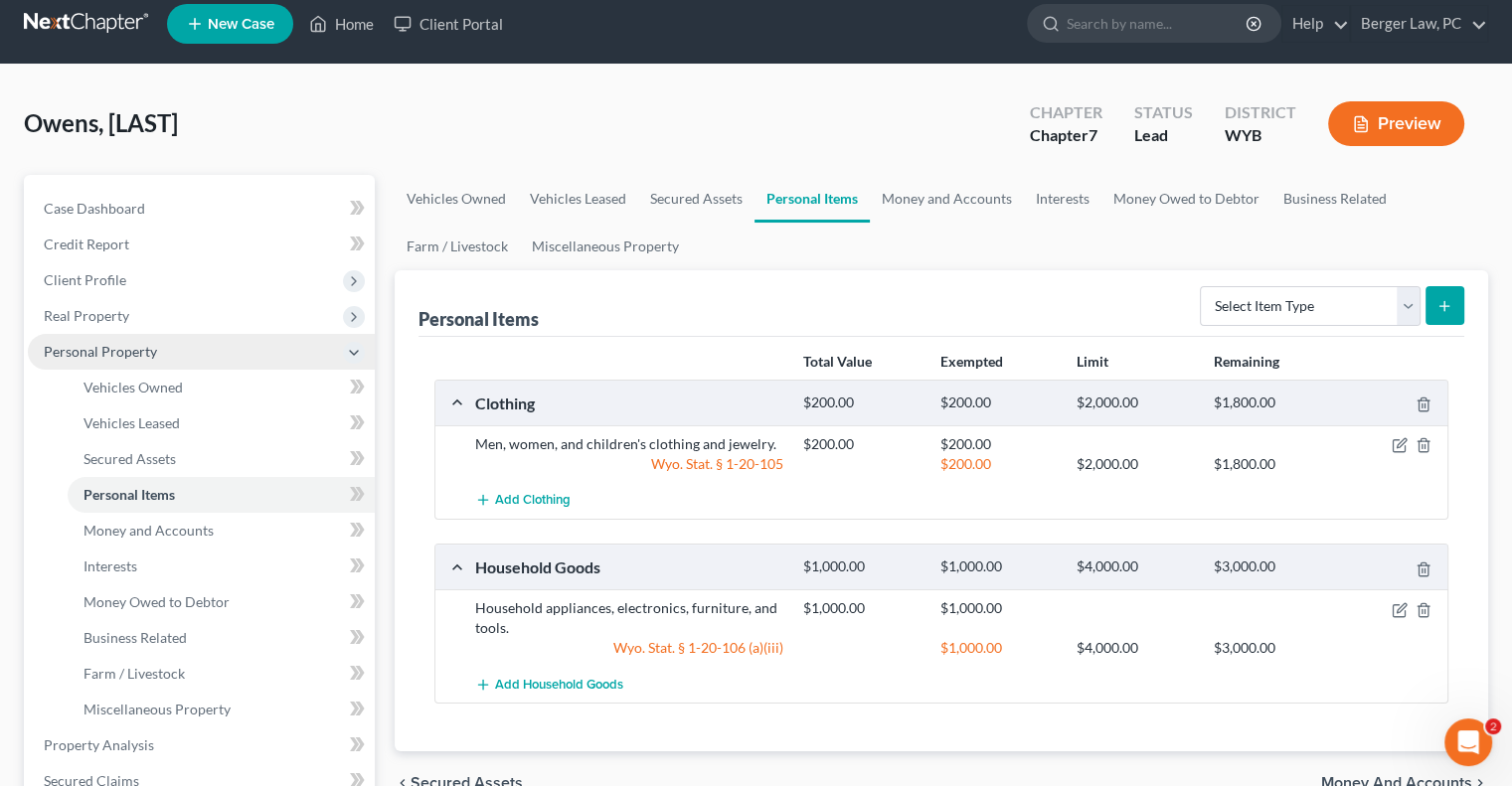 scroll, scrollTop: 0, scrollLeft: 0, axis: both 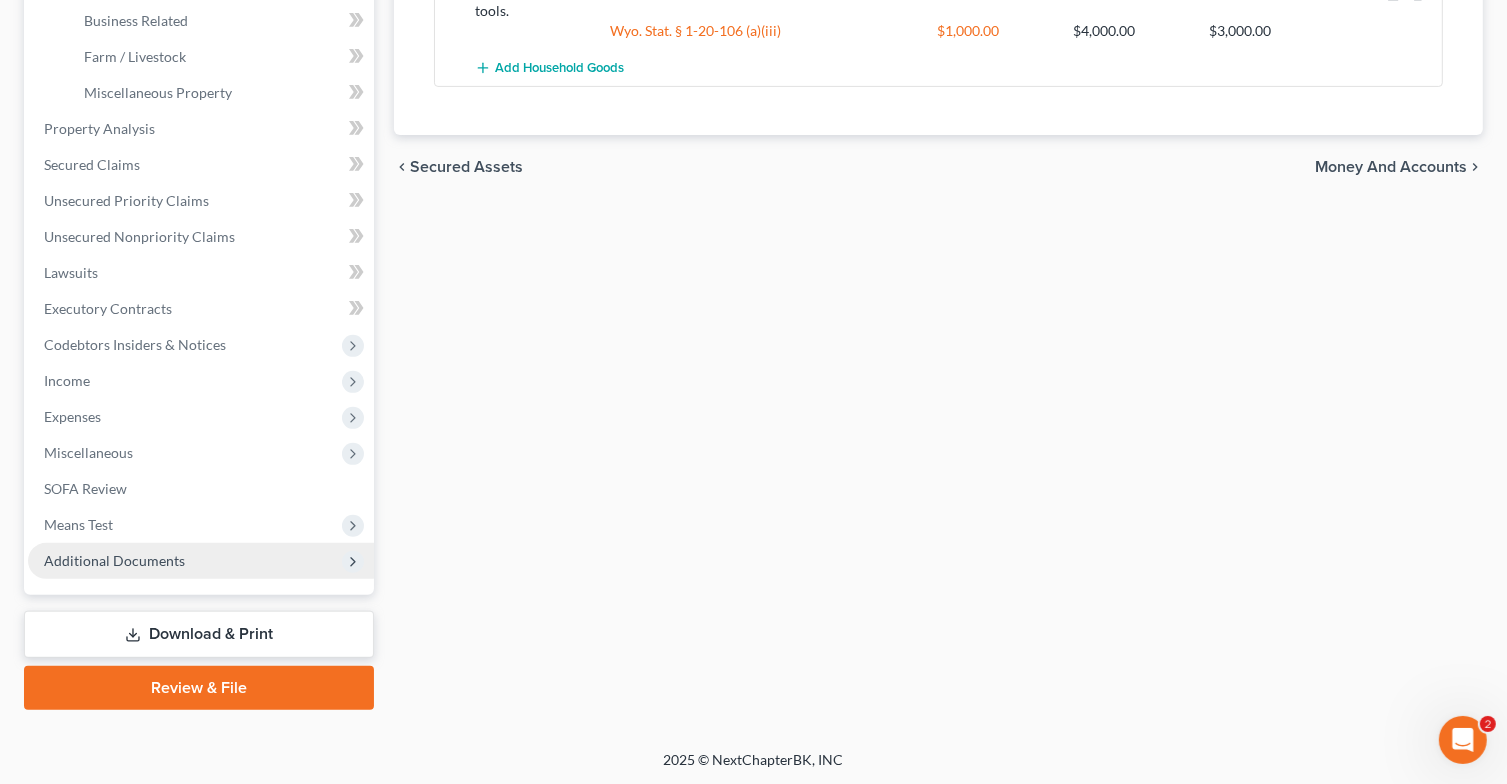 click on "Additional Documents" at bounding box center (114, 560) 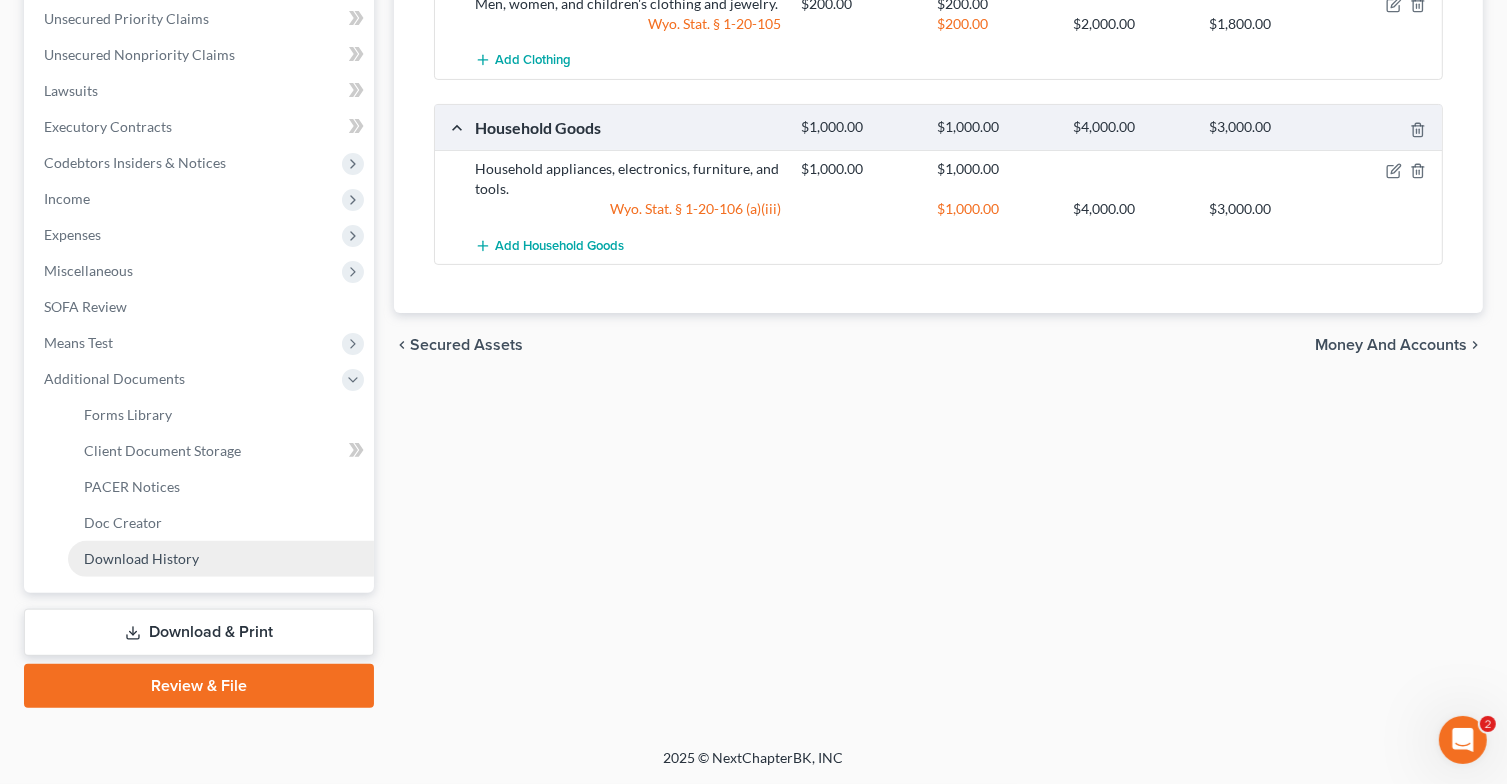 scroll, scrollTop: 457, scrollLeft: 0, axis: vertical 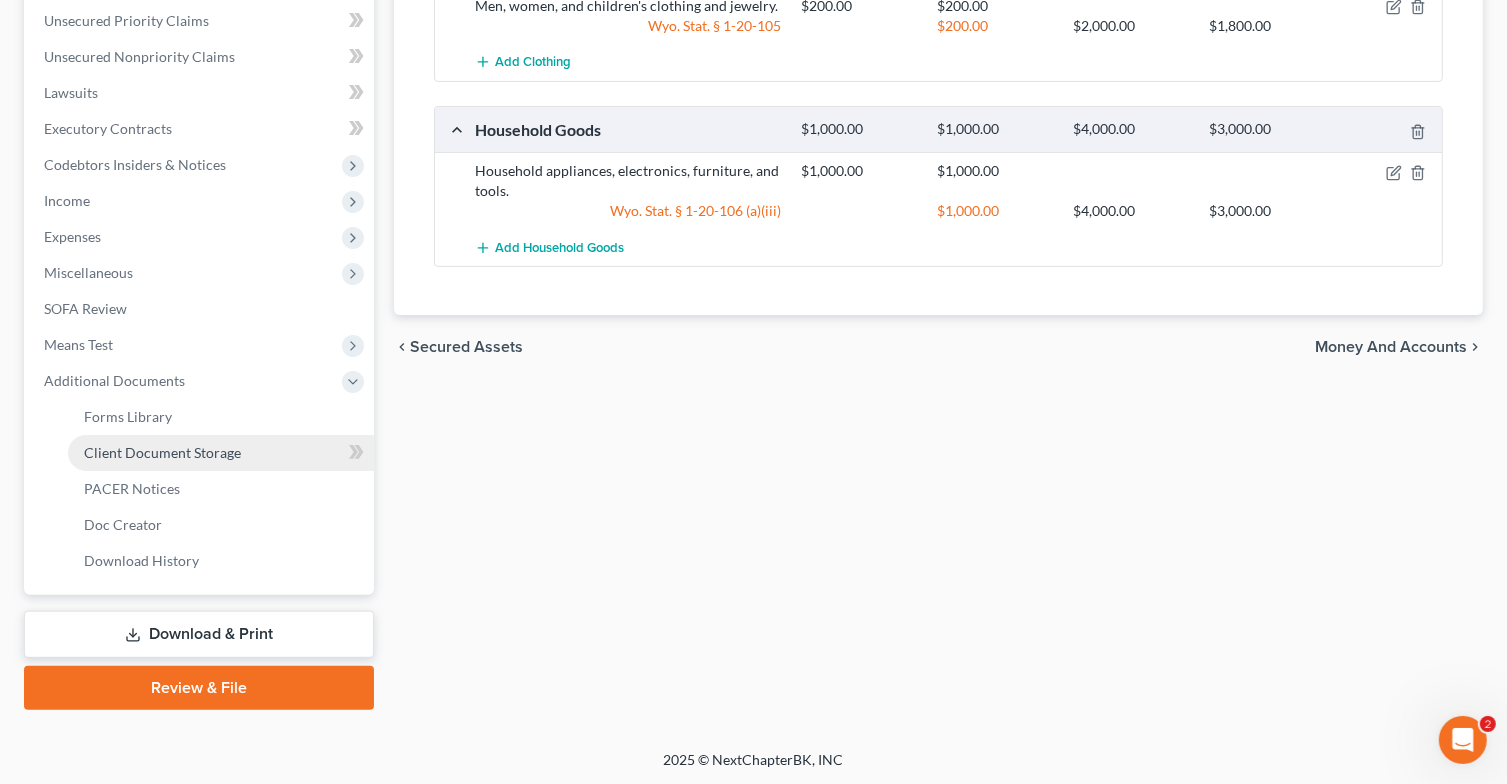 click on "Client Document Storage" at bounding box center [221, 453] 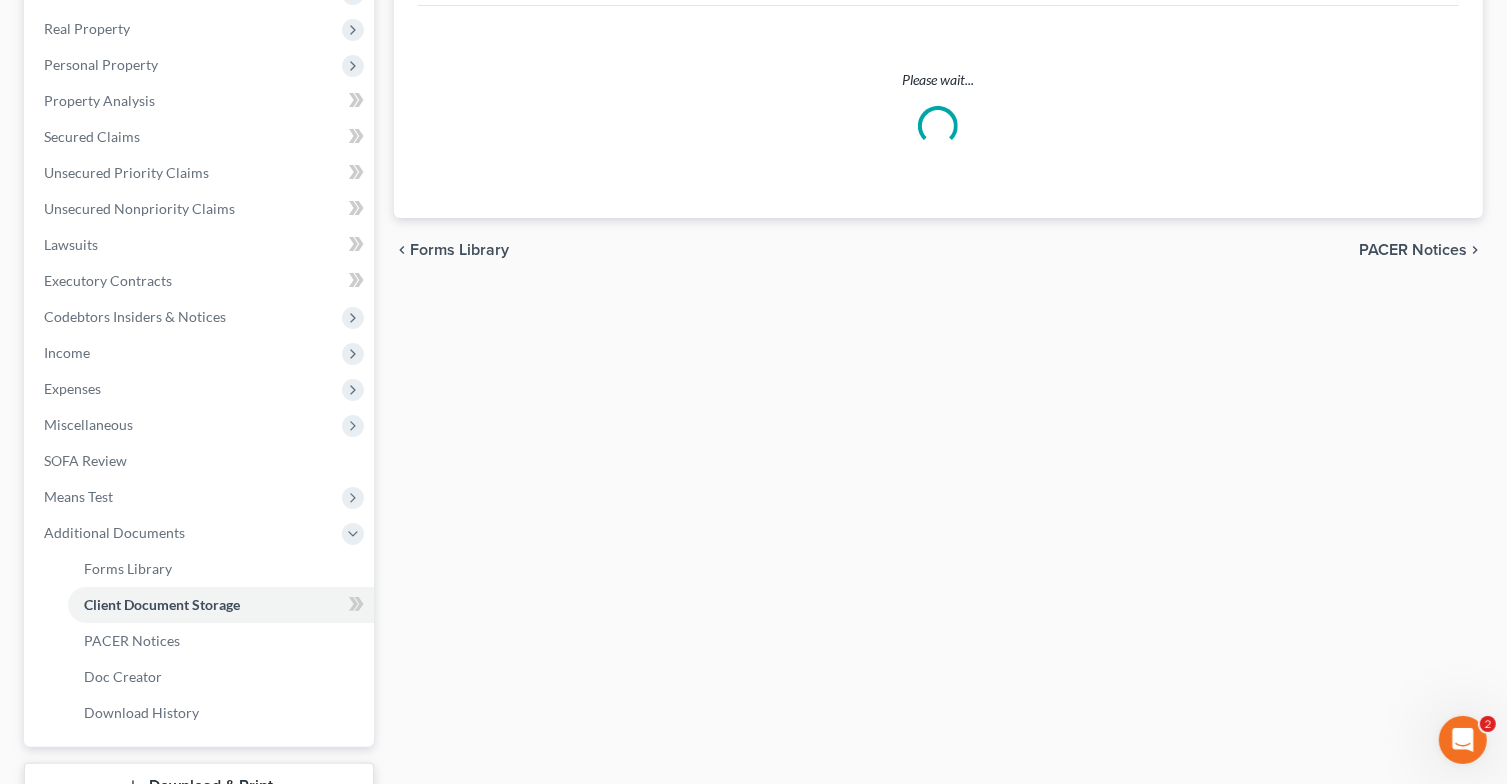 select on "0" 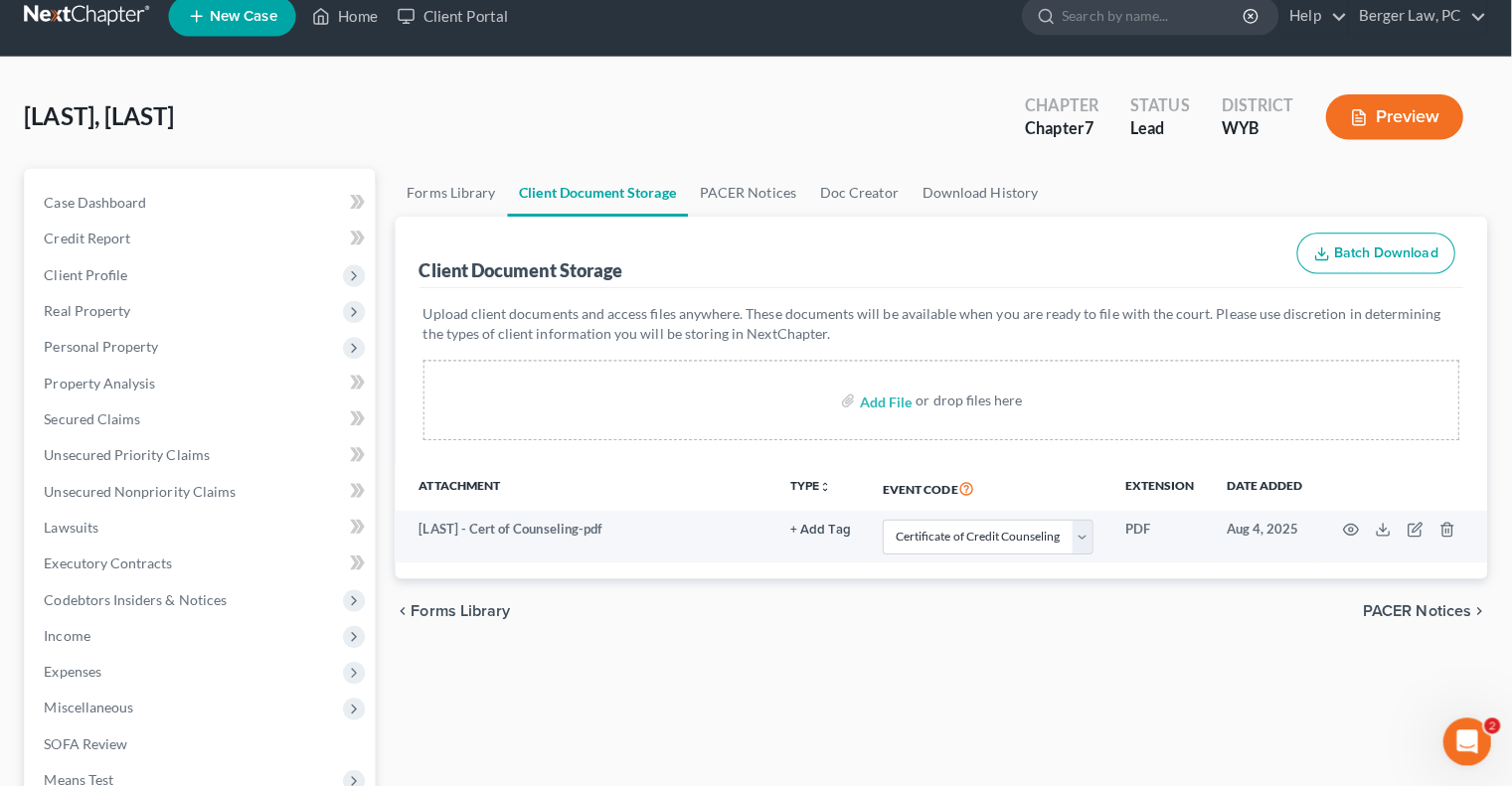 scroll, scrollTop: 0, scrollLeft: 0, axis: both 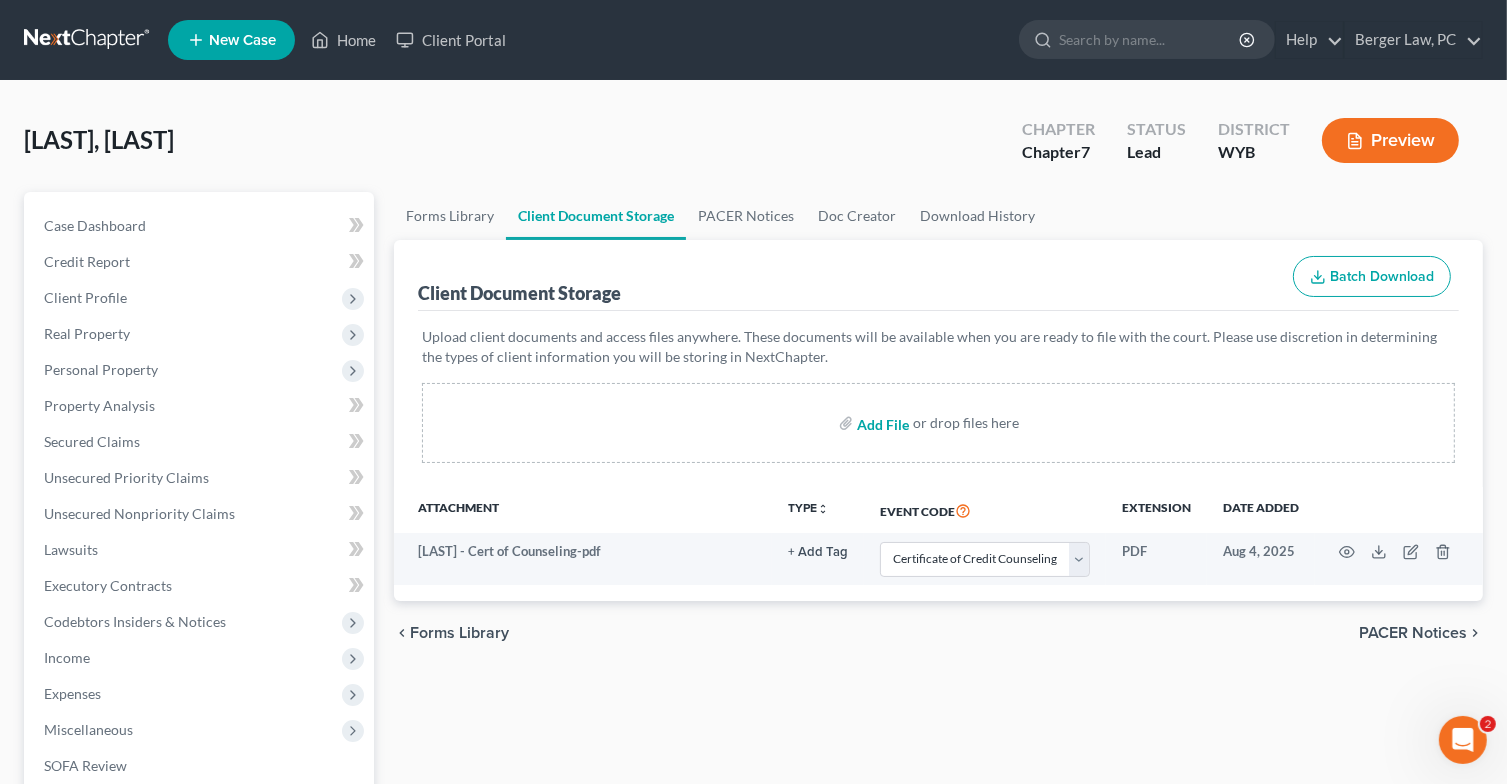 click at bounding box center [881, 423] 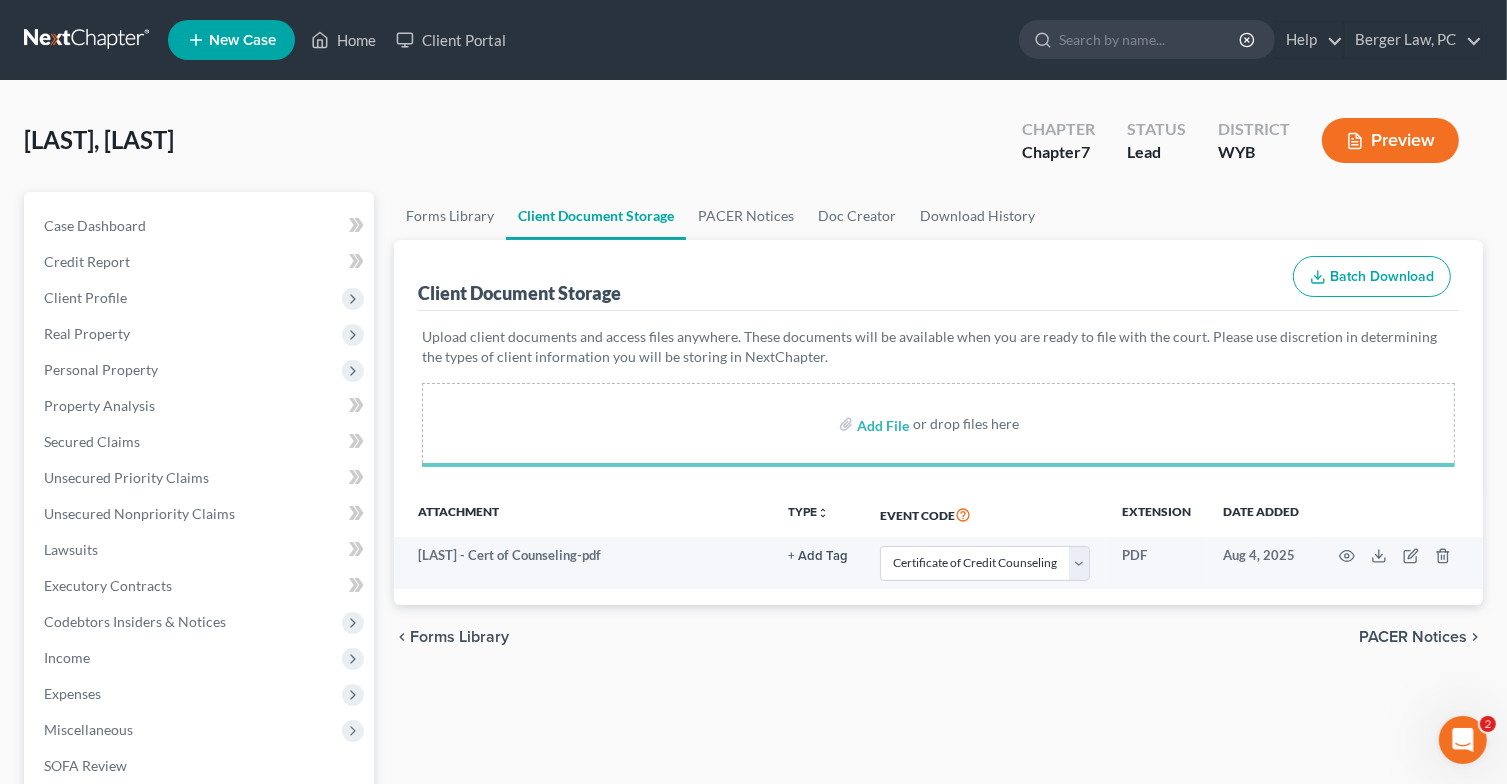 select on "0" 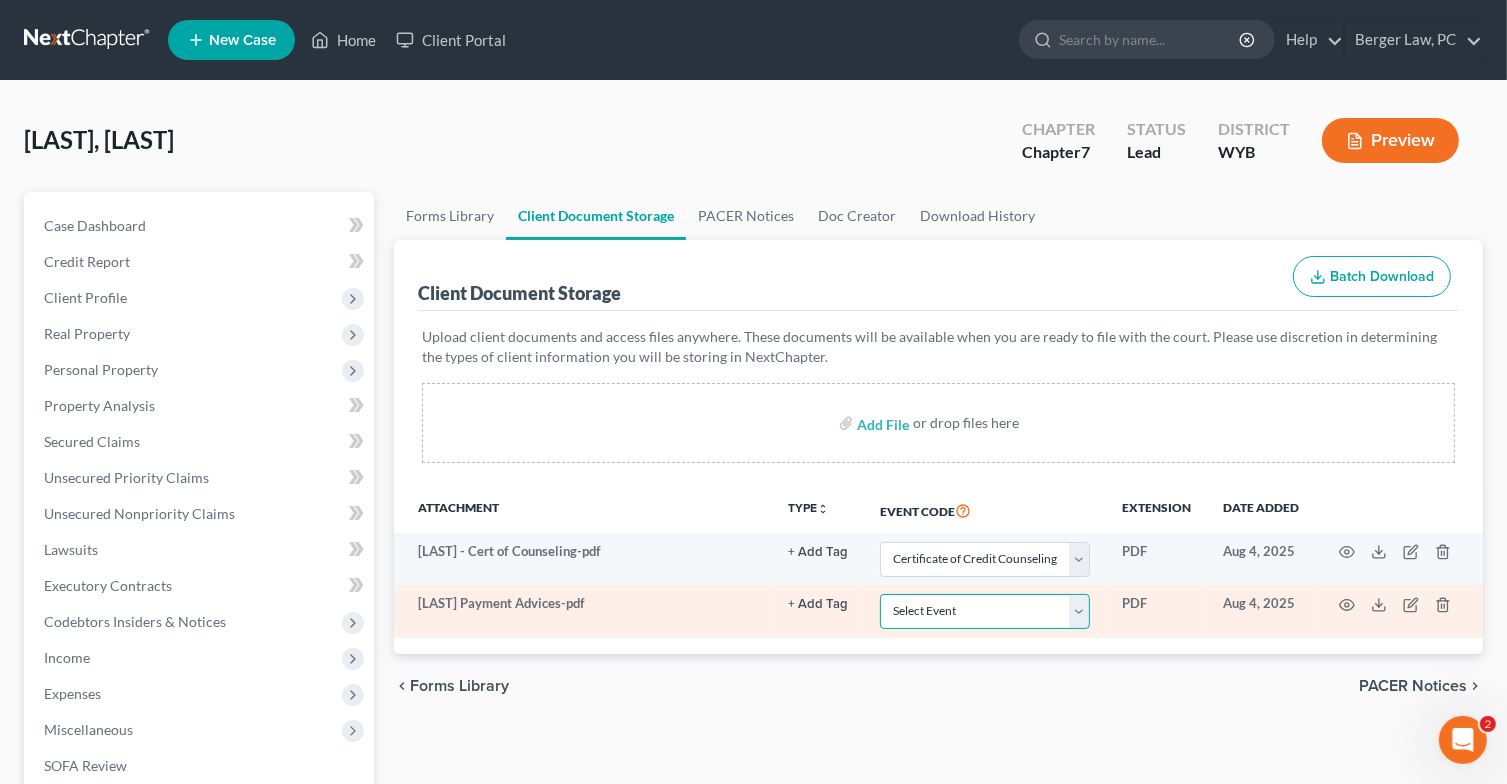 click on "Select Event Certificate of Credit Counseling Chapter 13 Plan Domestic Support Obligations Employee Income Records Pay Filing Fee in Installments" at bounding box center (985, 611) 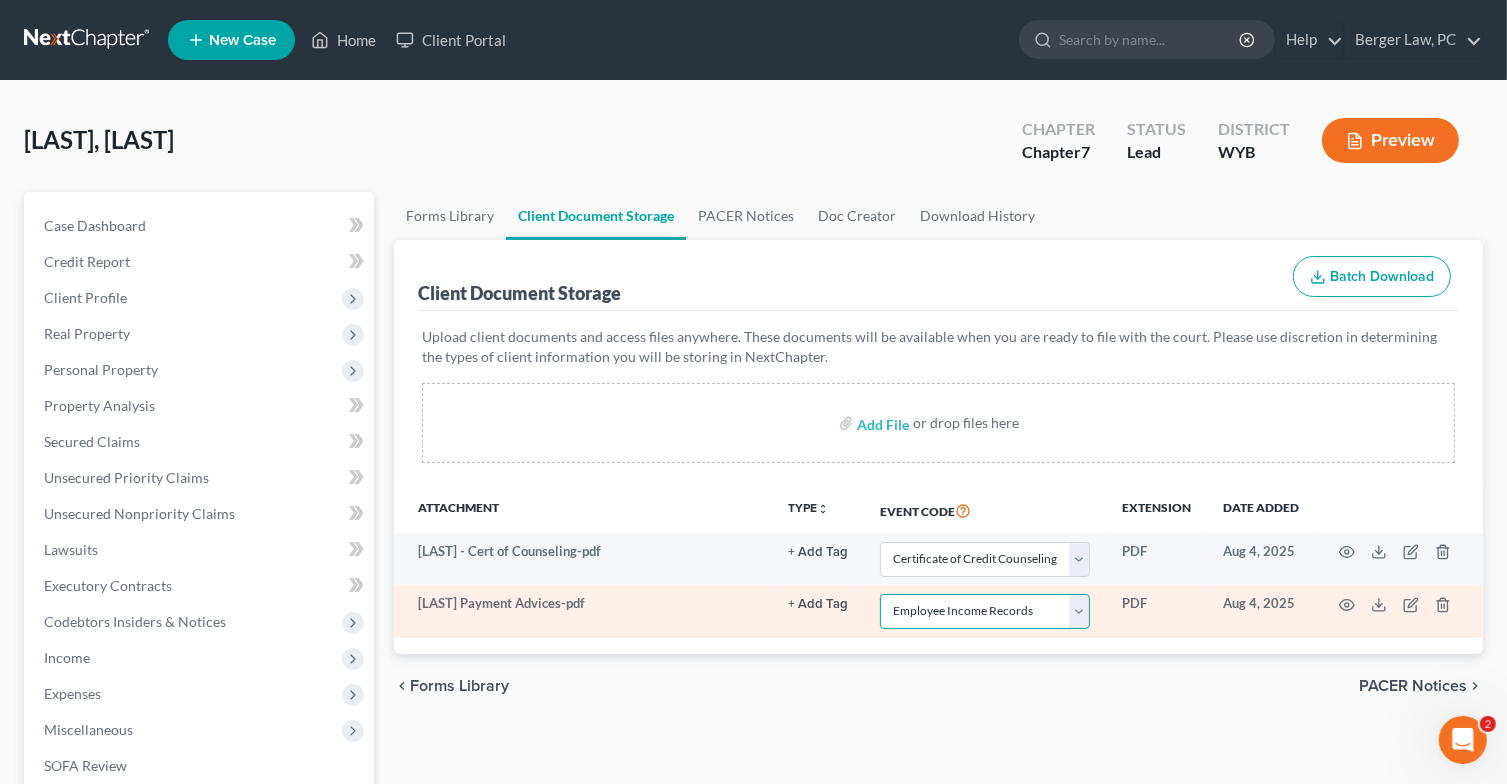 click on "Select Event Certificate of Credit Counseling Chapter 13 Plan Domestic Support Obligations Employee Income Records Pay Filing Fee in Installments" at bounding box center [985, 611] 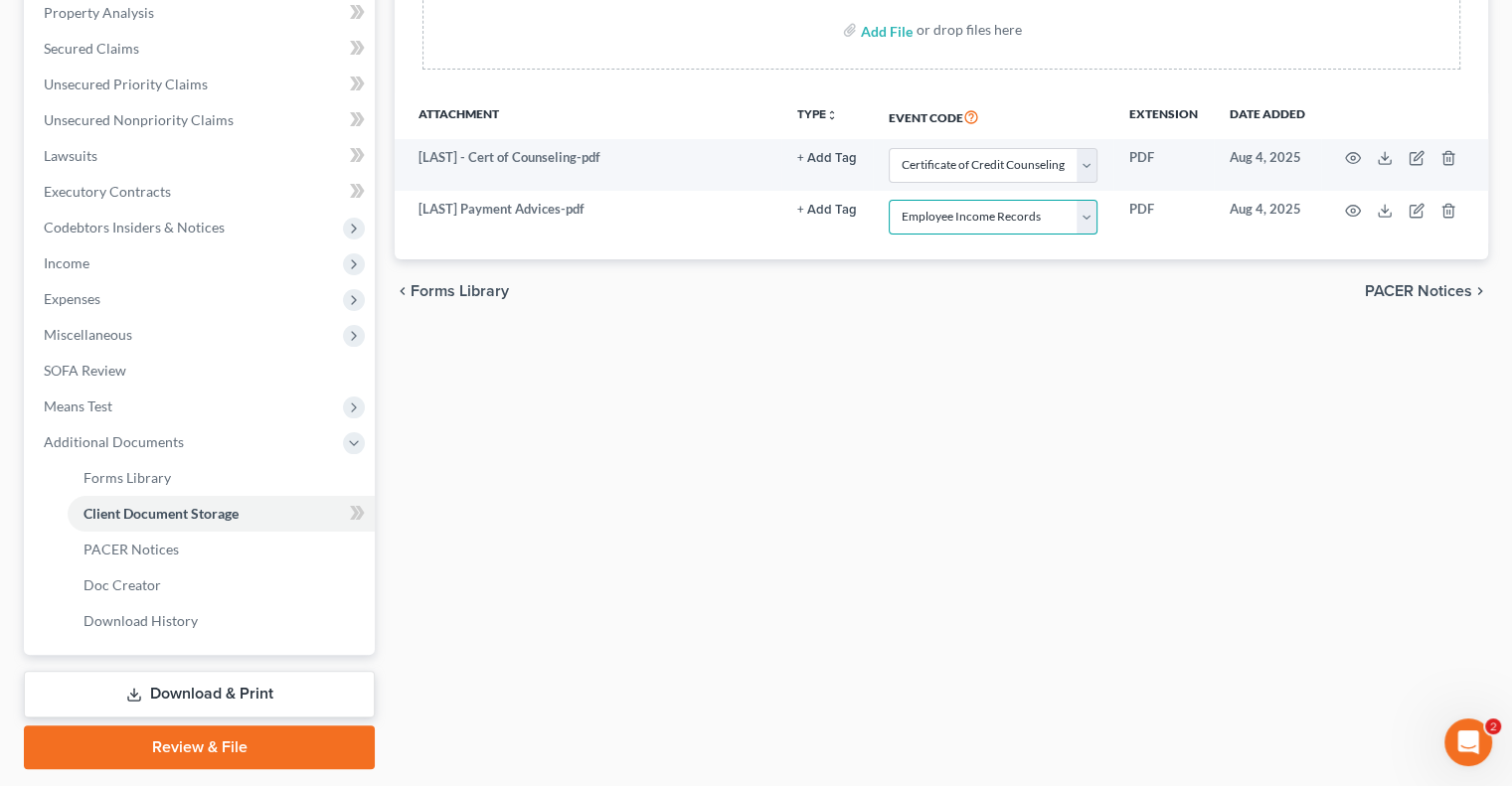 scroll, scrollTop: 397, scrollLeft: 0, axis: vertical 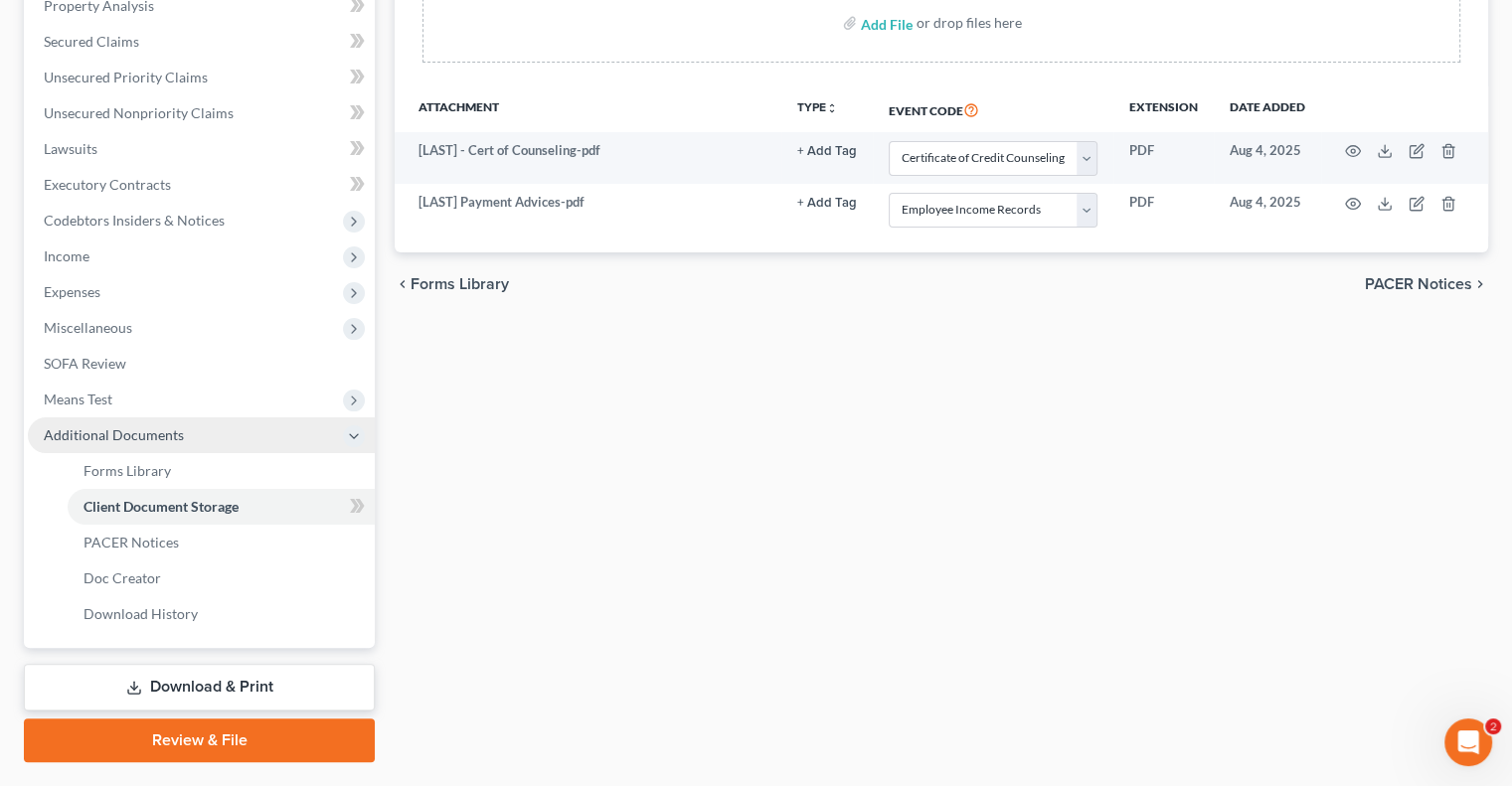 click at bounding box center [354, 436] 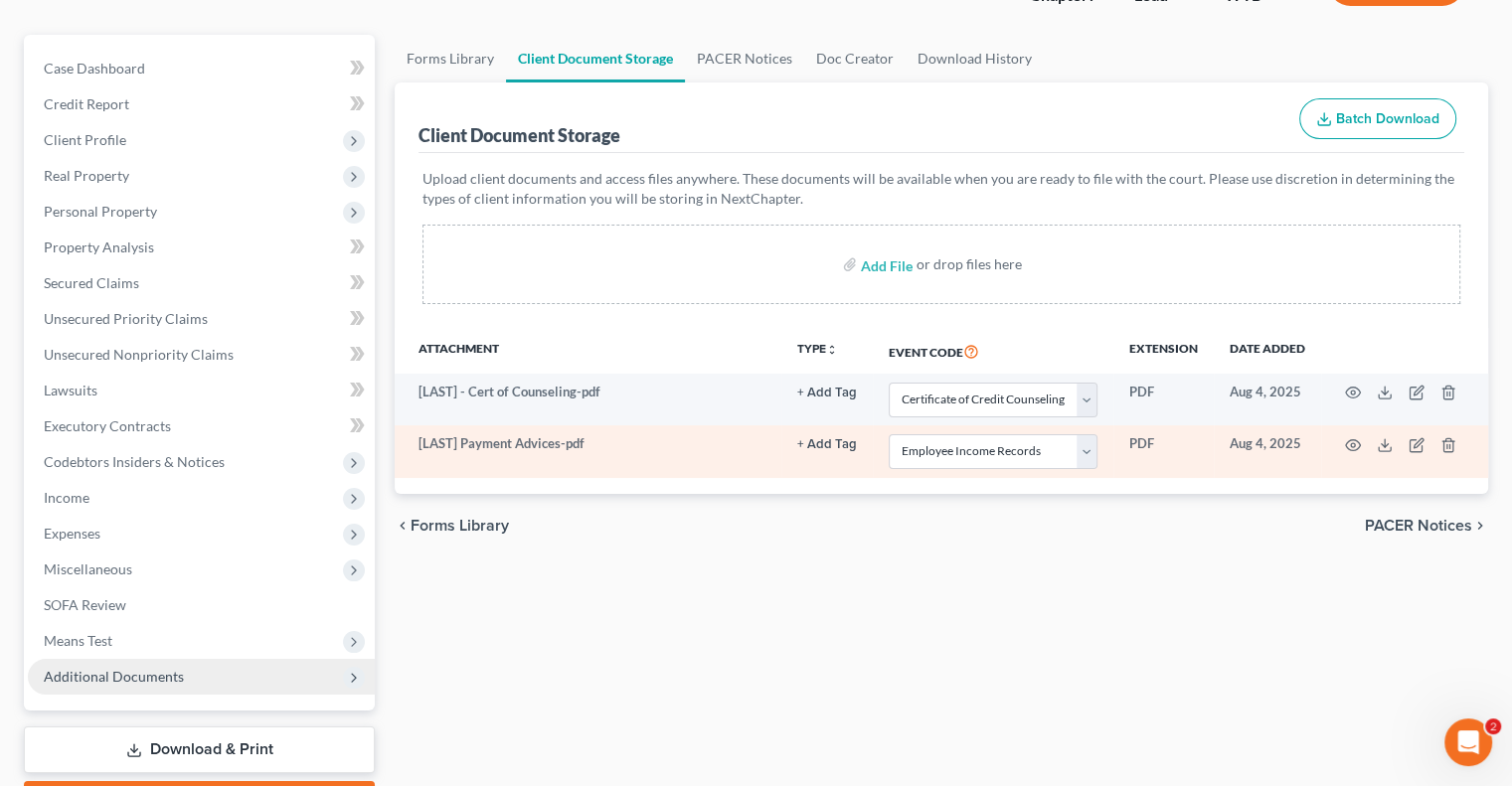 scroll, scrollTop: 268, scrollLeft: 0, axis: vertical 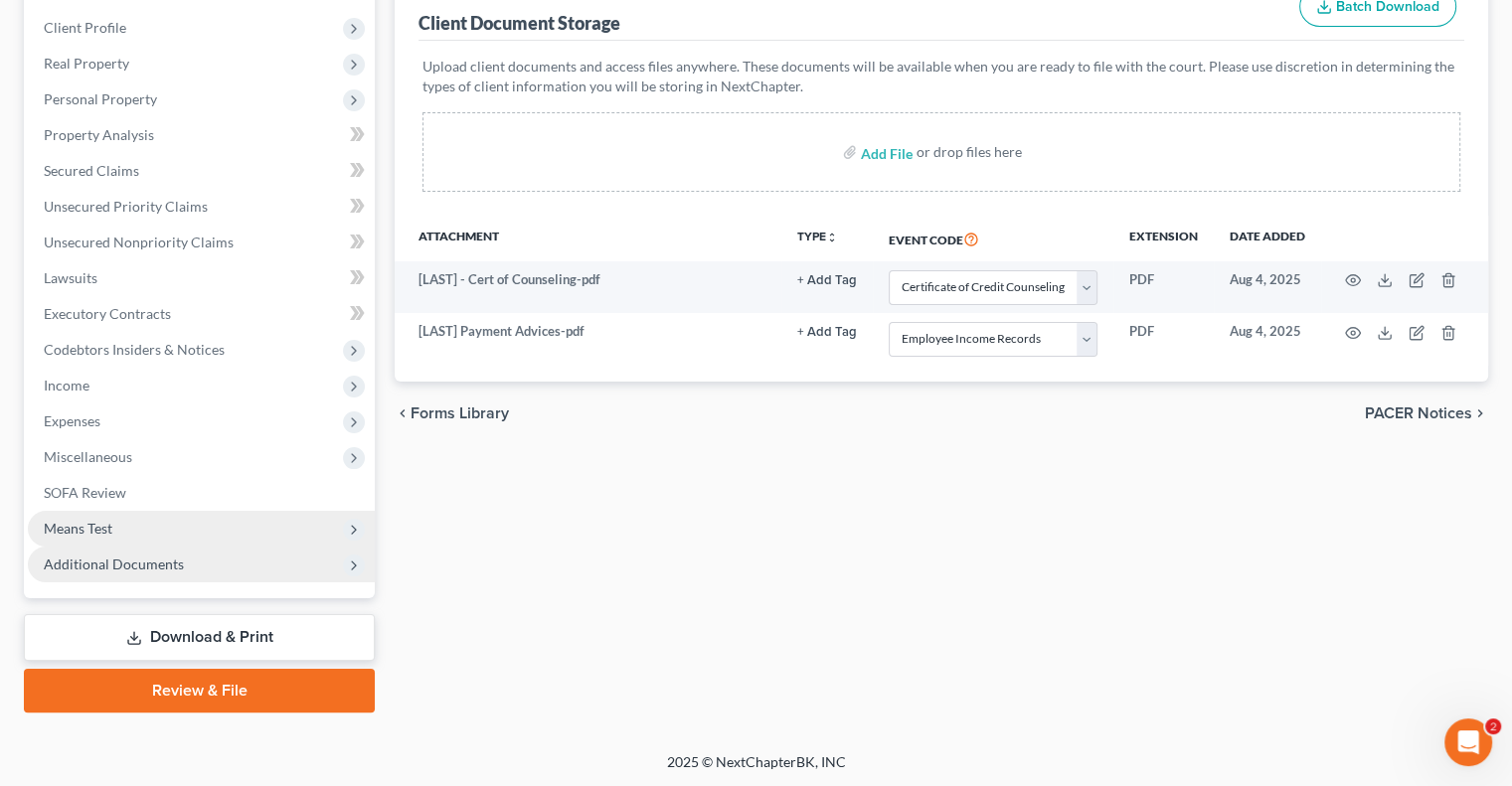 click on "Means Test" at bounding box center [78, 528] 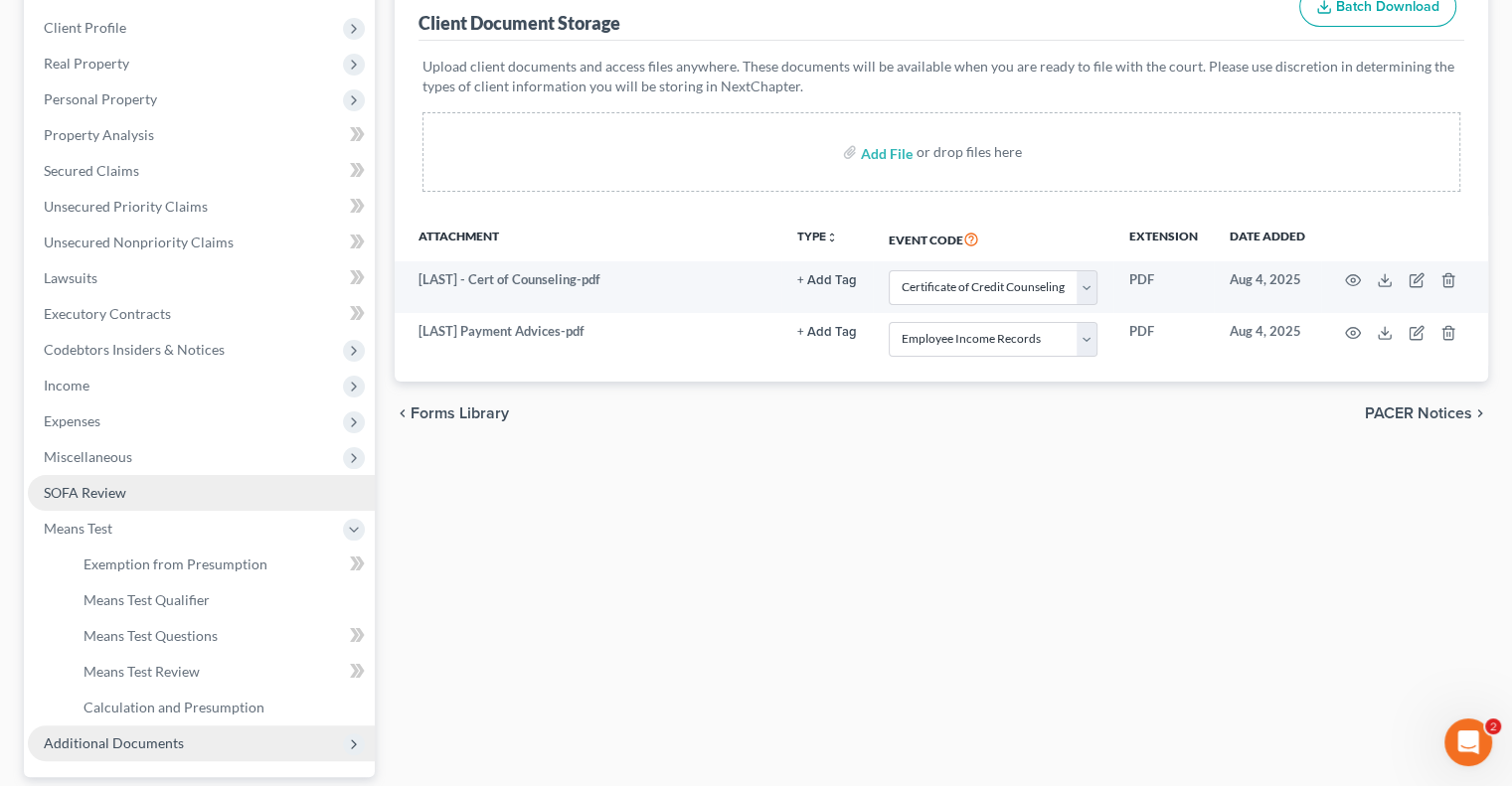 click on "SOFA Review" at bounding box center [84, 492] 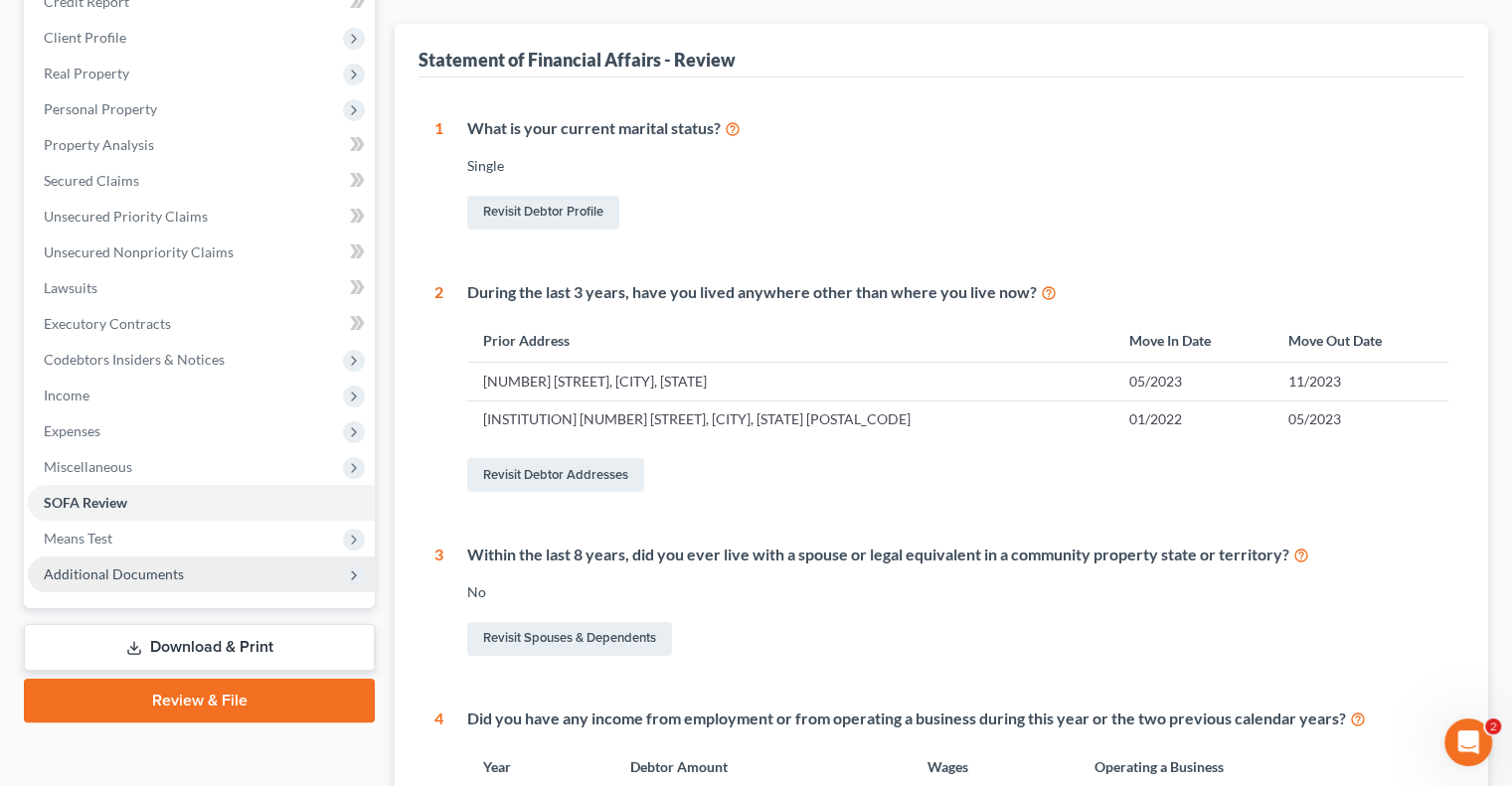 scroll, scrollTop: 72, scrollLeft: 0, axis: vertical 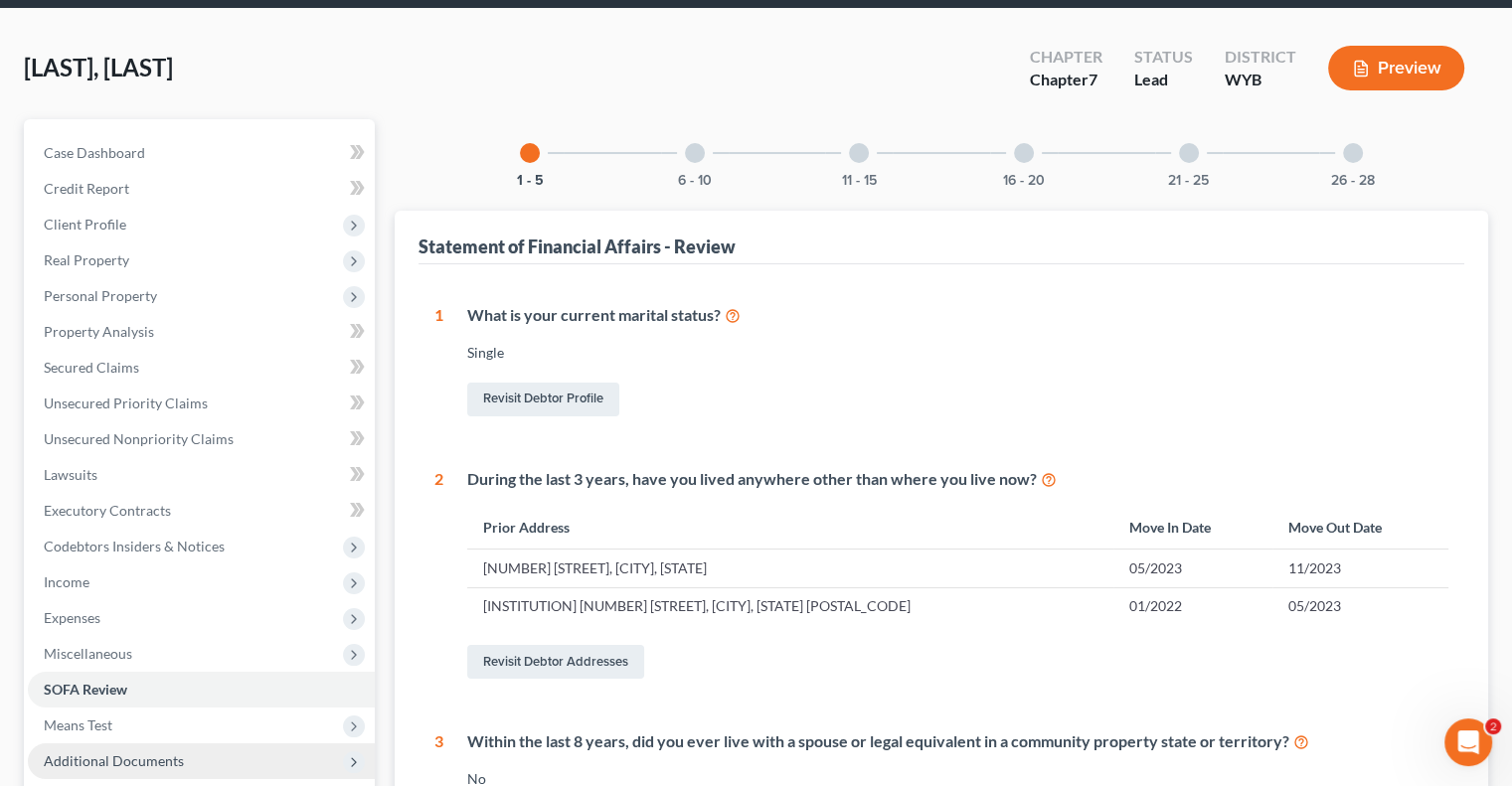 click at bounding box center (695, 153) 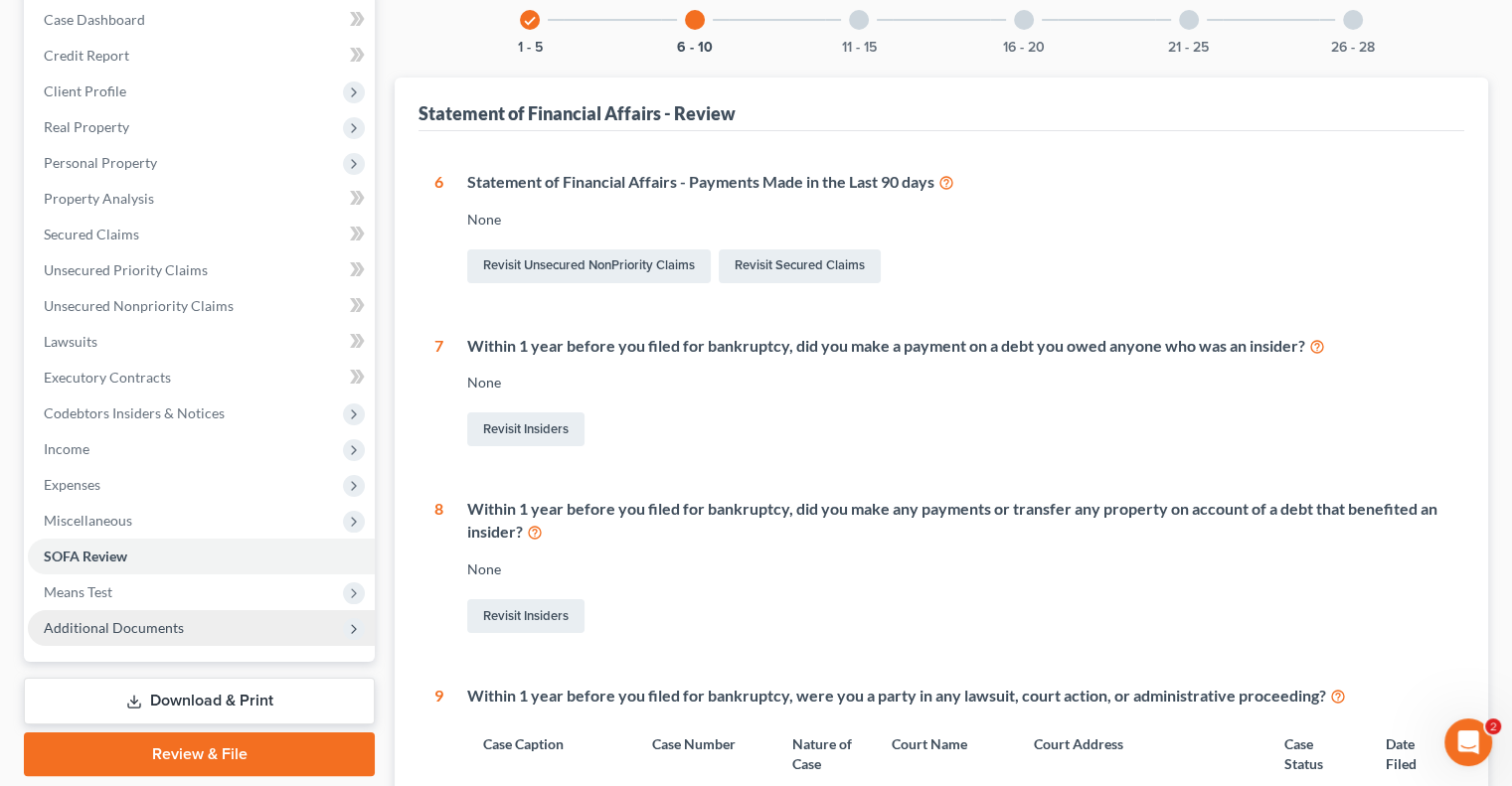 scroll, scrollTop: 199, scrollLeft: 0, axis: vertical 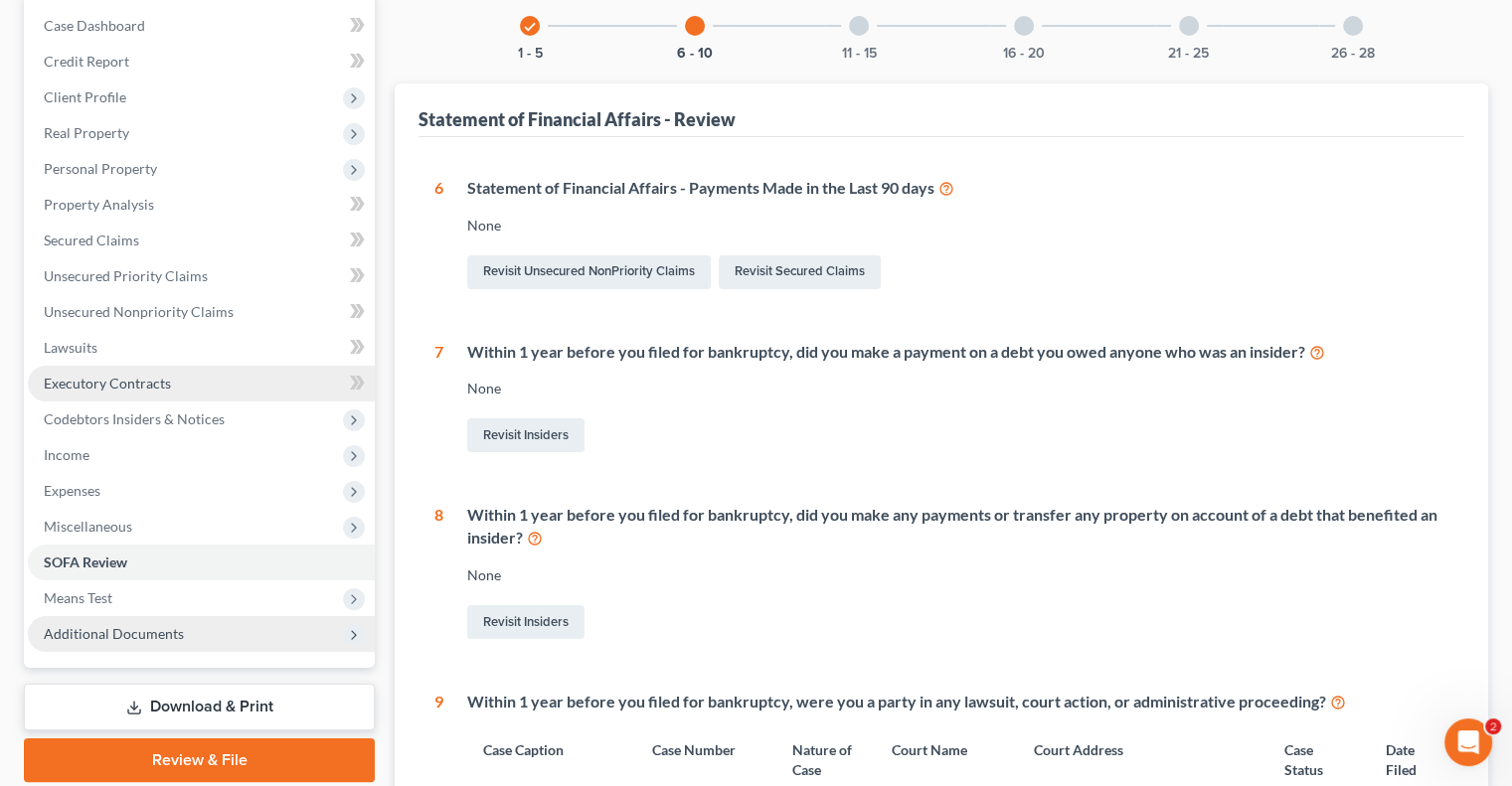 click on "Executory Contracts" at bounding box center (201, 384) 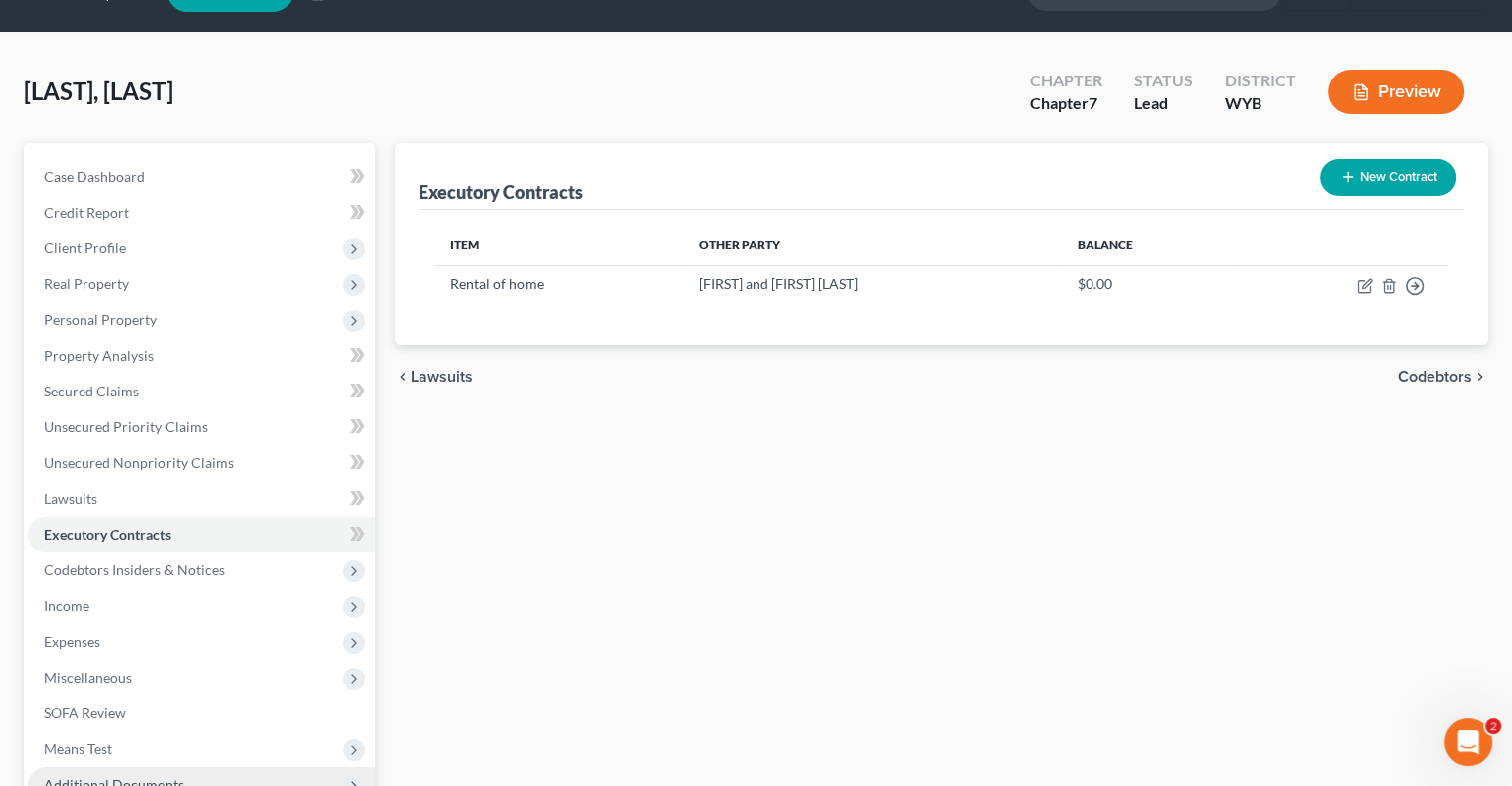 scroll, scrollTop: 268, scrollLeft: 0, axis: vertical 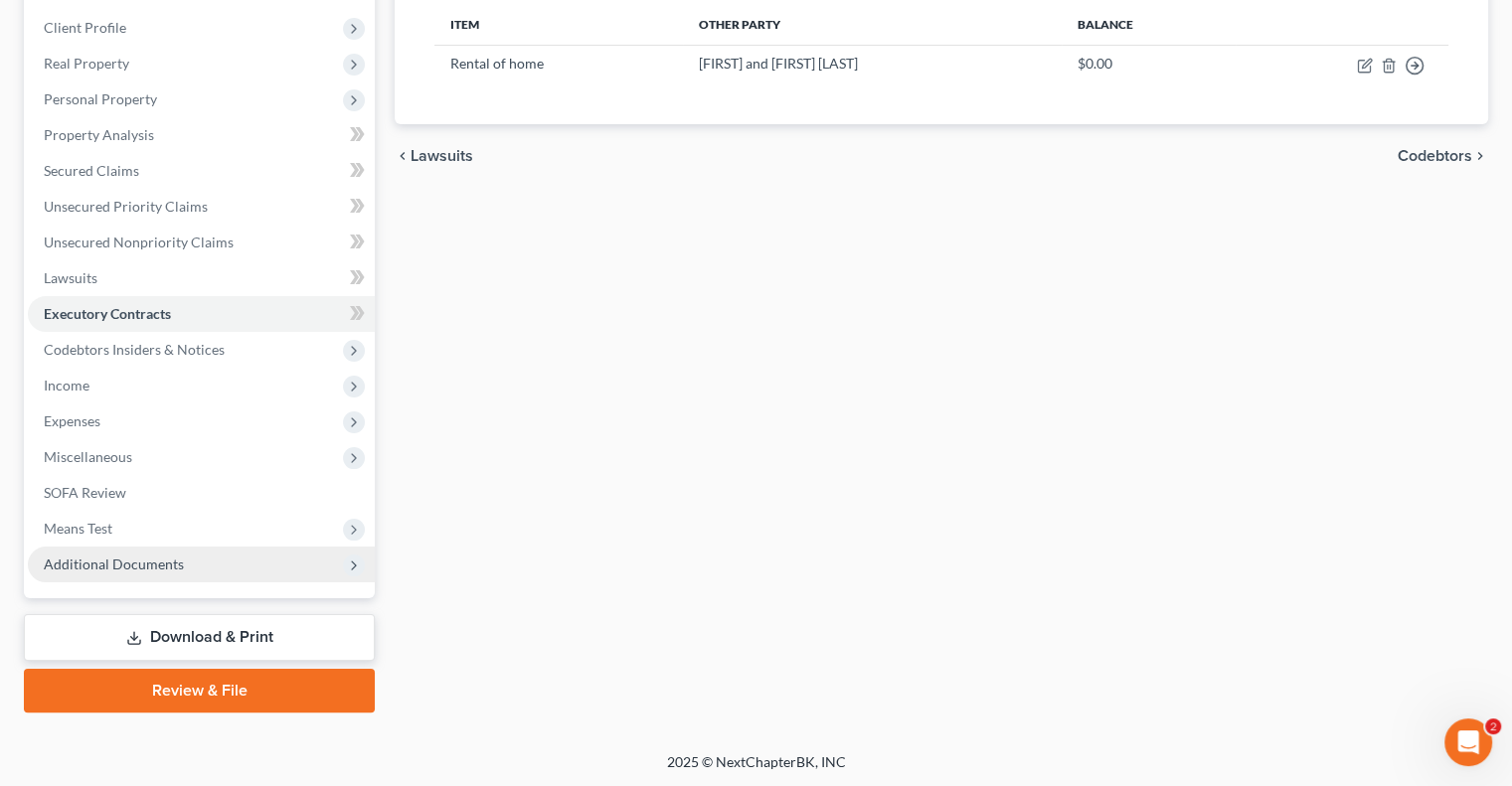 click on "Executory Contracts New Contract
Item Other Party Balance Rental of home Doug and Charlene Camblin $0.00 Move to D Move to E Move to F Move to Notice Only
chevron_left
Lawsuits
Codebtors
chevron_right" at bounding box center (941, 317) 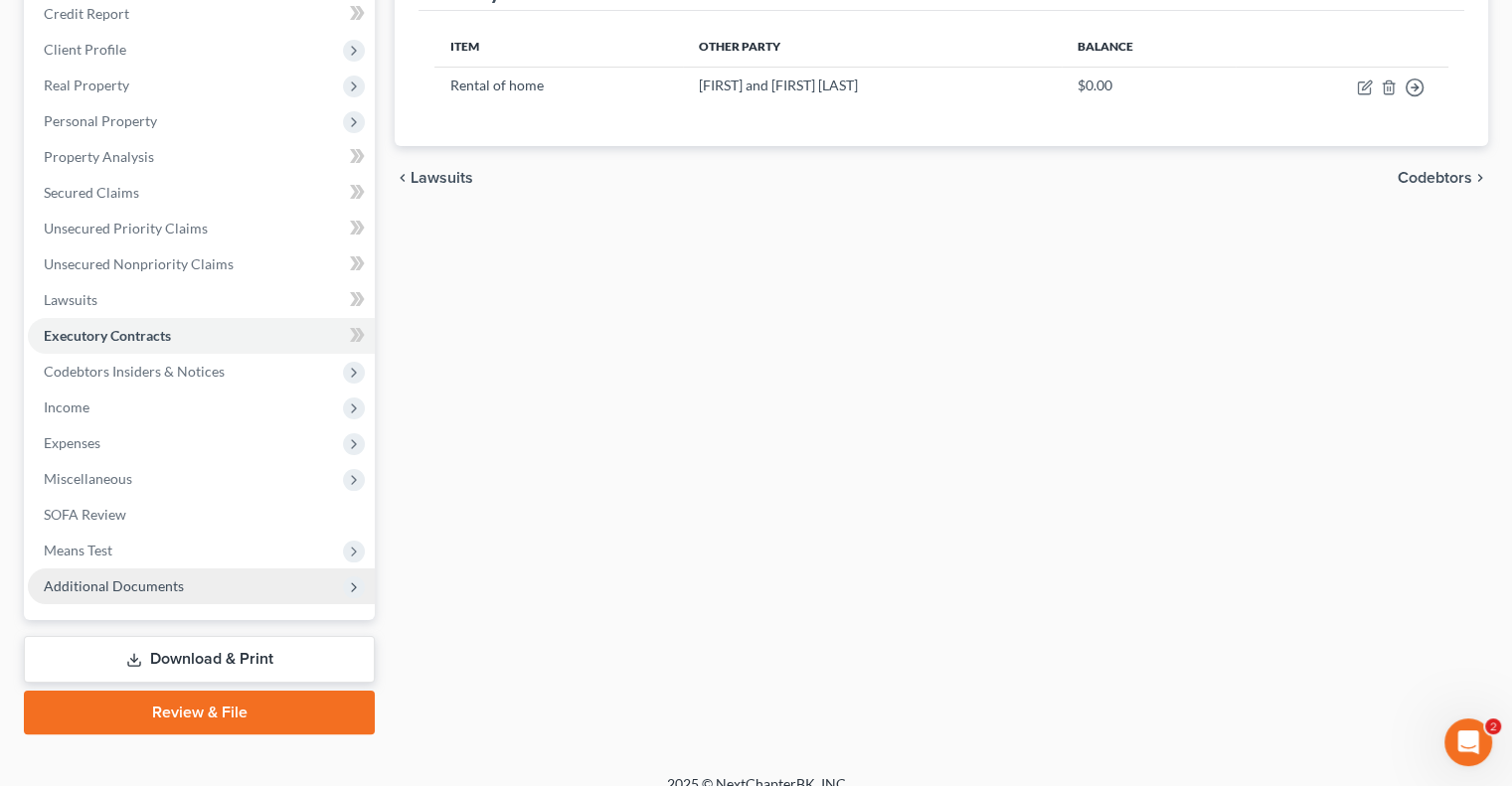 scroll, scrollTop: 268, scrollLeft: 0, axis: vertical 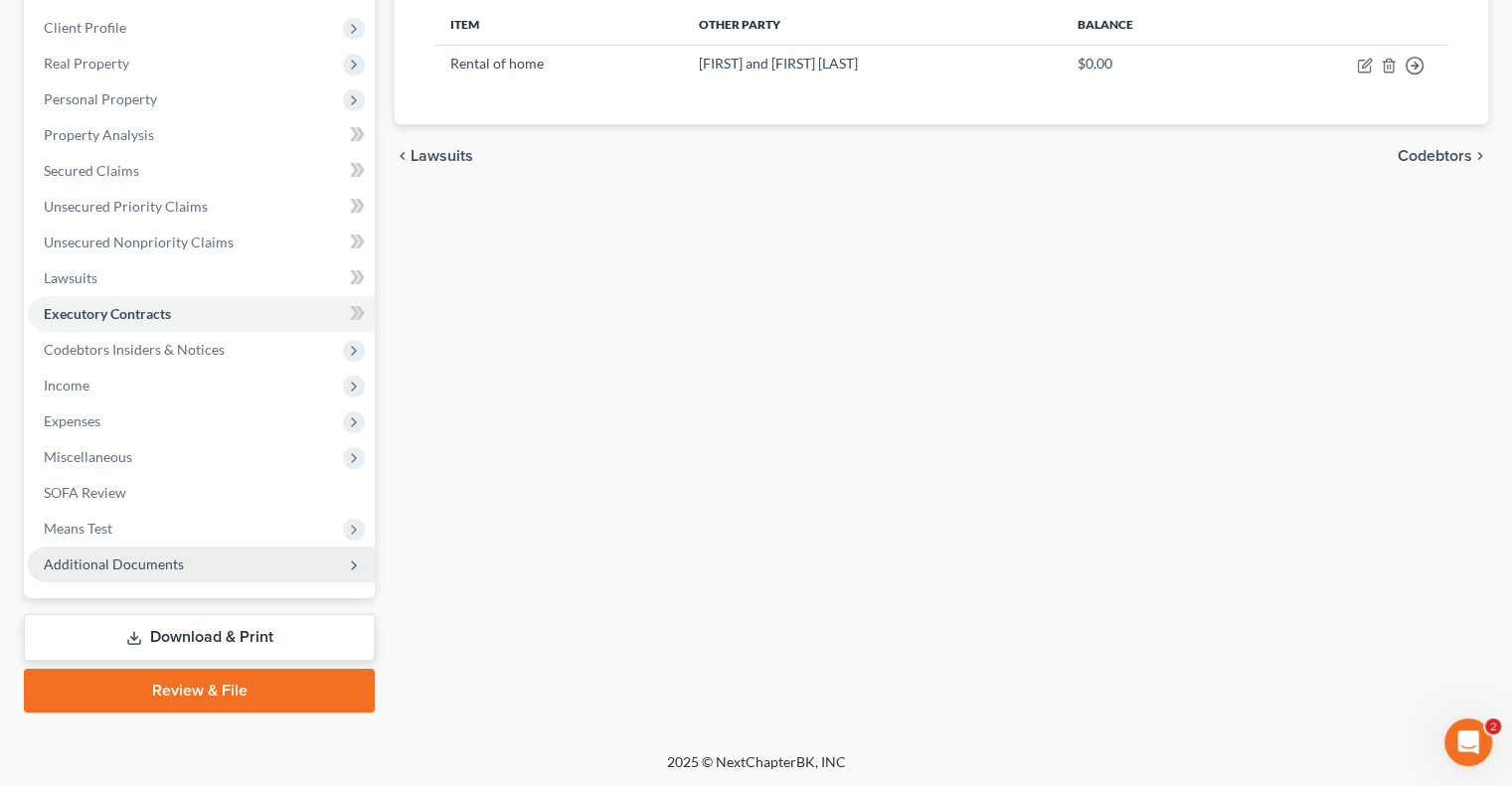 click on "Review & File" at bounding box center (199, 691) 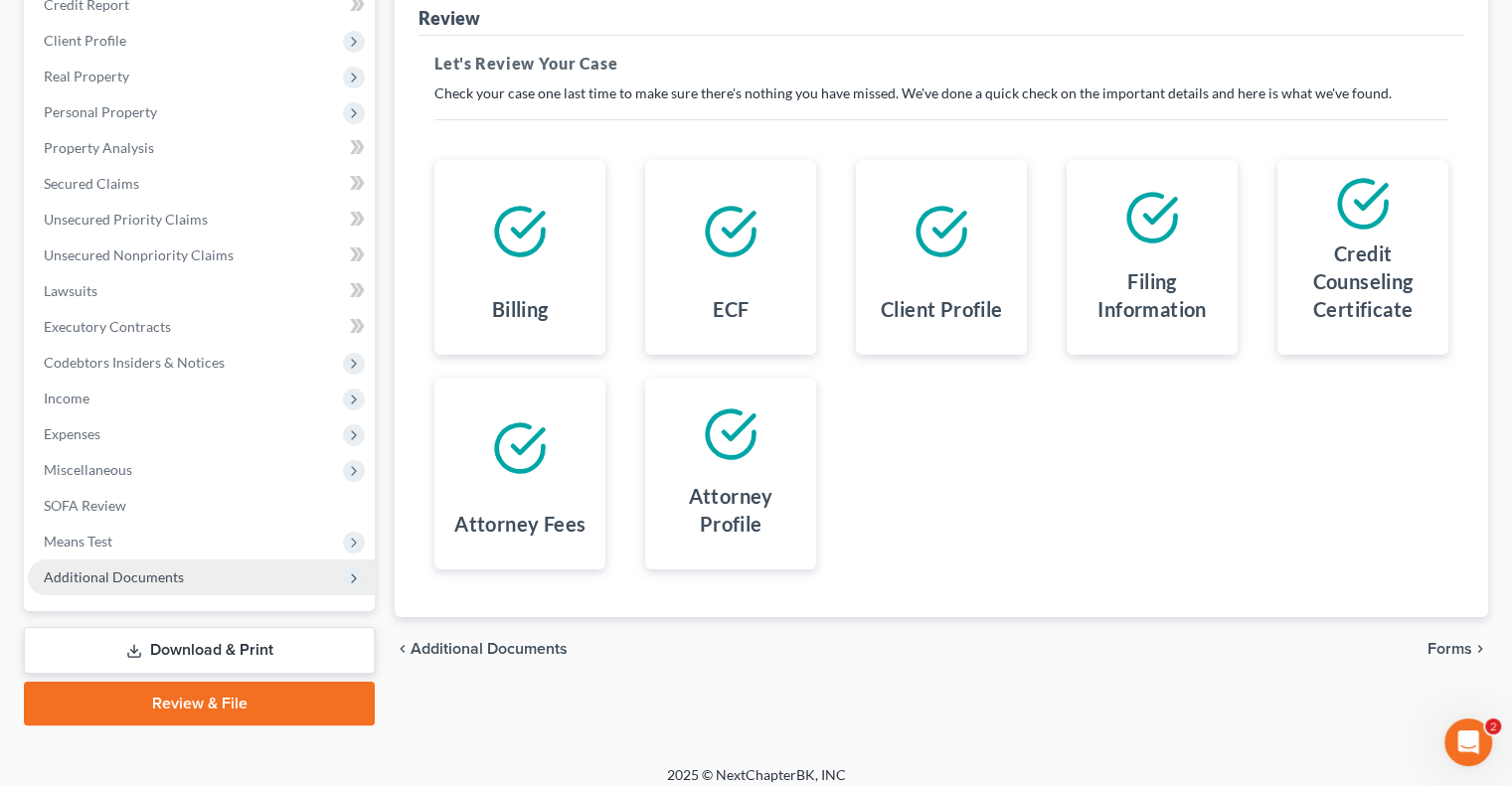 scroll, scrollTop: 268, scrollLeft: 0, axis: vertical 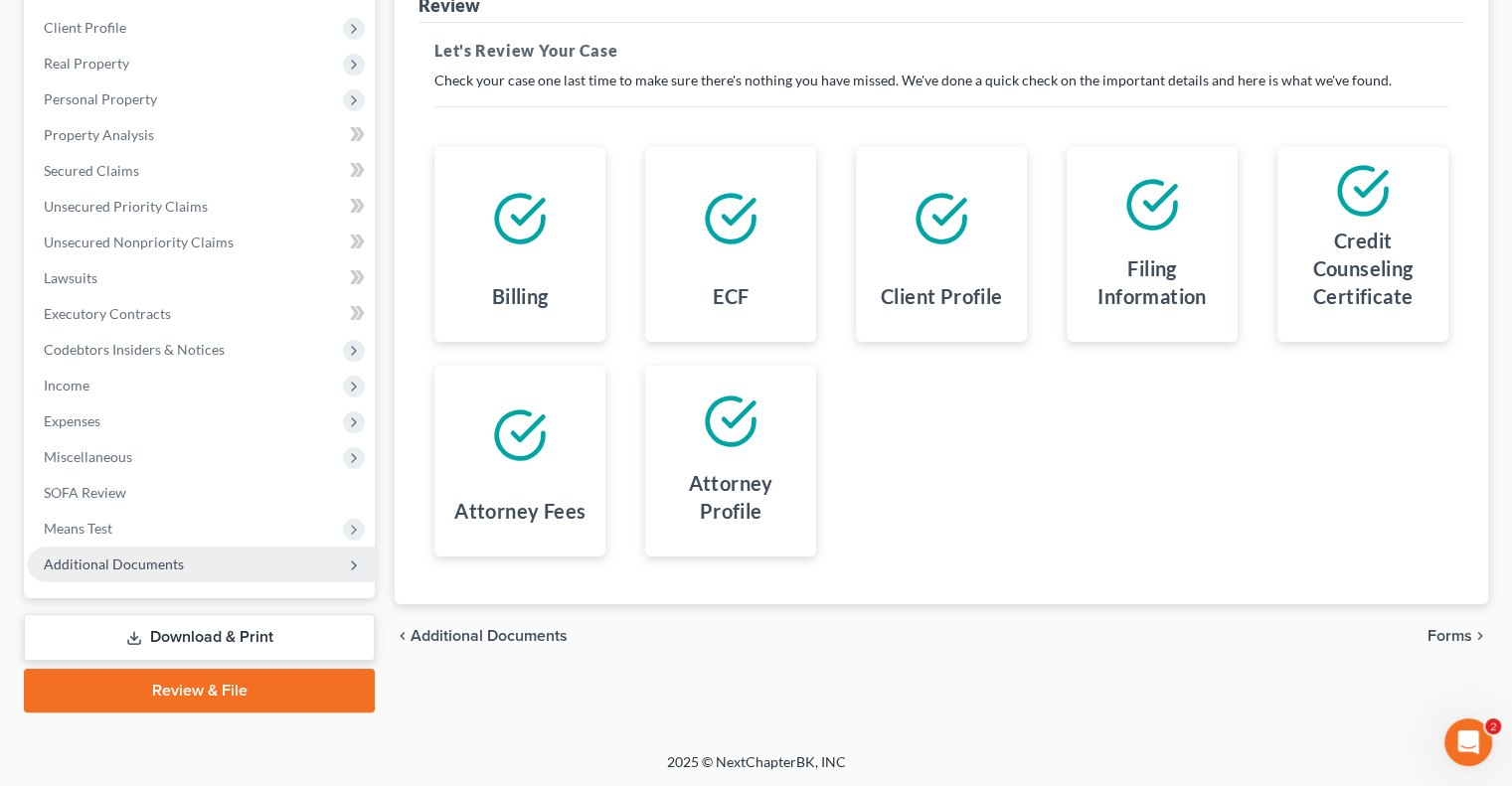 click on "Forms" at bounding box center [1449, 636] 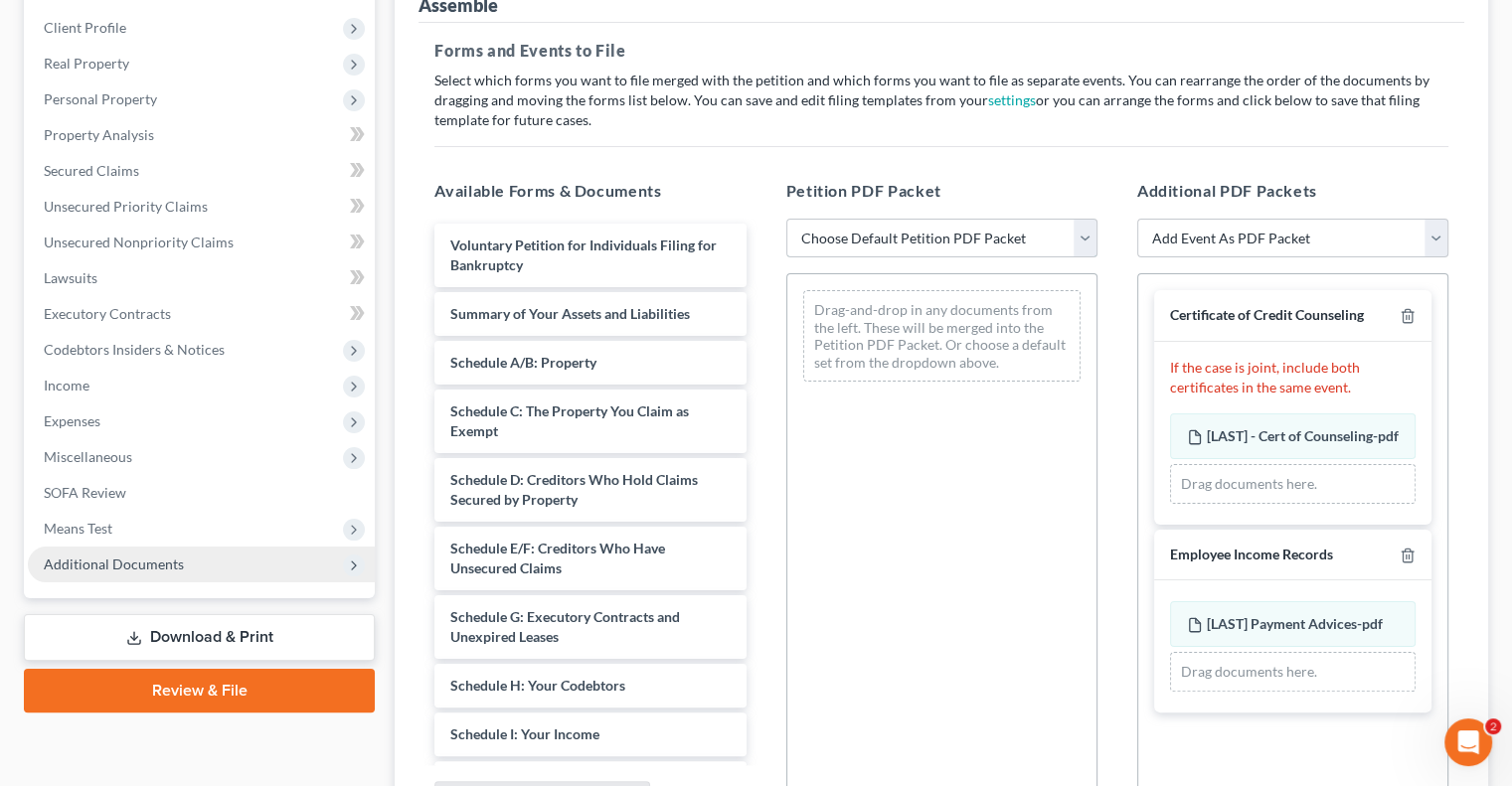 click on "Choose Default Petition PDF Packet Complete Bankruptcy Petition (all forms and schedules) Emergency Filing (Voluntary Petition and Creditor List Only)" at bounding box center [941, 238] 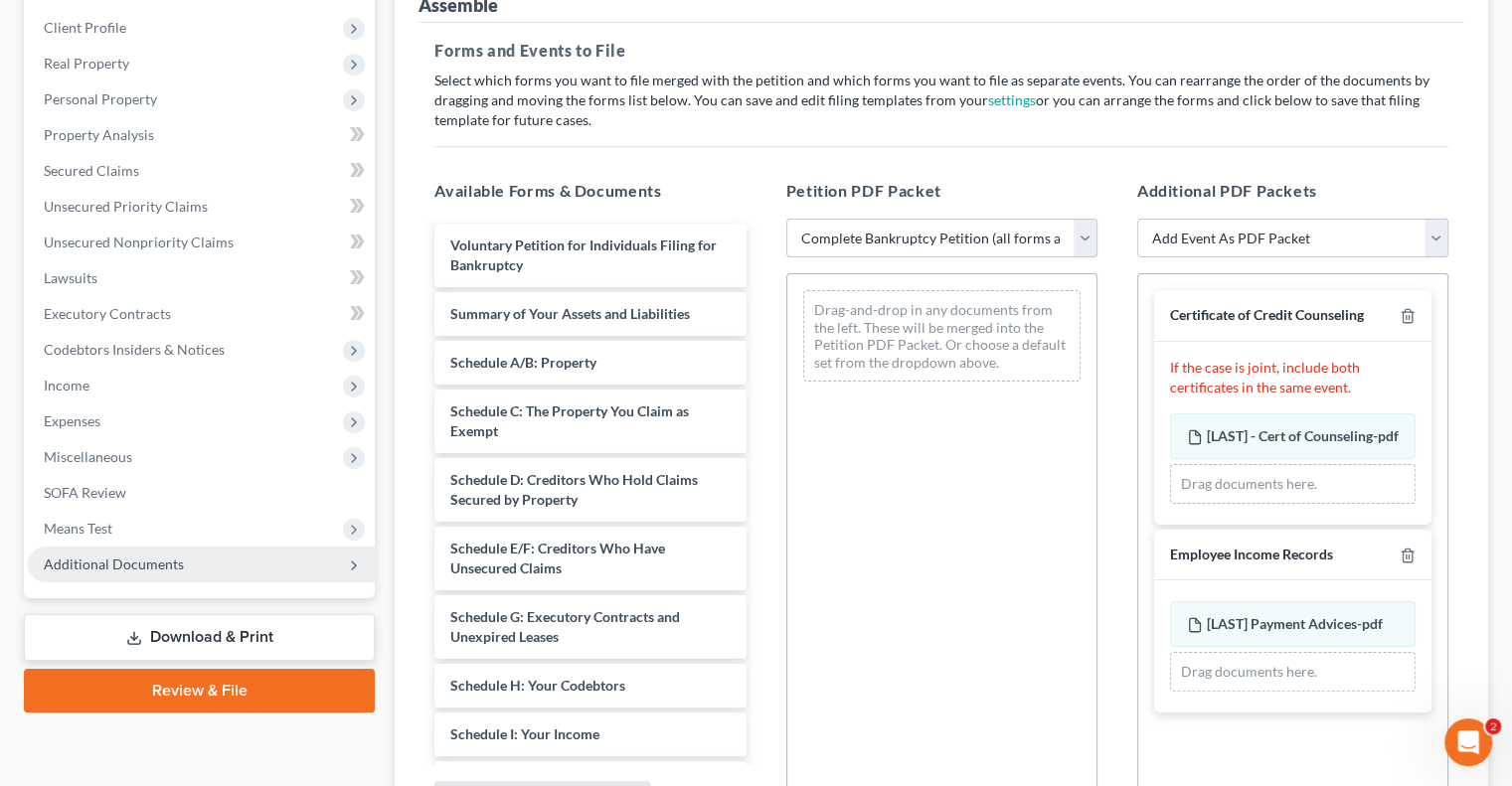 click on "Choose Default Petition PDF Packet Complete Bankruptcy Petition (all forms and schedules) Emergency Filing (Voluntary Petition and Creditor List Only)" at bounding box center (941, 238) 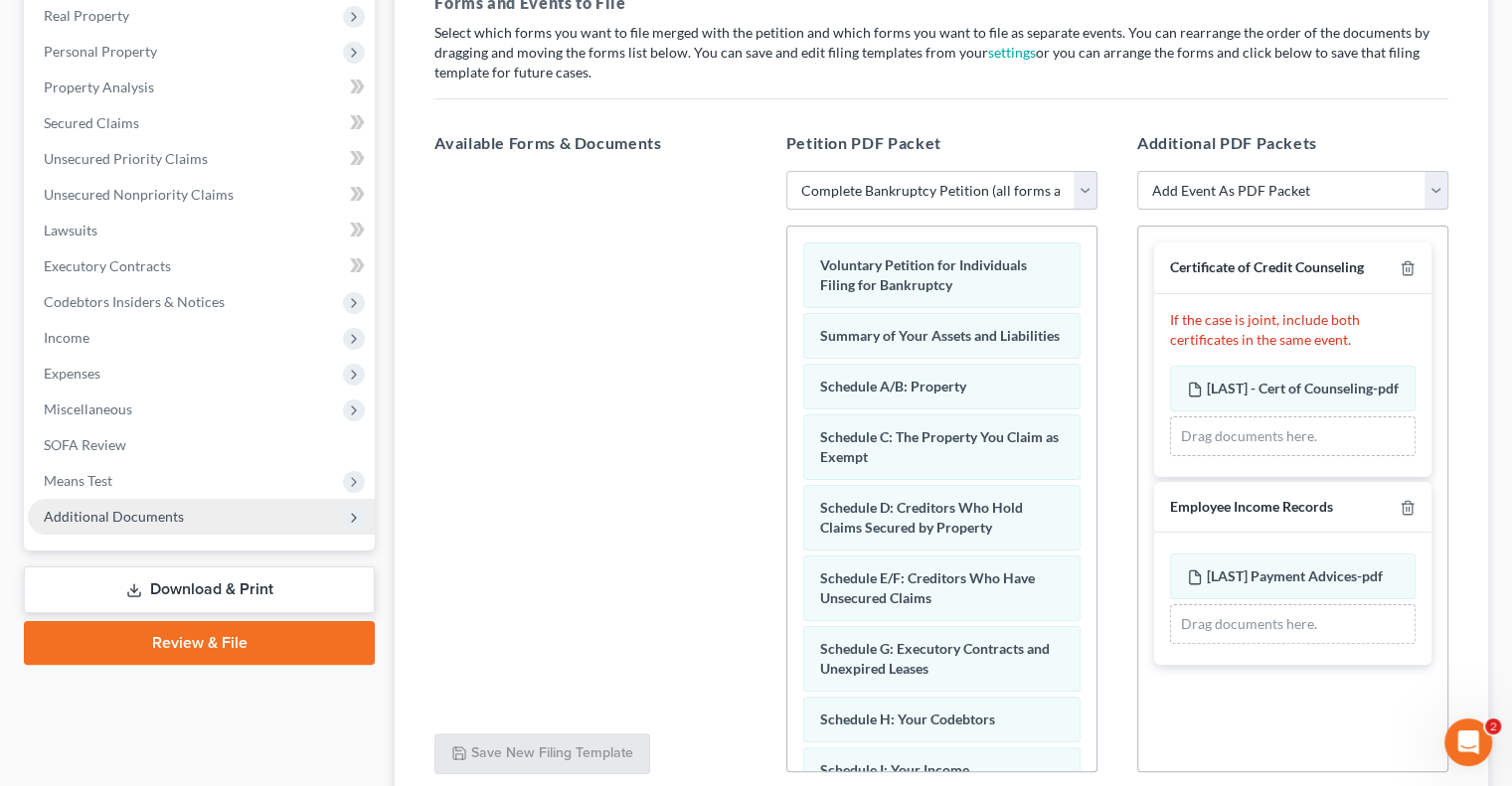 scroll, scrollTop: 479, scrollLeft: 0, axis: vertical 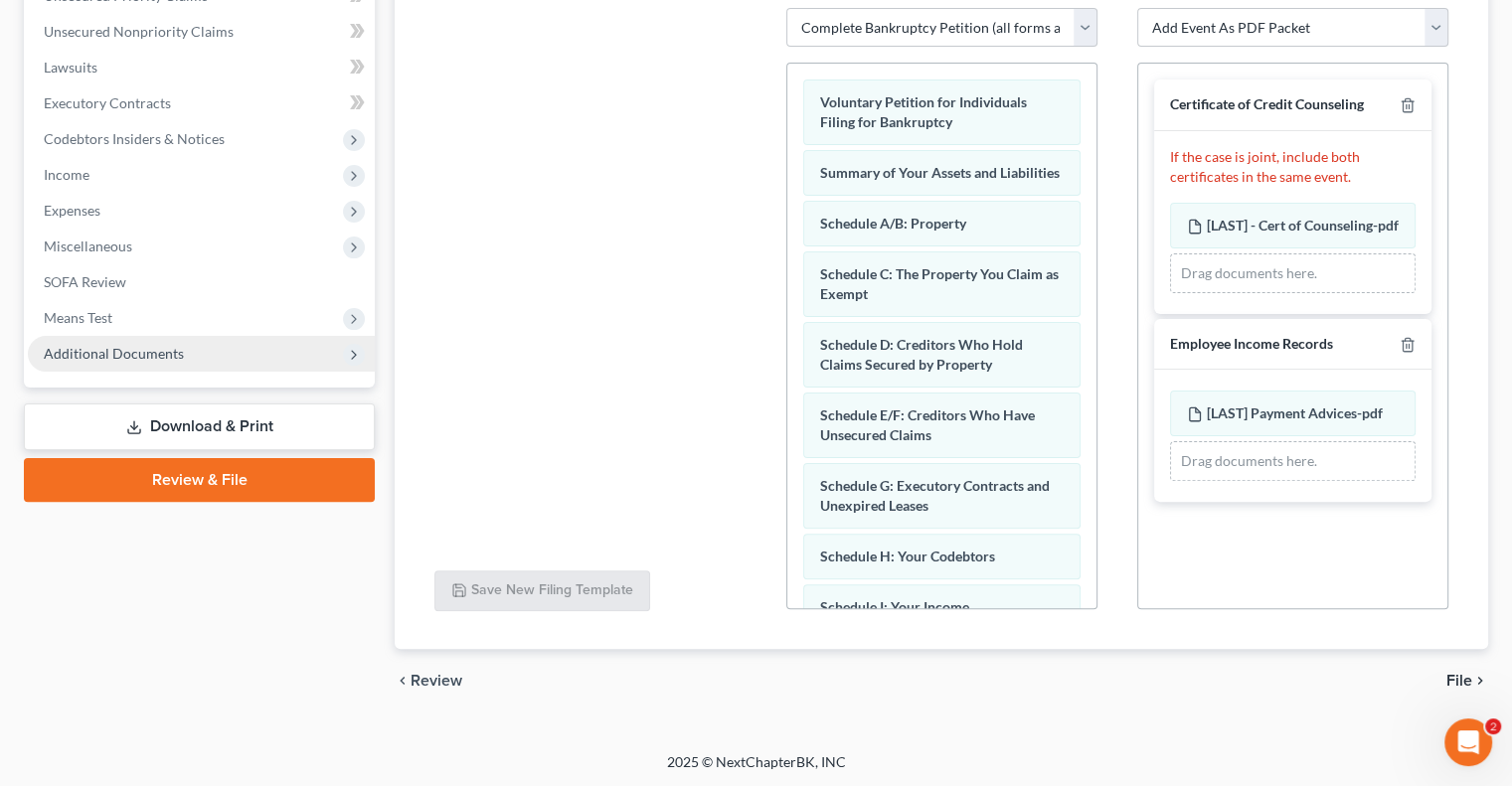 click on "File" at bounding box center (1459, 681) 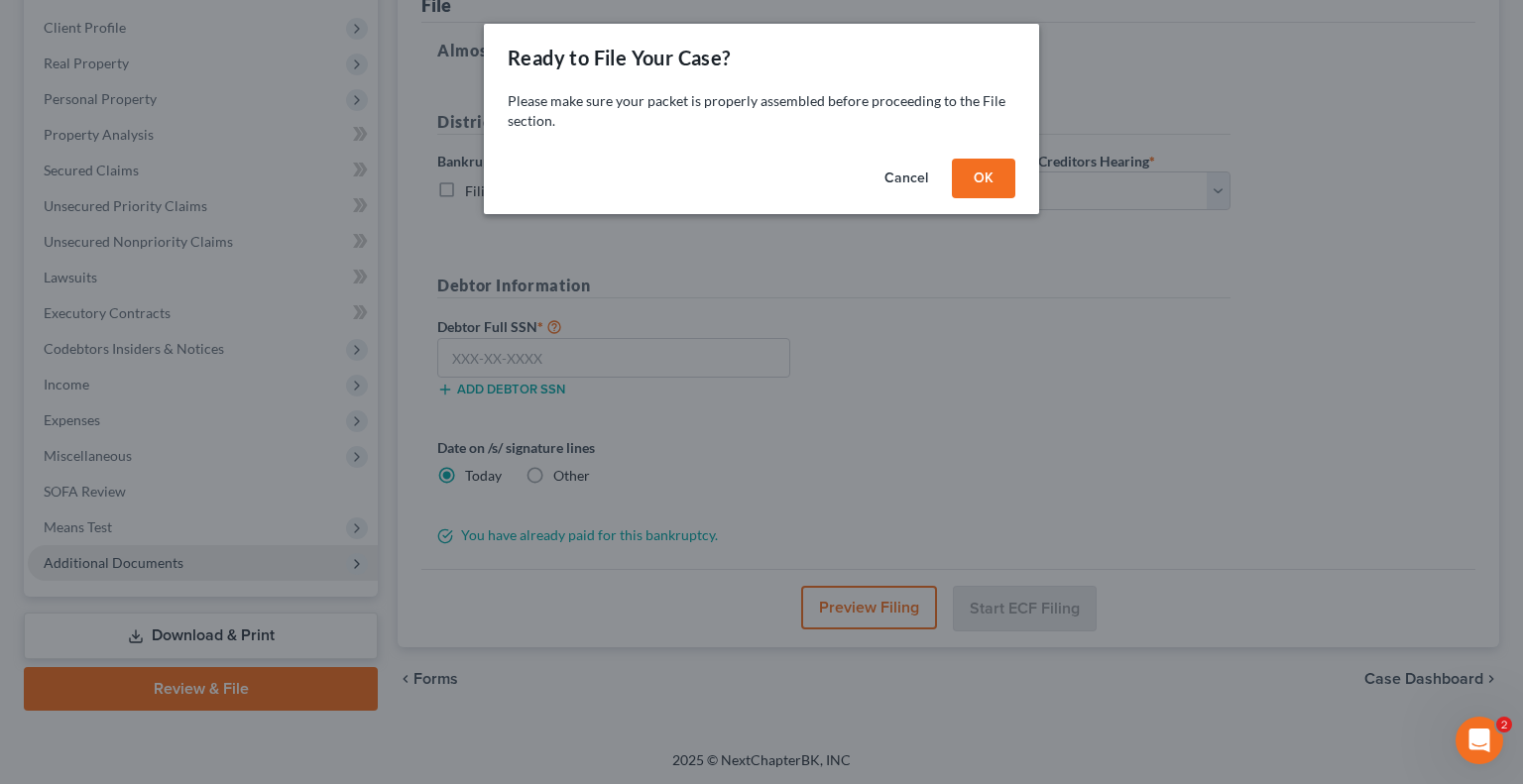 click on "OK" at bounding box center [984, 178] 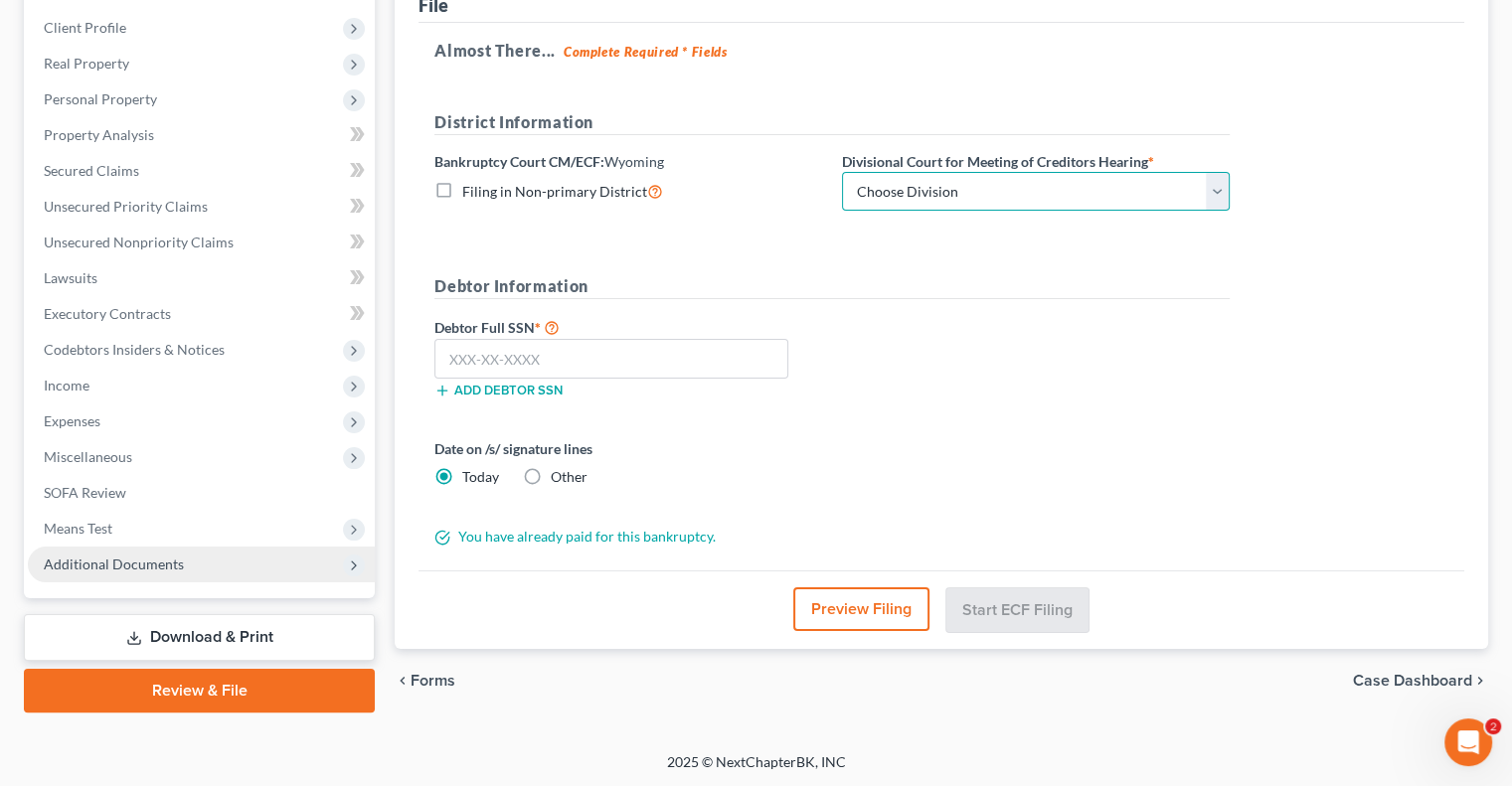 click on "Choose Division Cheyenne" at bounding box center [1036, 192] 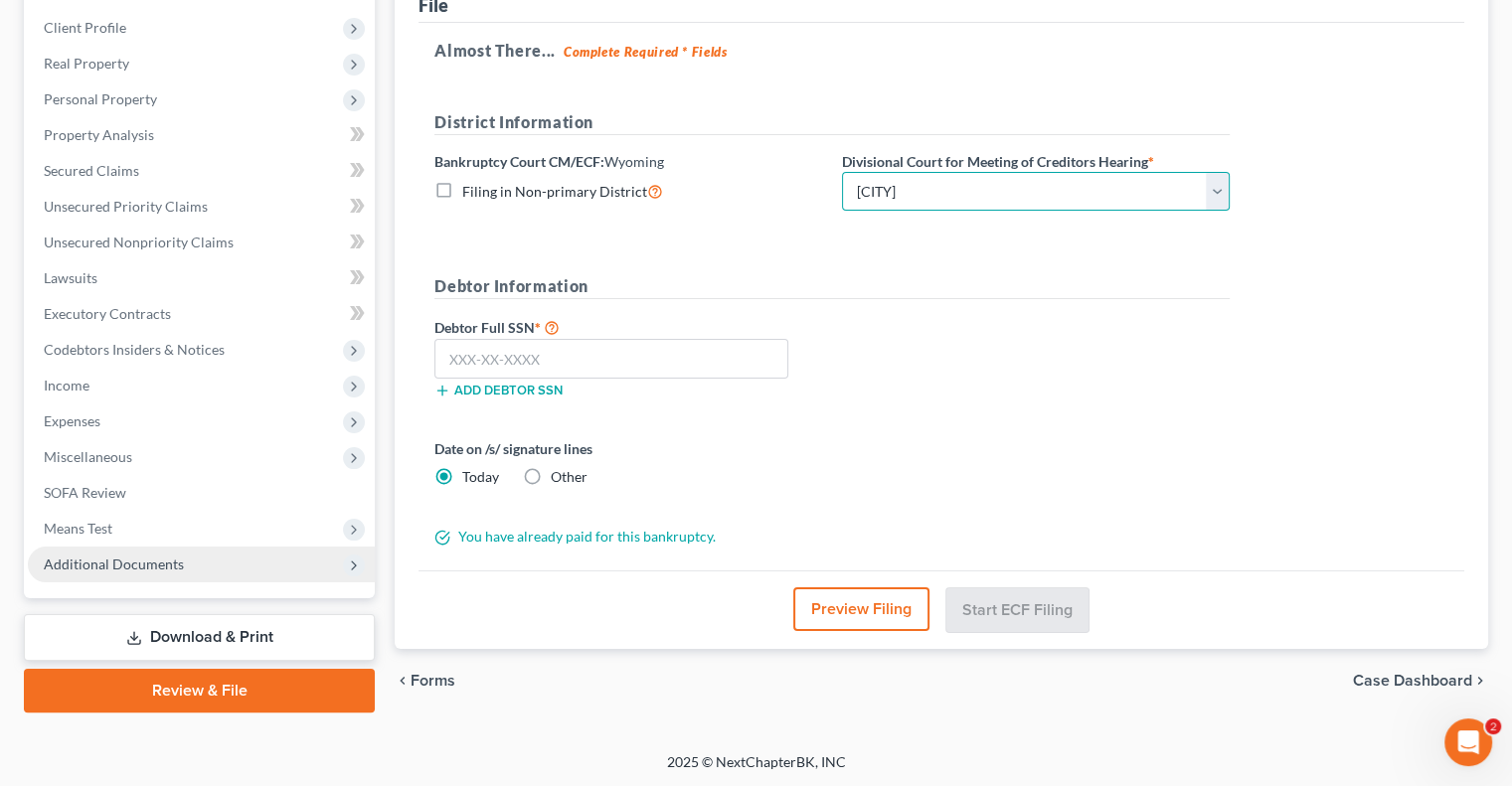 click on "Choose Division Cheyenne" at bounding box center (1036, 192) 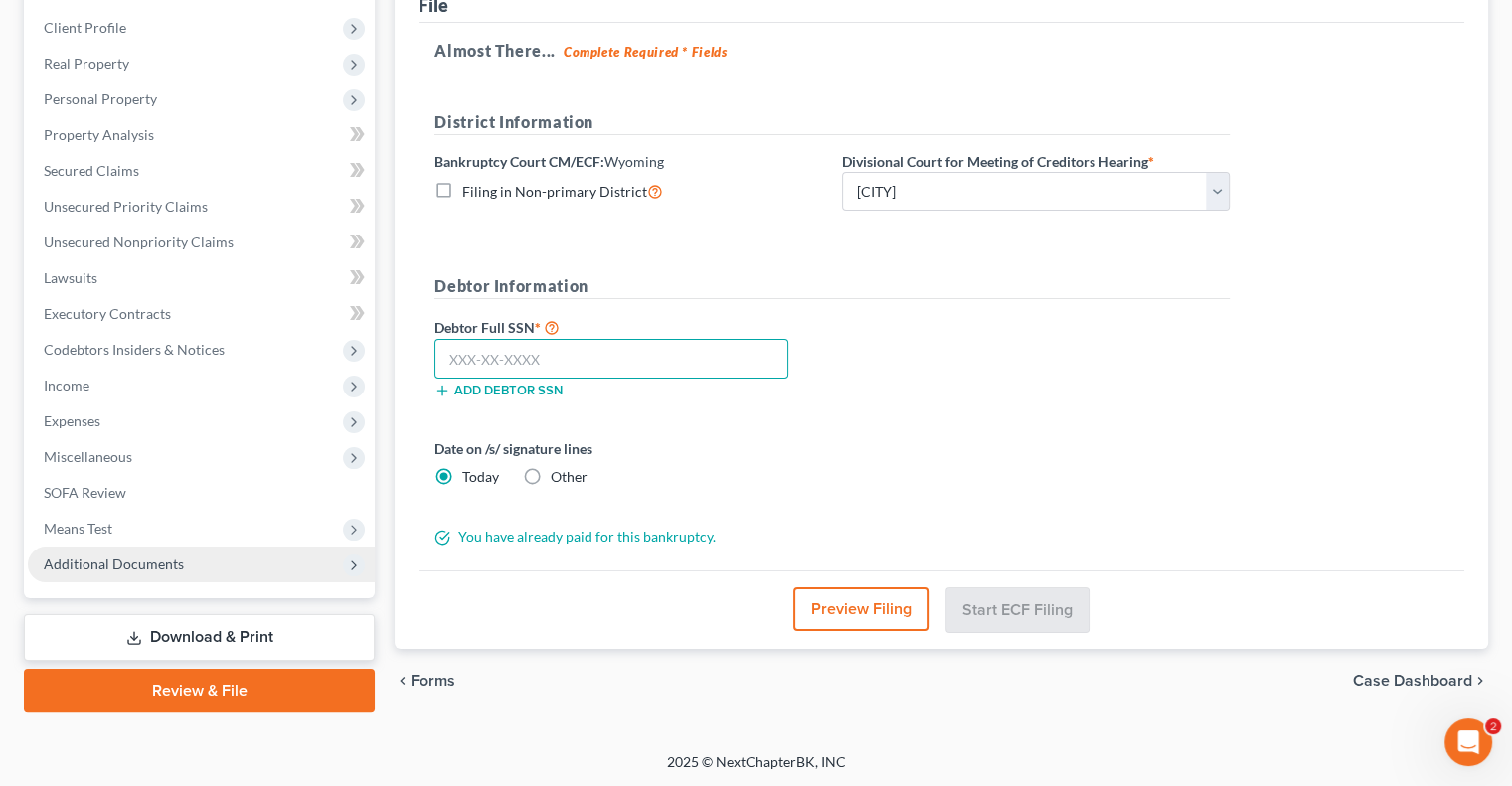click at bounding box center [611, 359] 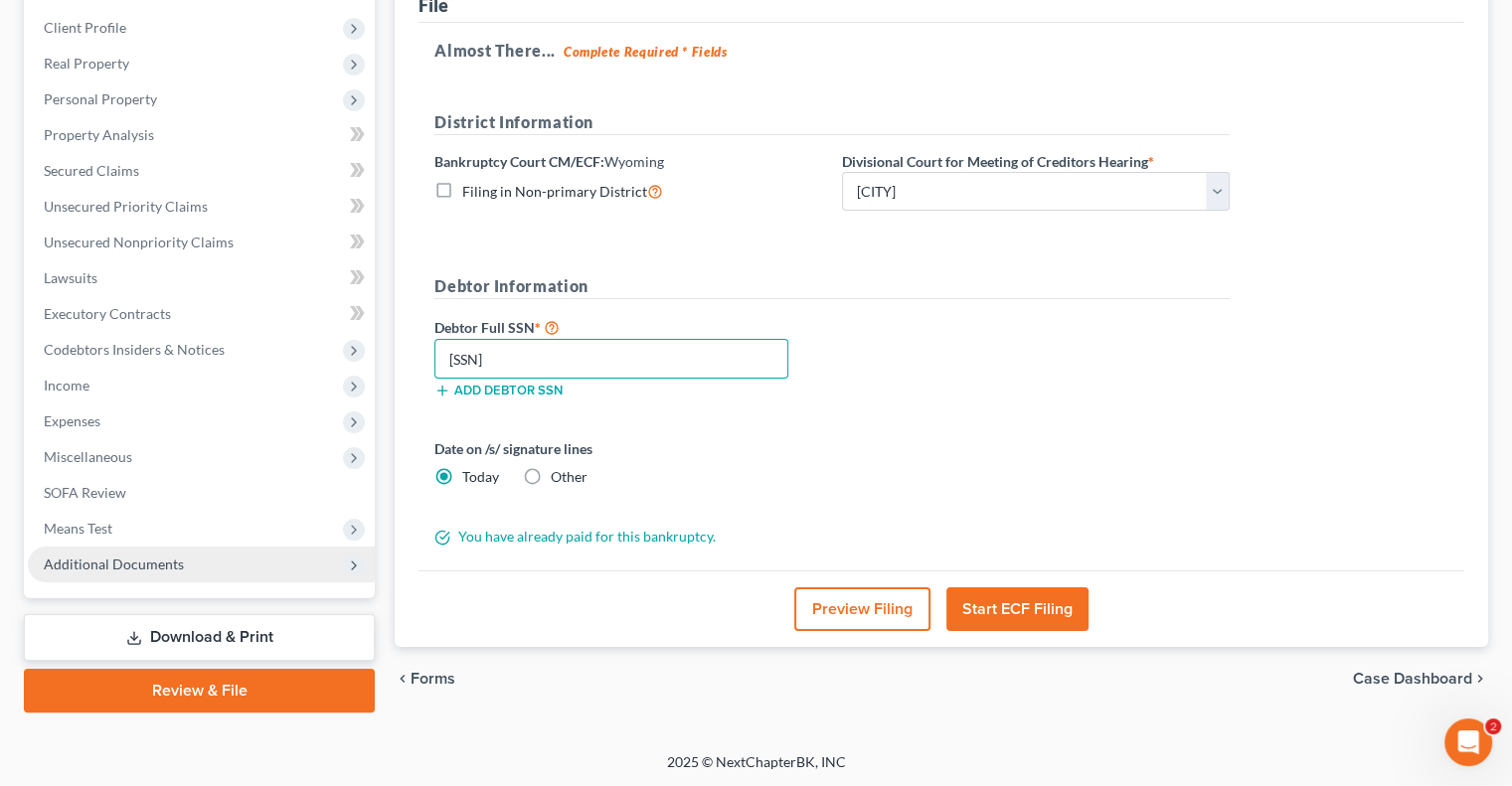 type on "520-15-1412" 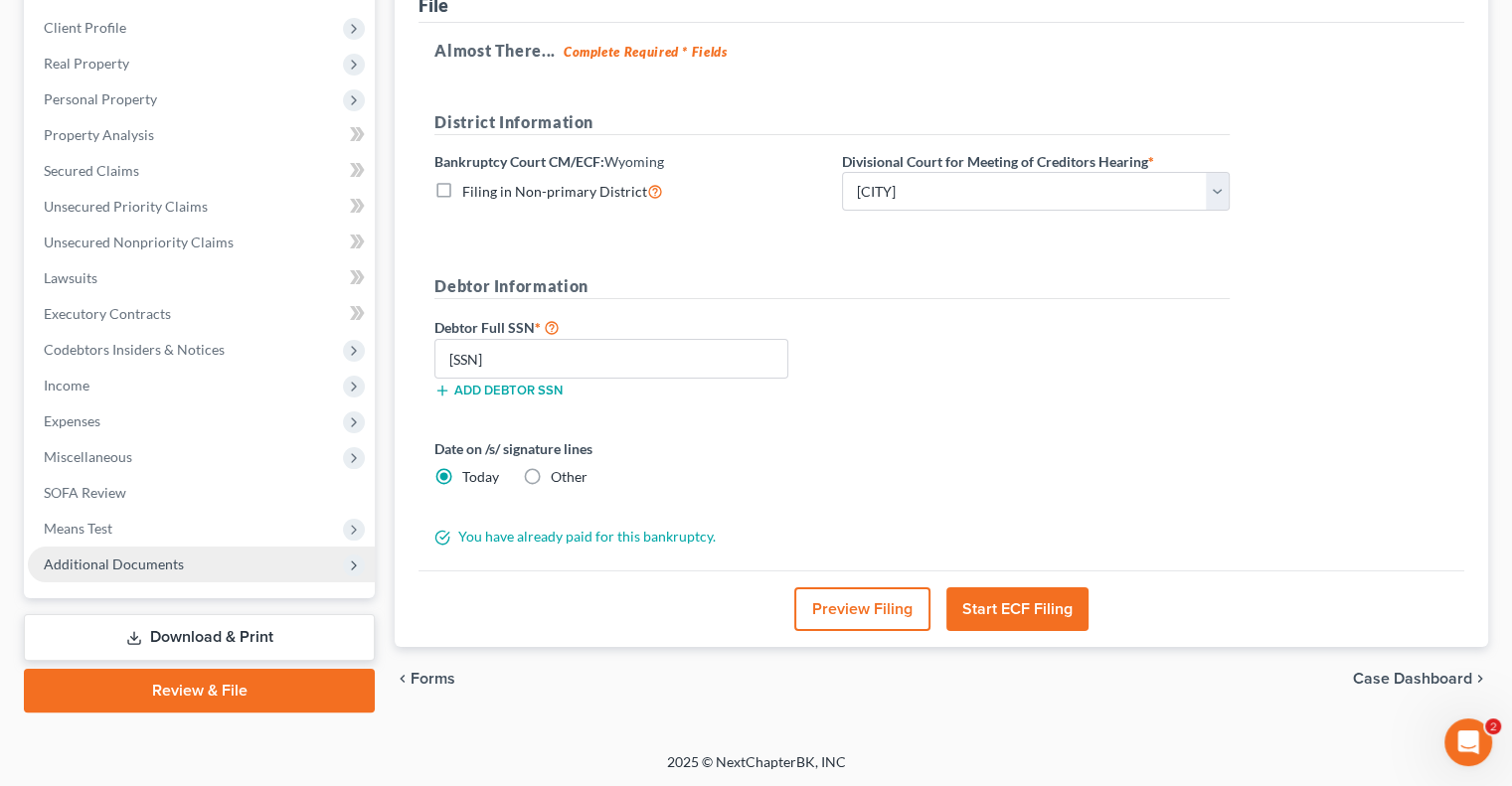 click on "Start ECF Filing" at bounding box center (1017, 609) 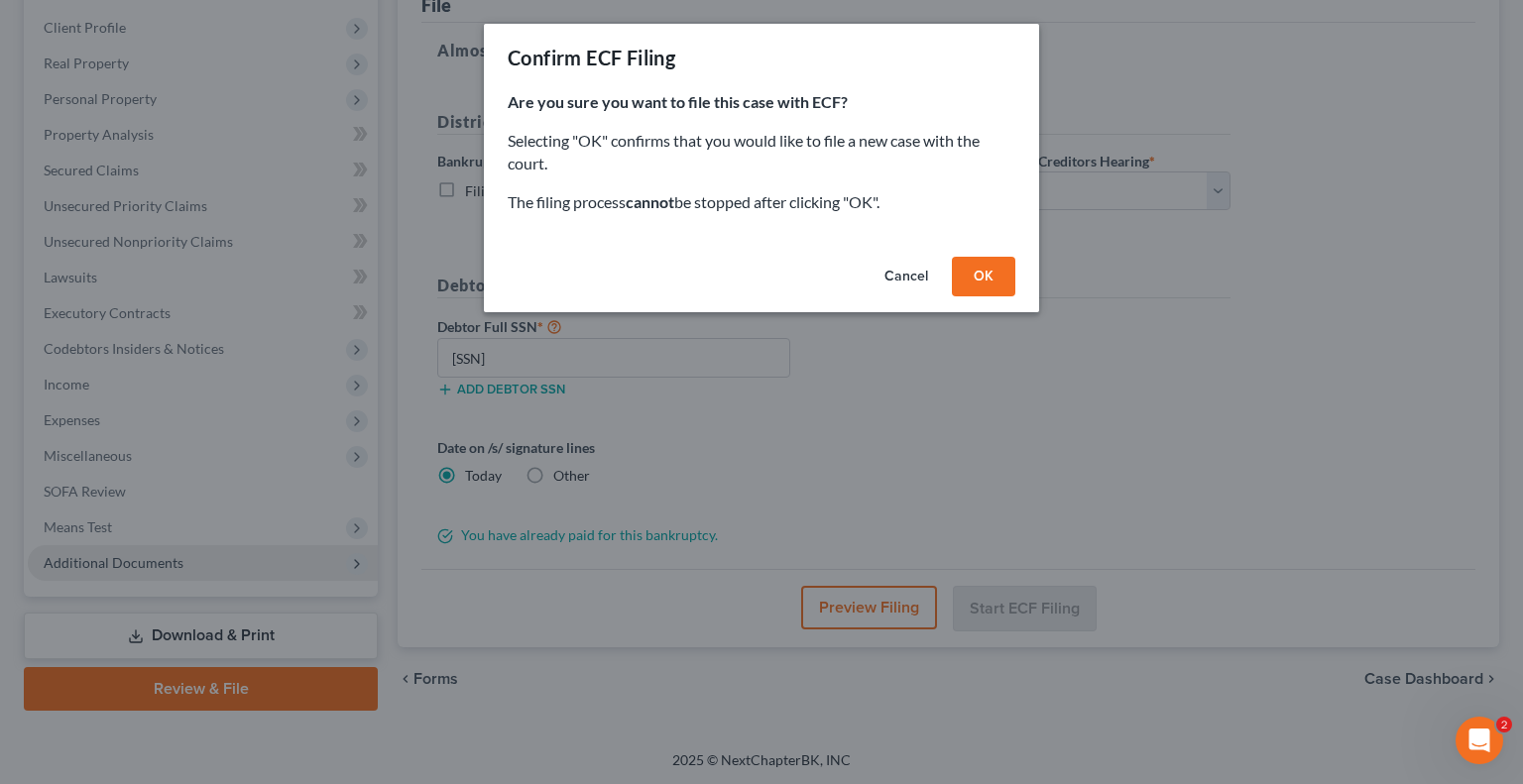click on "OK" at bounding box center [984, 277] 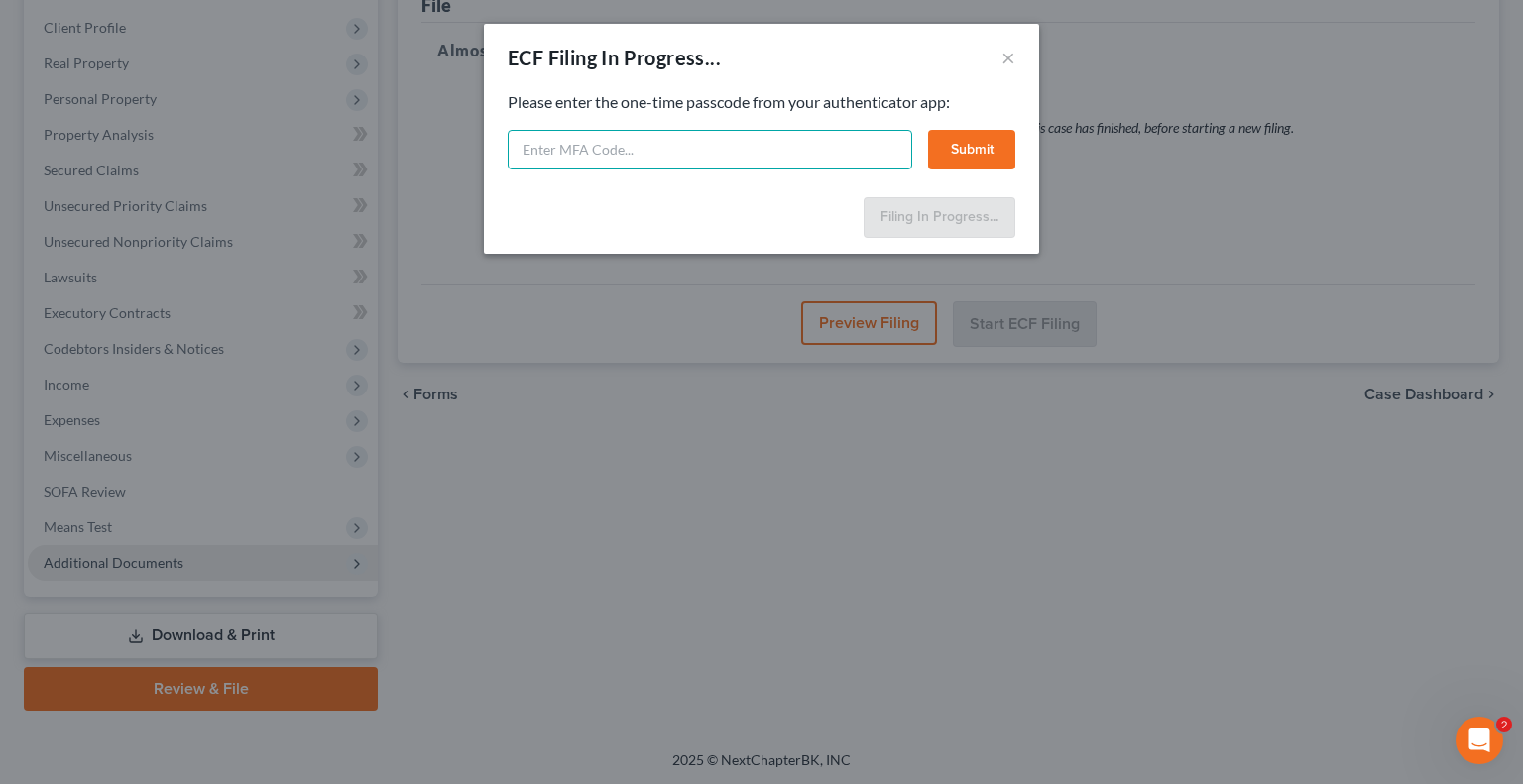 click at bounding box center [710, 150] 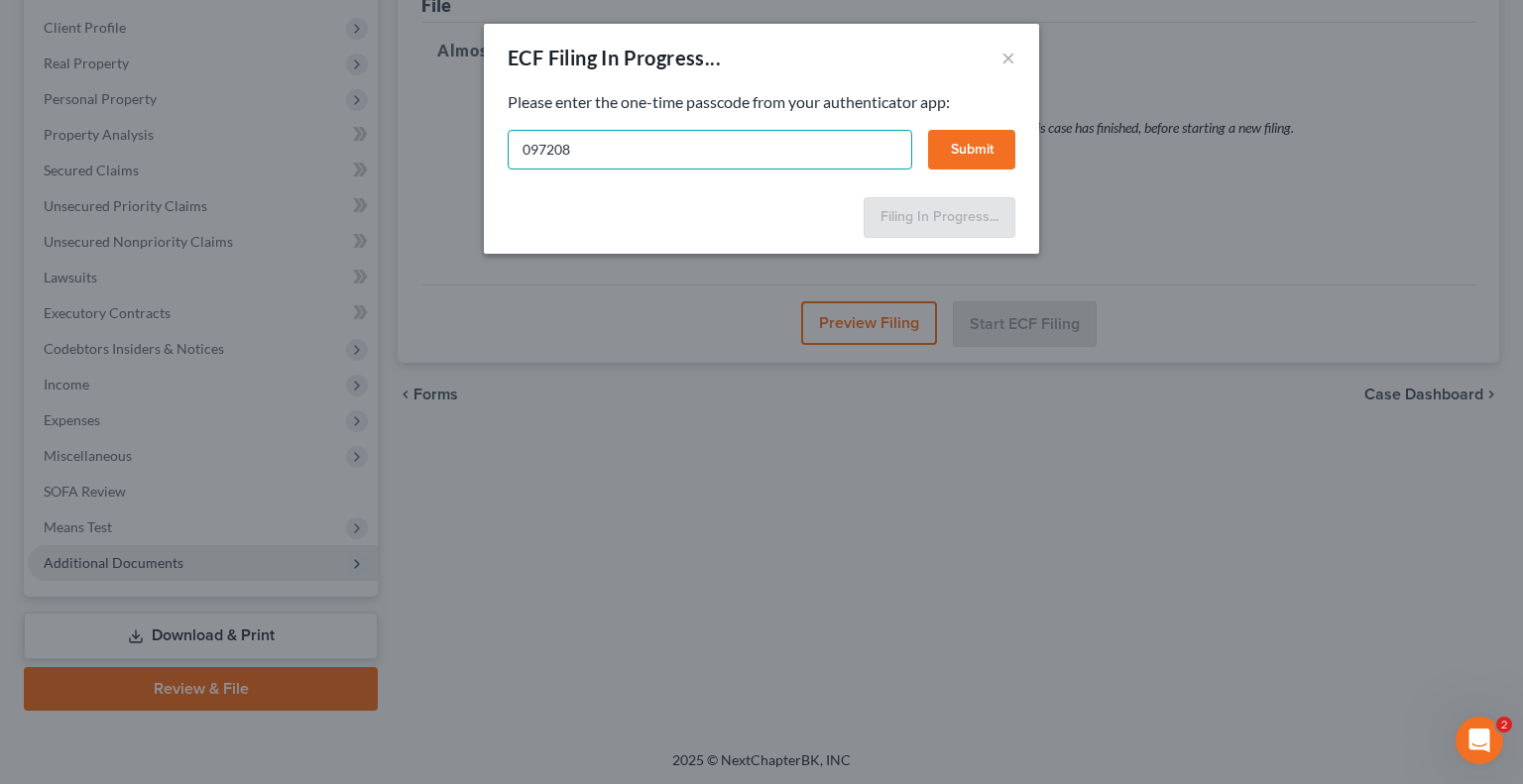 type on "097208" 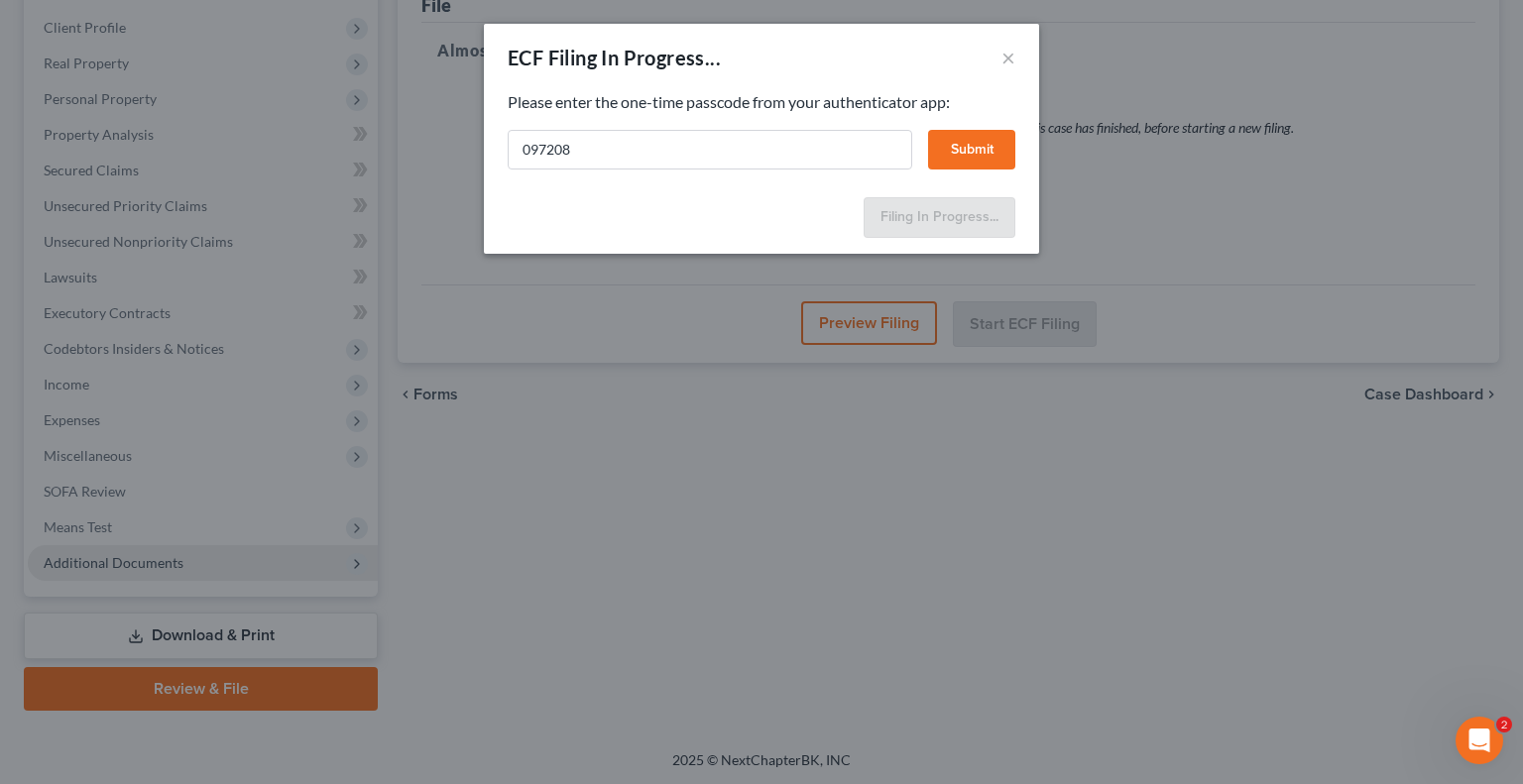 click on "Submit" at bounding box center (972, 150) 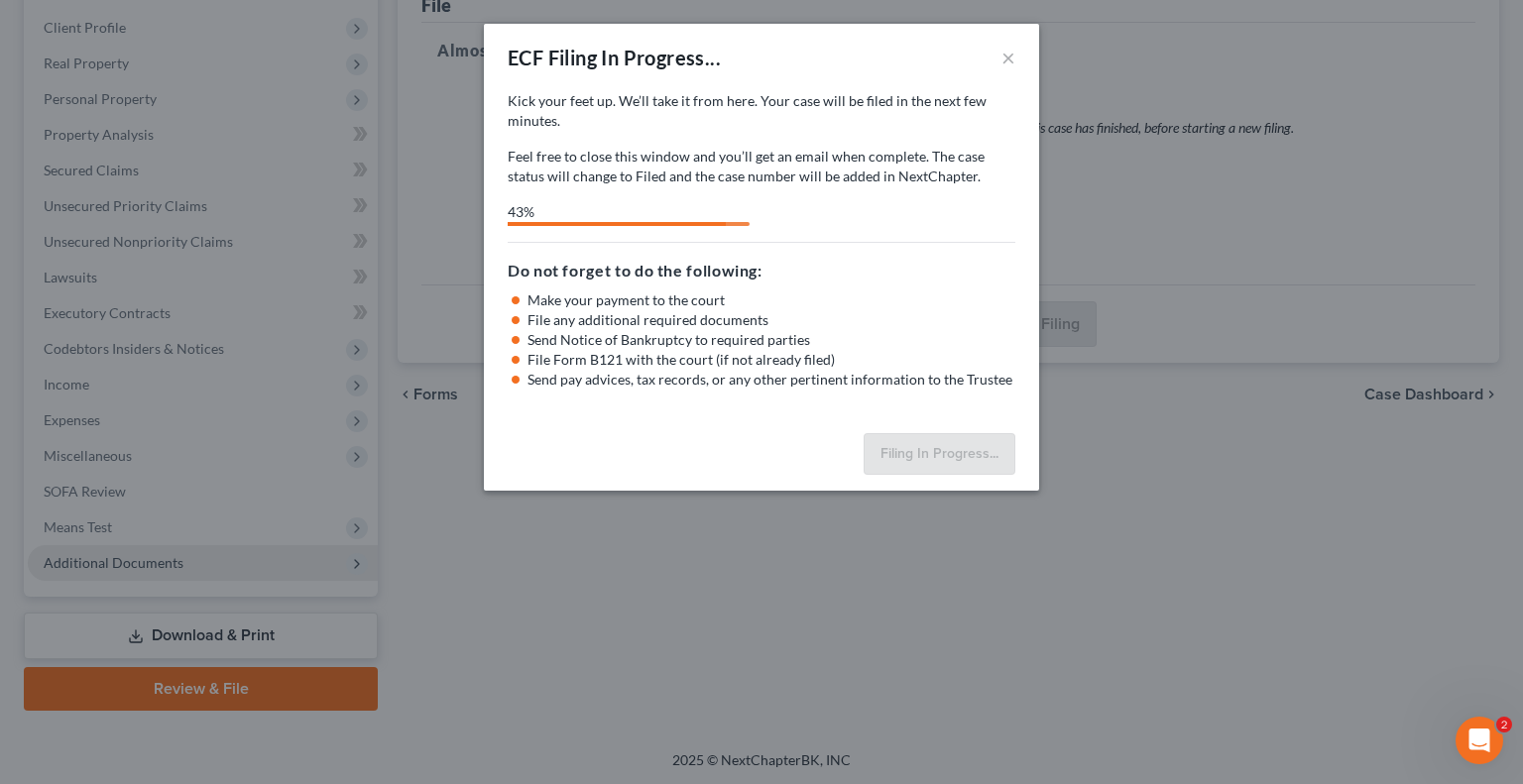 select on "0" 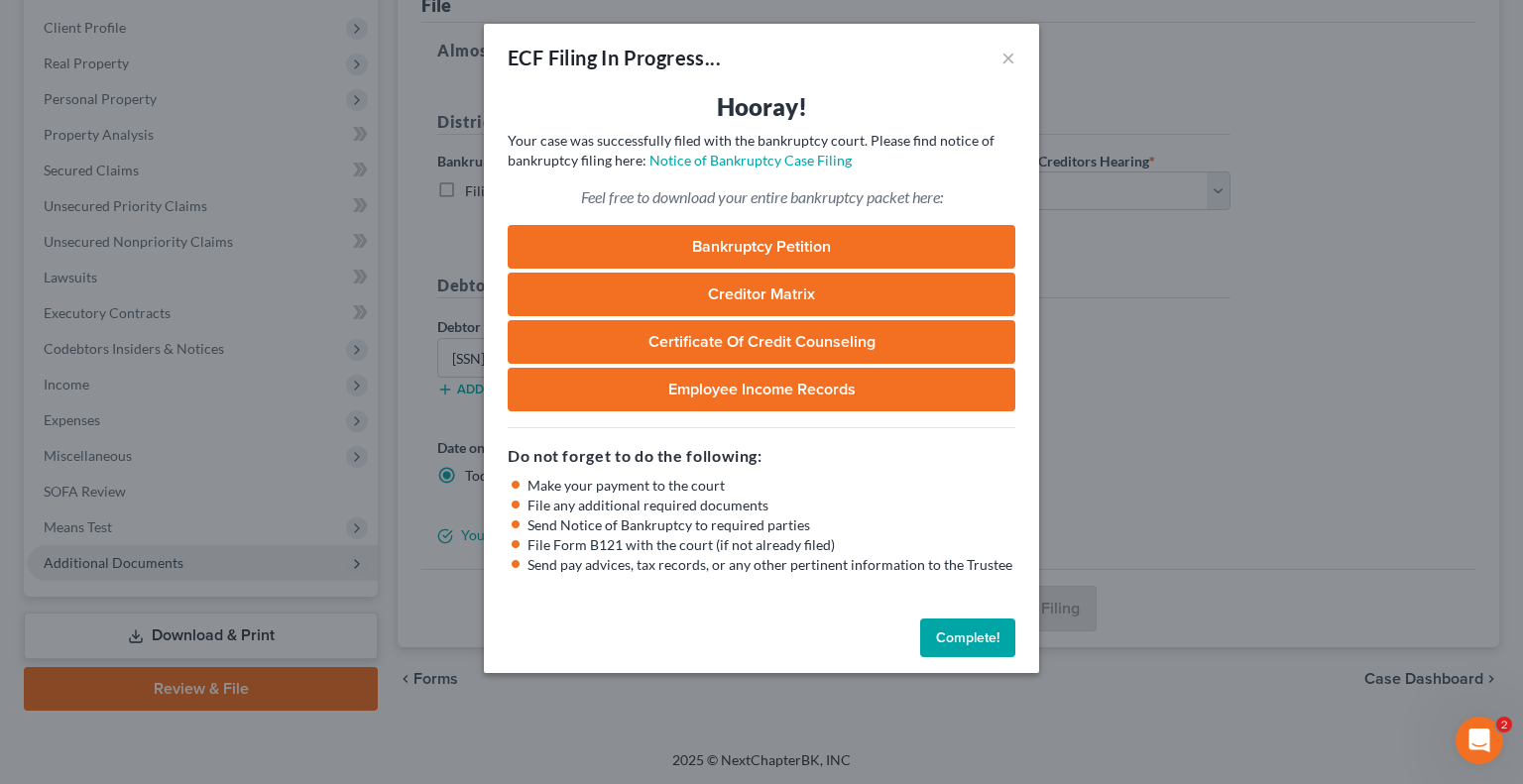 click on "Complete!" at bounding box center [968, 638] 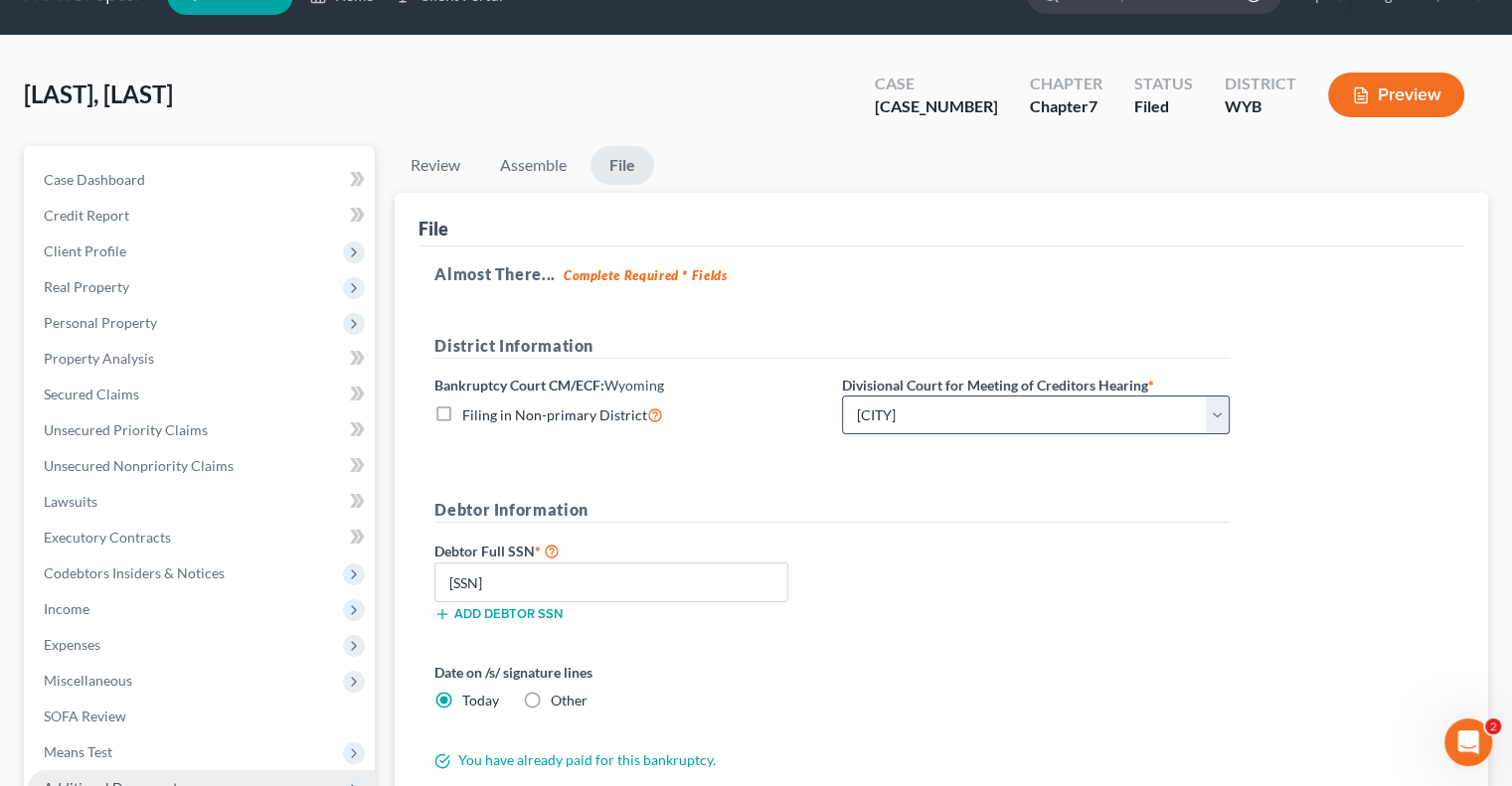 scroll, scrollTop: 0, scrollLeft: 0, axis: both 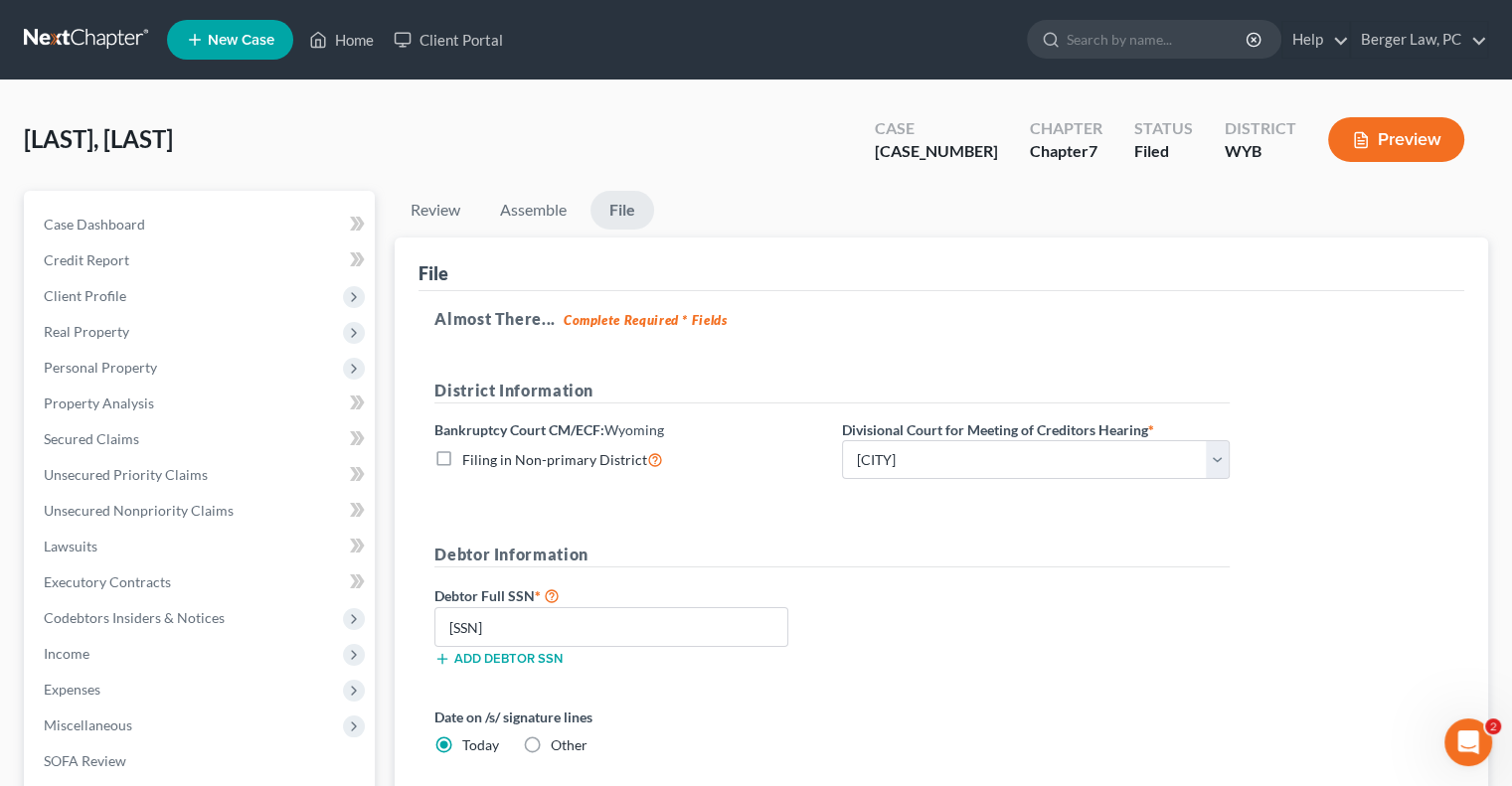 click at bounding box center (87, 40) 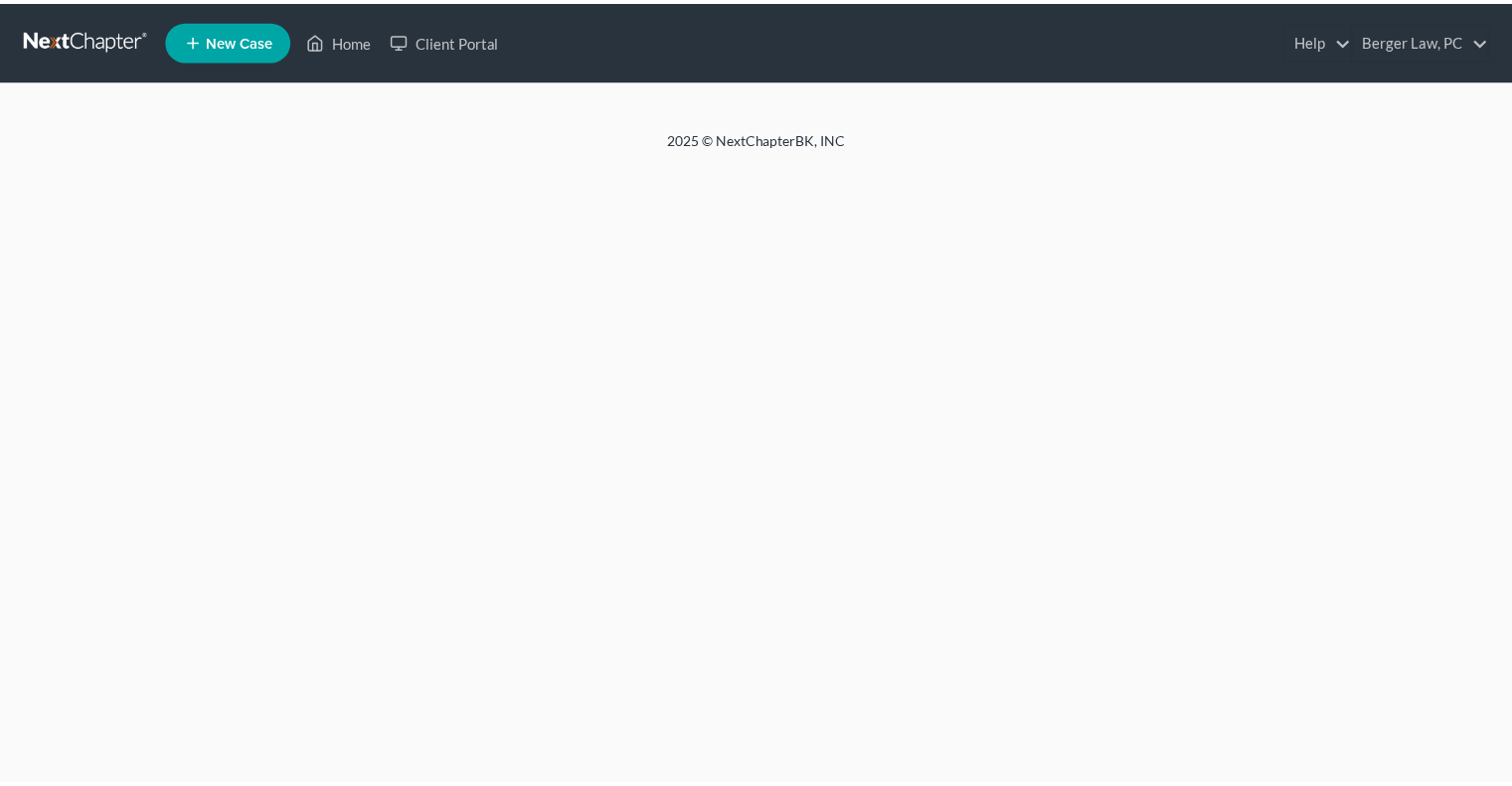 scroll, scrollTop: 0, scrollLeft: 0, axis: both 